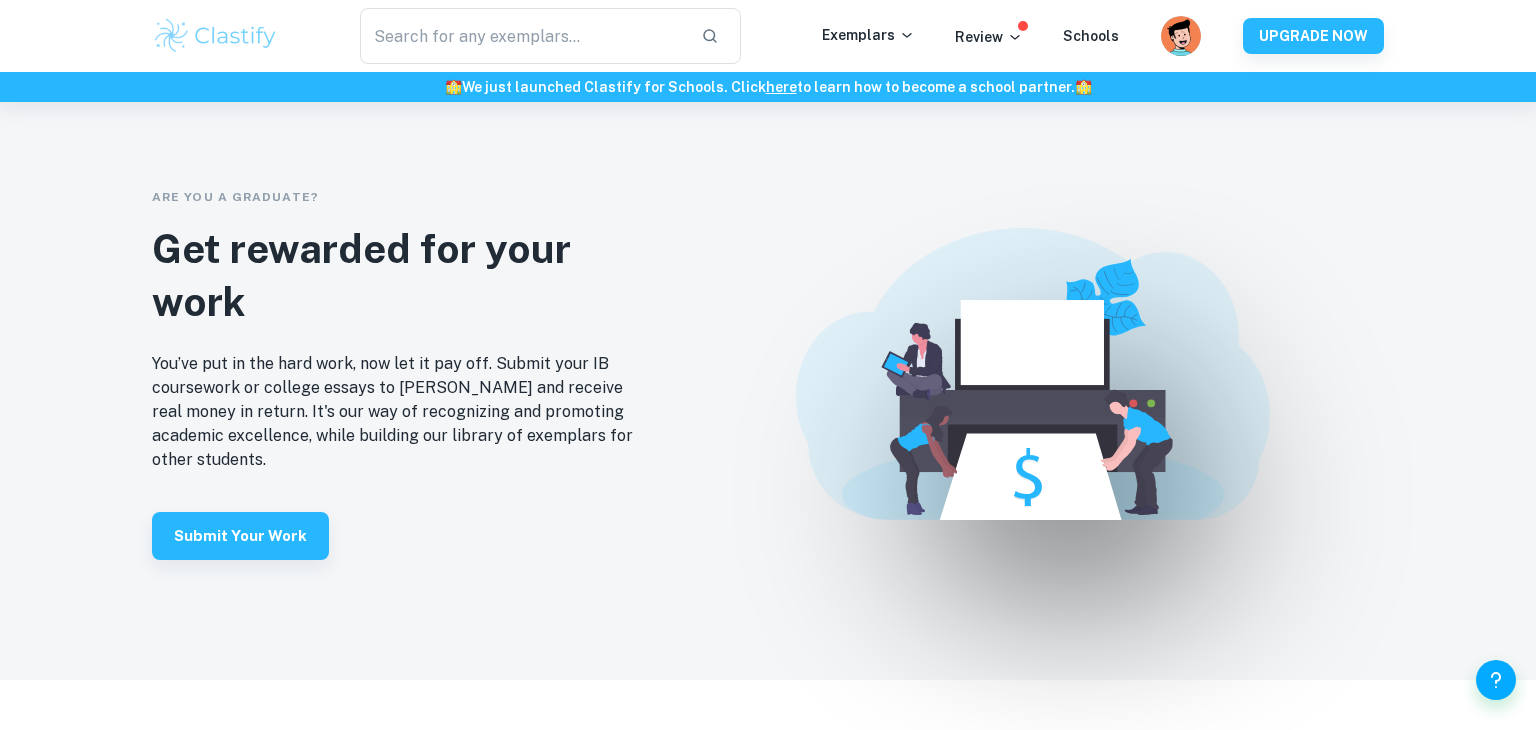 scroll, scrollTop: 4124, scrollLeft: 0, axis: vertical 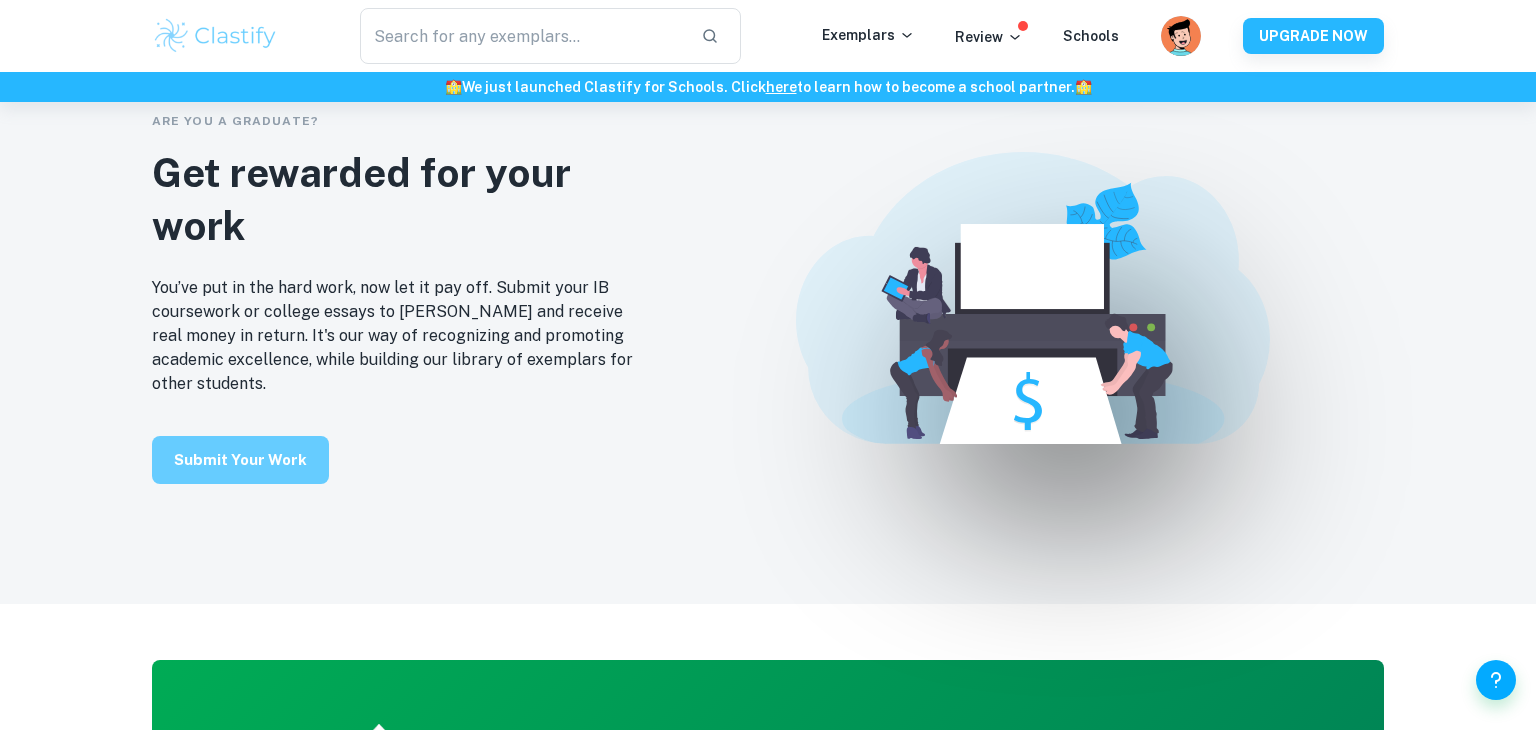 click on "Submit your work" at bounding box center (240, 460) 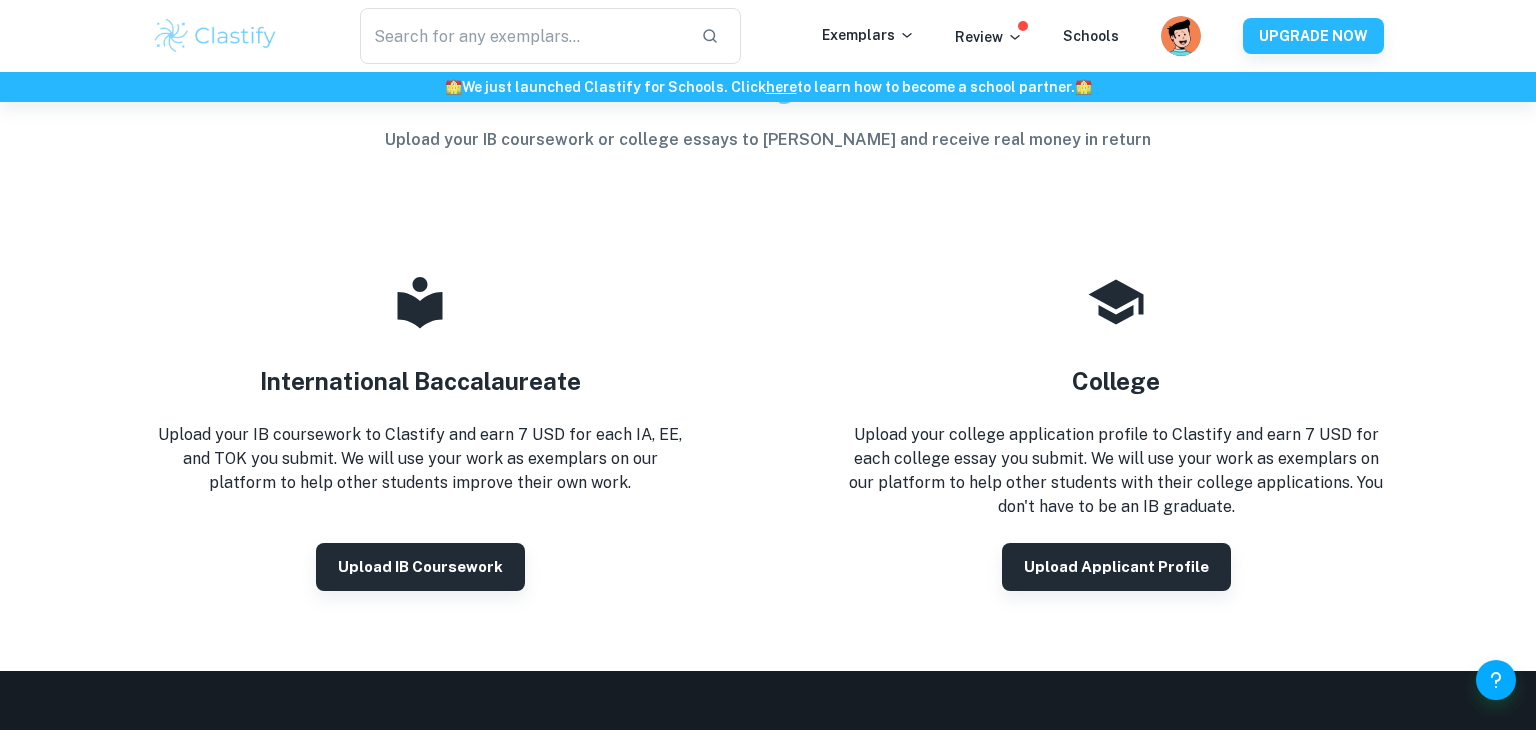 scroll, scrollTop: 148, scrollLeft: 0, axis: vertical 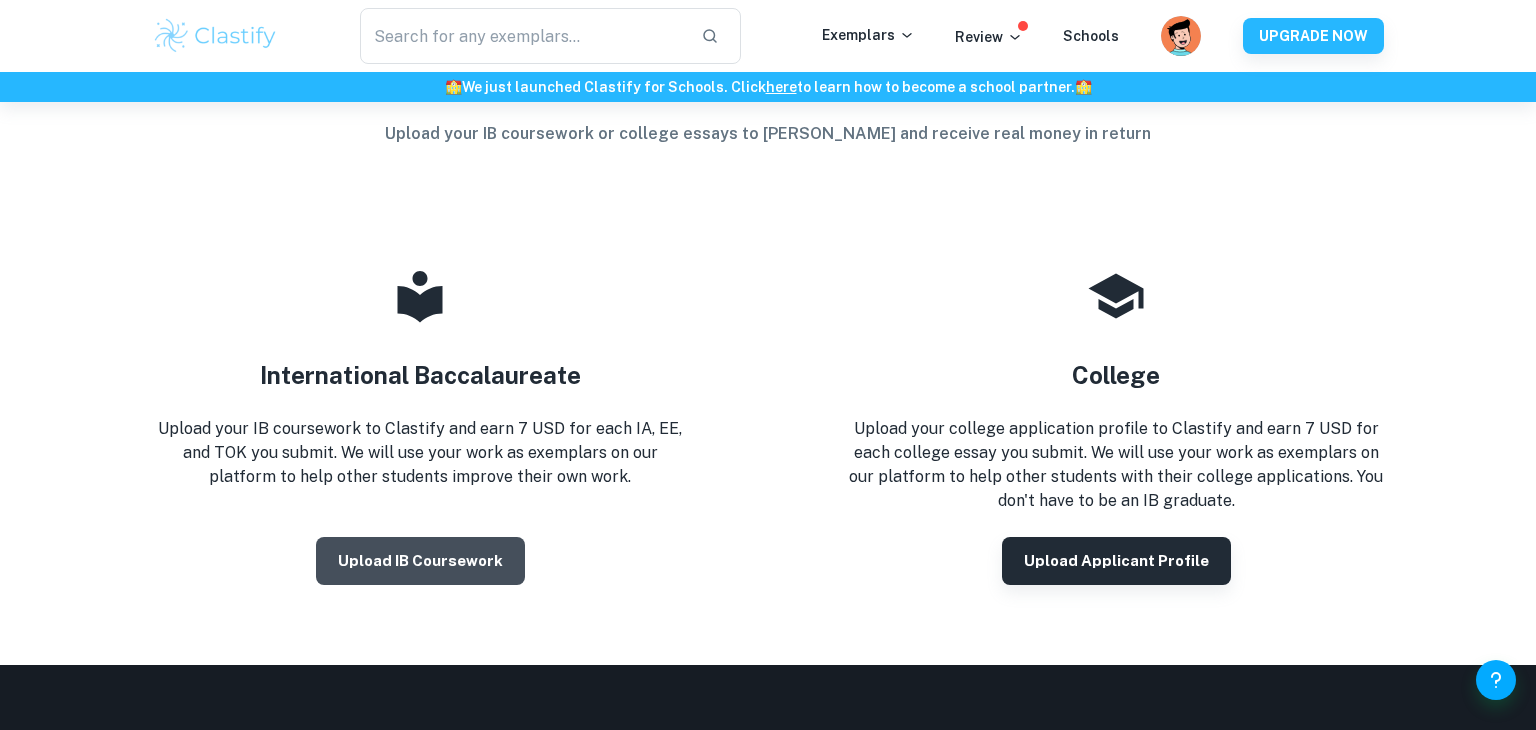 click on "Upload IB coursework" at bounding box center (420, 561) 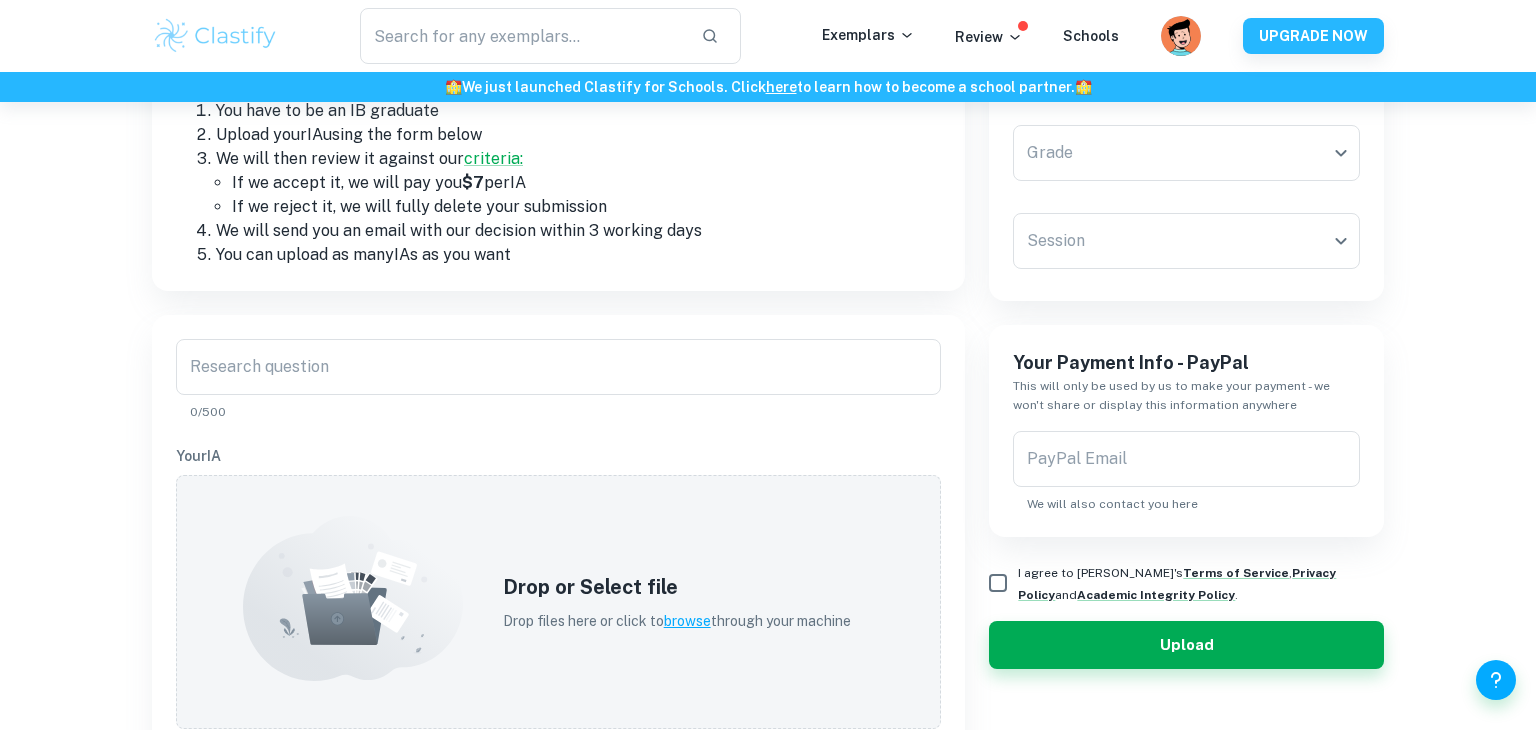 scroll, scrollTop: 0, scrollLeft: 0, axis: both 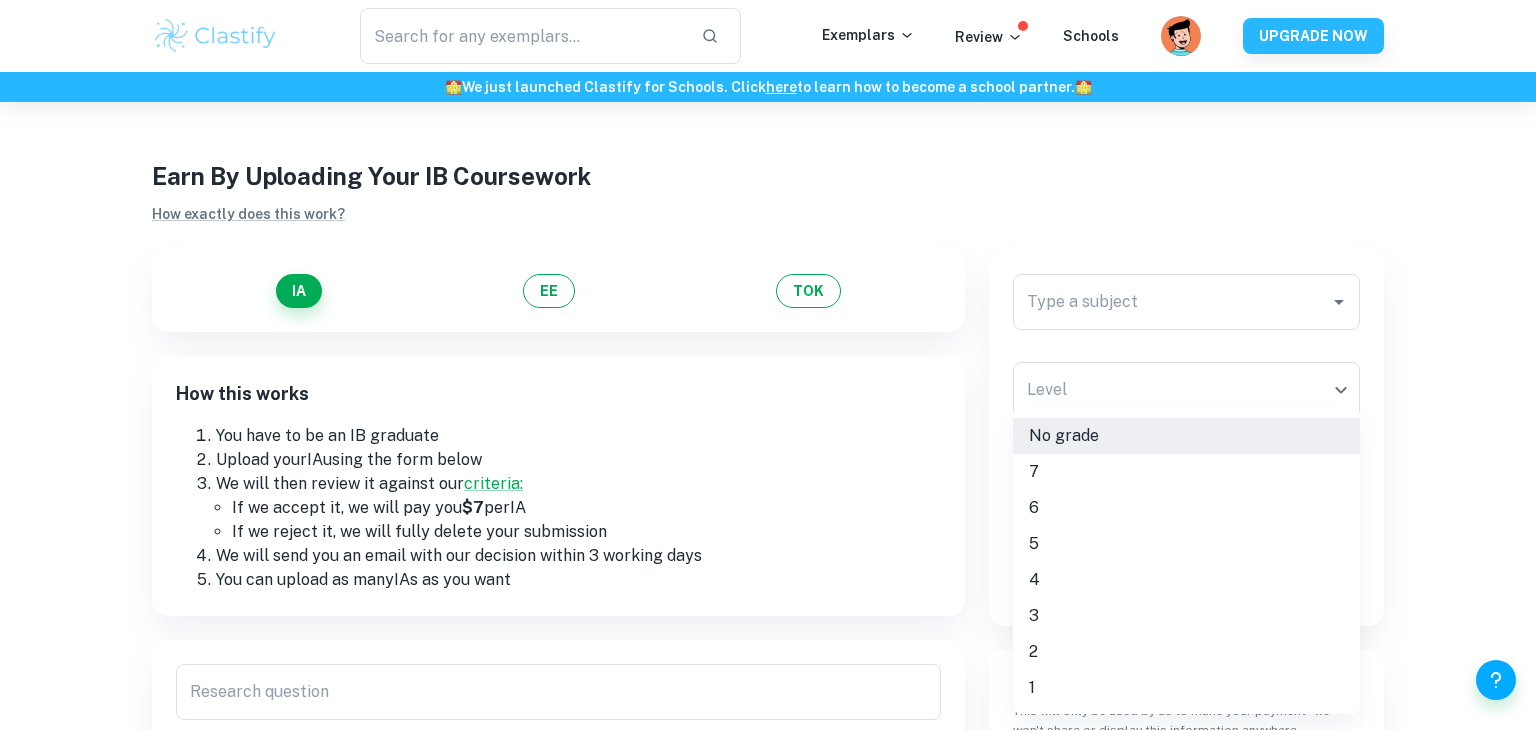 click on "We value your privacy We use cookies to enhance your browsing experience, serve personalised ads or content, and analyse our traffic. By clicking "Accept All", you consent to our use of cookies.   Cookie Policy Customise   Reject All   Accept All   Customise Consent Preferences   We use cookies to help you navigate efficiently and perform certain functions. You will find detailed information about all cookies under each consent category below. The cookies that are categorised as "Necessary" are stored on your browser as they are essential for enabling the basic functionalities of the site. ...  Show more For more information on how Google's third-party cookies operate and handle your data, see:   Google Privacy Policy Necessary Always Active Necessary cookies are required to enable the basic features of this site, such as providing secure log-in or adjusting your consent preferences. These cookies do not store any personally identifiable data. Functional Analytics Performance Advertisement Uncategorised" at bounding box center (768, 467) 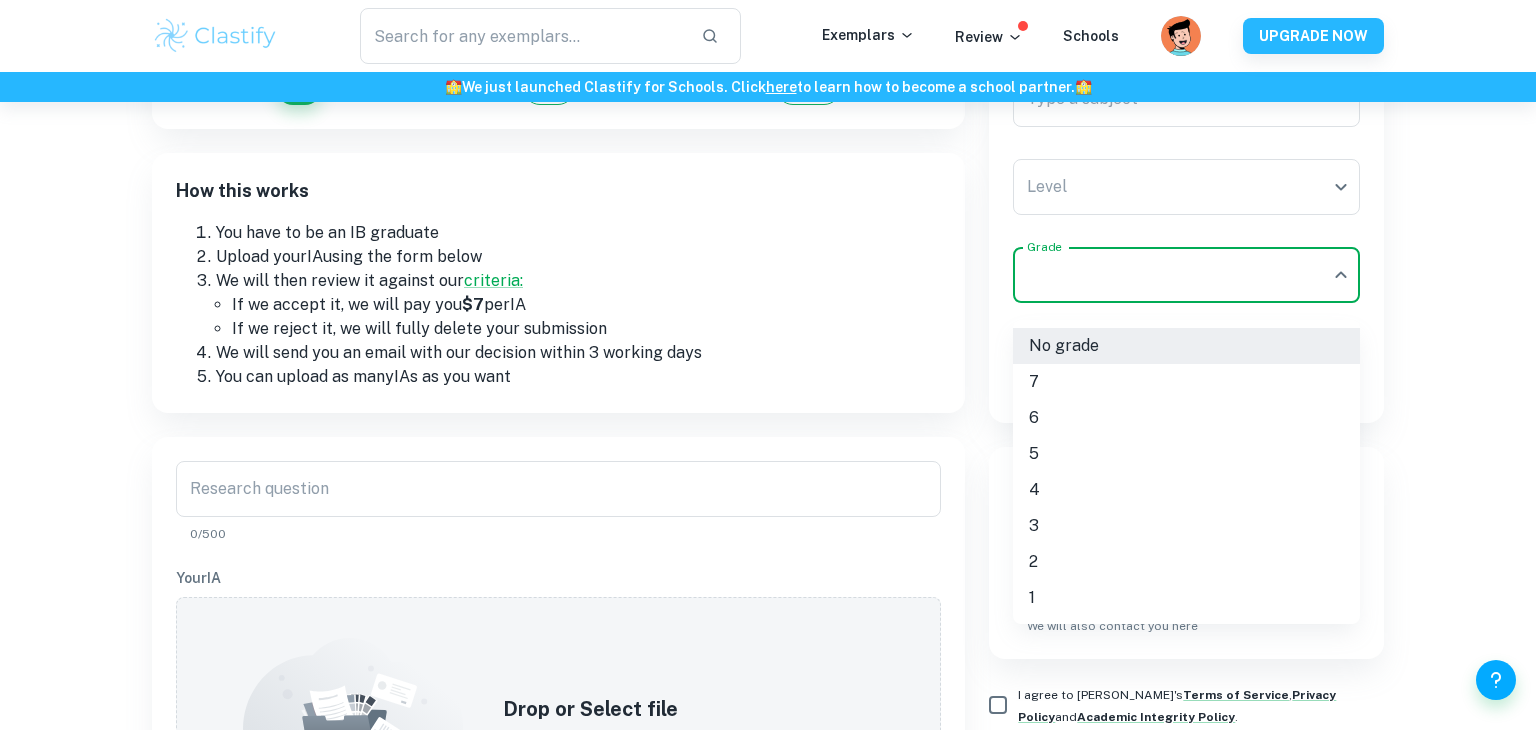 scroll, scrollTop: 208, scrollLeft: 0, axis: vertical 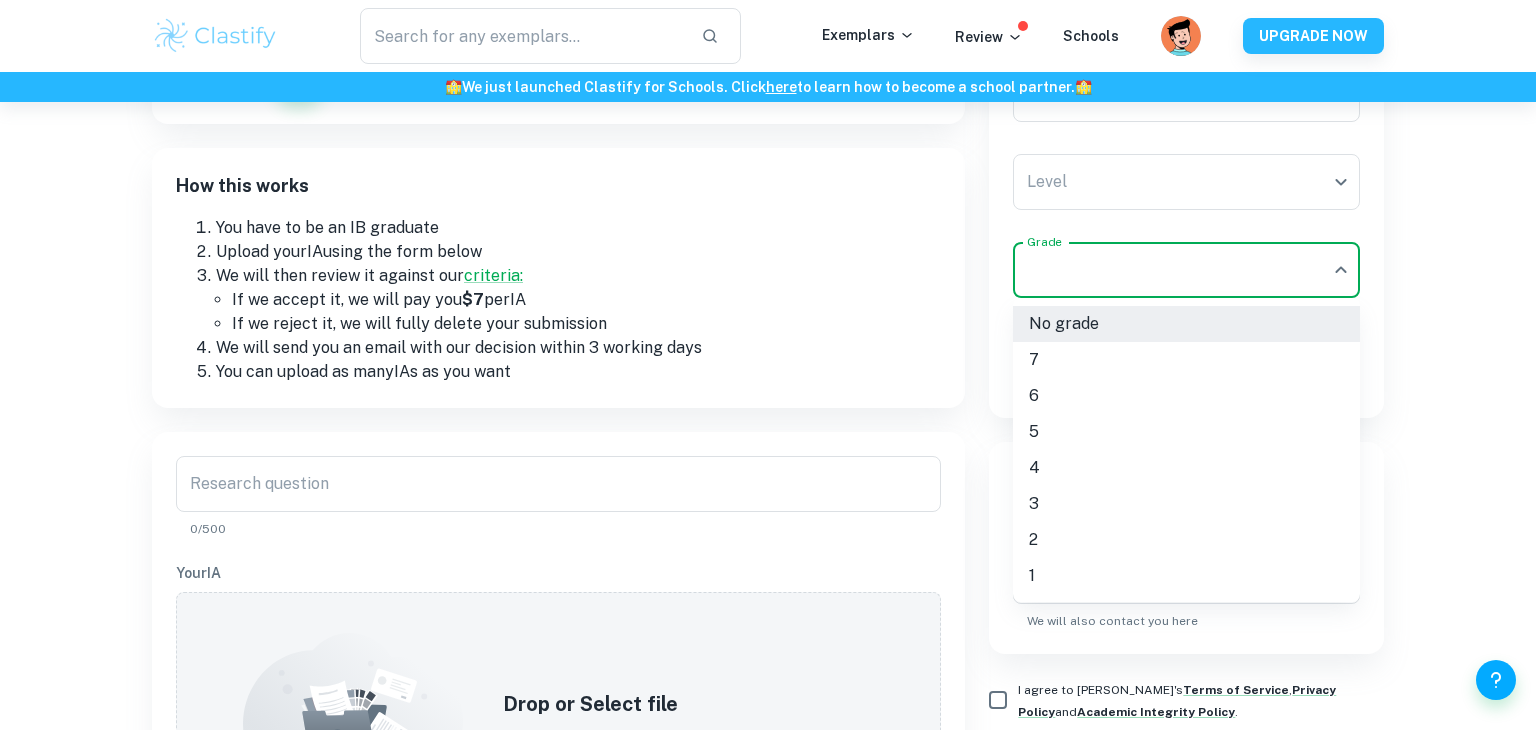 click at bounding box center (768, 365) 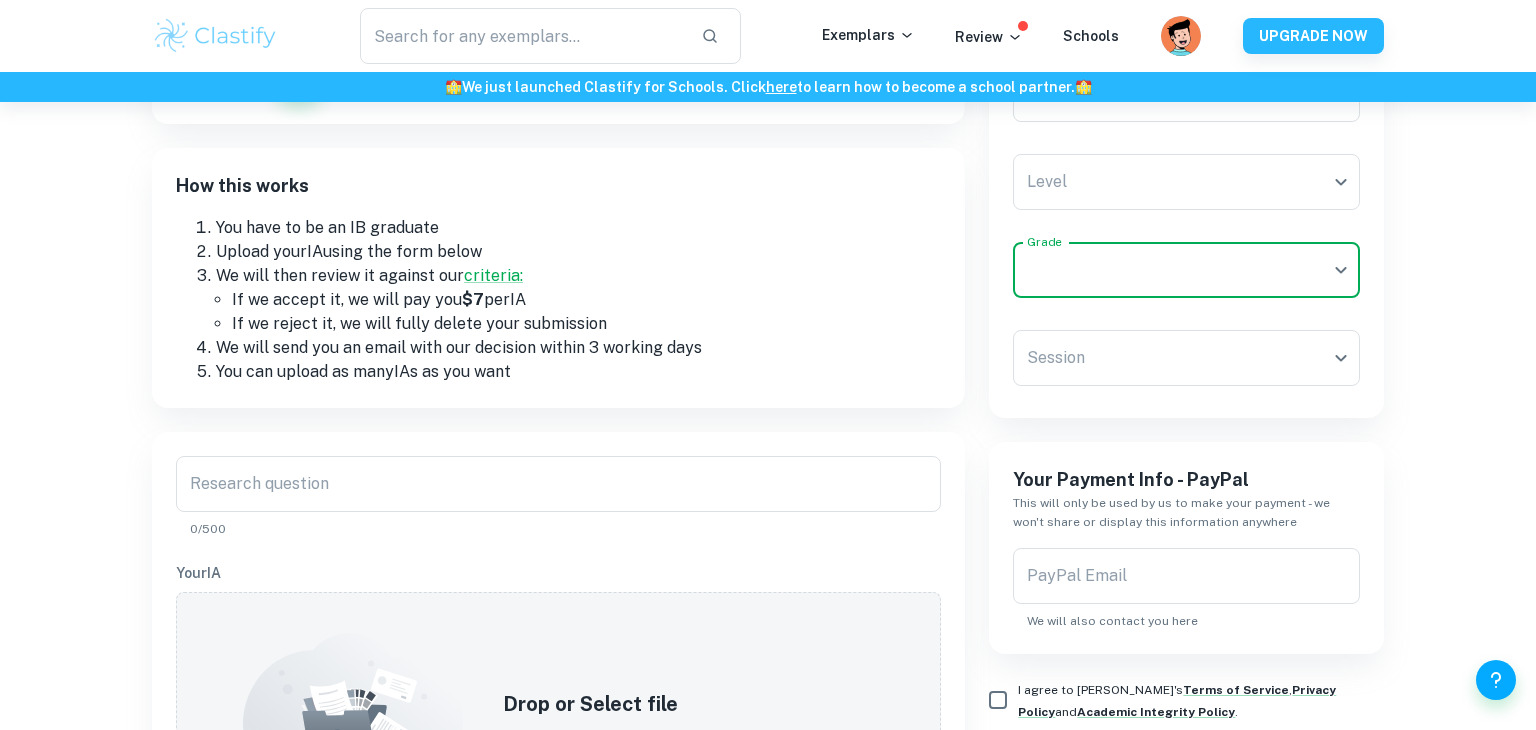 scroll, scrollTop: 0, scrollLeft: 0, axis: both 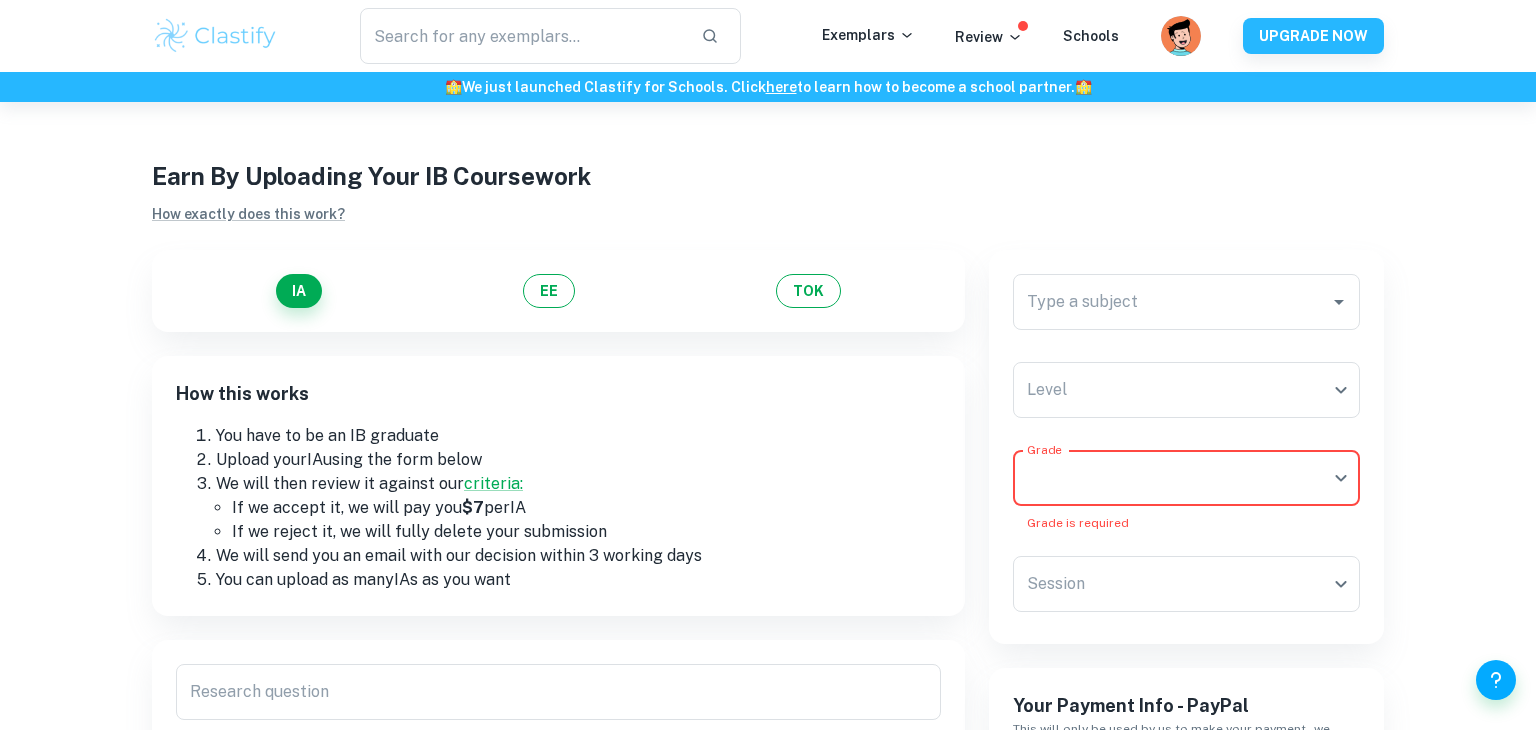 click on "IA EE TOK How this works You have to be an IB graduate Upload your  IA  using the form below We will then review it against our  criteria: If we accept it, we will pay you  $7  per  IA If we reject it, we will fully delete your submission We will send you an email with our decision within 3 working days You can upload as many  IA s as you want Research question Research question 0/500 Your  IA Drop or Select file Drop files here or click to  browse  through your machine Screenshot of component IB results  ( How to do this? ) We will use this to verify the grade. We won't share or display it anywhere. Once we accept (or reject) your document we will remove this. Drop or Select file Drop files here or click to  browse  through your machine" at bounding box center [546, 818] 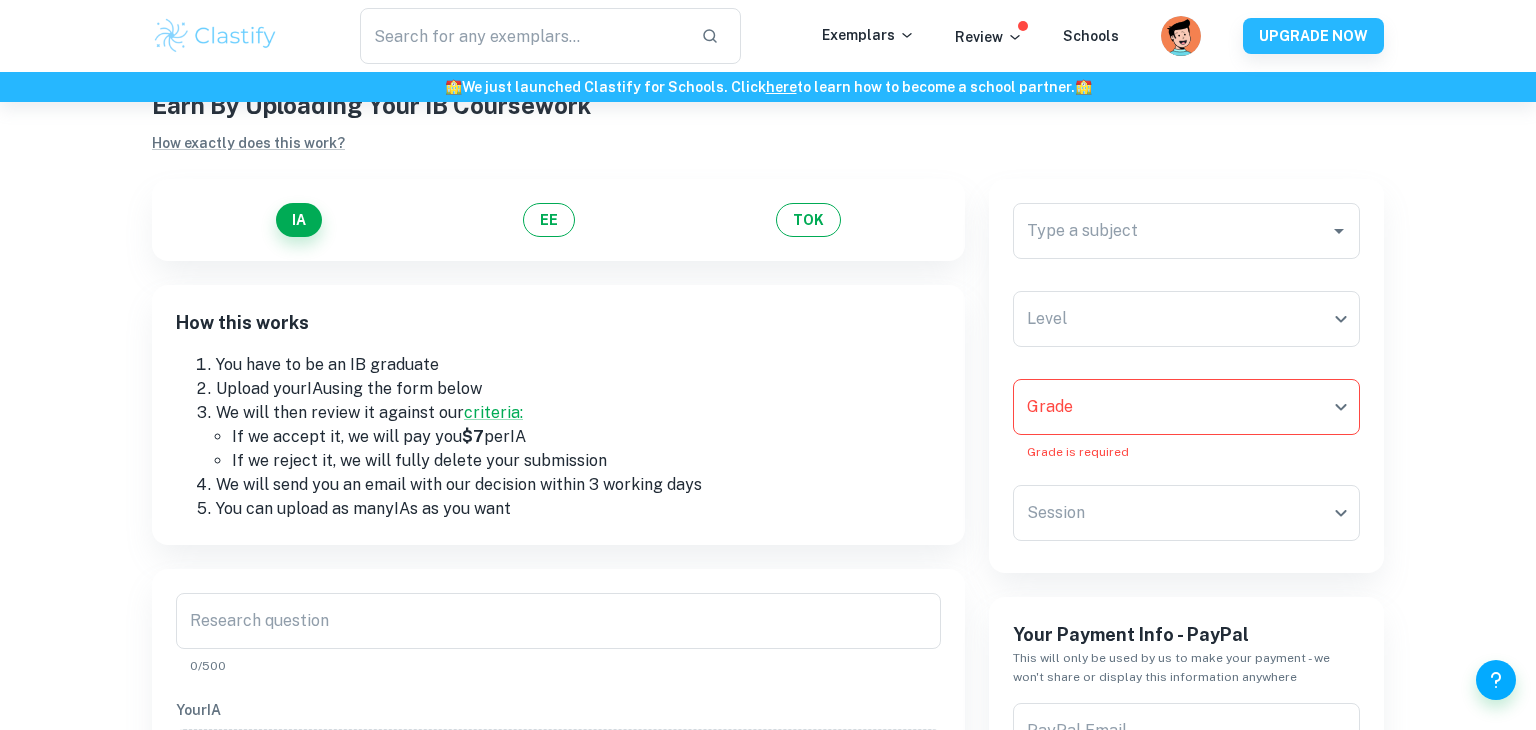 scroll, scrollTop: 72, scrollLeft: 0, axis: vertical 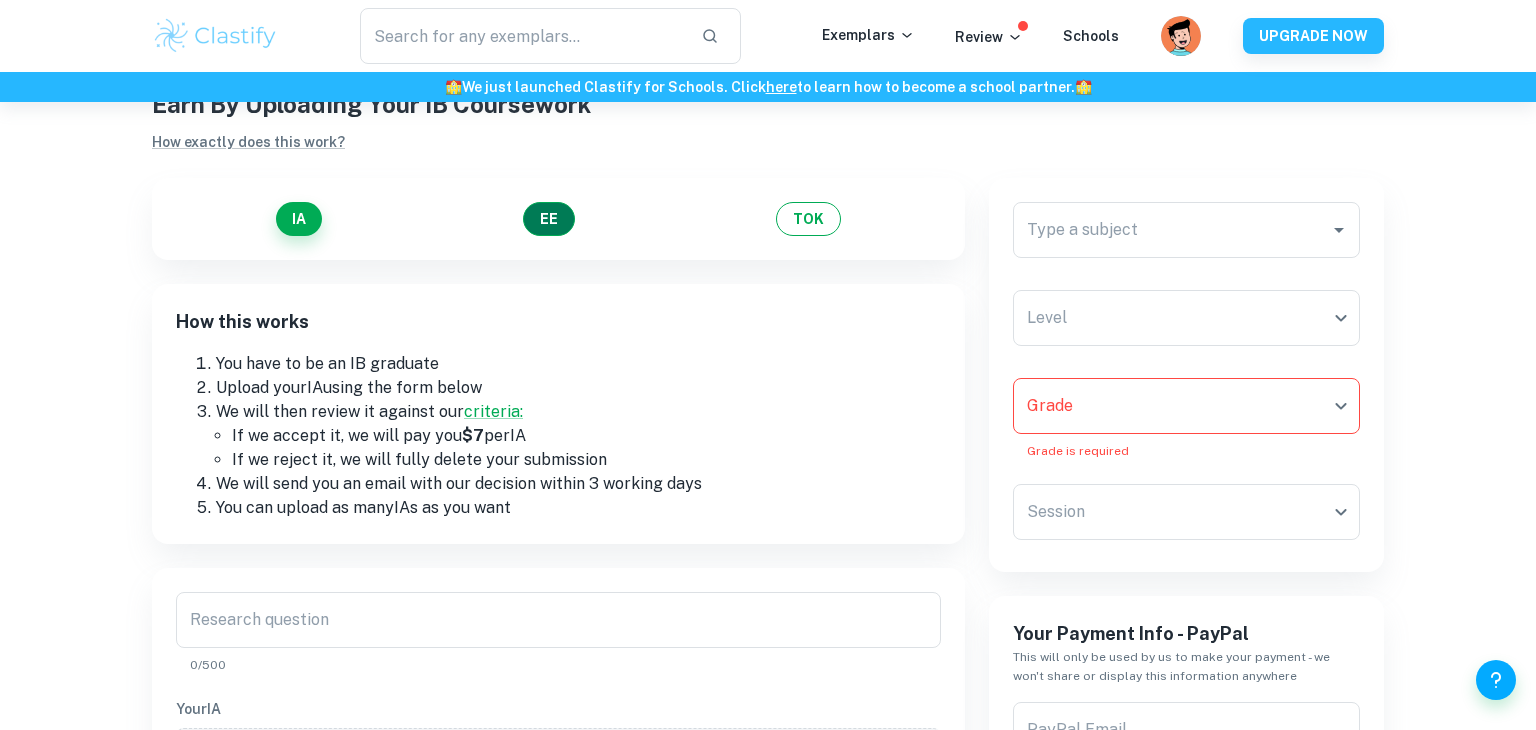 click on "EE" at bounding box center (549, 219) 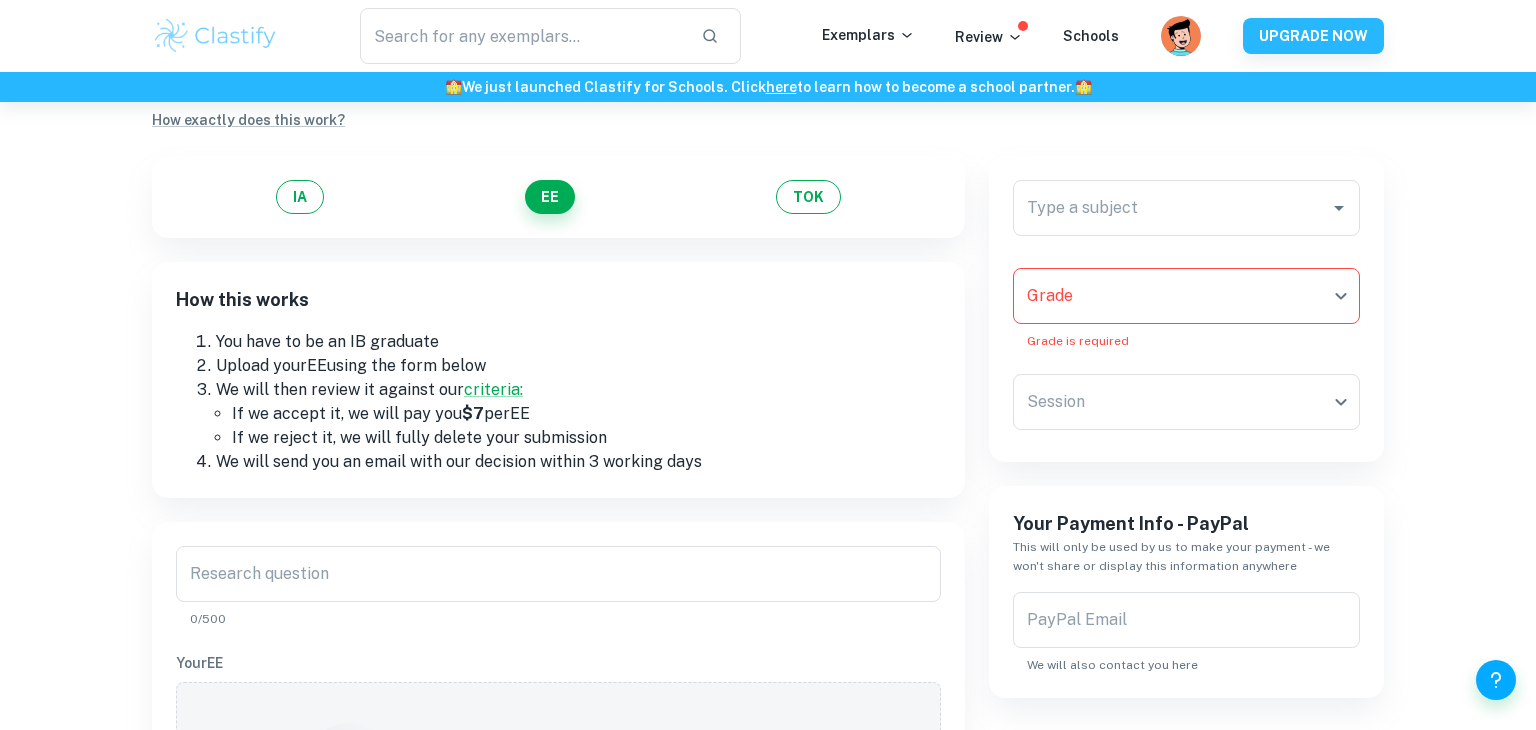 scroll, scrollTop: 0, scrollLeft: 0, axis: both 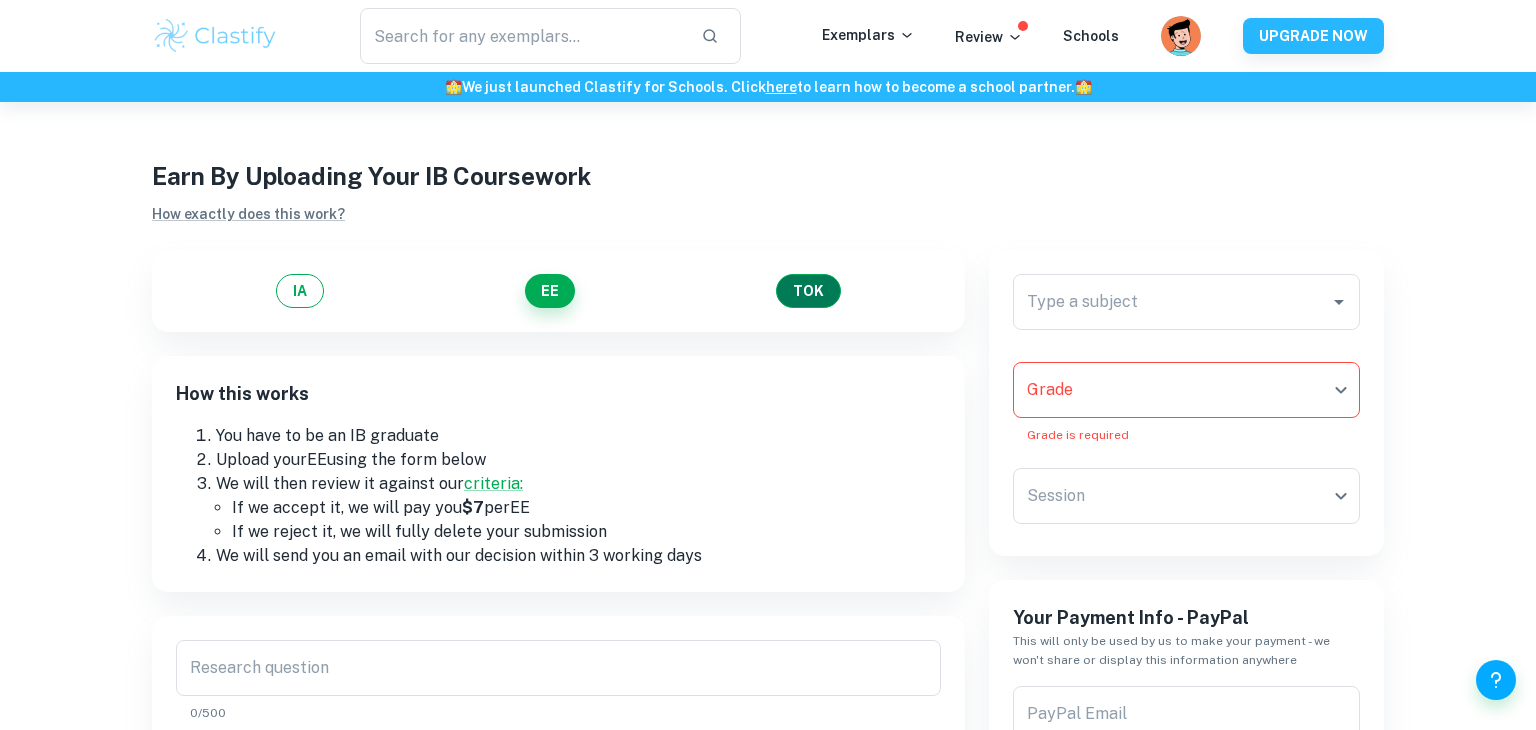 click on "TOK" at bounding box center [808, 291] 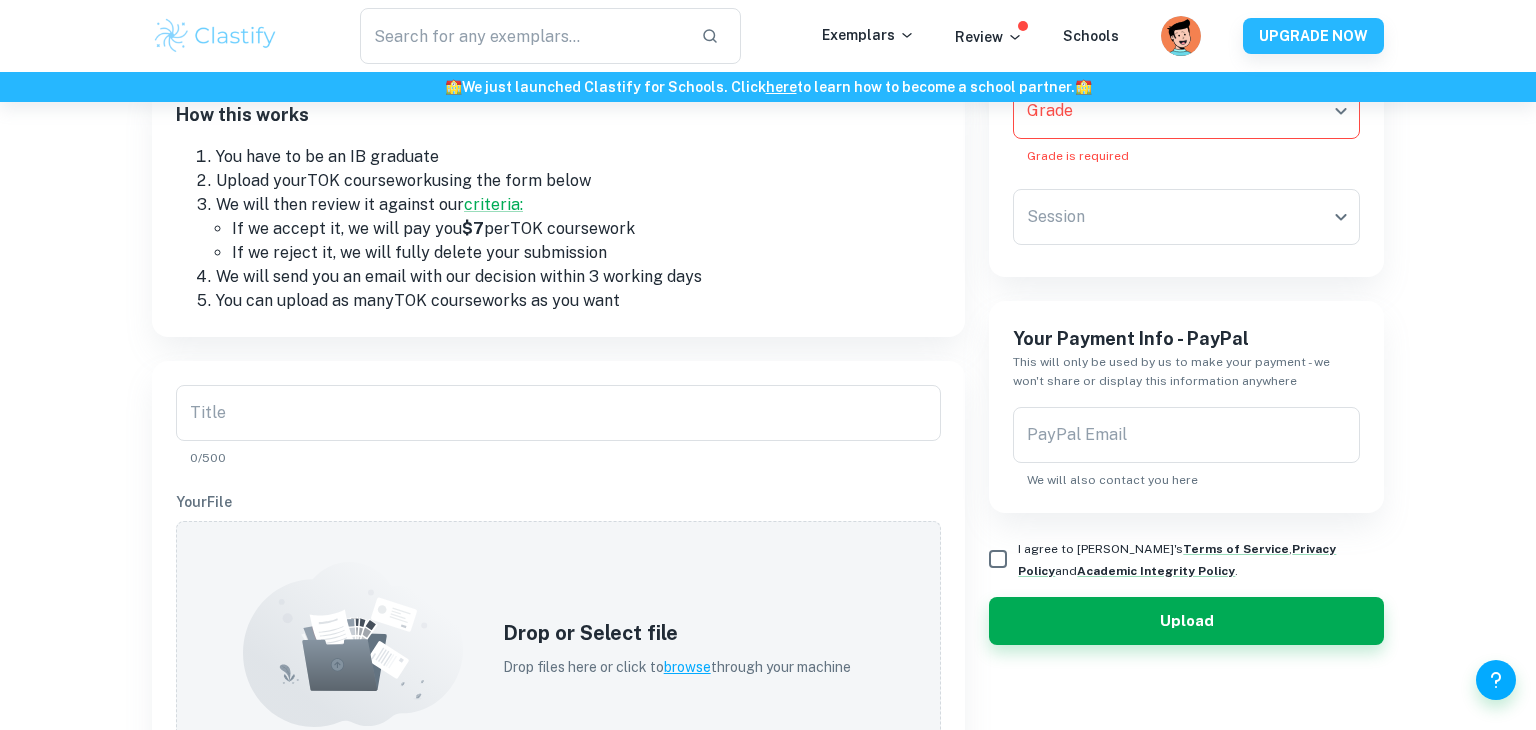 scroll, scrollTop: 284, scrollLeft: 0, axis: vertical 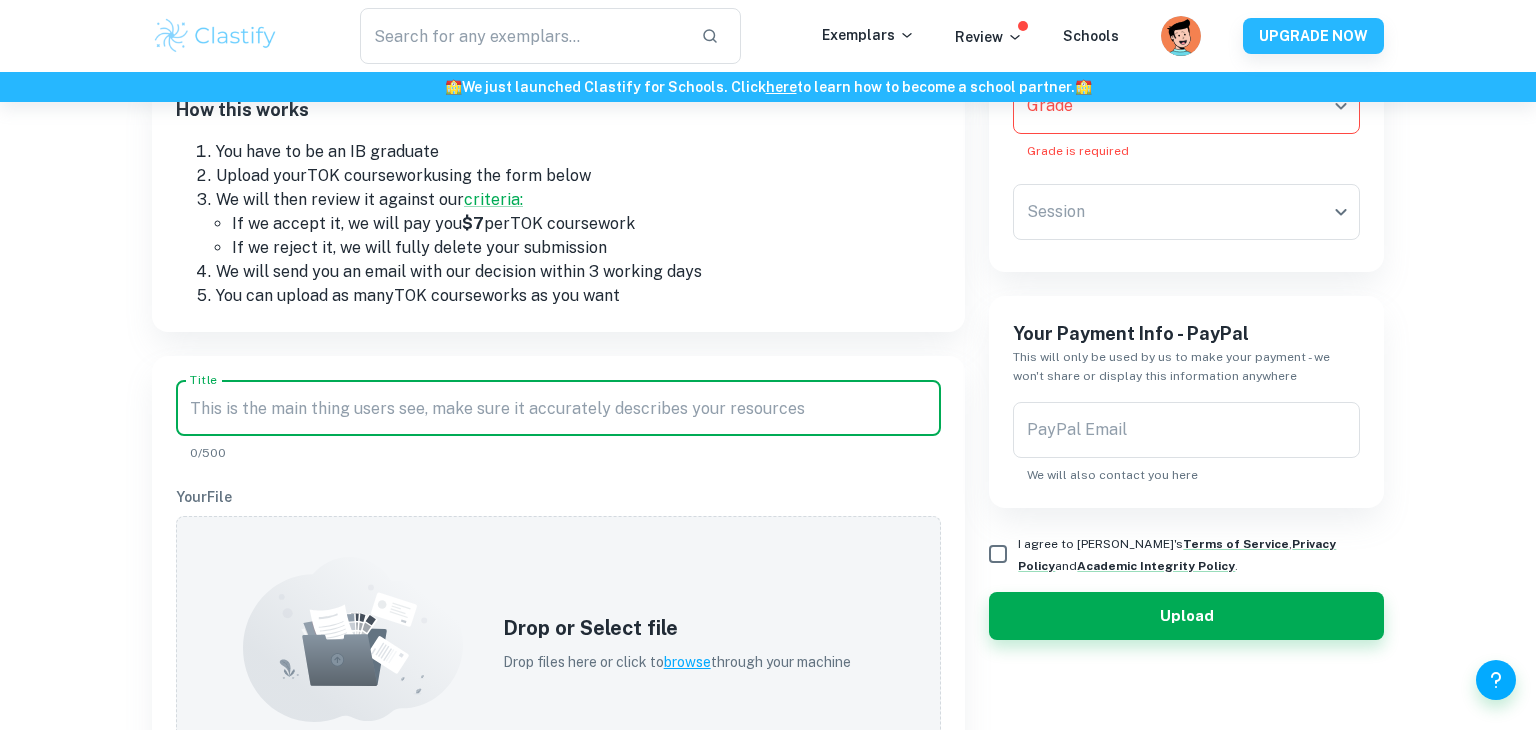 click on "Title" at bounding box center (558, 408) 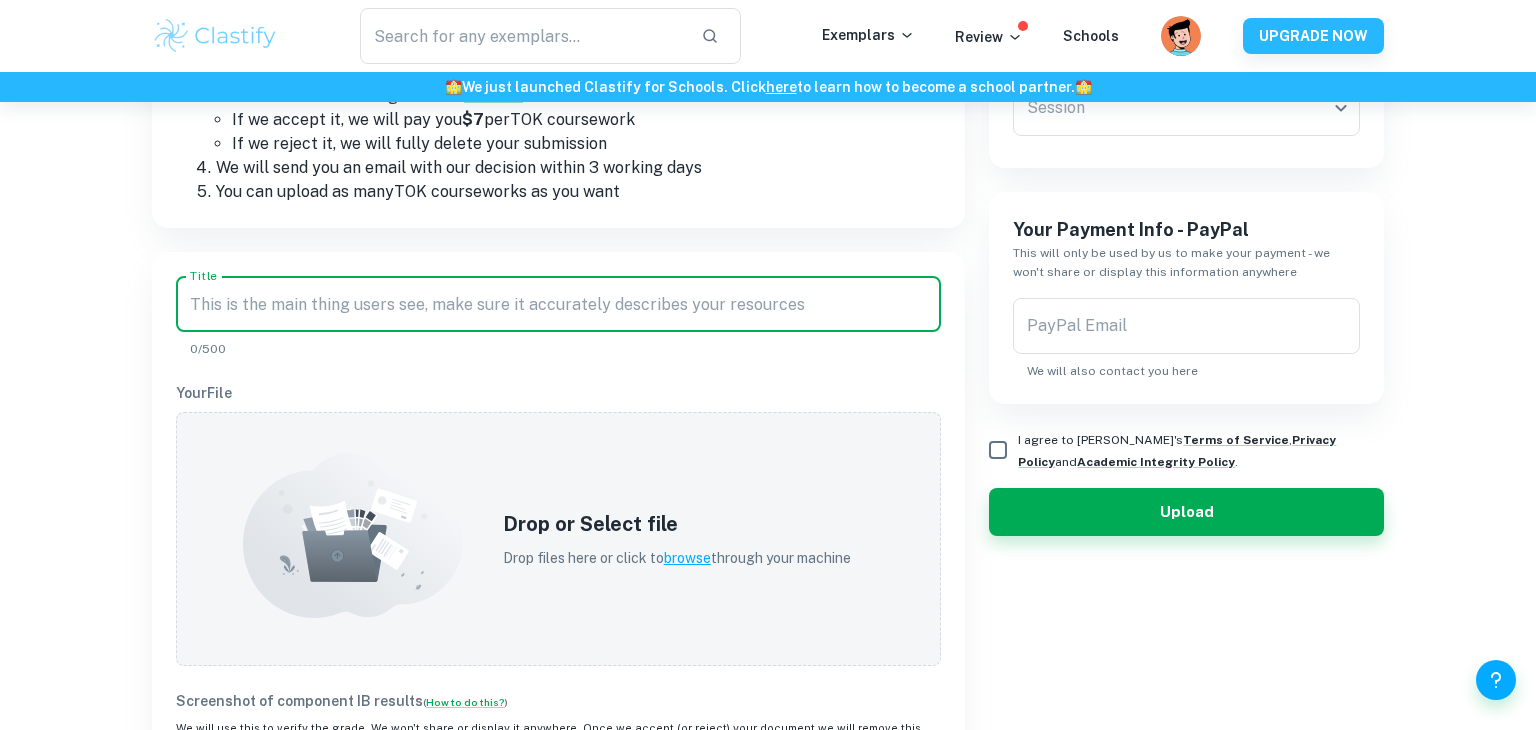scroll, scrollTop: 384, scrollLeft: 0, axis: vertical 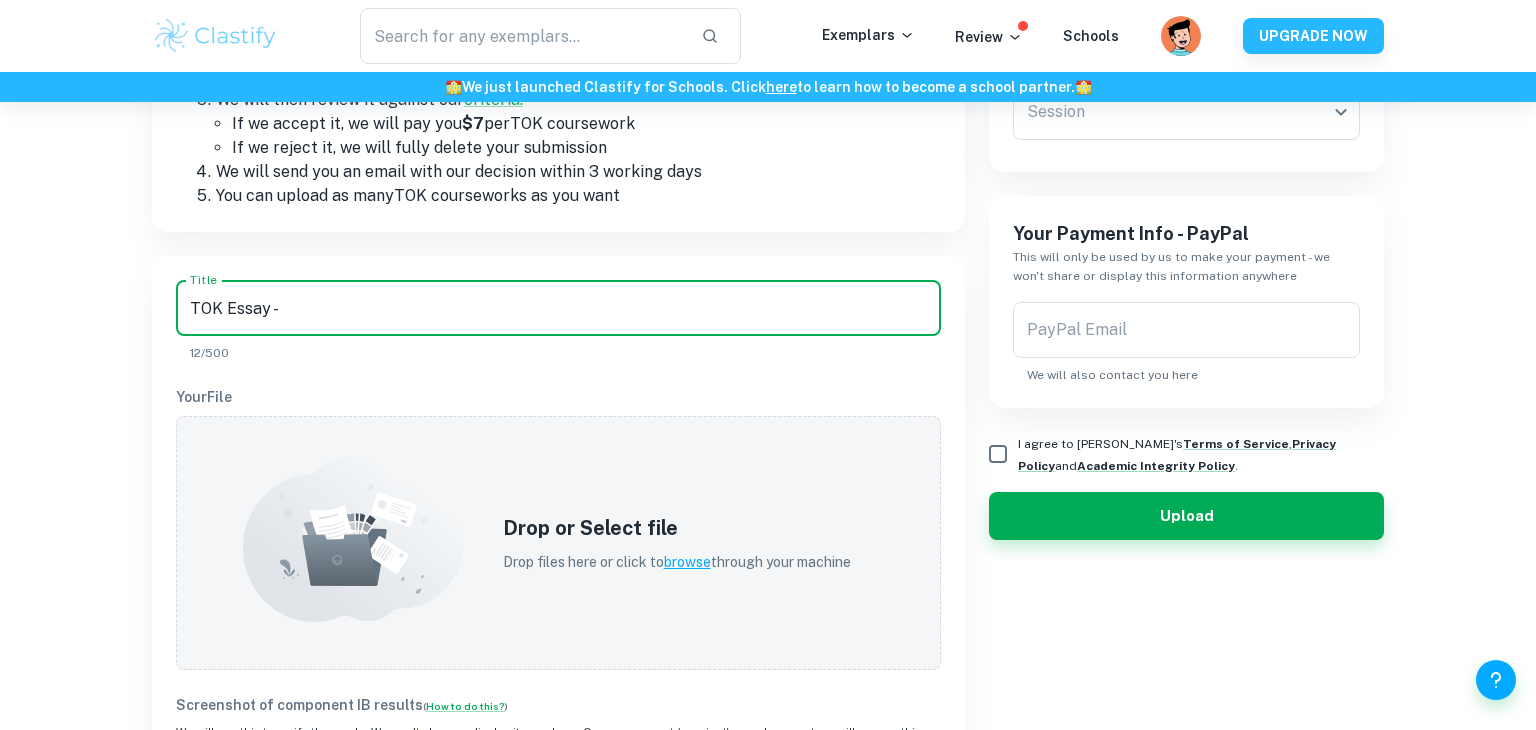 paste on "To what extent do you agree with the claim “all models are wrong, but some are useful” (attributed to [PERSON_NAME])? Discuss with reference to mathematics and one other area of knowledge." 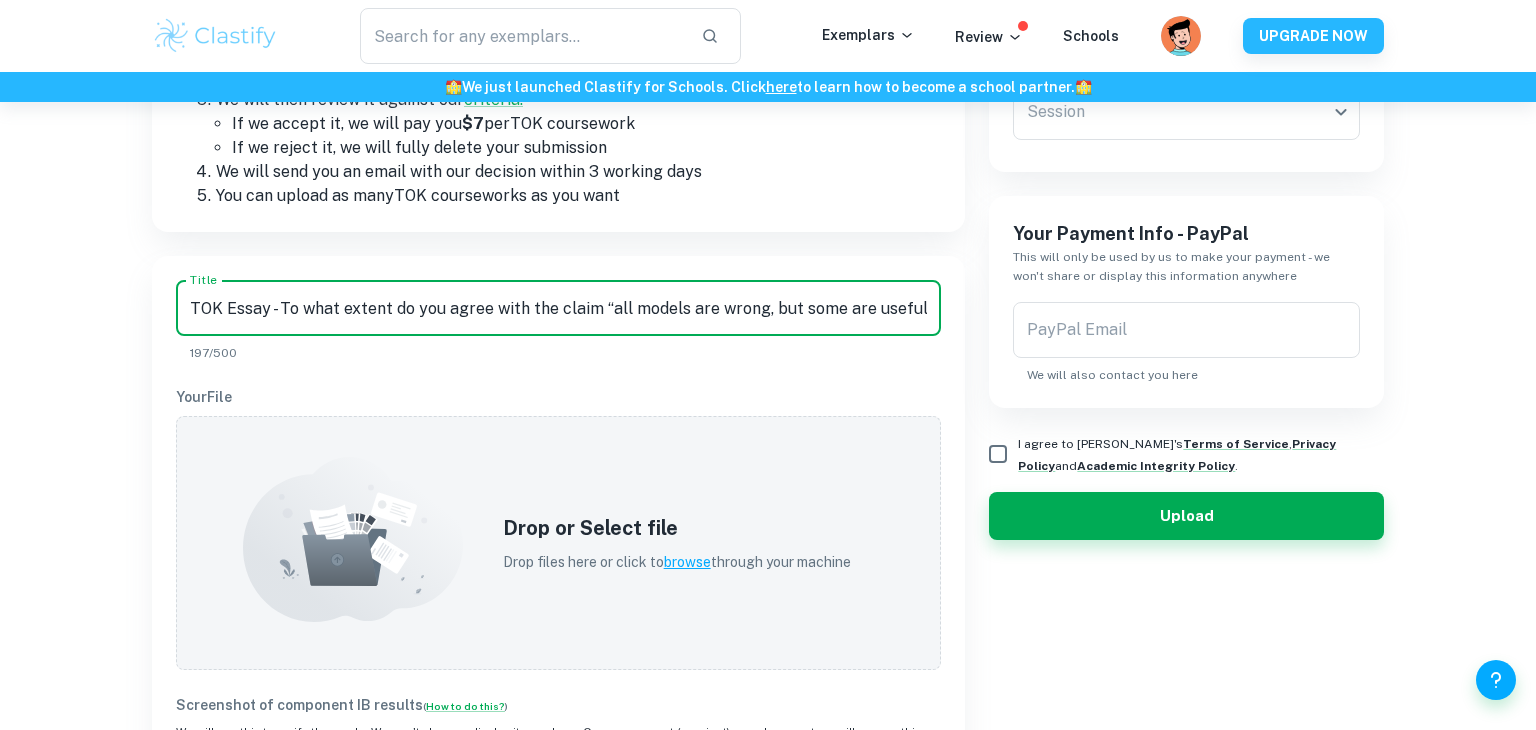 scroll, scrollTop: 0, scrollLeft: 739, axis: horizontal 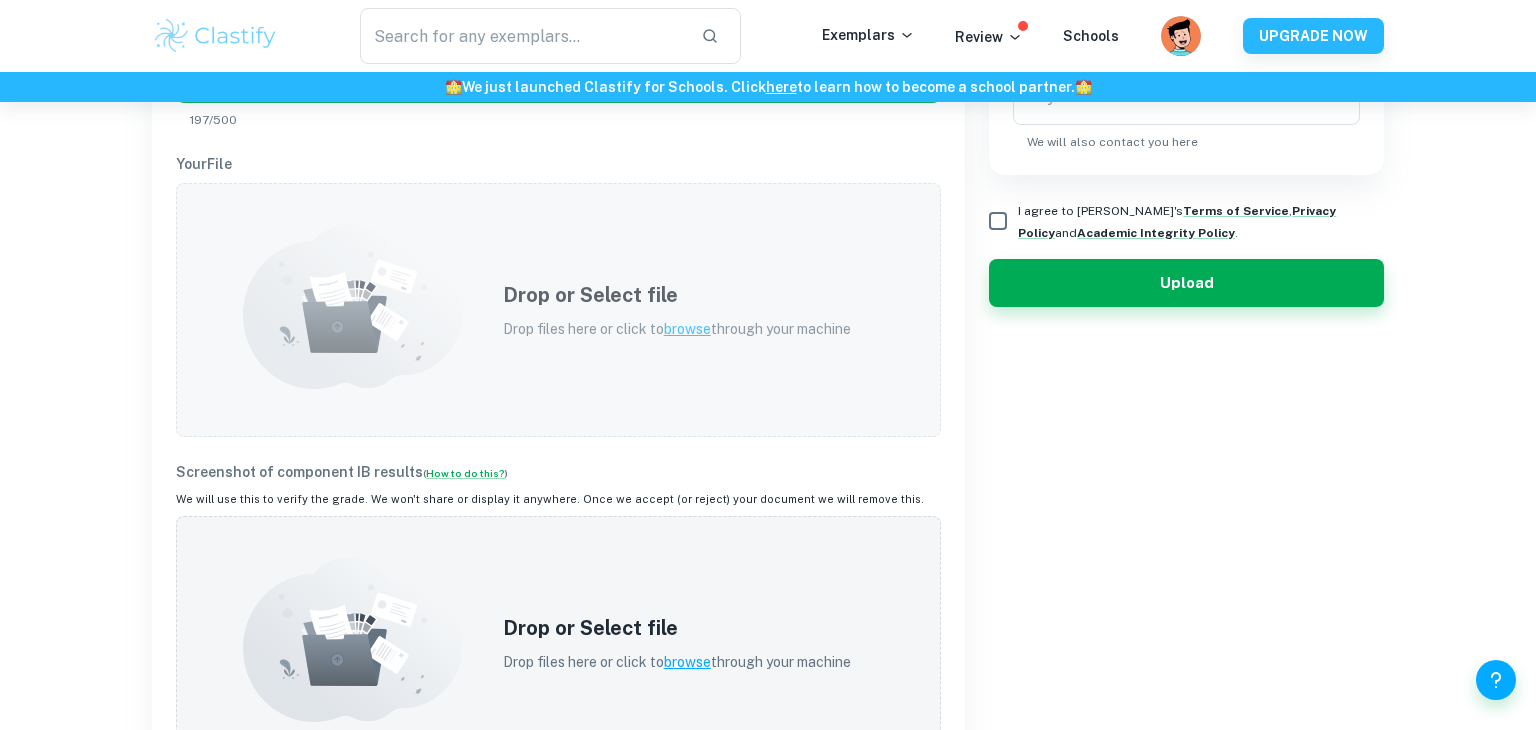 type on "TOK Essay - To what extent do you agree with the claim “all models are wrong, but some are useful” (attributed to [PERSON_NAME])? Discuss with reference to mathematics and one other area of knowledge." 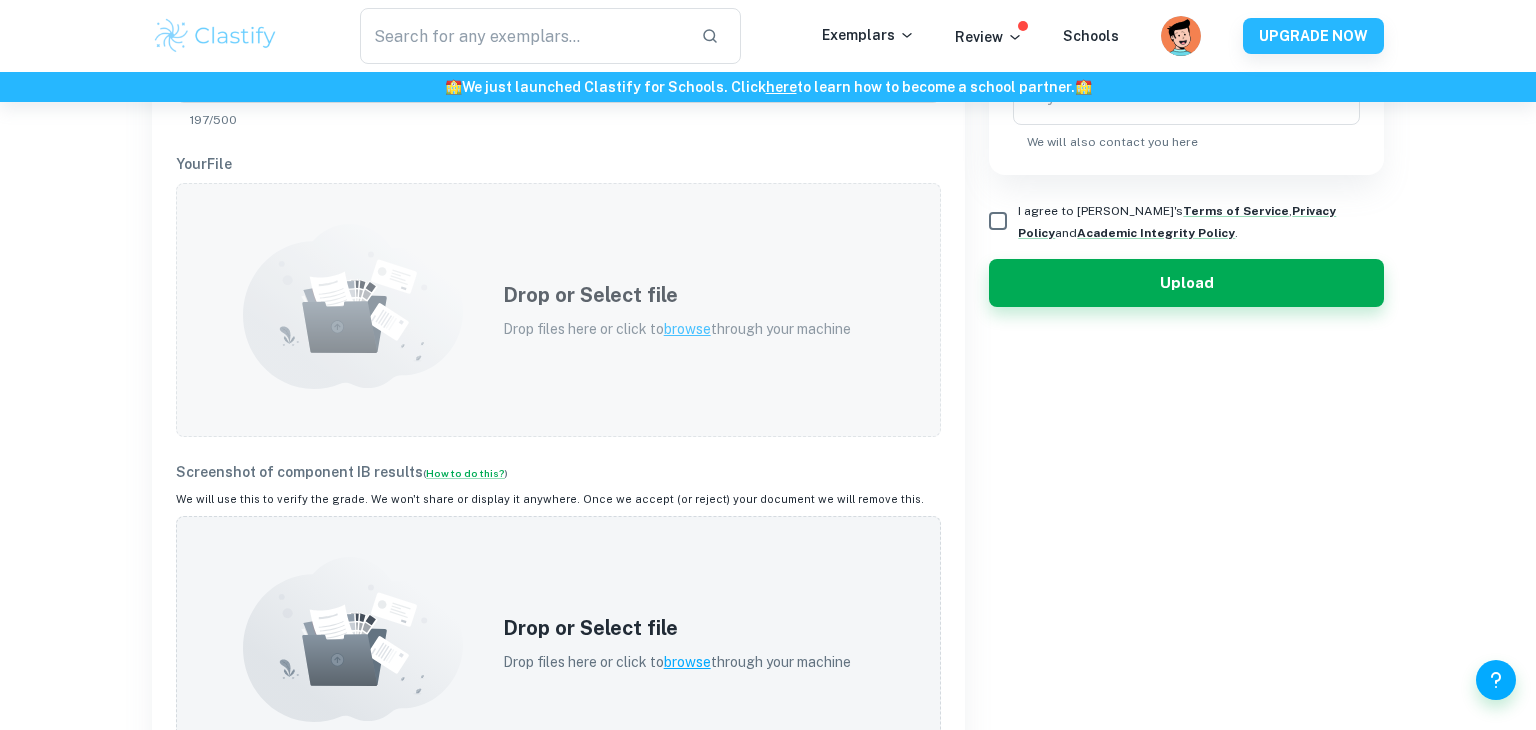 scroll, scrollTop: 0, scrollLeft: 0, axis: both 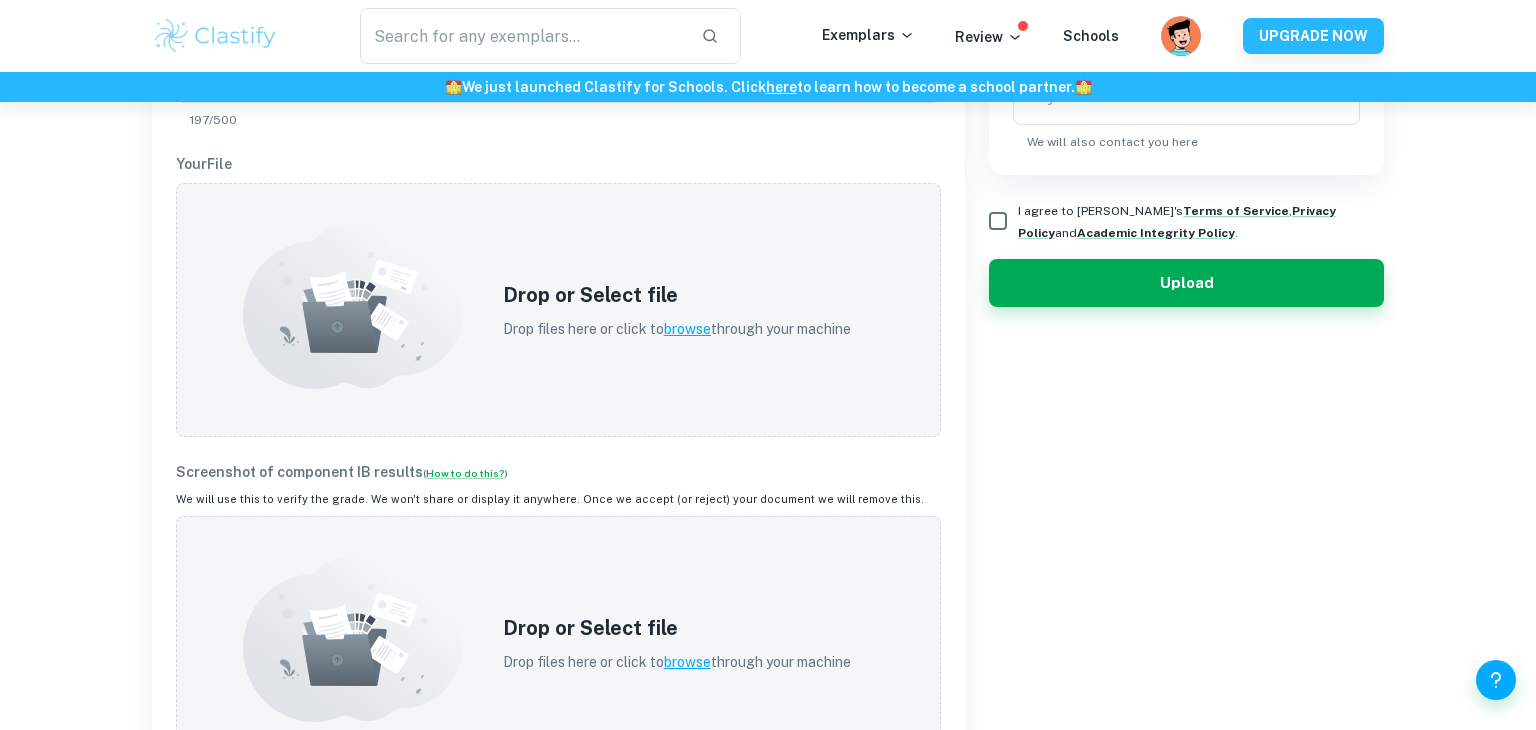 click on "Screenshot of component IB results  ( How to do this? )" at bounding box center [558, 472] 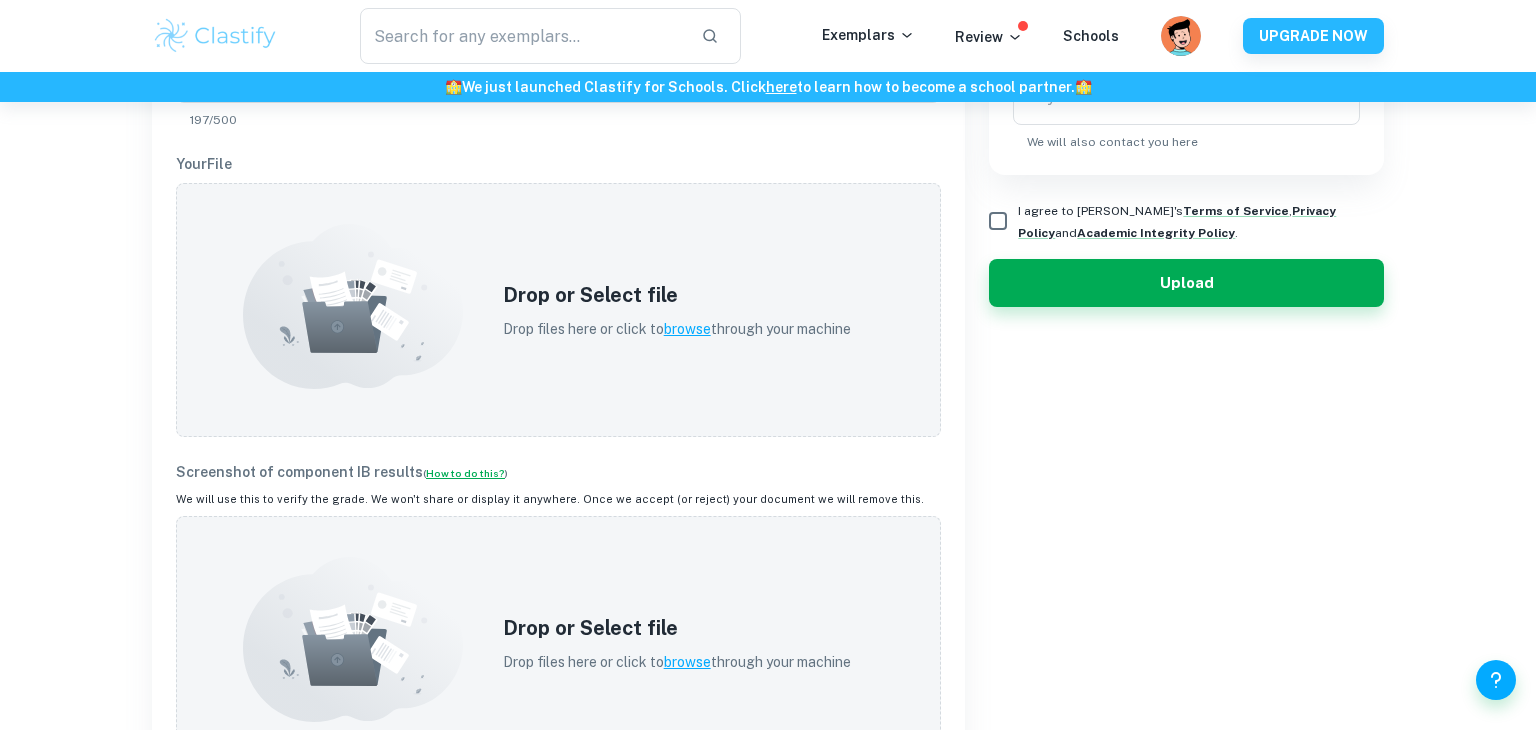 click on "How to do this?" at bounding box center (465, 473) 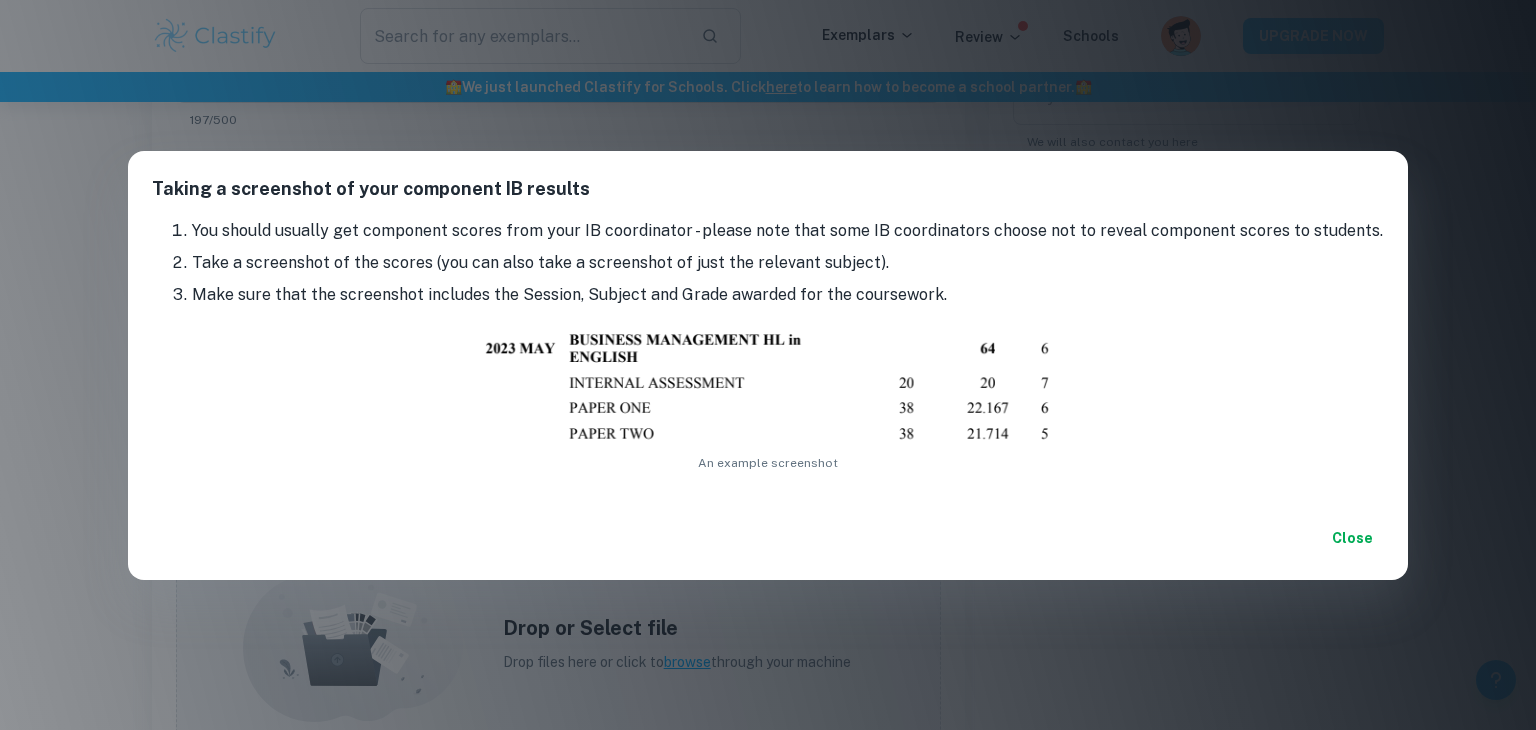 click on "Close" at bounding box center (1352, 538) 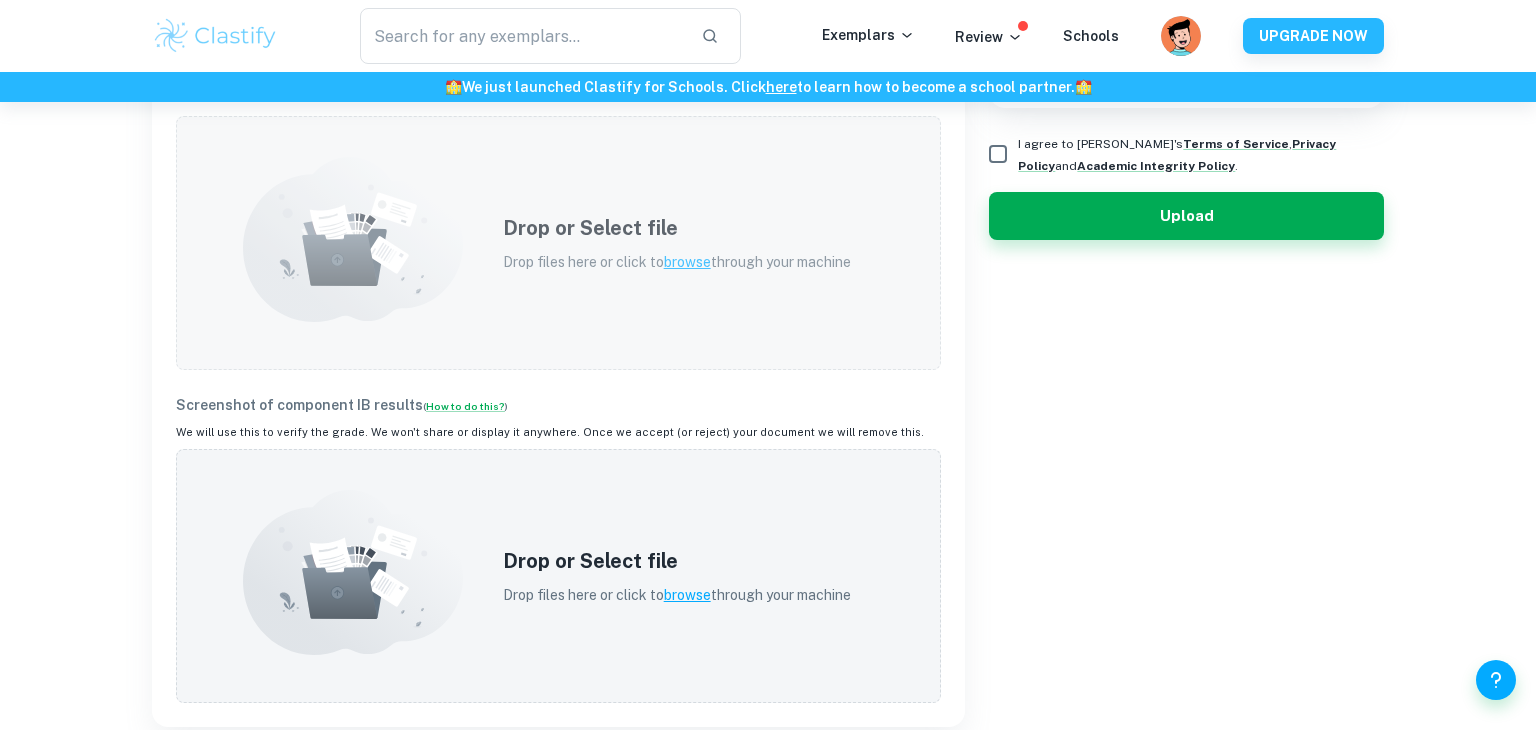 scroll, scrollTop: 691, scrollLeft: 0, axis: vertical 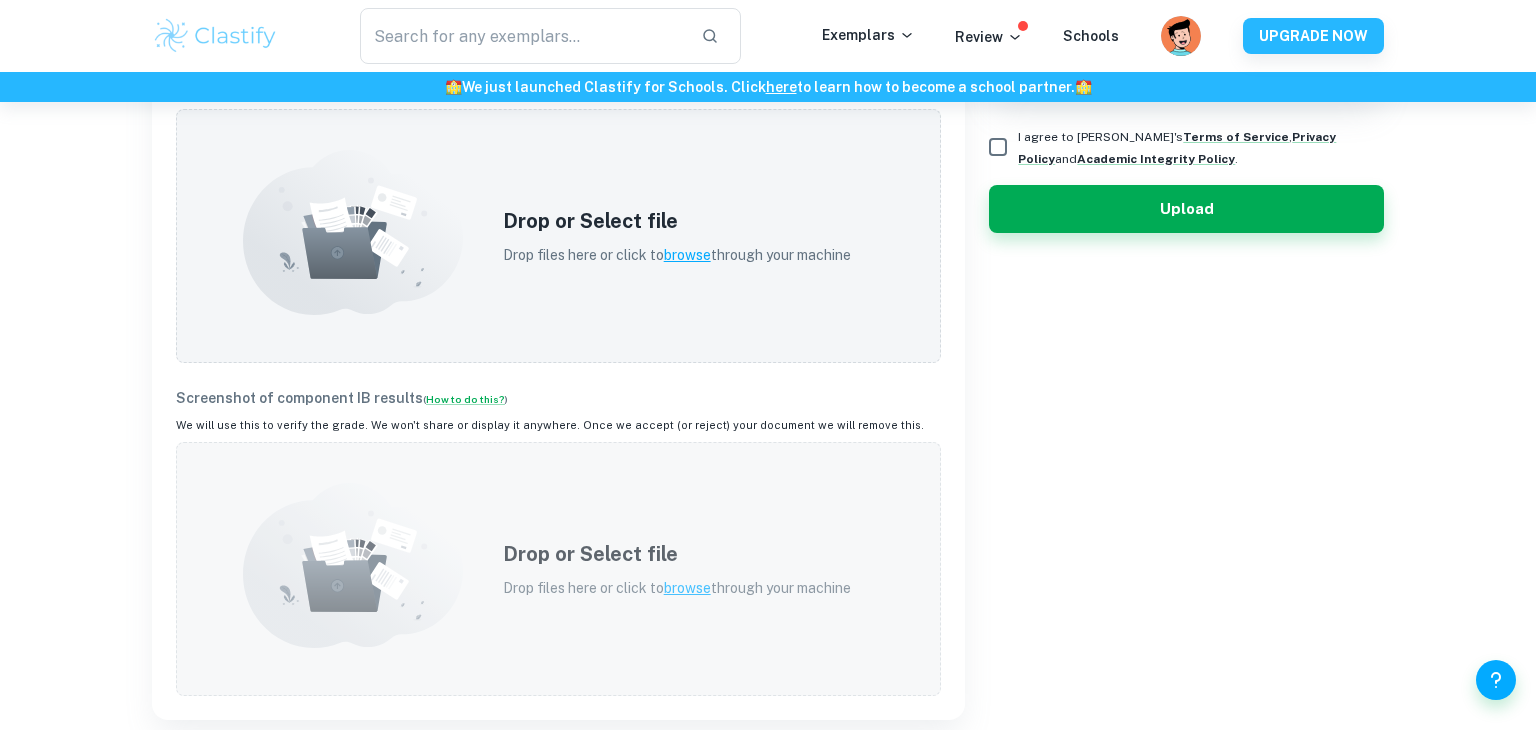 click on "browse" at bounding box center (687, 588) 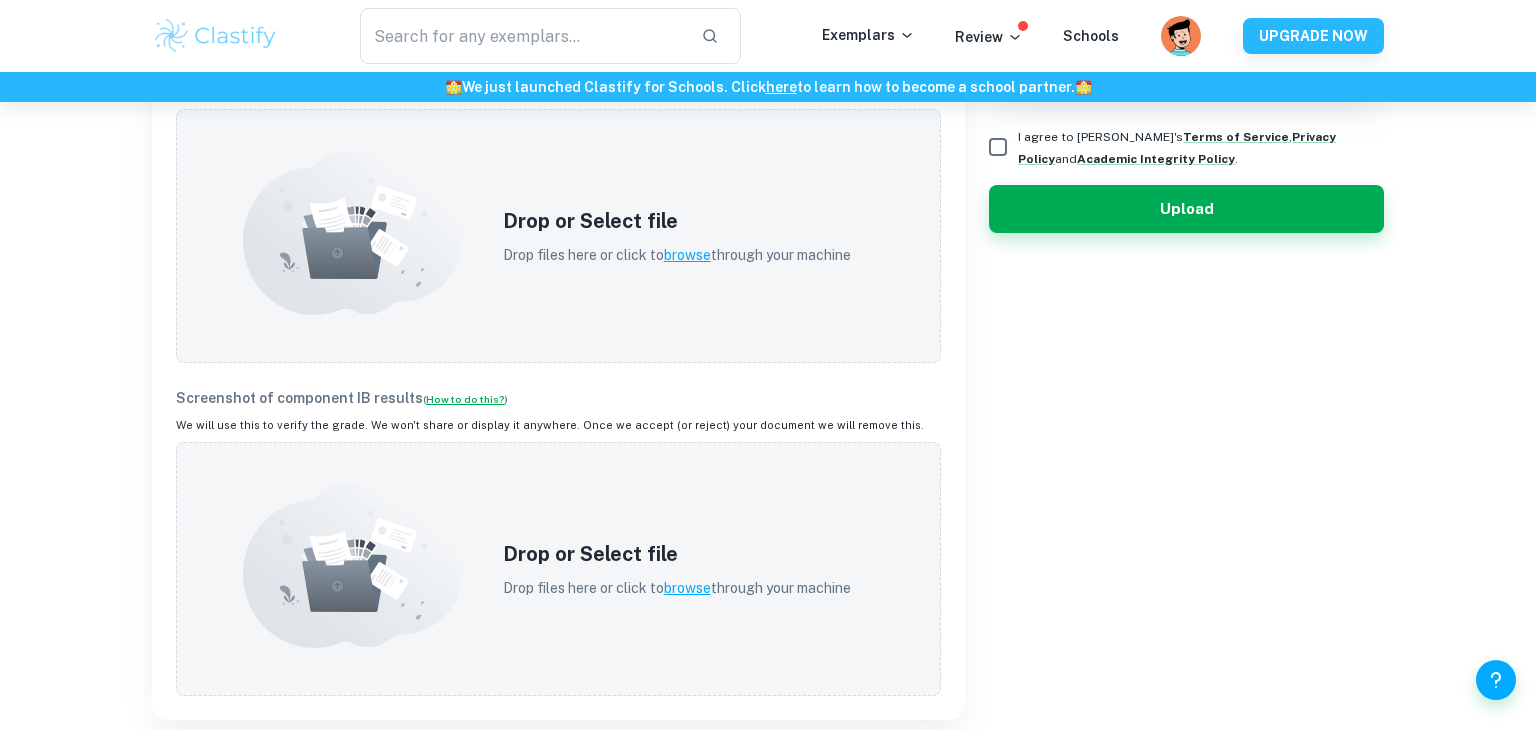 click on "How to do this?" at bounding box center [465, 399] 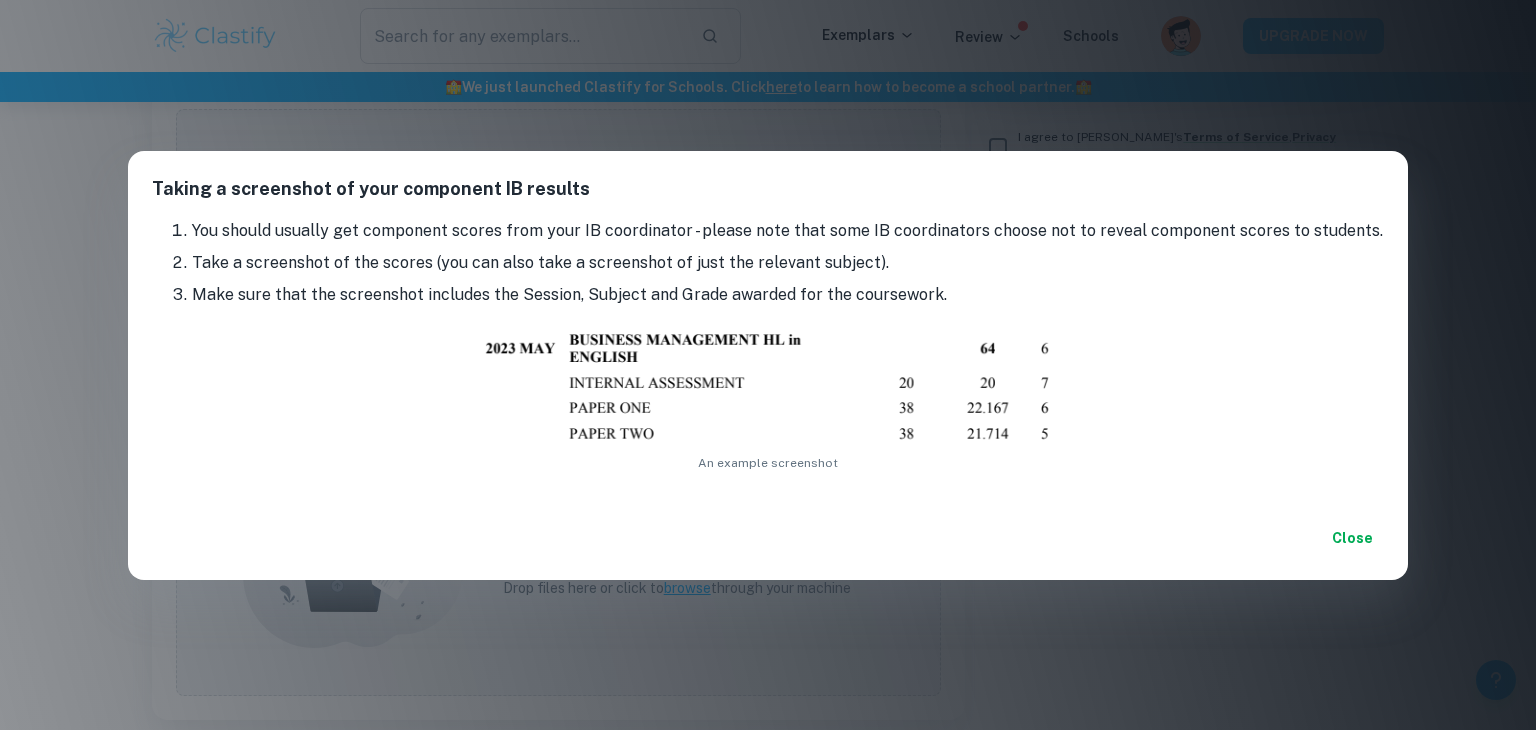 click on "Close" at bounding box center (1352, 538) 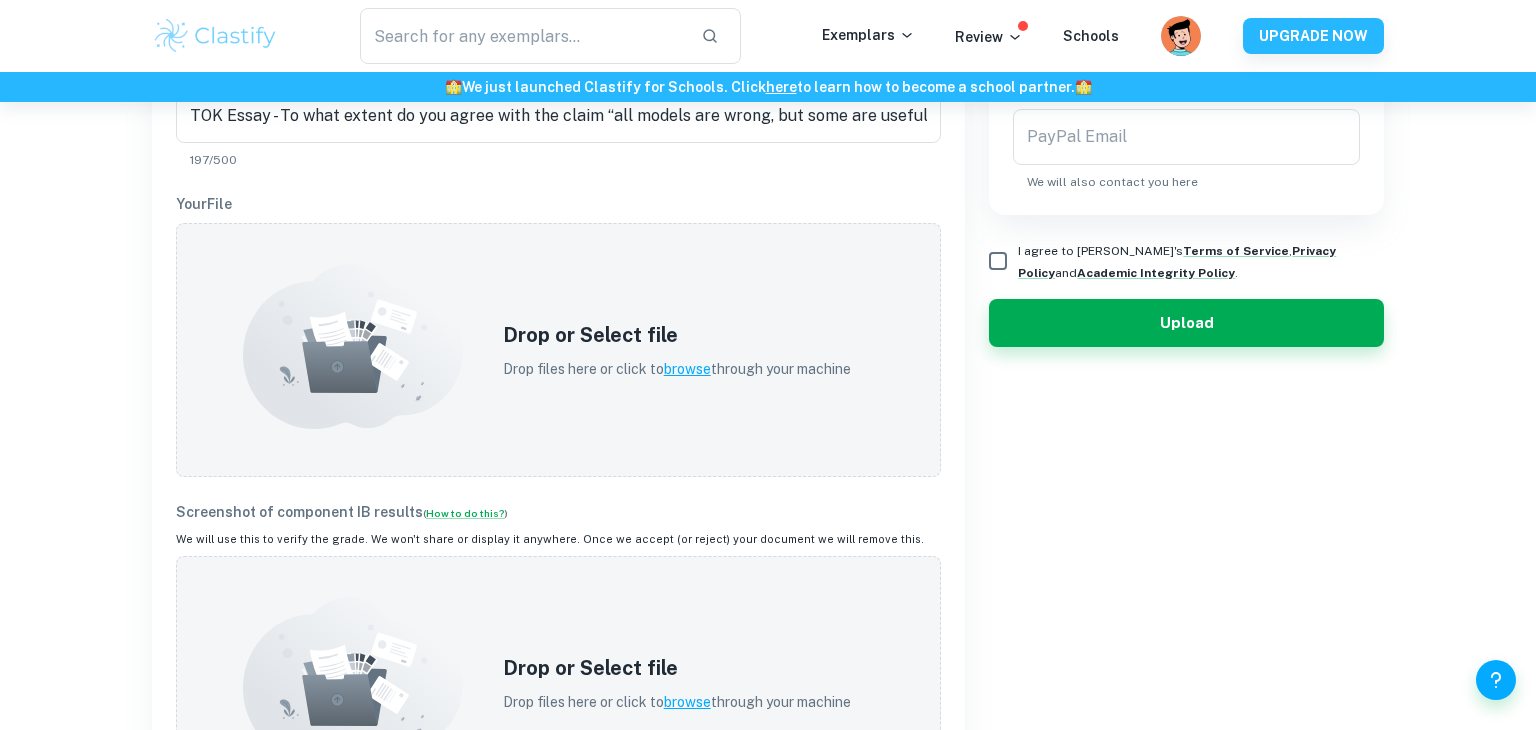 scroll, scrollTop: 567, scrollLeft: 0, axis: vertical 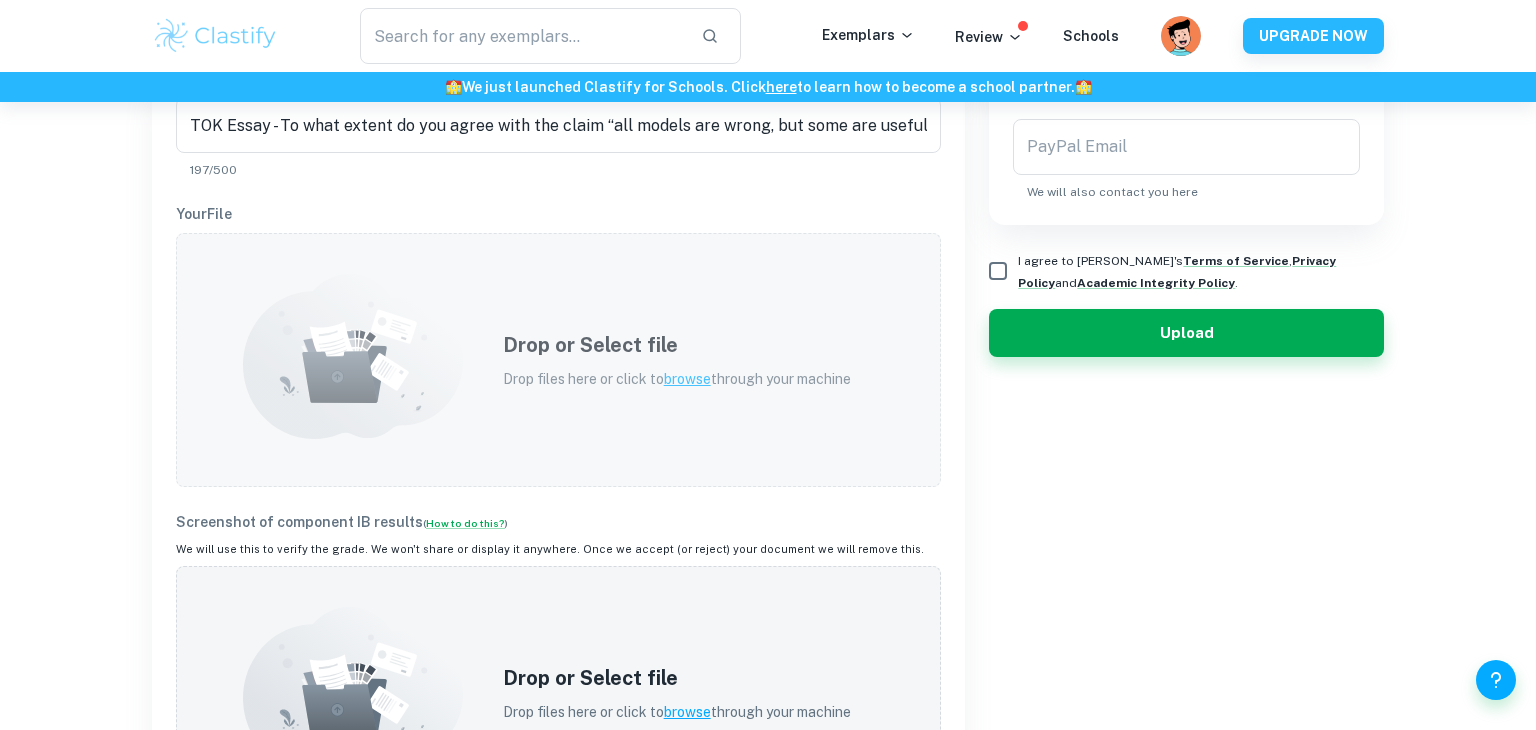click on "Drop files here or click to  browse  through your machine" at bounding box center (677, 379) 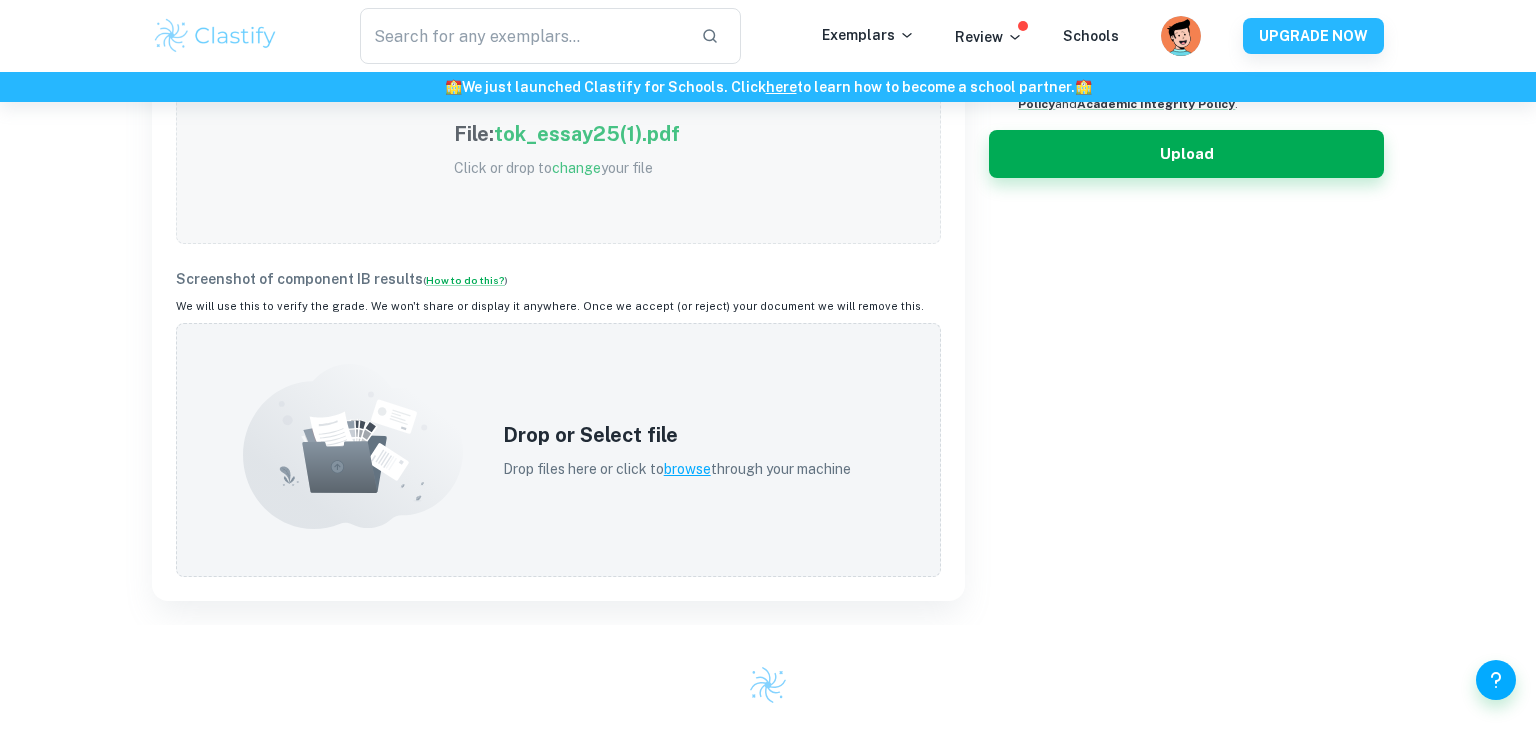 scroll, scrollTop: 750, scrollLeft: 0, axis: vertical 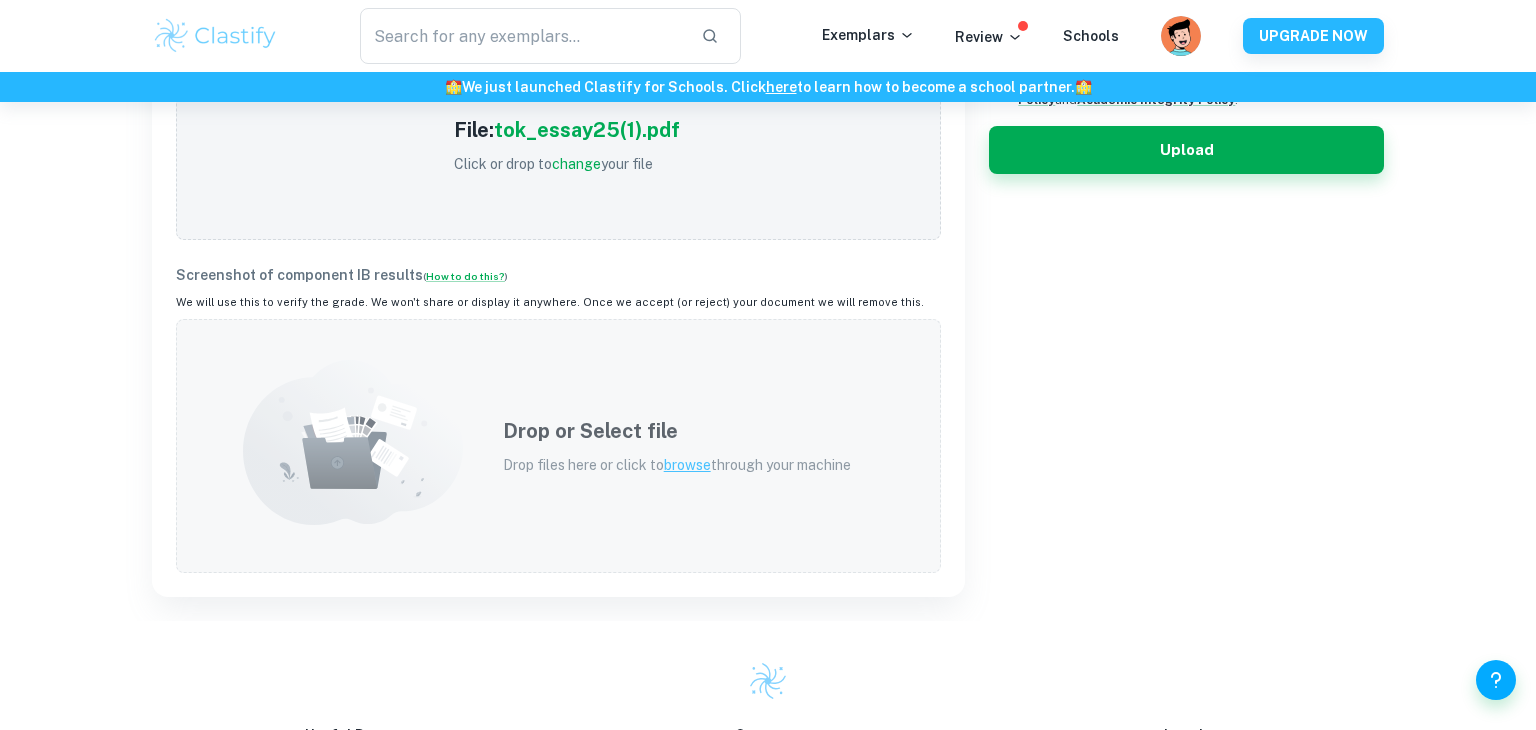 click on "browse" at bounding box center (687, 465) 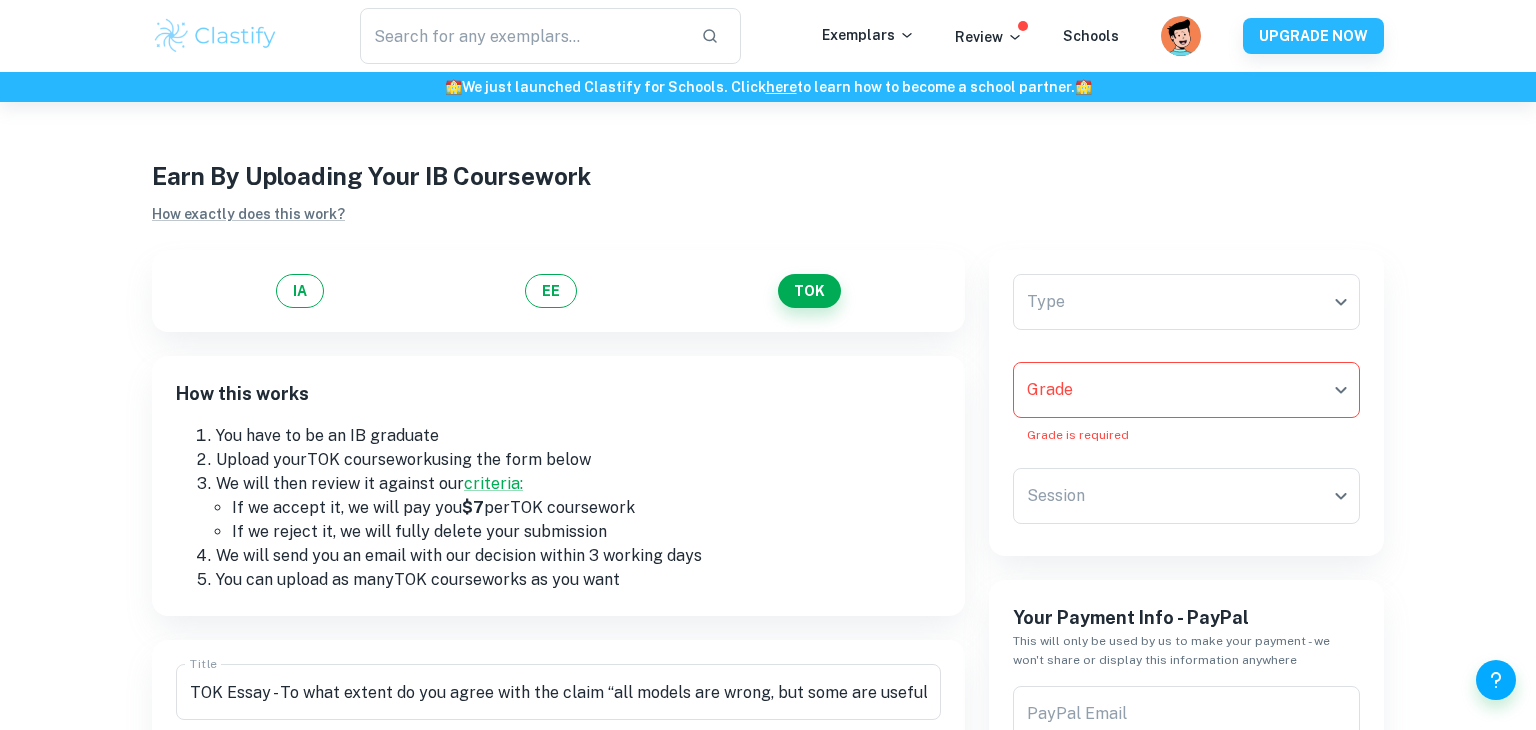 scroll, scrollTop: 1, scrollLeft: 0, axis: vertical 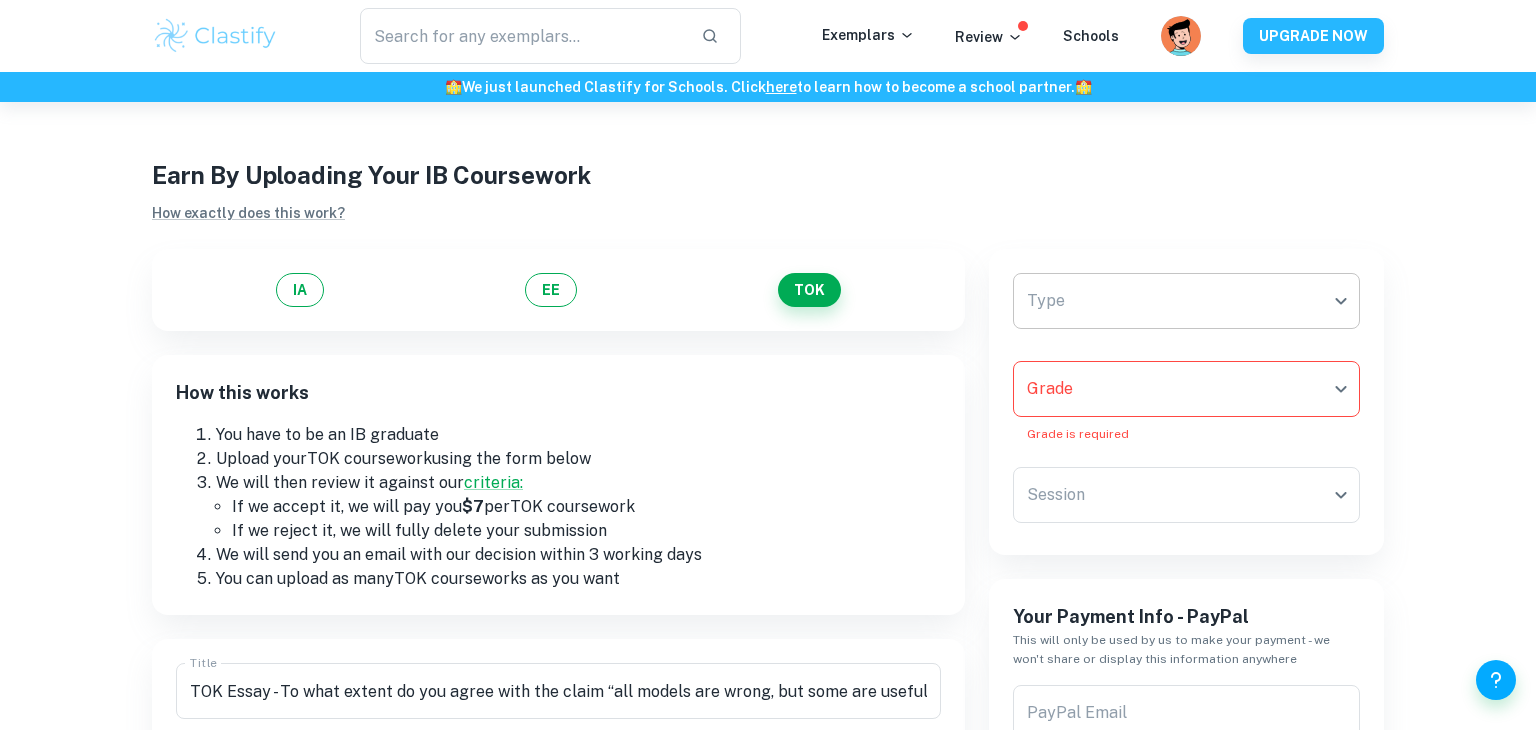 click on "We value your privacy We use cookies to enhance your browsing experience, serve personalised ads or content, and analyse our traffic. By clicking "Accept All", you consent to our use of cookies.   Cookie Policy Customise   Reject All   Accept All   Customise Consent Preferences   We use cookies to help you navigate efficiently and perform certain functions. You will find detailed information about all cookies under each consent category below. The cookies that are categorised as "Necessary" are stored on your browser as they are essential for enabling the basic functionalities of the site. ...  Show more For more information on how Google's third-party cookies operate and handle your data, see:   Google Privacy Policy Necessary Always Active Necessary cookies are required to enable the basic features of this site, such as providing secure log-in or adjusting your consent preferences. These cookies do not store any personally identifiable data. Functional Analytics Performance Advertisement Uncategorised" at bounding box center (768, 466) 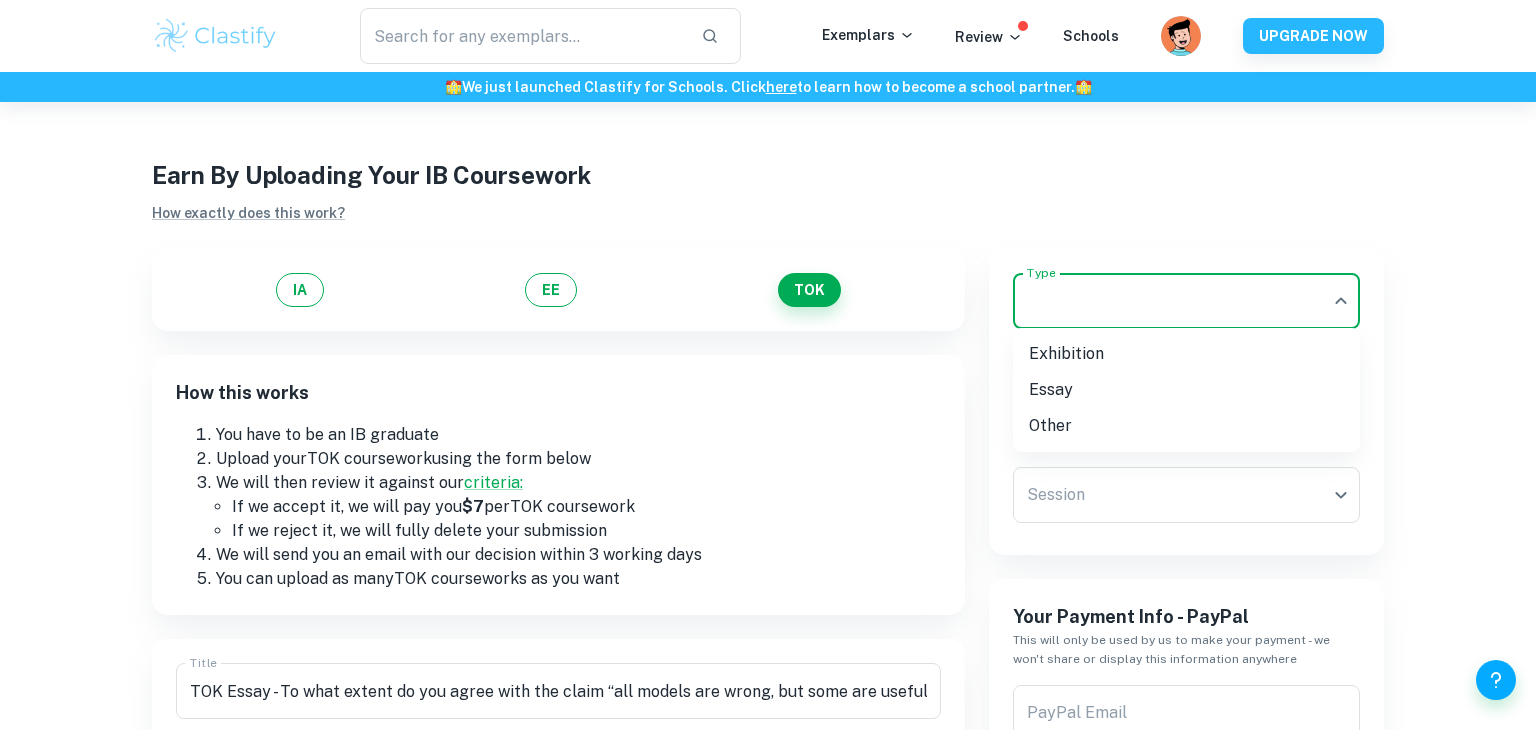 click on "Essay" at bounding box center [1186, 390] 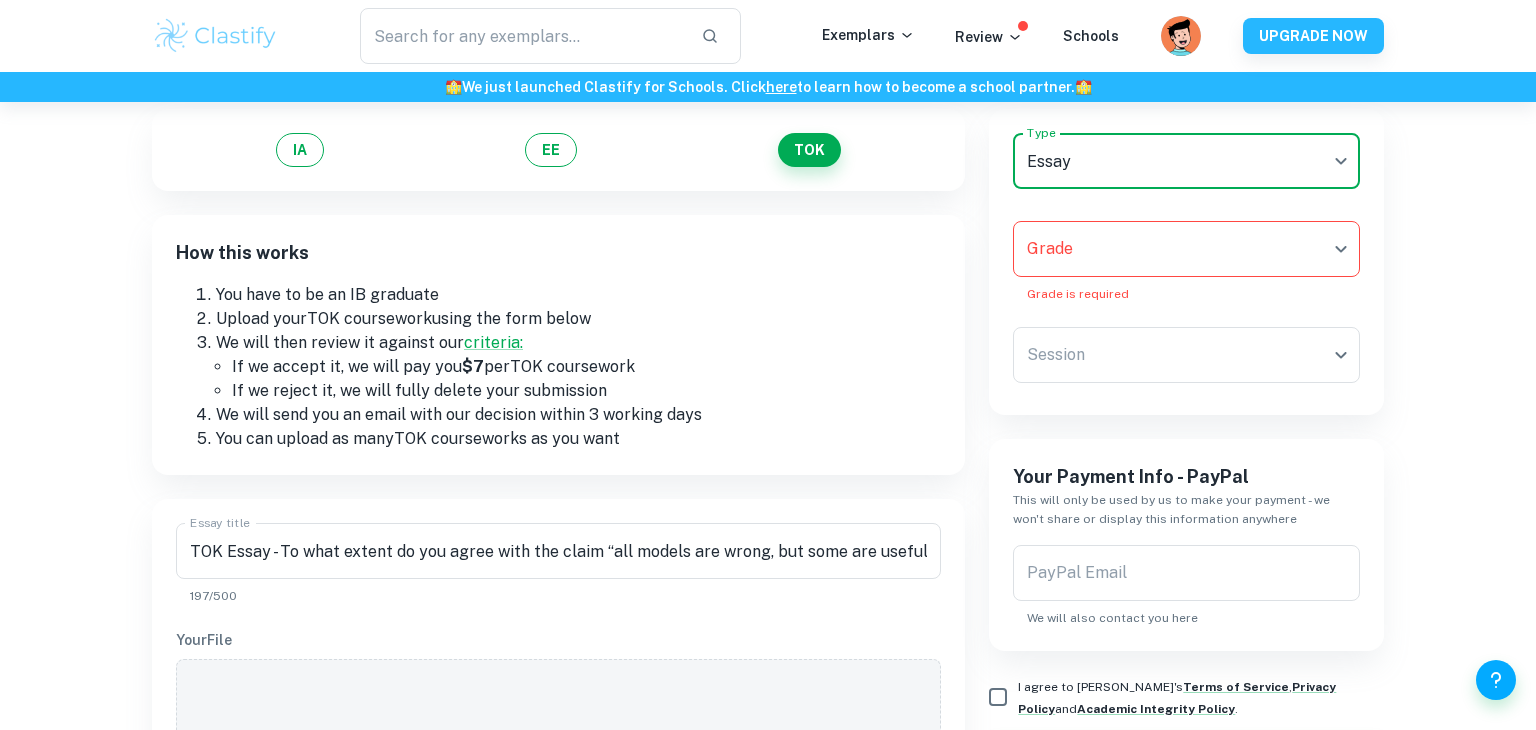 scroll, scrollTop: 59, scrollLeft: 0, axis: vertical 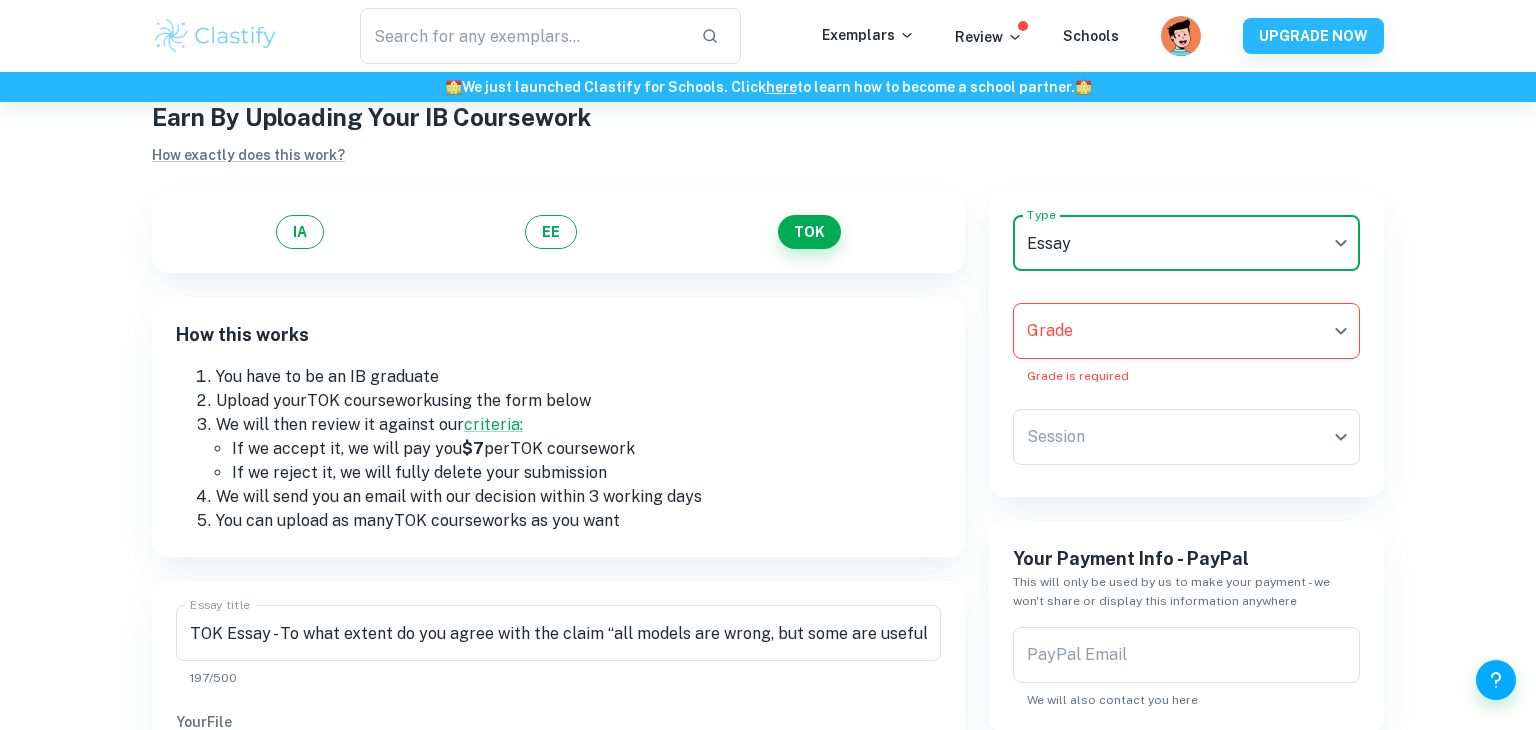 click on "We value your privacy We use cookies to enhance your browsing experience, serve personalised ads or content, and analyse our traffic. By clicking "Accept All", you consent to our use of cookies.   Cookie Policy Customise   Reject All   Accept All   Customise Consent Preferences   We use cookies to help you navigate efficiently and perform certain functions. You will find detailed information about all cookies under each consent category below. The cookies that are categorised as "Necessary" are stored on your browser as they are essential for enabling the basic functionalities of the site. ...  Show more For more information on how Google's third-party cookies operate and handle your data, see:   Google Privacy Policy Necessary Always Active Necessary cookies are required to enable the basic features of this site, such as providing secure log-in or adjusting your consent preferences. These cookies do not store any personally identifiable data. Functional Analytics Performance Advertisement Uncategorised" at bounding box center (768, 408) 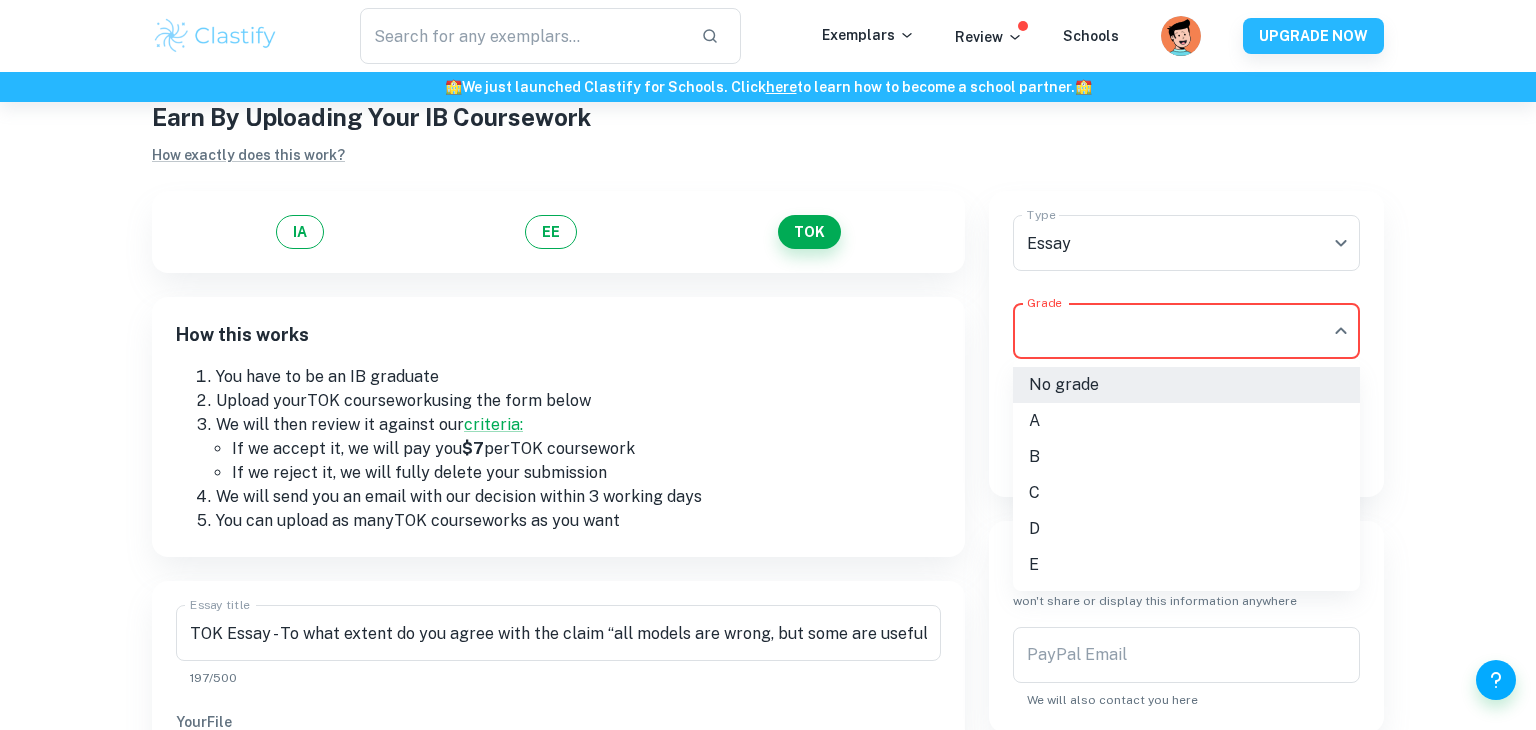 click on "B" at bounding box center [1186, 457] 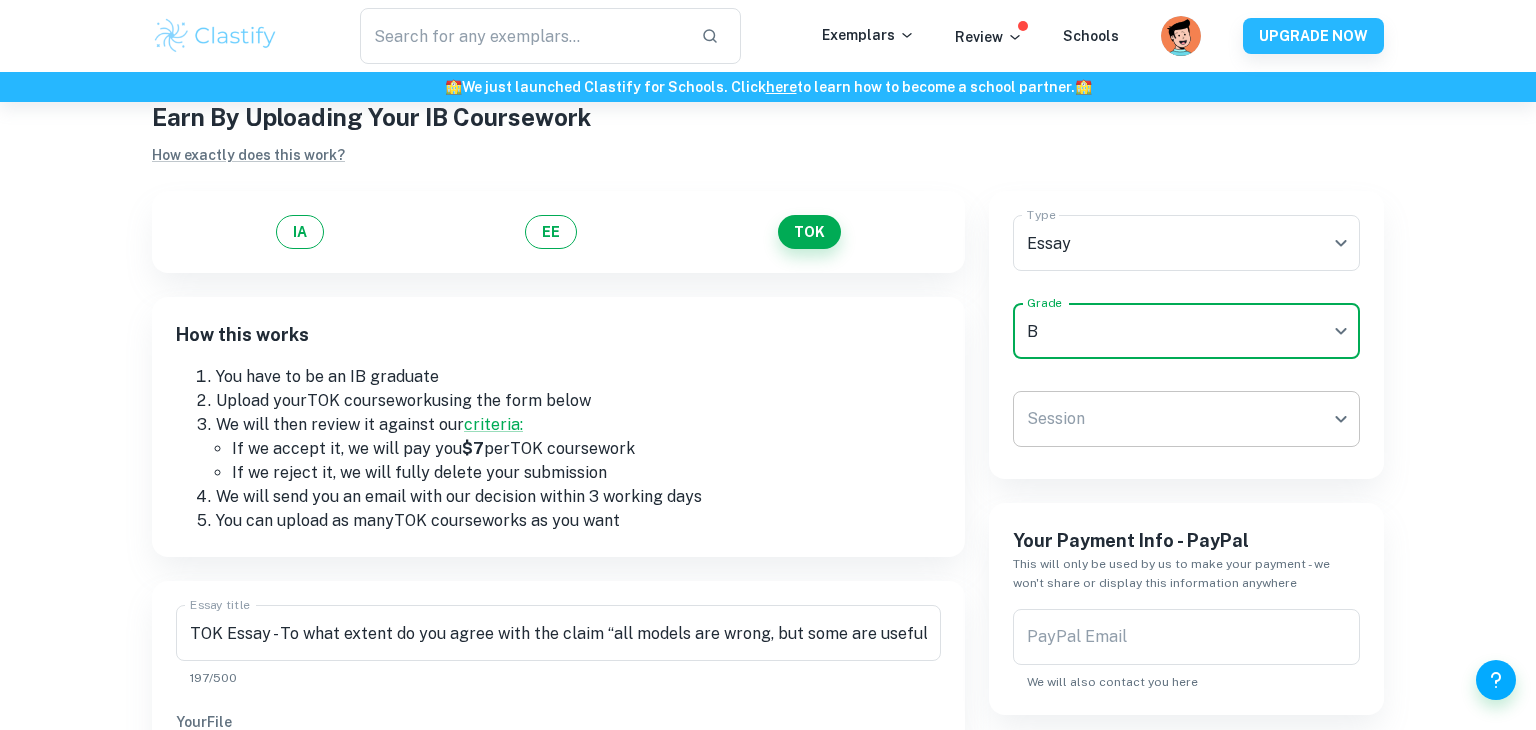 click on "We value your privacy We use cookies to enhance your browsing experience, serve personalised ads or content, and analyse our traffic. By clicking "Accept All", you consent to our use of cookies.   Cookie Policy Customise   Reject All   Accept All   Customise Consent Preferences   We use cookies to help you navigate efficiently and perform certain functions. You will find detailed information about all cookies under each consent category below. The cookies that are categorised as "Necessary" are stored on your browser as they are essential for enabling the basic functionalities of the site. ...  Show more For more information on how Google's third-party cookies operate and handle your data, see:   Google Privacy Policy Necessary Always Active Necessary cookies are required to enable the basic features of this site, such as providing secure log-in or adjusting your consent preferences. These cookies do not store any personally identifiable data. Functional Analytics Performance Advertisement Uncategorised" at bounding box center (768, 408) 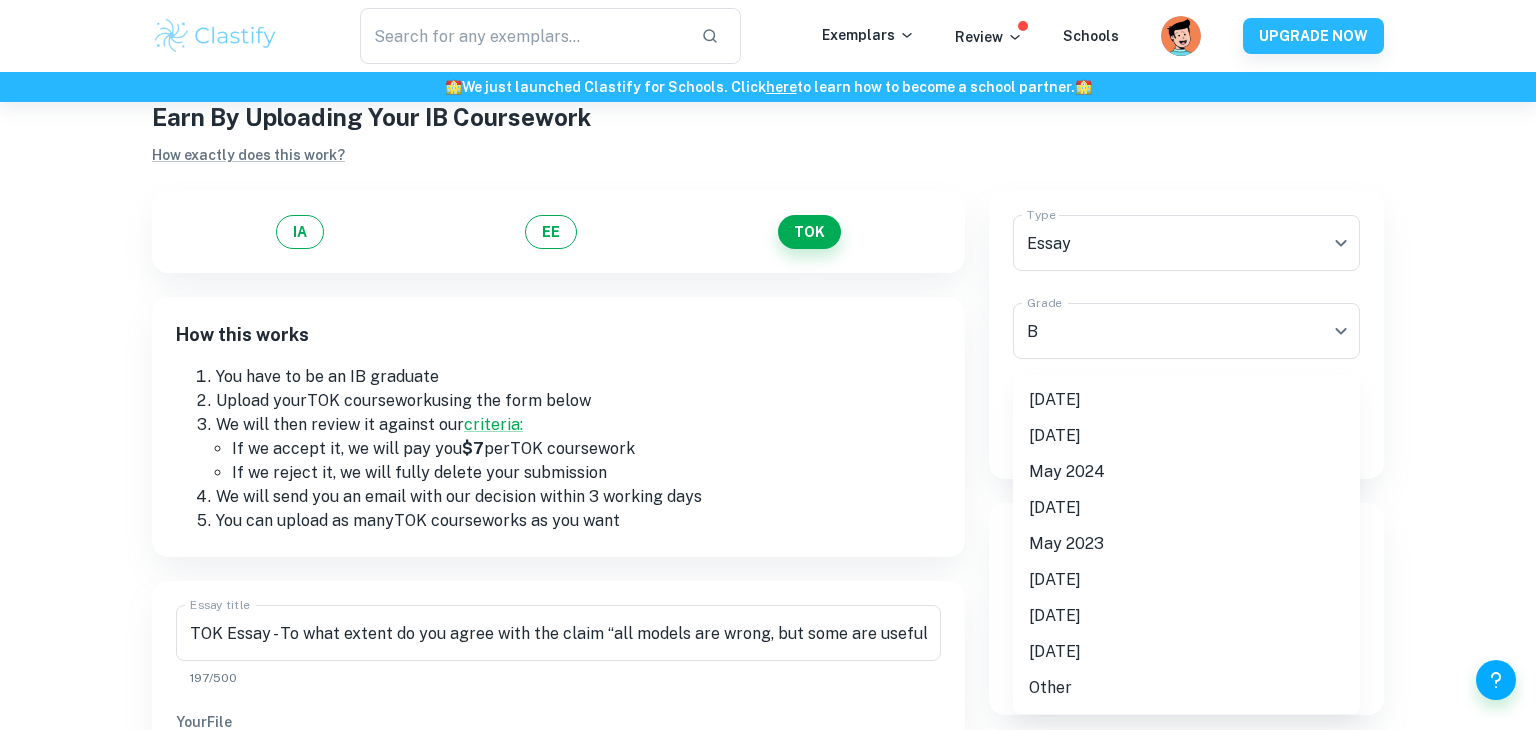 click on "[DATE]" at bounding box center (1186, 400) 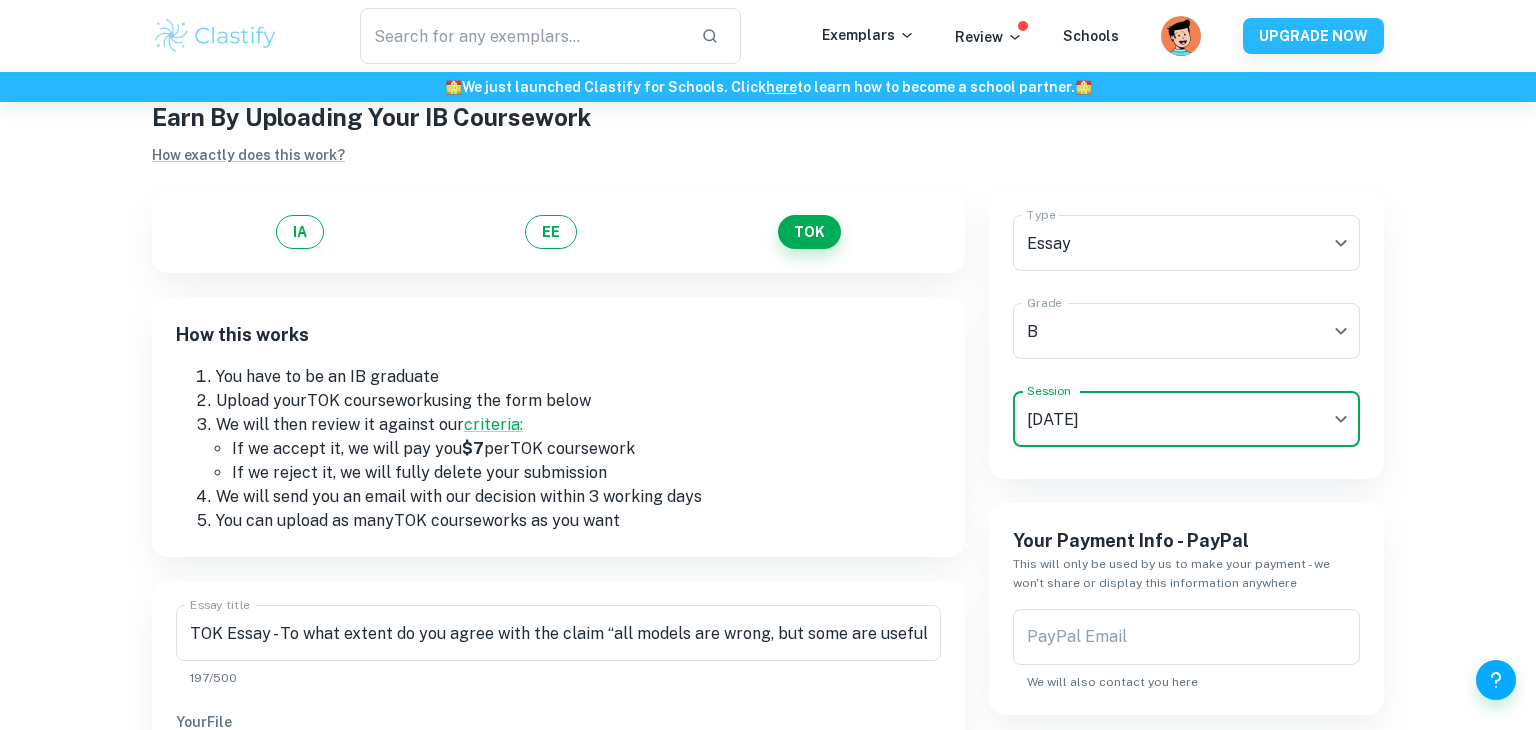 click on "Type Essay Essay Type Grade B B Grade Session [DATE] M25 Session Your Payment Info - PayPal This will only be used by us to make your payment - we won't share or display this information anywhere PayPal Email PayPal Email We will also contact you here I agree to Clastify's  Terms of Service ,  Privacy Policy  and  Academic Integrity Policy . Upload" at bounding box center (1174, 695) 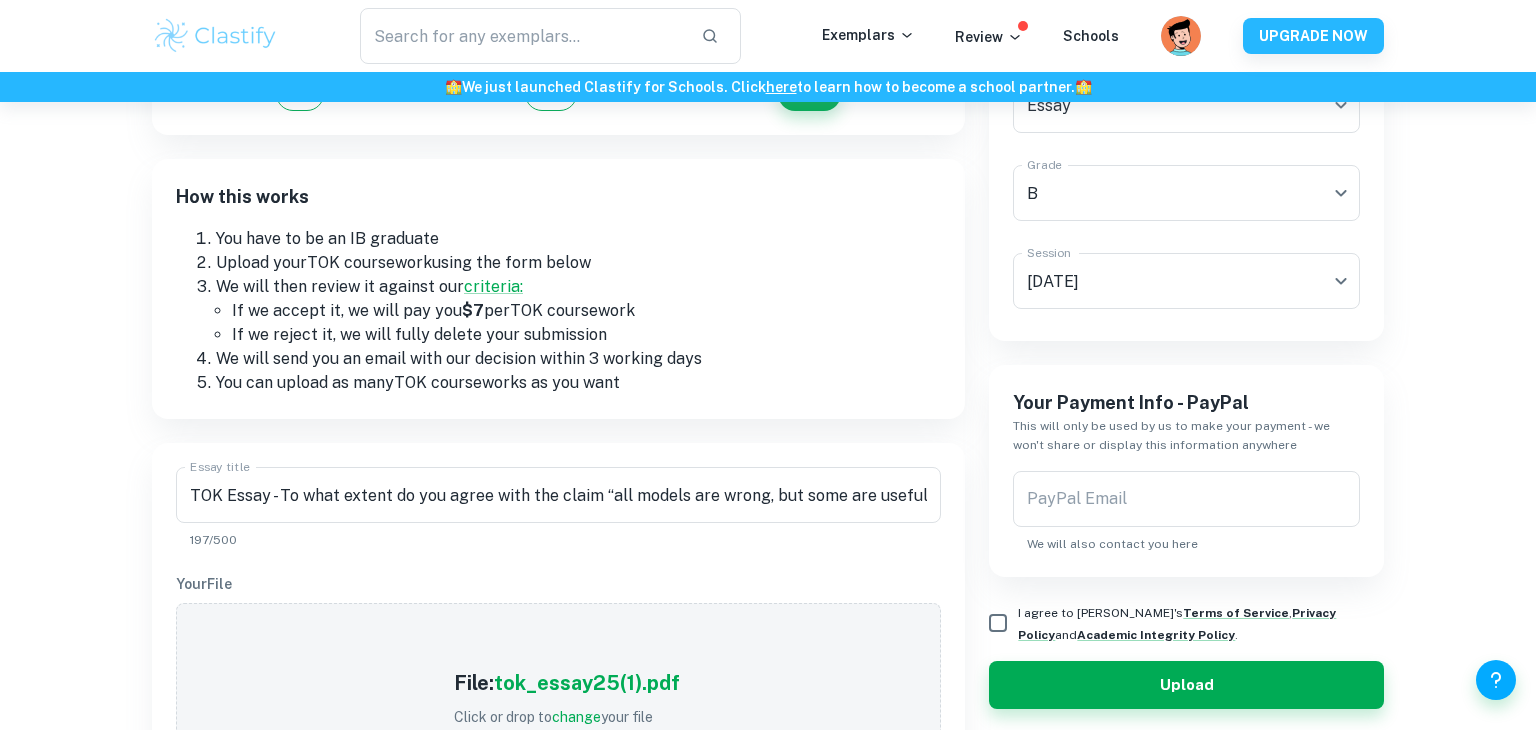 scroll, scrollTop: 200, scrollLeft: 0, axis: vertical 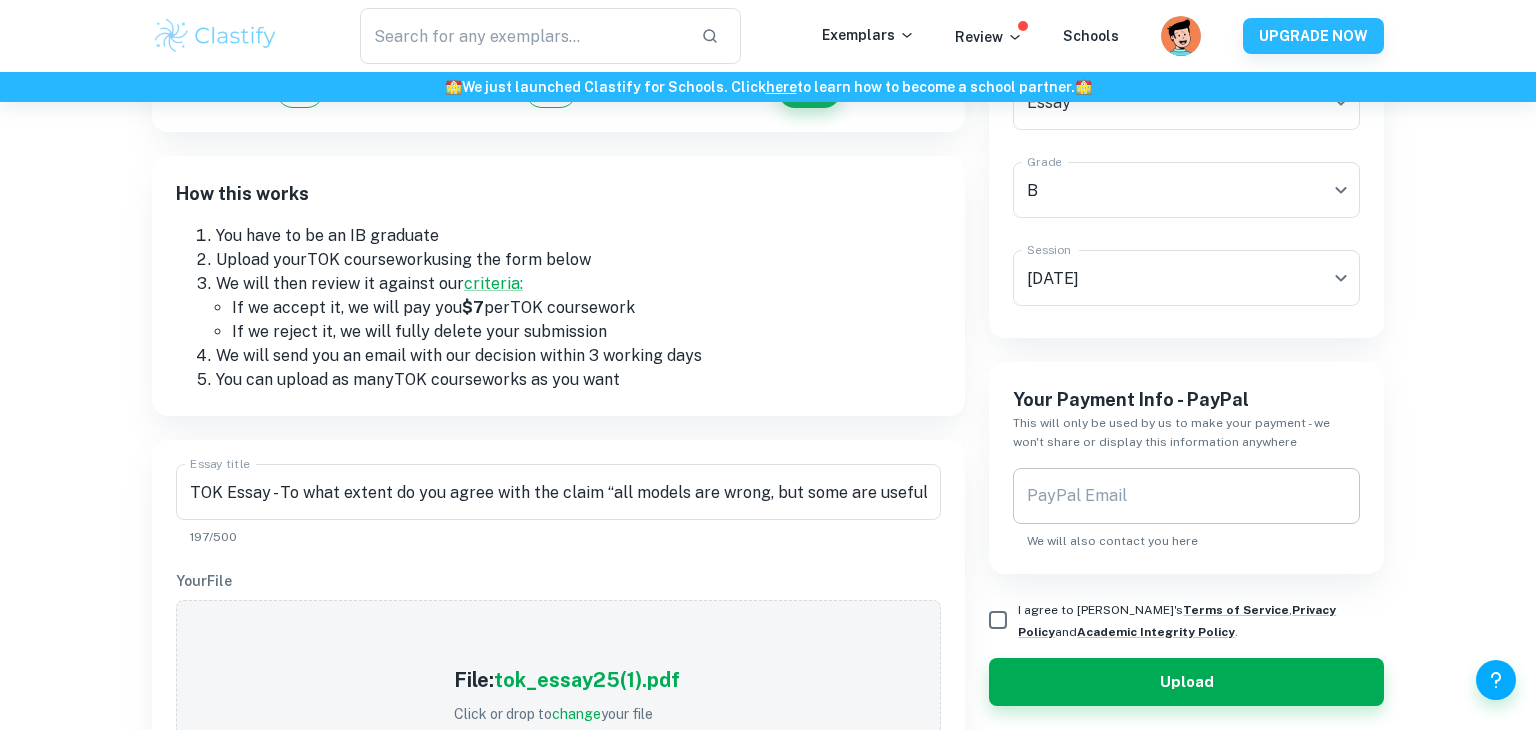 click on "PayPal Email" at bounding box center (1186, 496) 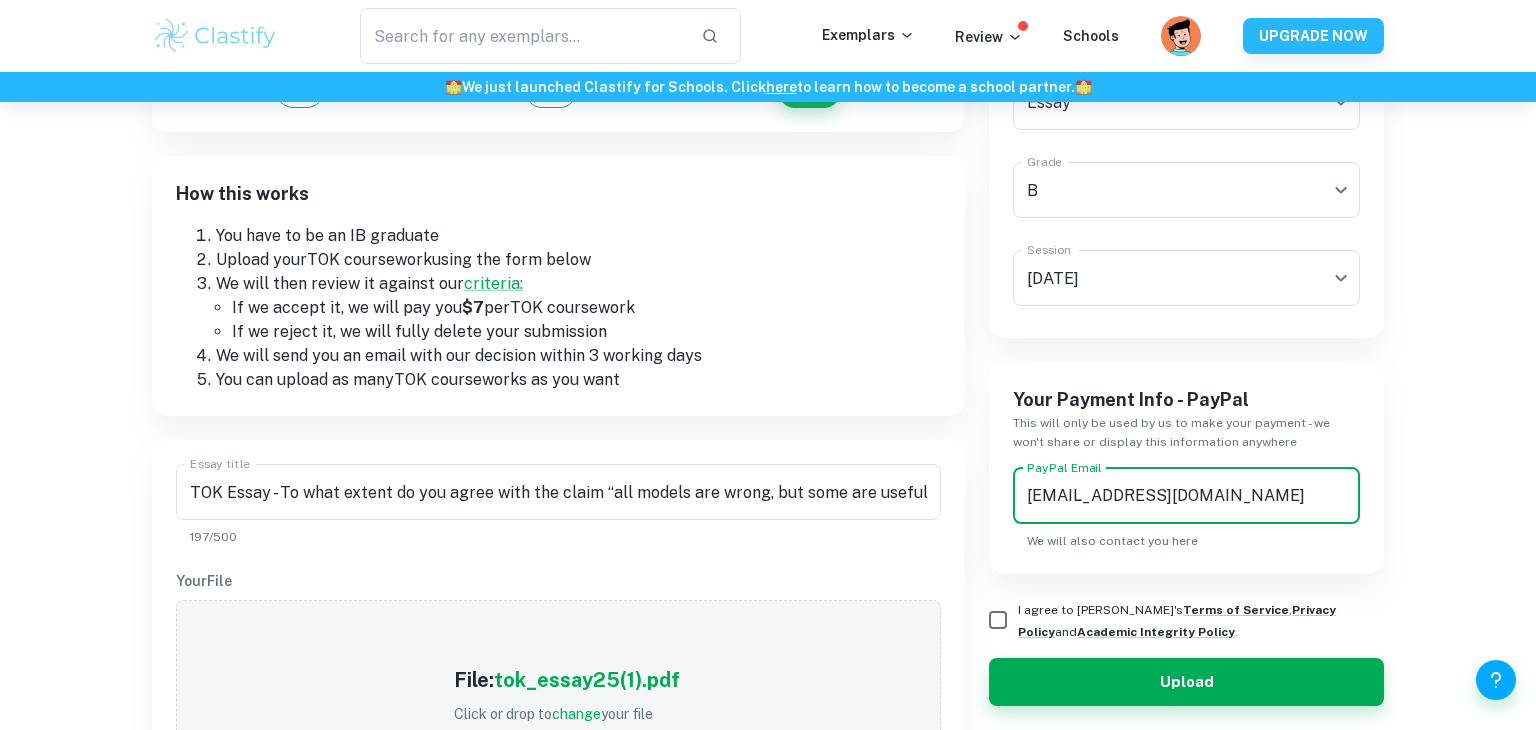 type on "[EMAIL_ADDRESS][DOMAIN_NAME]" 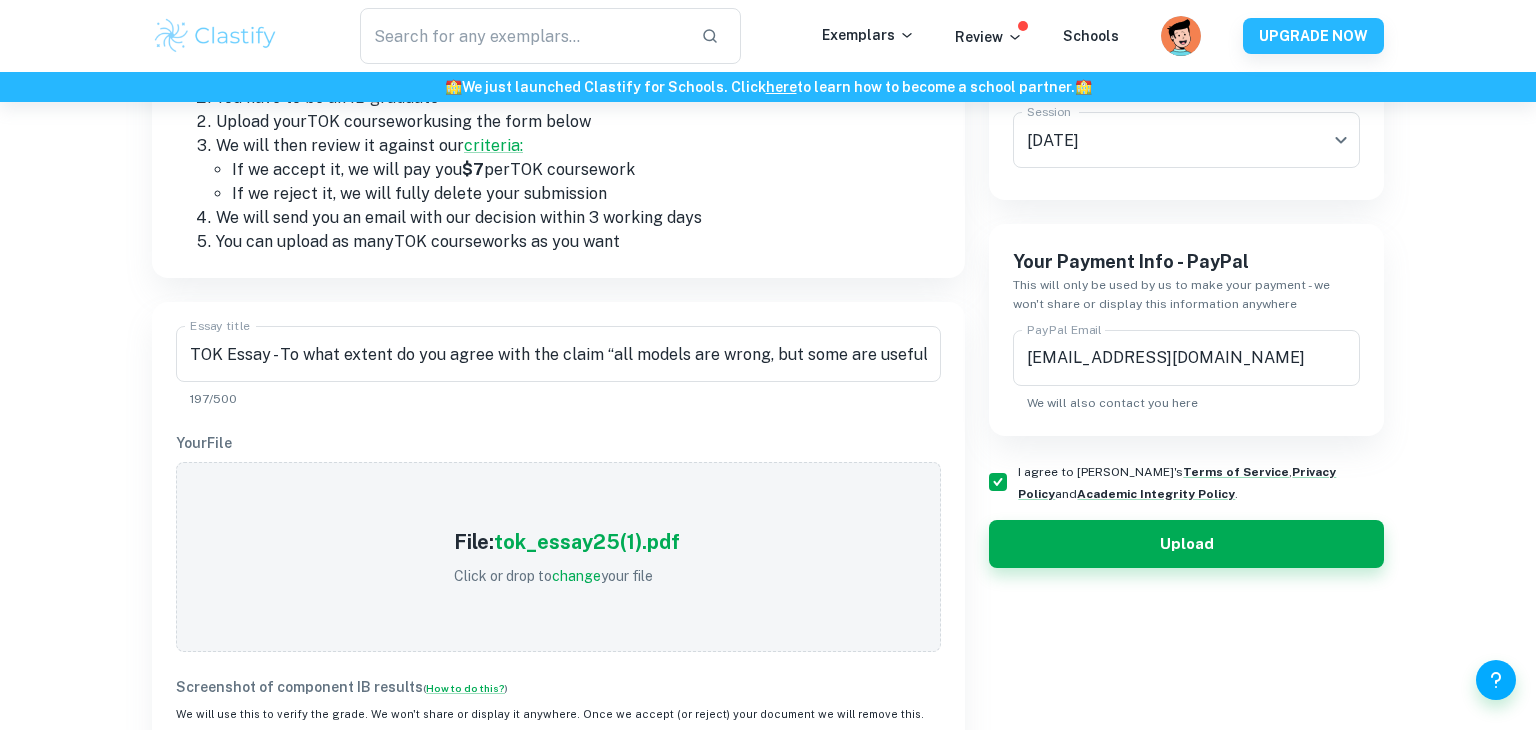 scroll, scrollTop: 350, scrollLeft: 0, axis: vertical 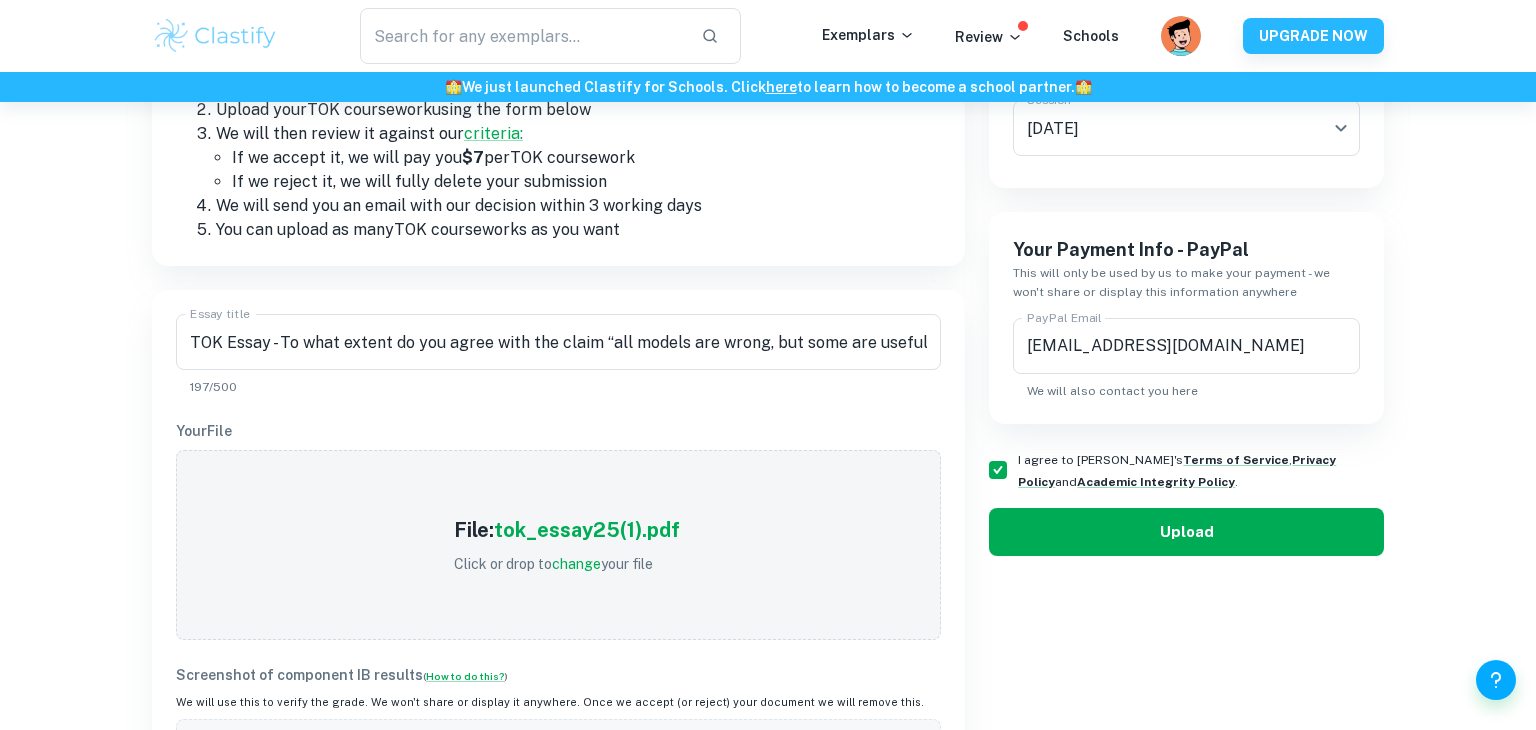 click on "Upload" at bounding box center (1186, 532) 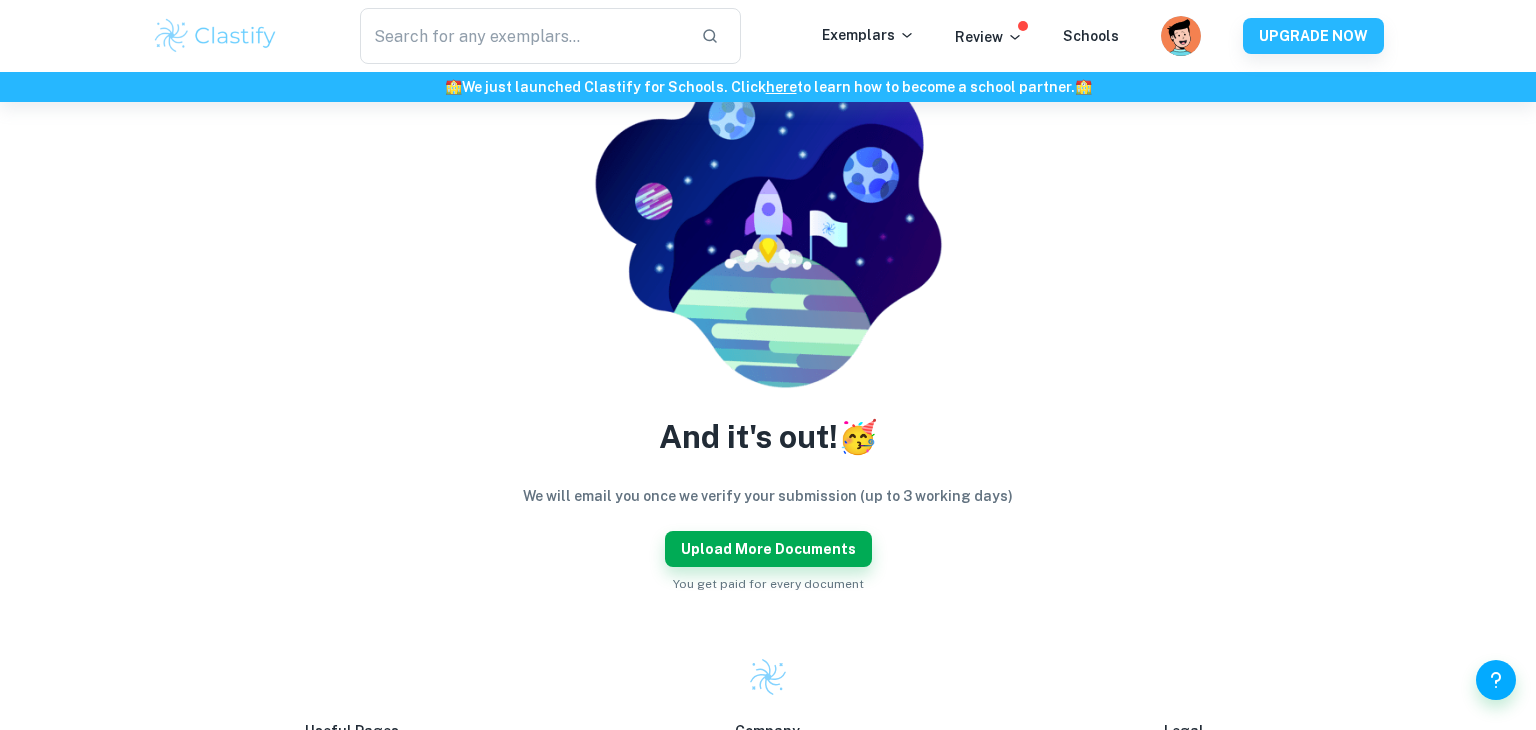 scroll, scrollTop: 184, scrollLeft: 0, axis: vertical 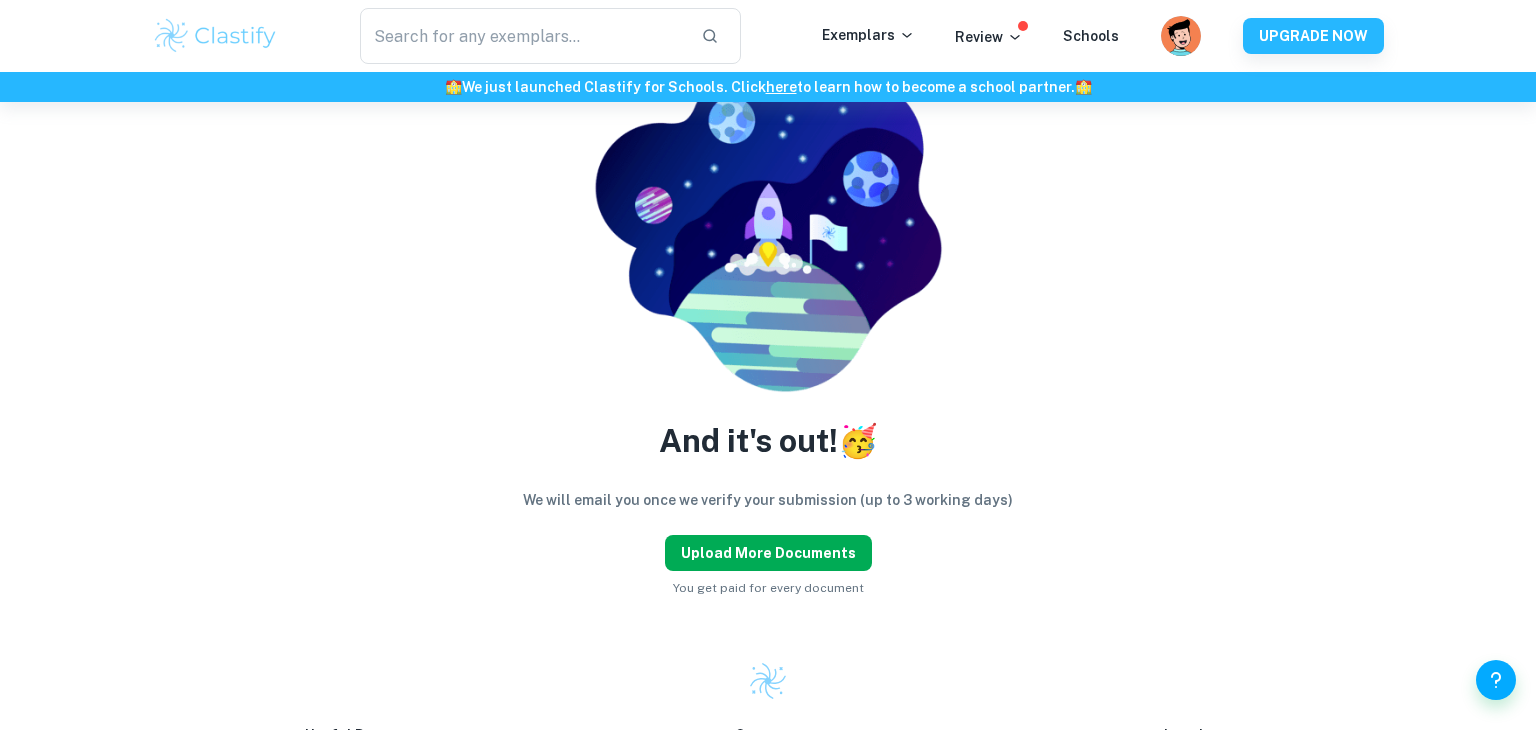 click on "Upload more documents" at bounding box center [768, 553] 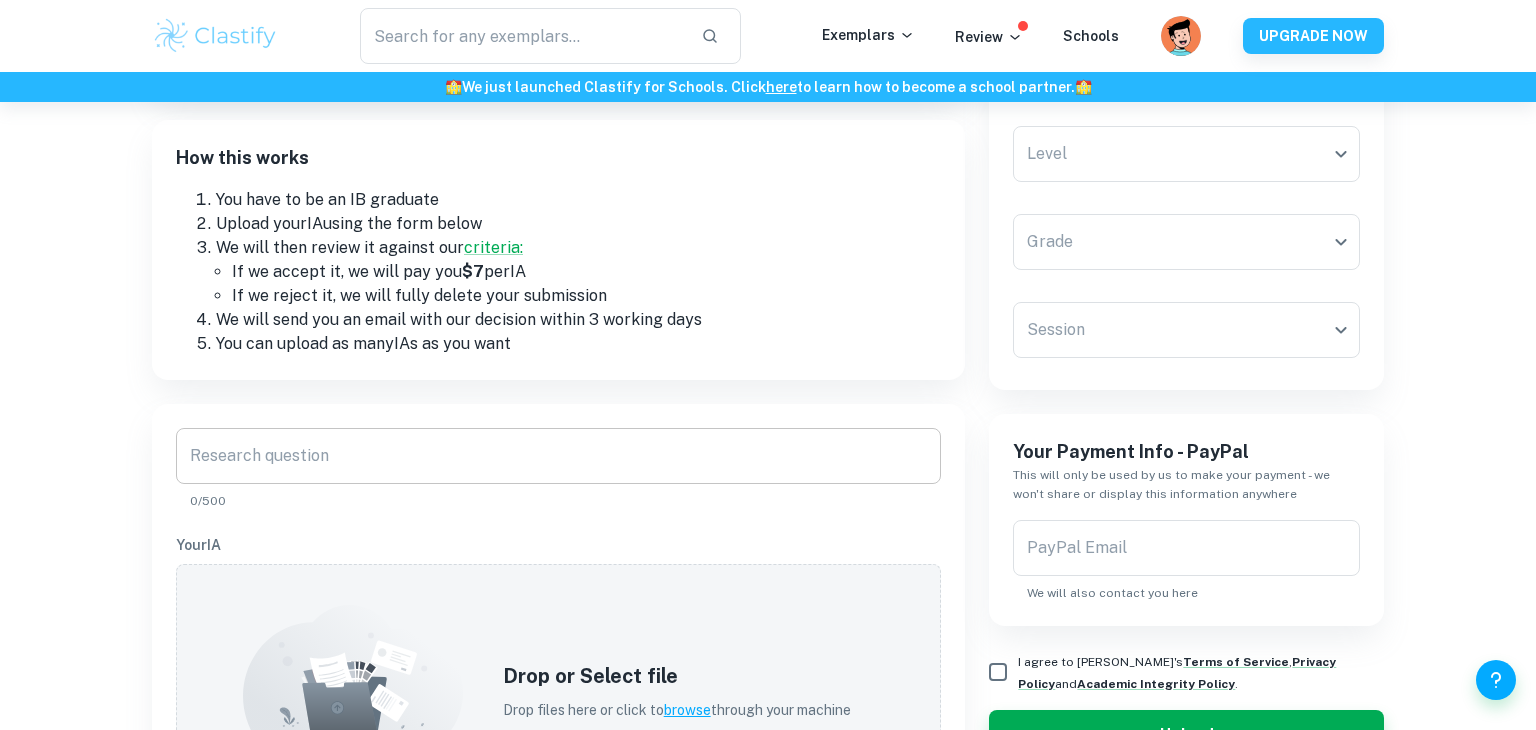 scroll, scrollTop: 0, scrollLeft: 0, axis: both 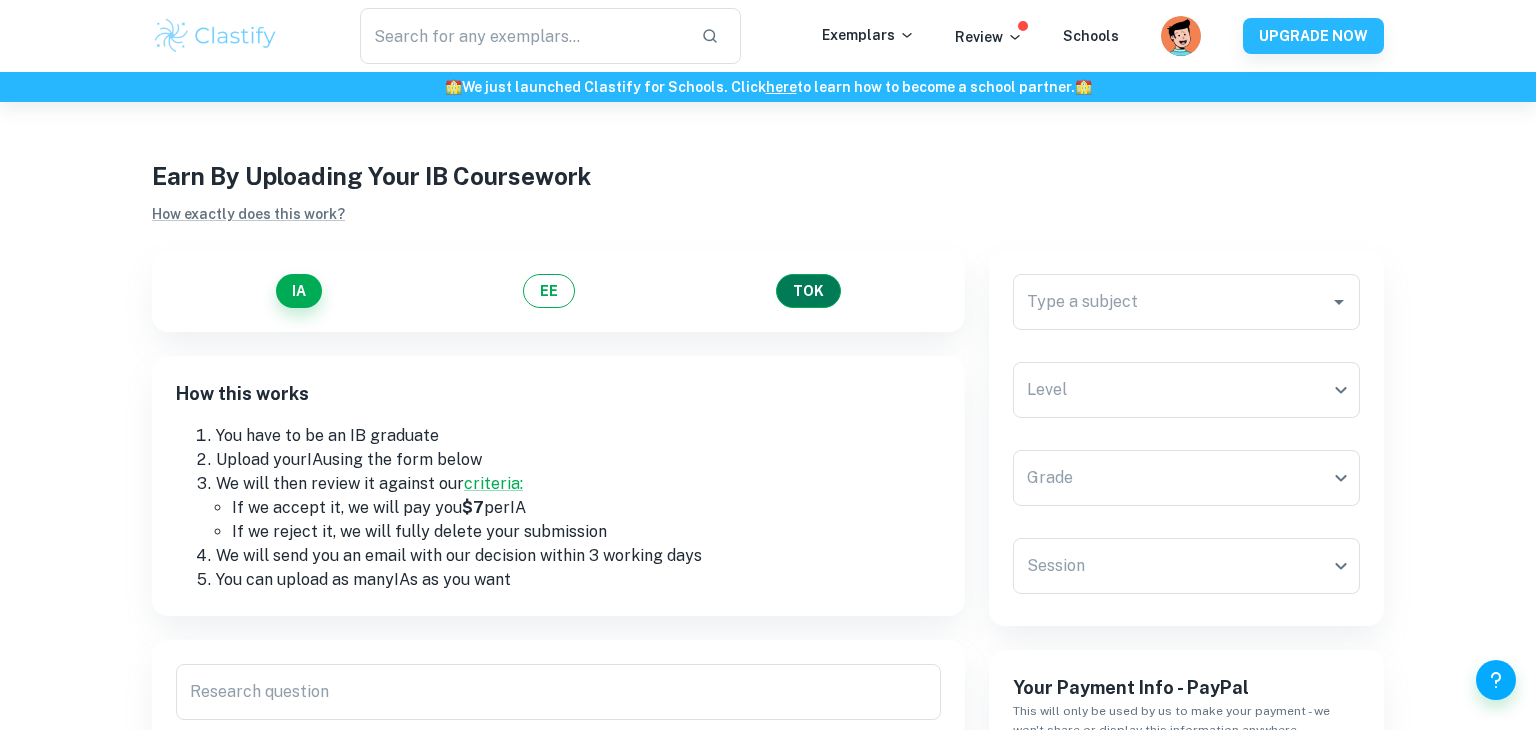click on "TOK" at bounding box center (808, 291) 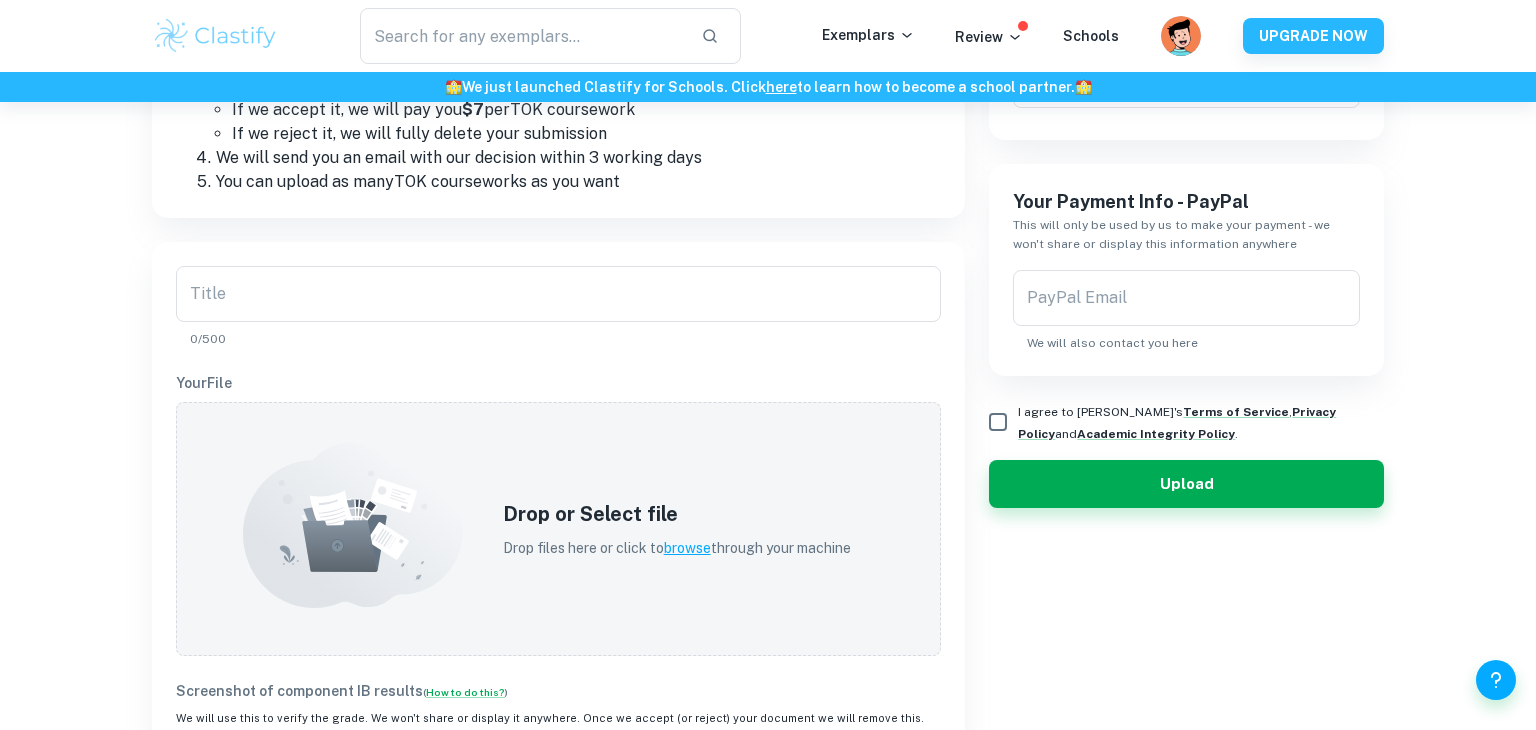 scroll, scrollTop: 444, scrollLeft: 0, axis: vertical 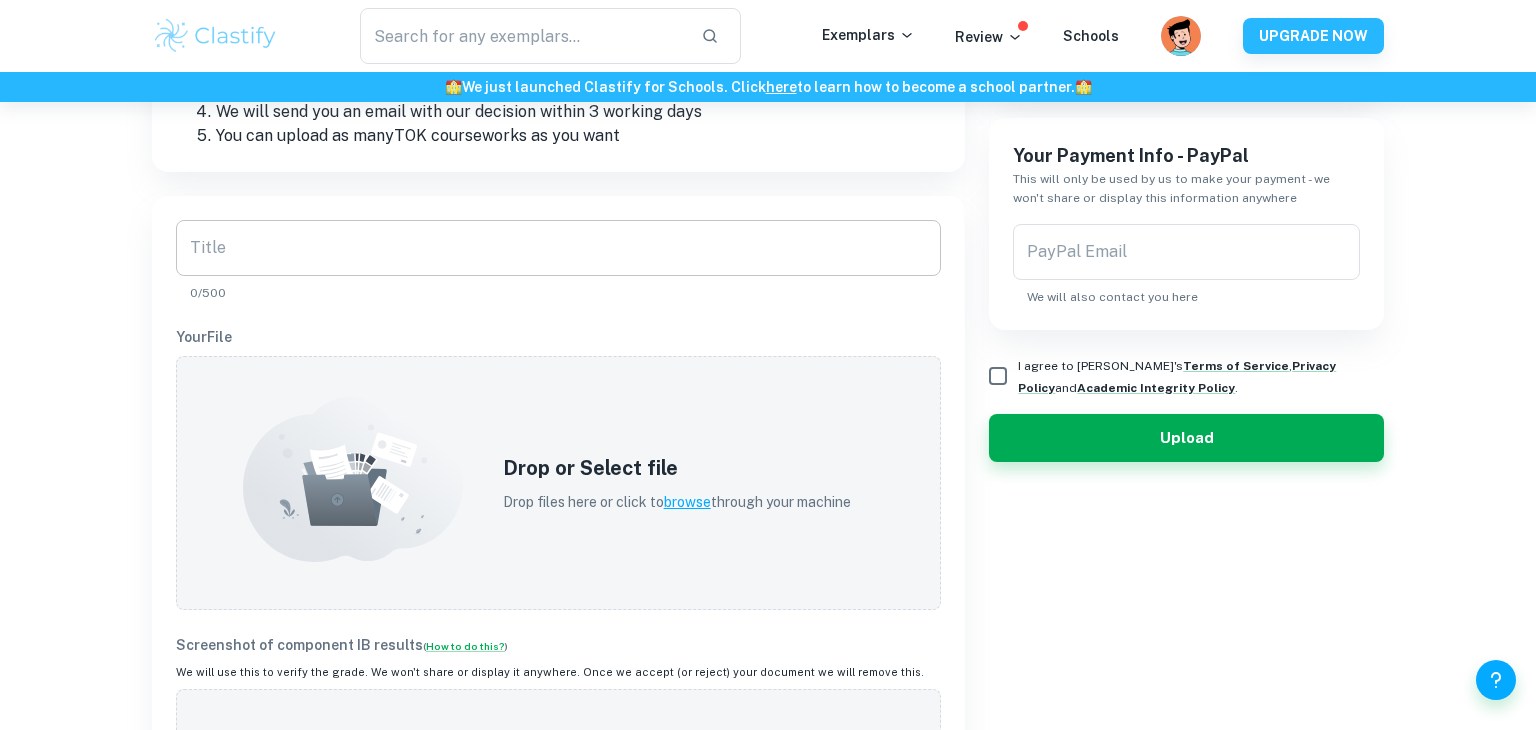 click on "Title" at bounding box center [558, 248] 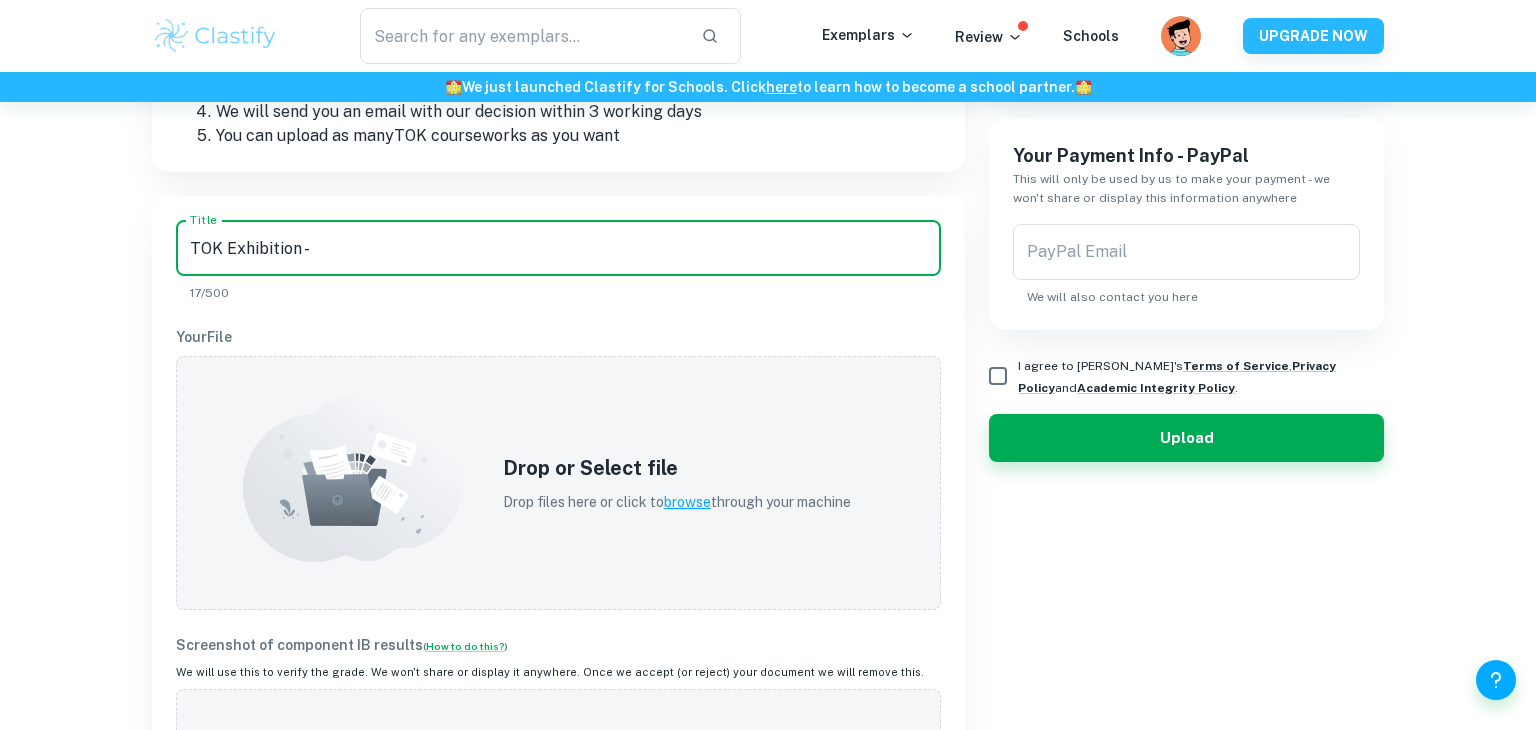 type on "TOK Exhibition -" 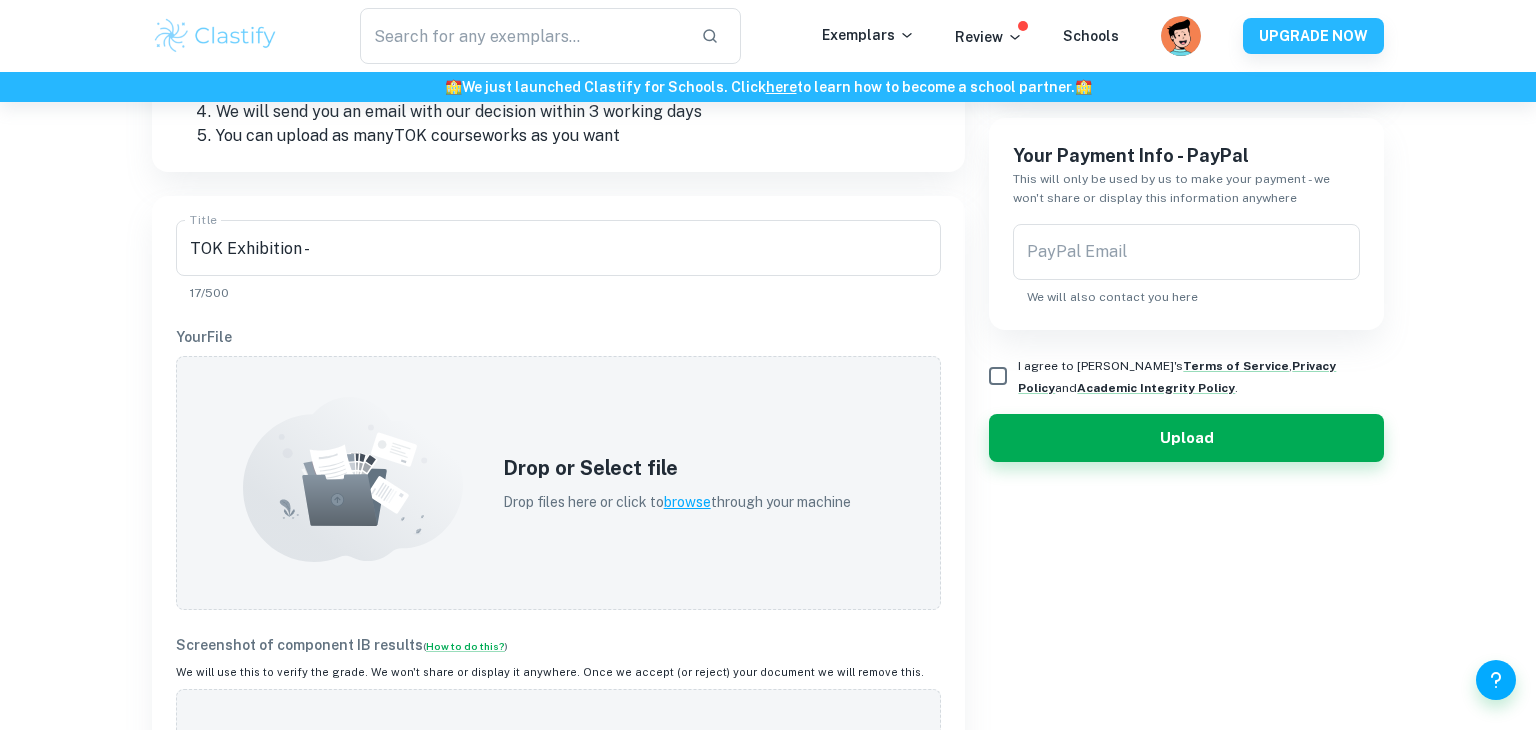 scroll, scrollTop: 0, scrollLeft: 0, axis: both 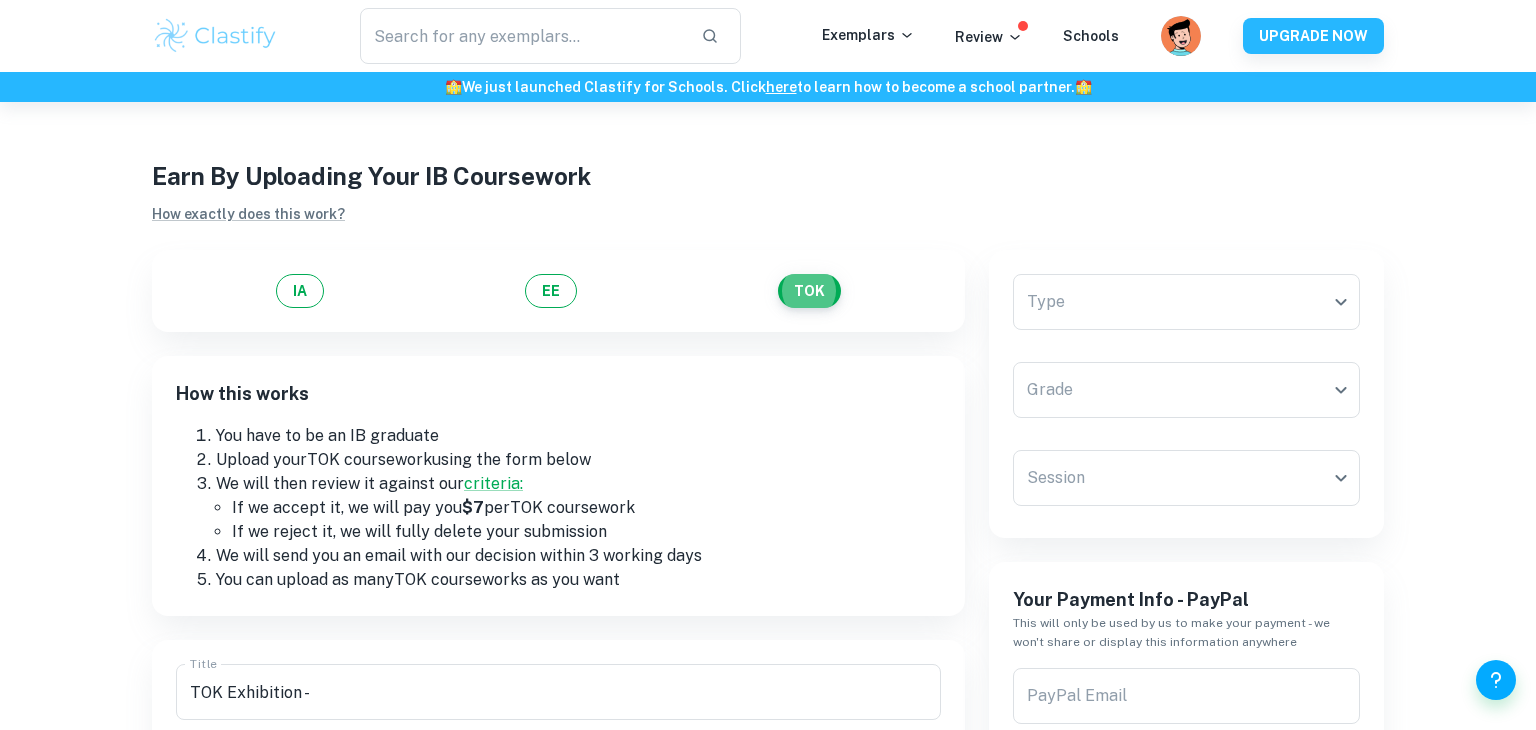 type 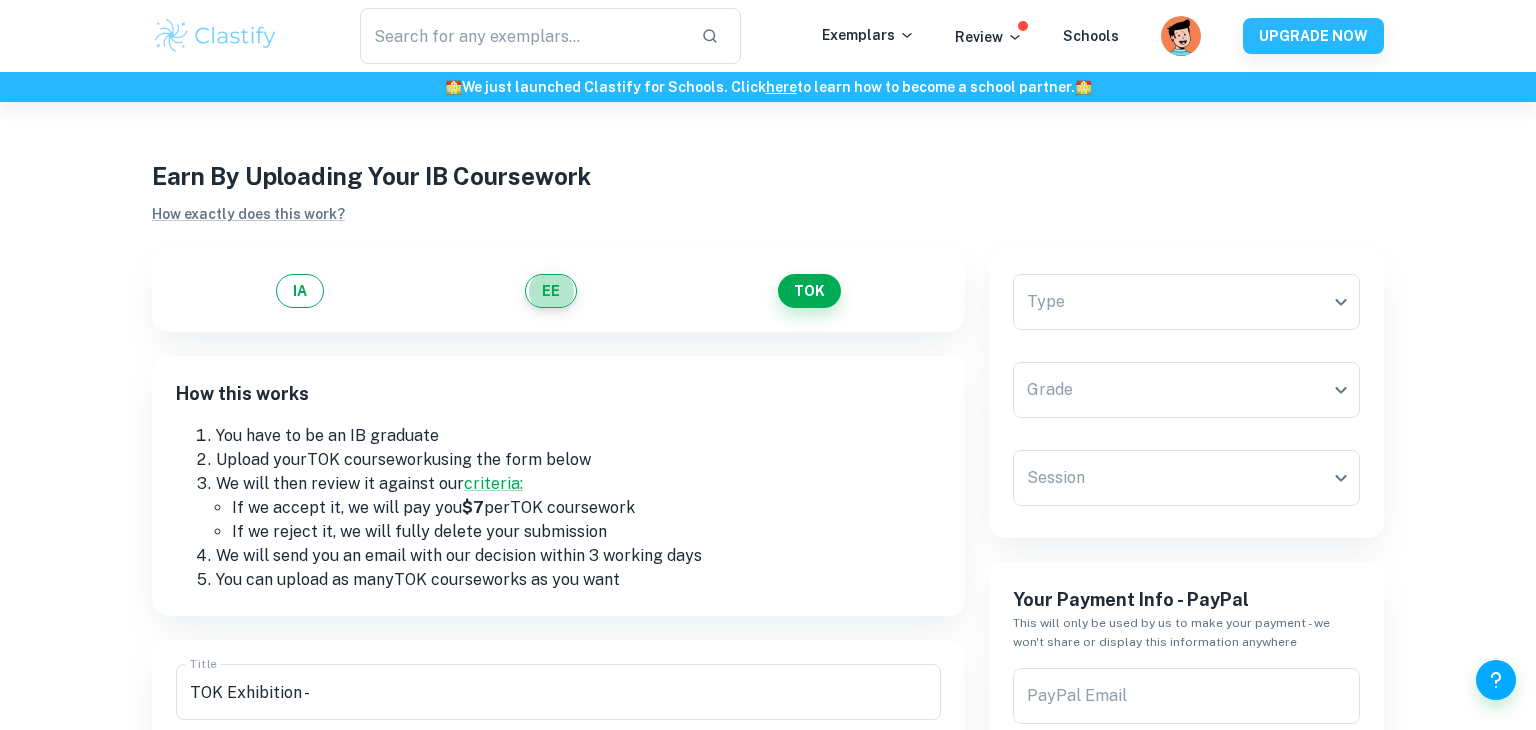 type 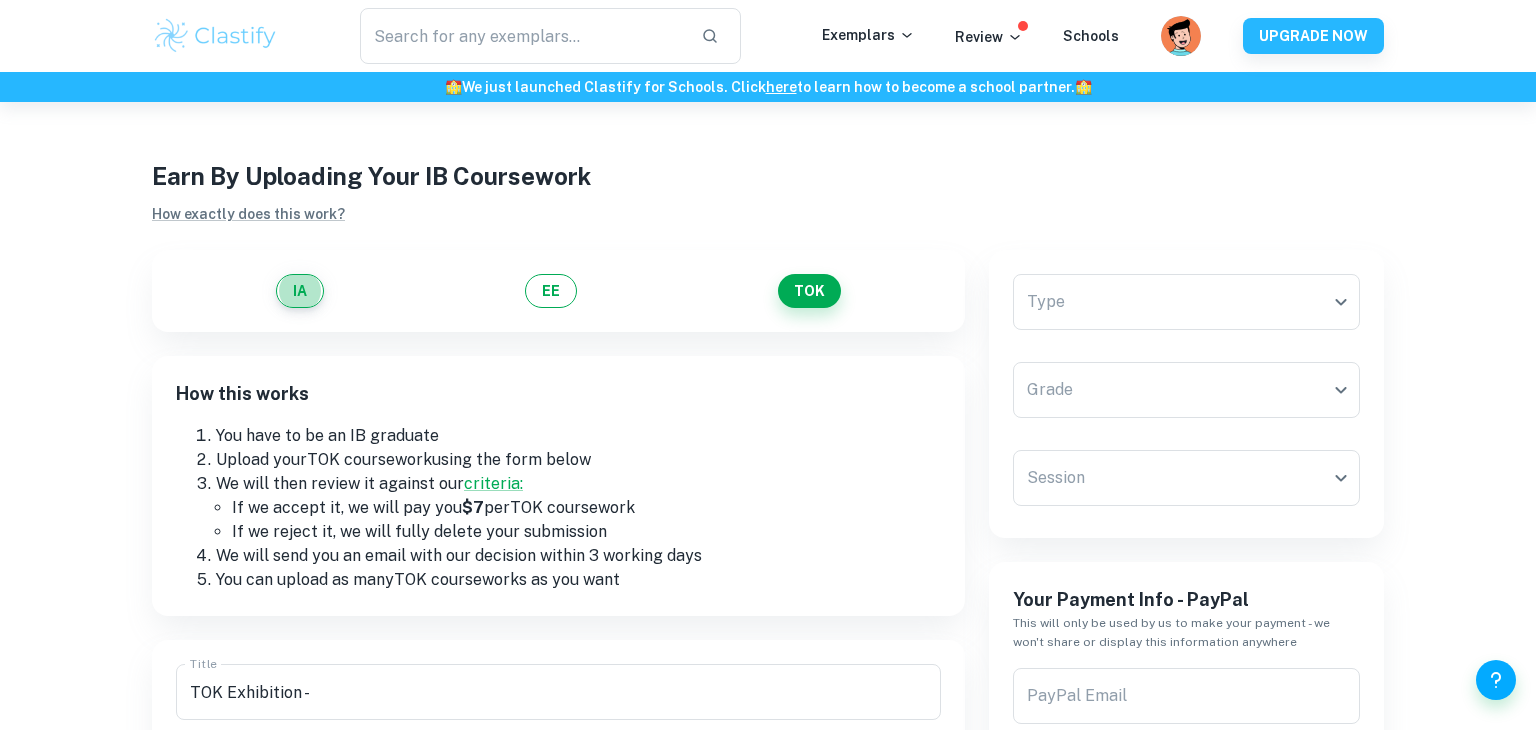 type 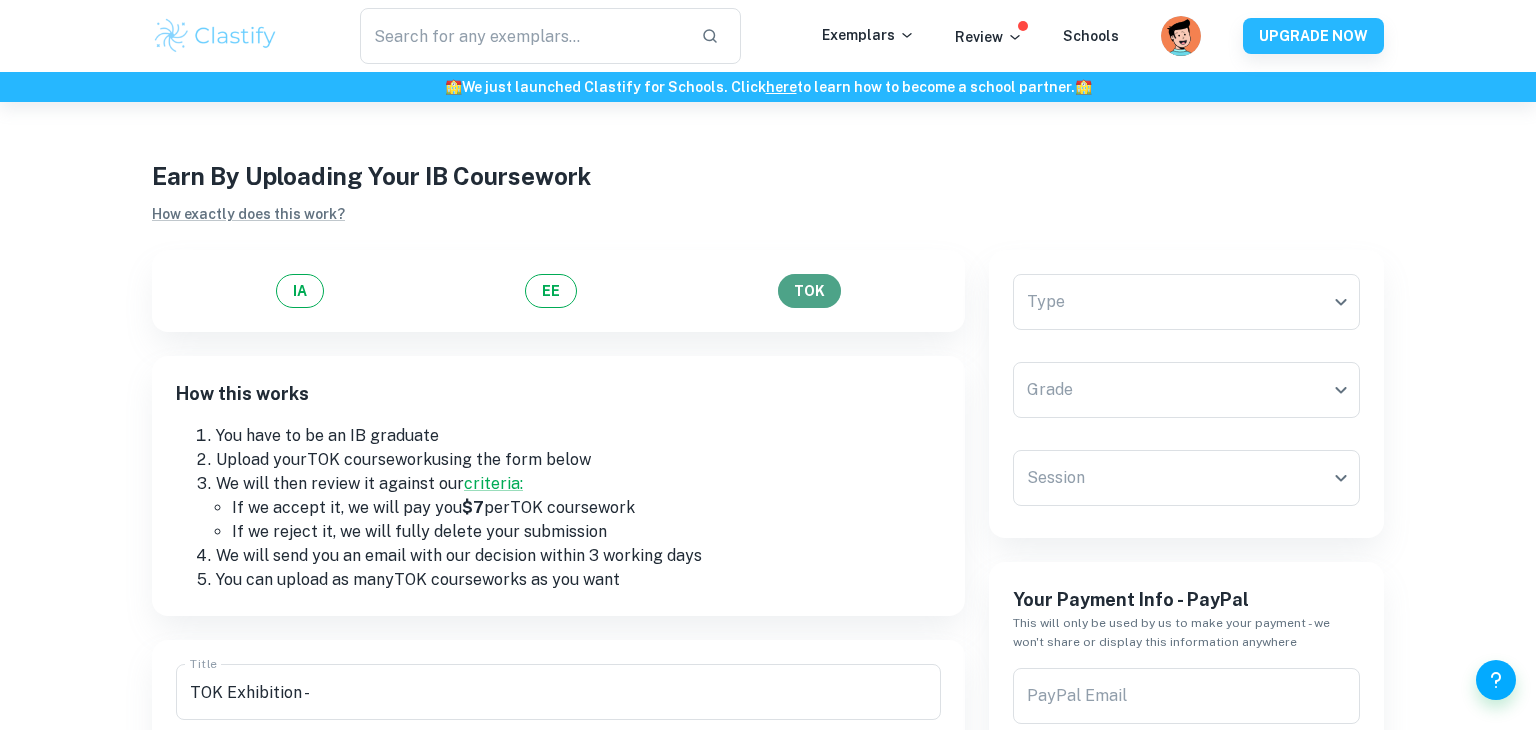 click on "TOK" at bounding box center (809, 291) 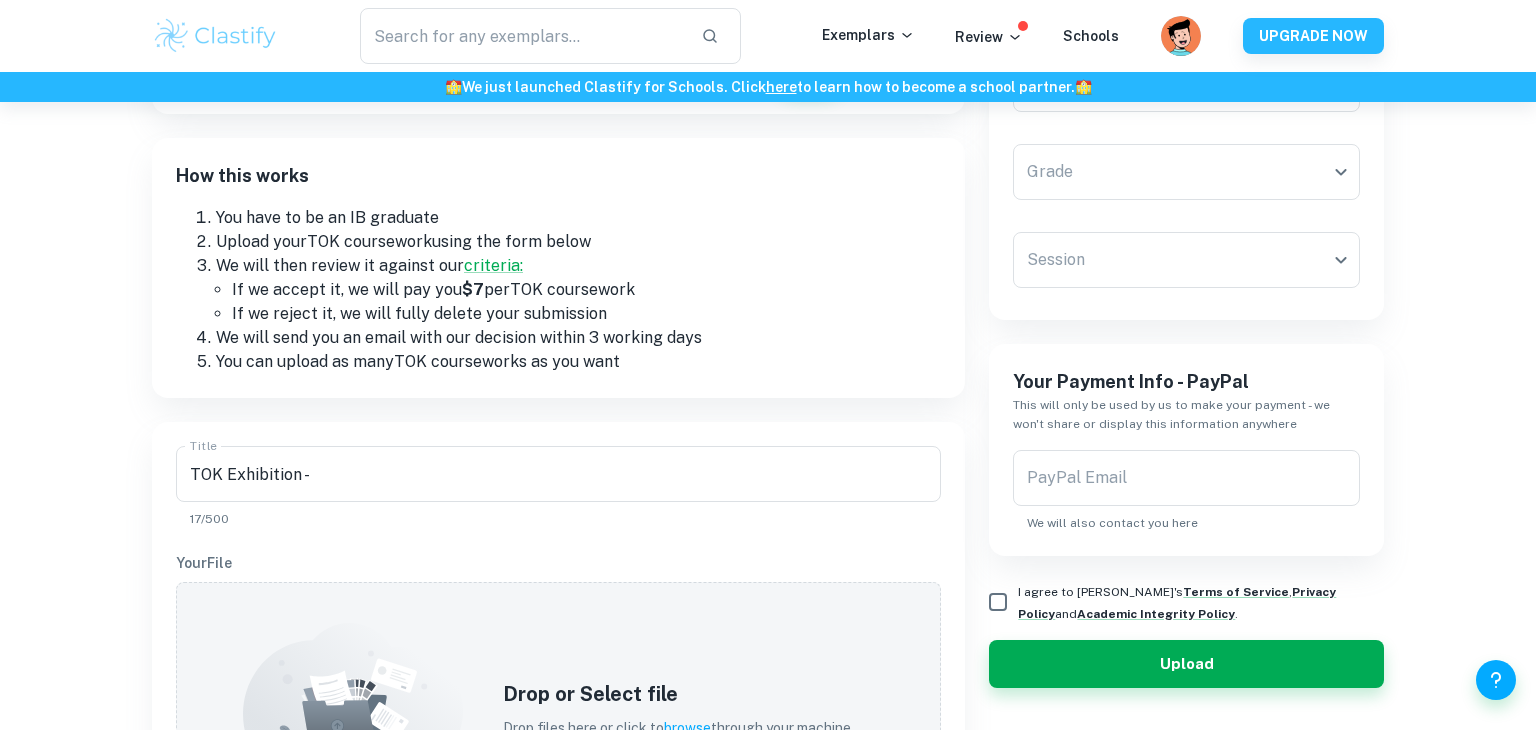 scroll, scrollTop: 215, scrollLeft: 0, axis: vertical 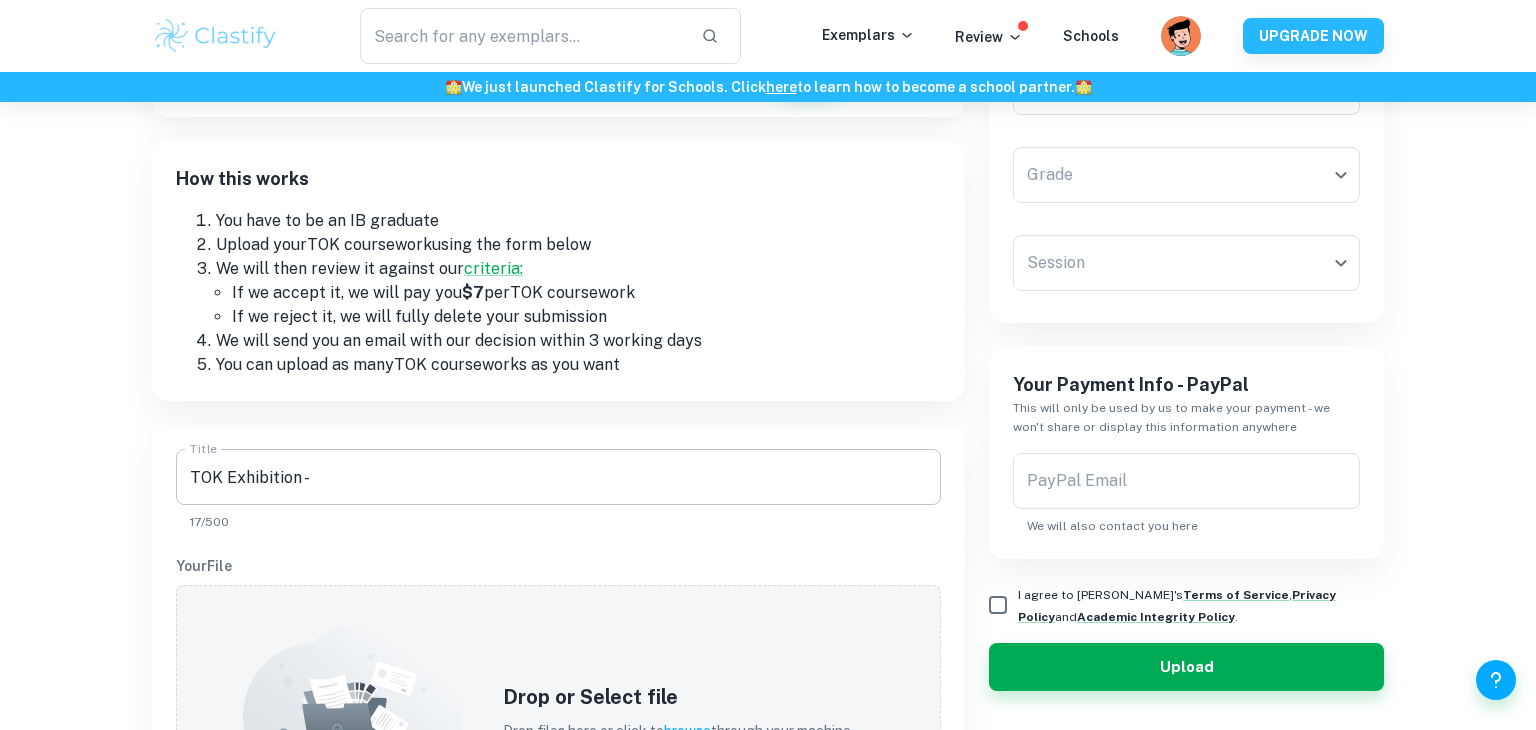 click on "TOK Exhibition -" at bounding box center (558, 477) 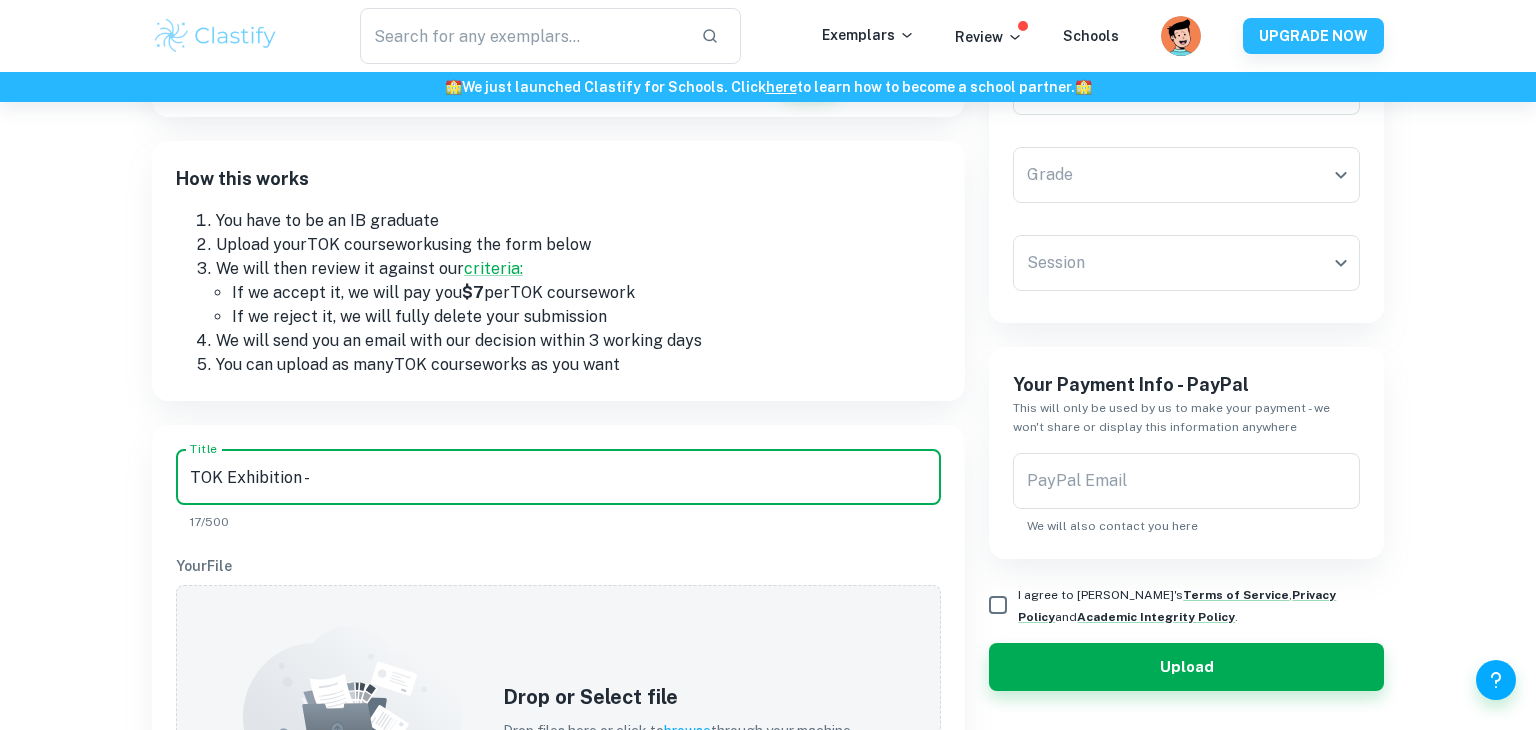 paste on "Prompt 21: What is the relationship between knowledge and culture?" 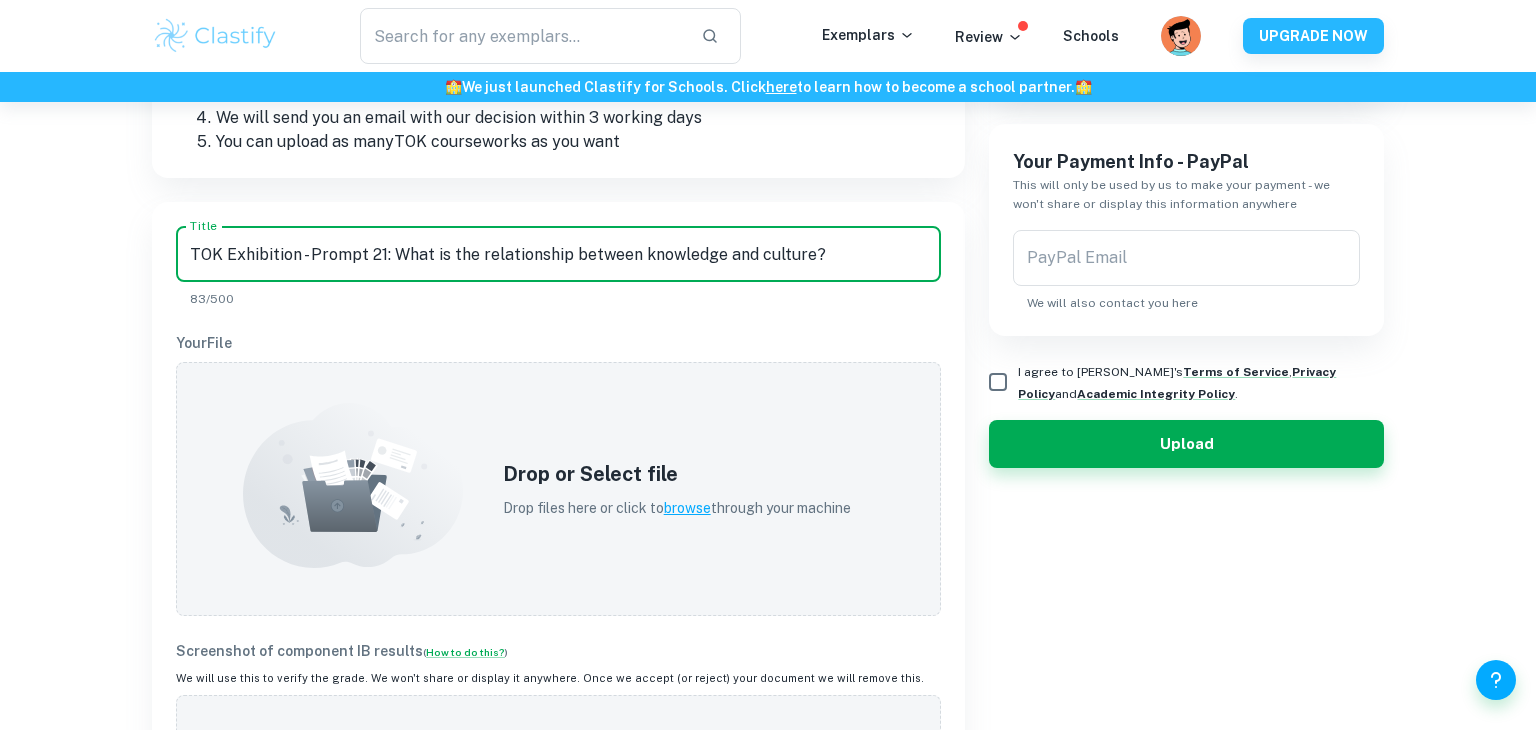 scroll, scrollTop: 437, scrollLeft: 0, axis: vertical 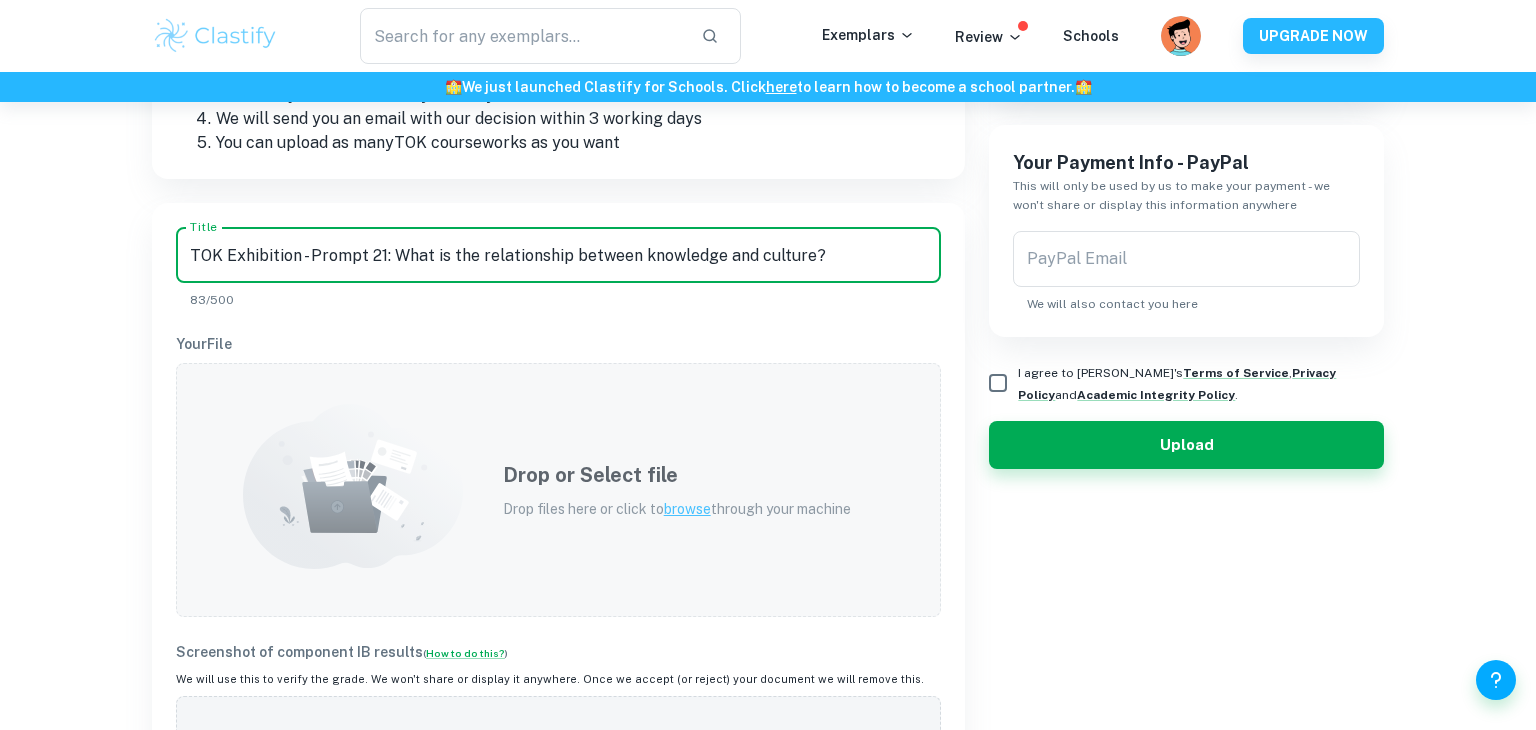 type on "TOK Exhibition - Prompt 21: What is the relationship between knowledge and culture?" 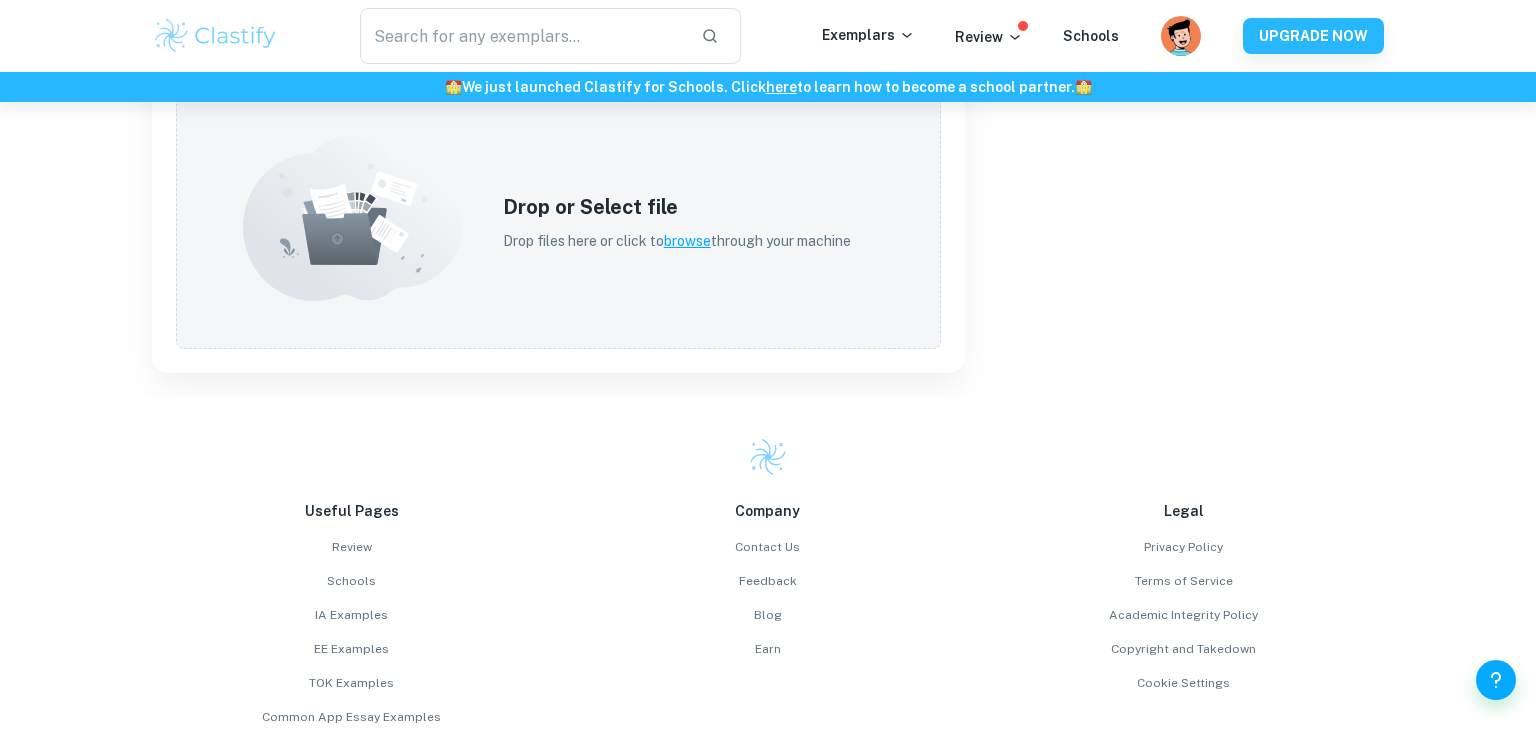 scroll, scrollTop: 971, scrollLeft: 0, axis: vertical 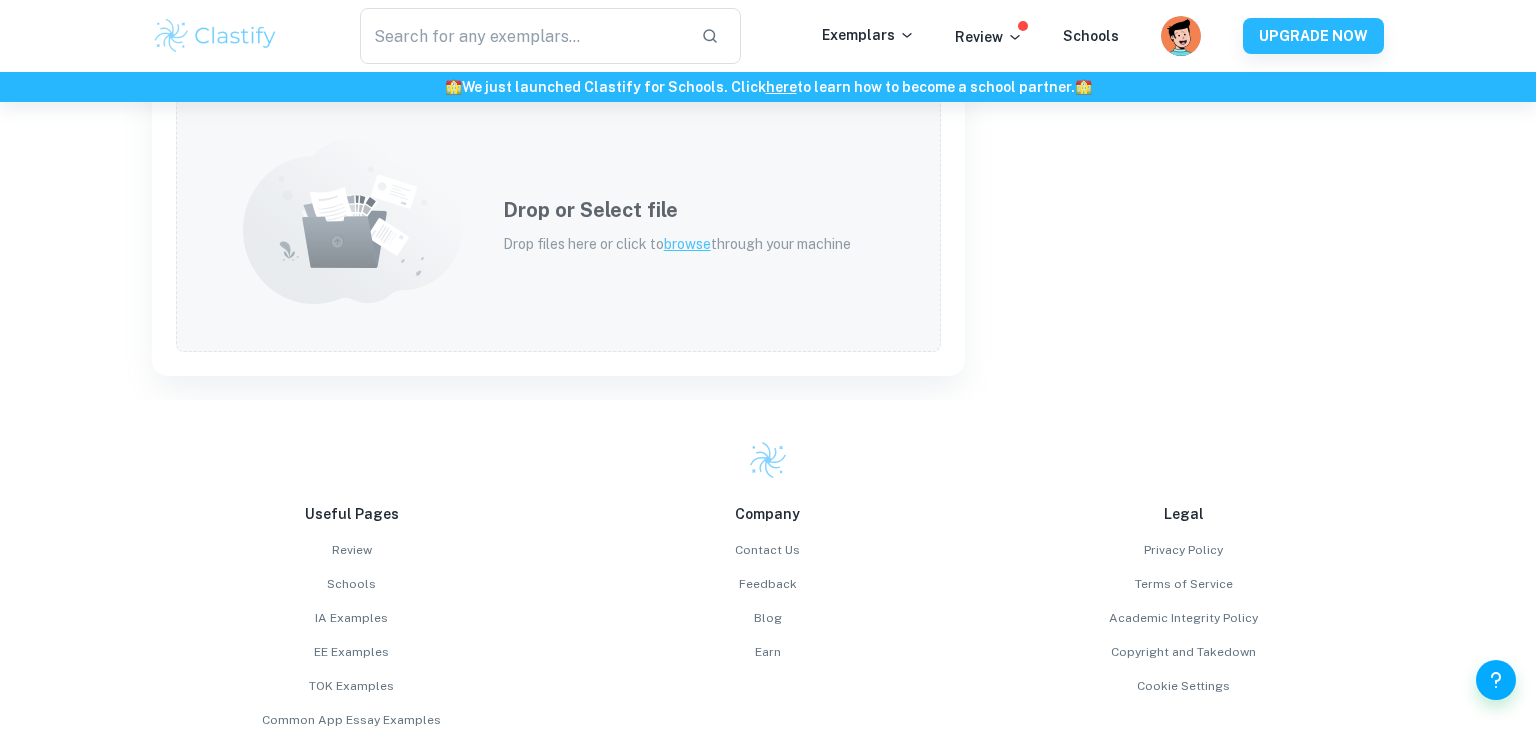 click on "browse" at bounding box center (687, 244) 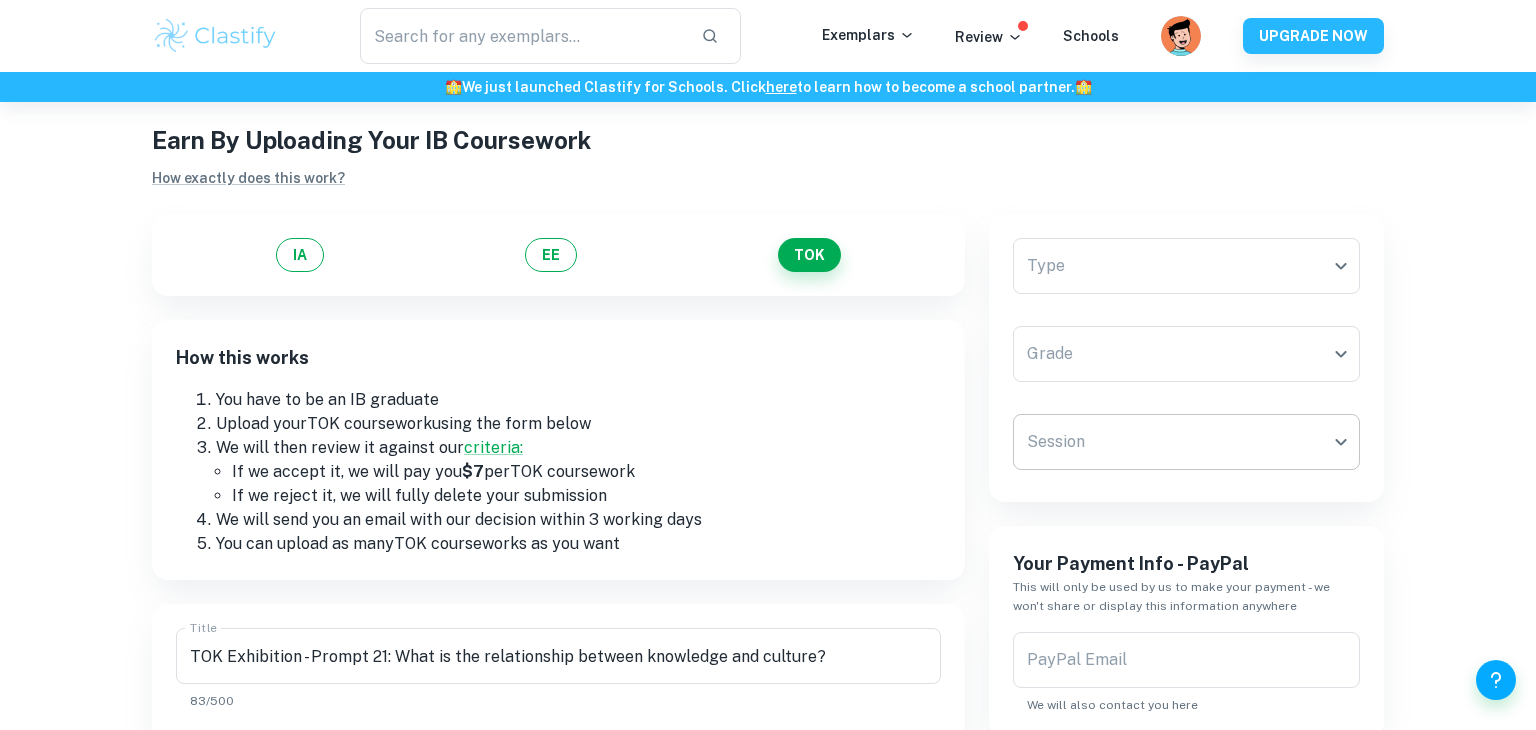 scroll, scrollTop: 35, scrollLeft: 0, axis: vertical 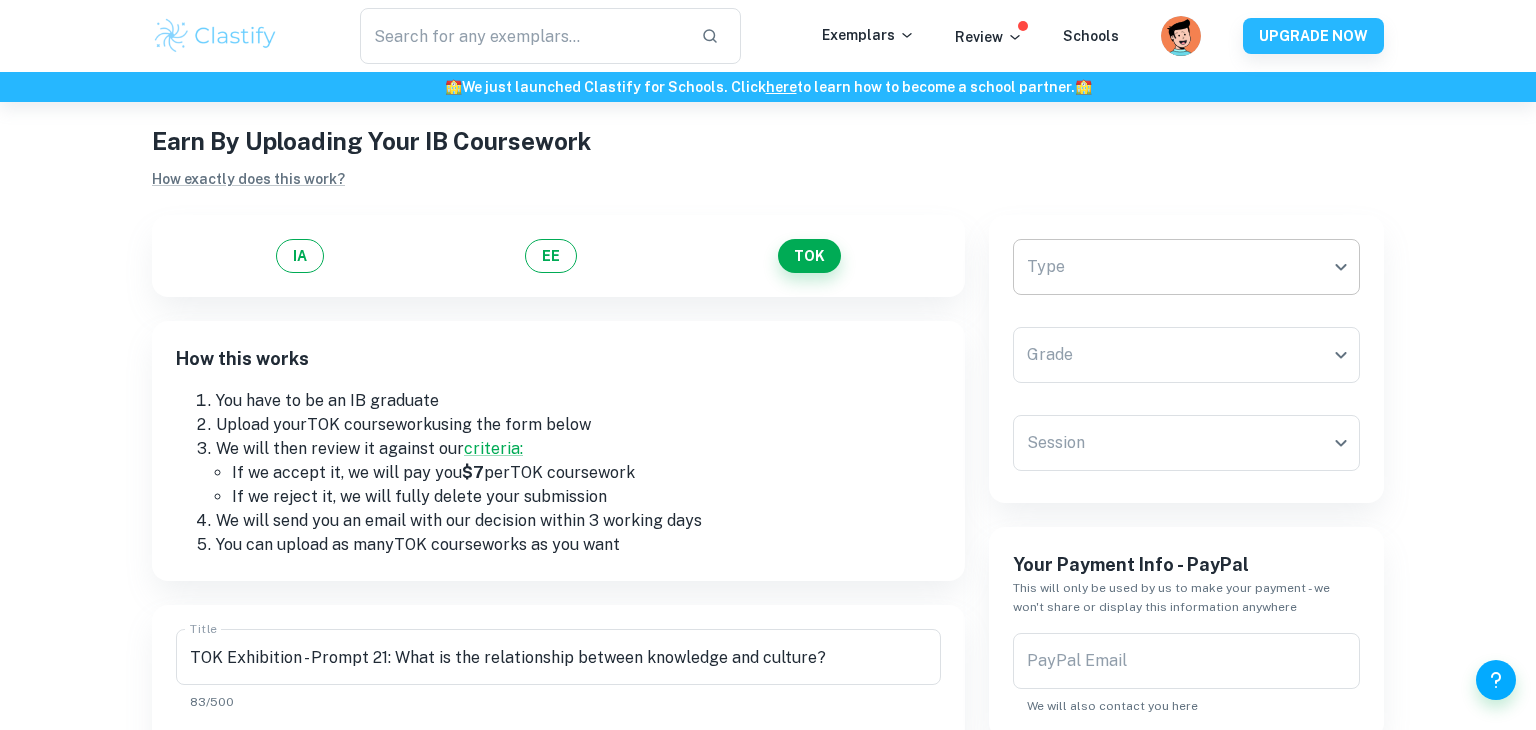 click on "We value your privacy We use cookies to enhance your browsing experience, serve personalised ads or content, and analyse our traffic. By clicking "Accept All", you consent to our use of cookies.   Cookie Policy Customise   Reject All   Accept All   Customise Consent Preferences   We use cookies to help you navigate efficiently and perform certain functions. You will find detailed information about all cookies under each consent category below. The cookies that are categorised as "Necessary" are stored on your browser as they are essential for enabling the basic functionalities of the site. ...  Show more For more information on how Google's third-party cookies operate and handle your data, see:   Google Privacy Policy Necessary Always Active Necessary cookies are required to enable the basic features of this site, such as providing secure log-in or adjusting your consent preferences. These cookies do not store any personally identifiable data. Functional Analytics Performance Advertisement Uncategorised" at bounding box center (768, 432) 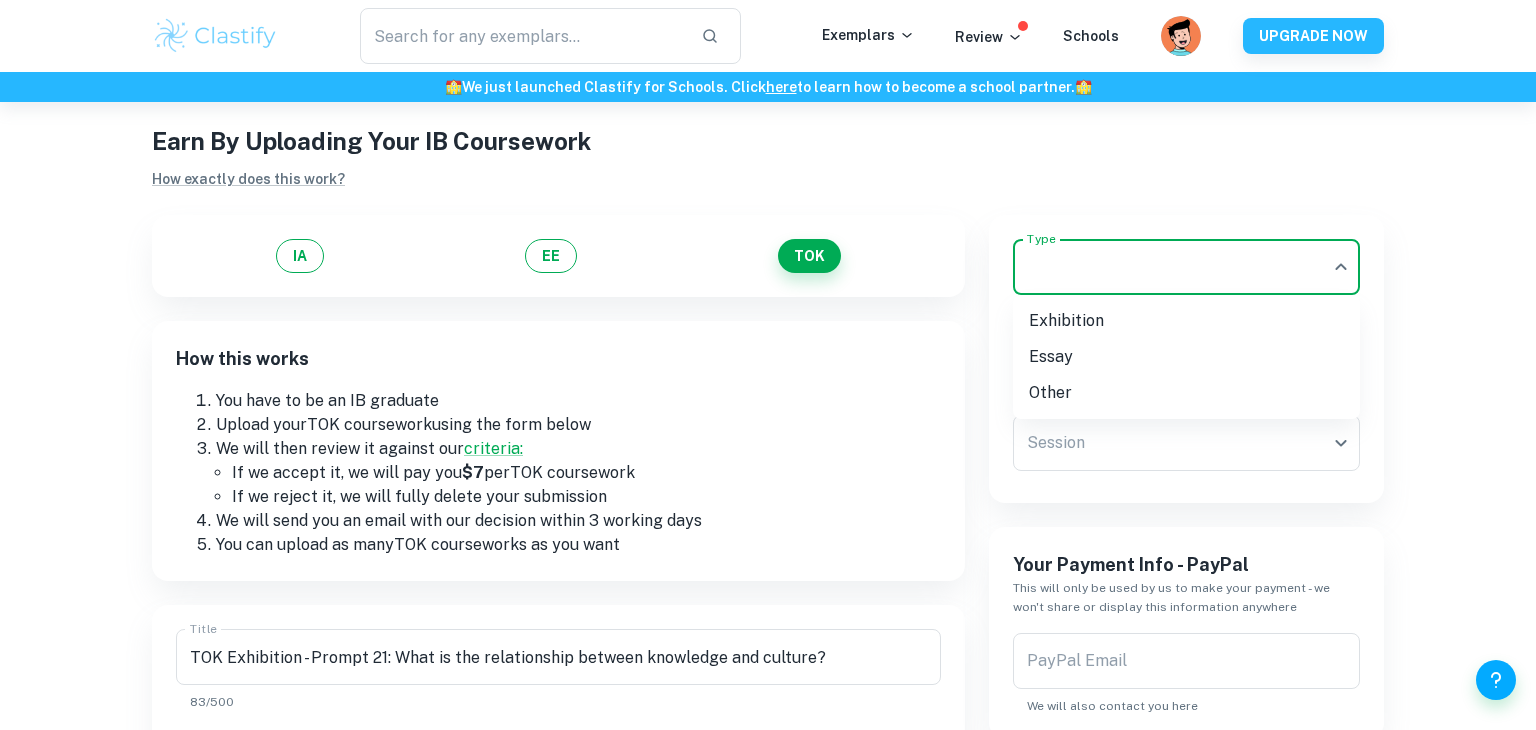 click on "Exhibition" at bounding box center (1186, 321) 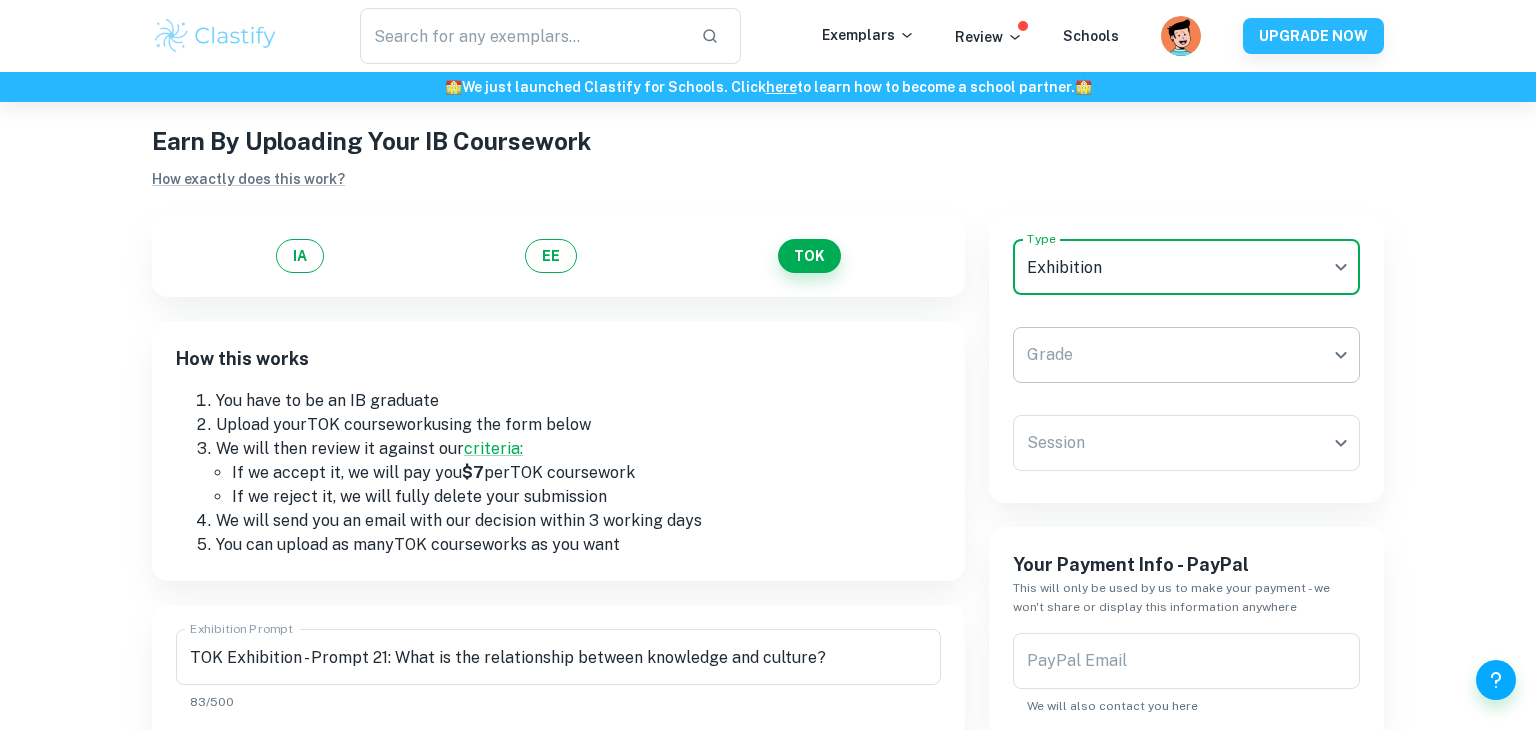 click on "We value your privacy We use cookies to enhance your browsing experience, serve personalised ads or content, and analyse our traffic. By clicking "Accept All", you consent to our use of cookies.   Cookie Policy Customise   Reject All   Accept All   Customise Consent Preferences   We use cookies to help you navigate efficiently and perform certain functions. You will find detailed information about all cookies under each consent category below. The cookies that are categorised as "Necessary" are stored on your browser as they are essential for enabling the basic functionalities of the site. ...  Show more For more information on how Google's third-party cookies operate and handle your data, see:   Google Privacy Policy Necessary Always Active Necessary cookies are required to enable the basic features of this site, such as providing secure log-in or adjusting your consent preferences. These cookies do not store any personally identifiable data. Functional Analytics Performance Advertisement Uncategorised" at bounding box center [768, 432] 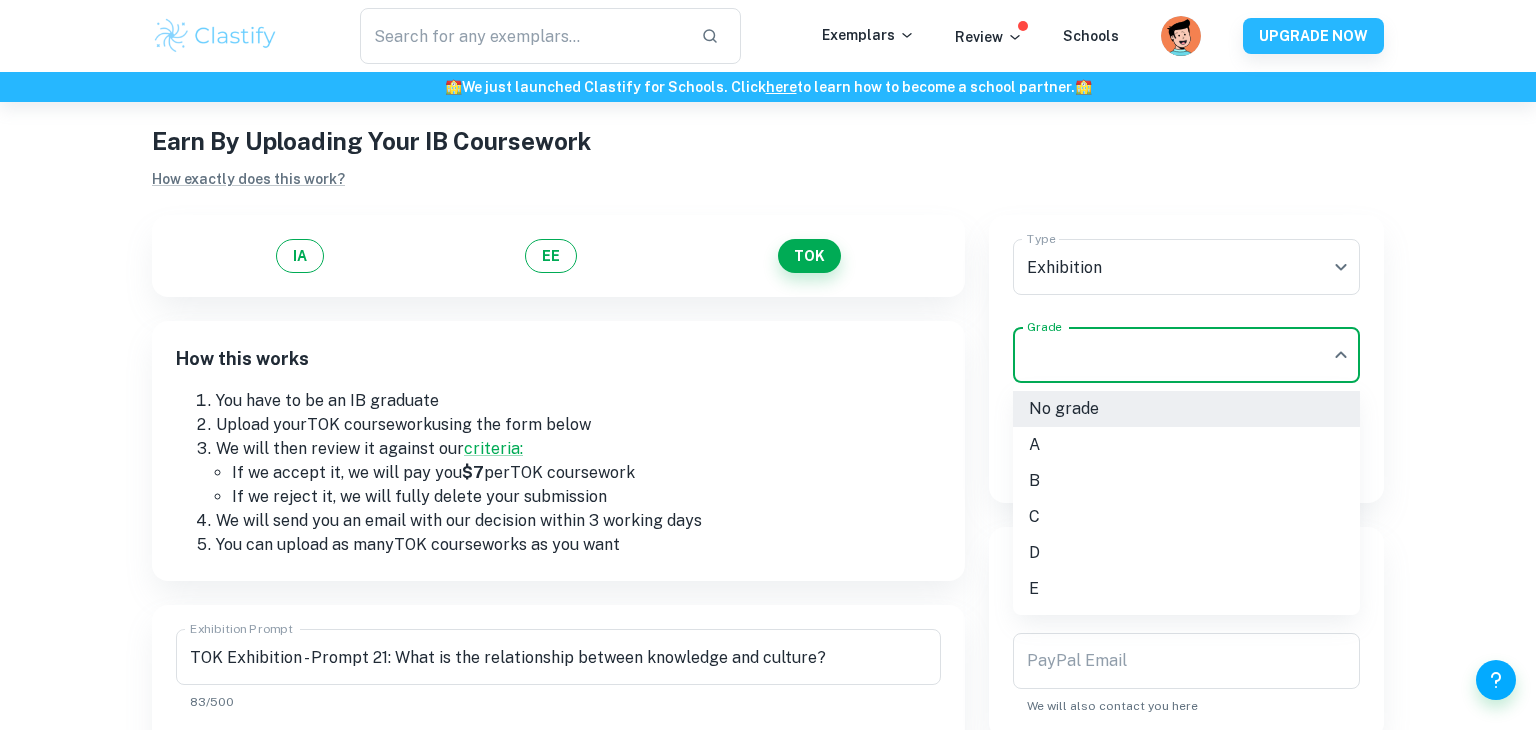 click on "B" at bounding box center [1186, 481] 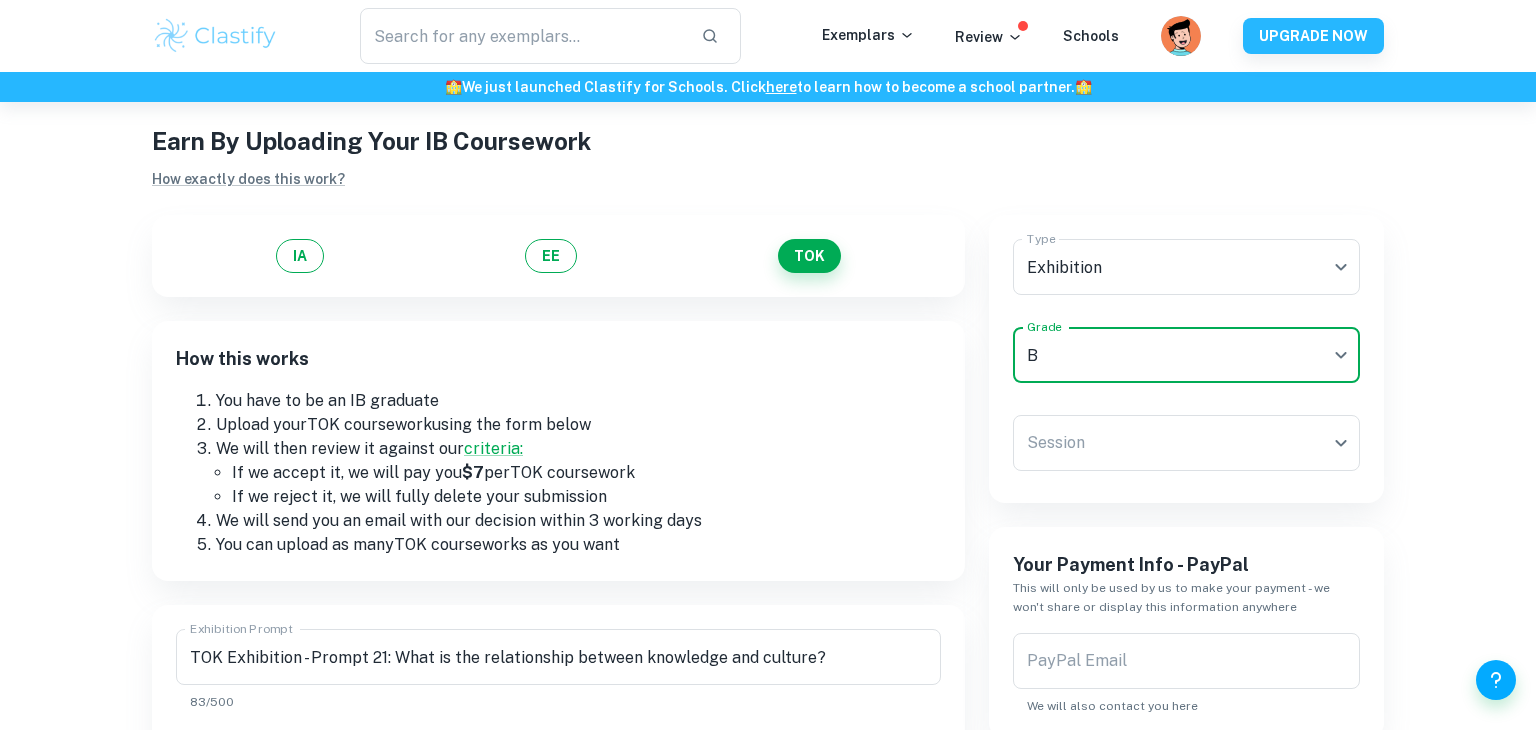 click on "Type Exhibition Exhibition Type Grade B B Grade Session ​ Session" at bounding box center [1186, 359] 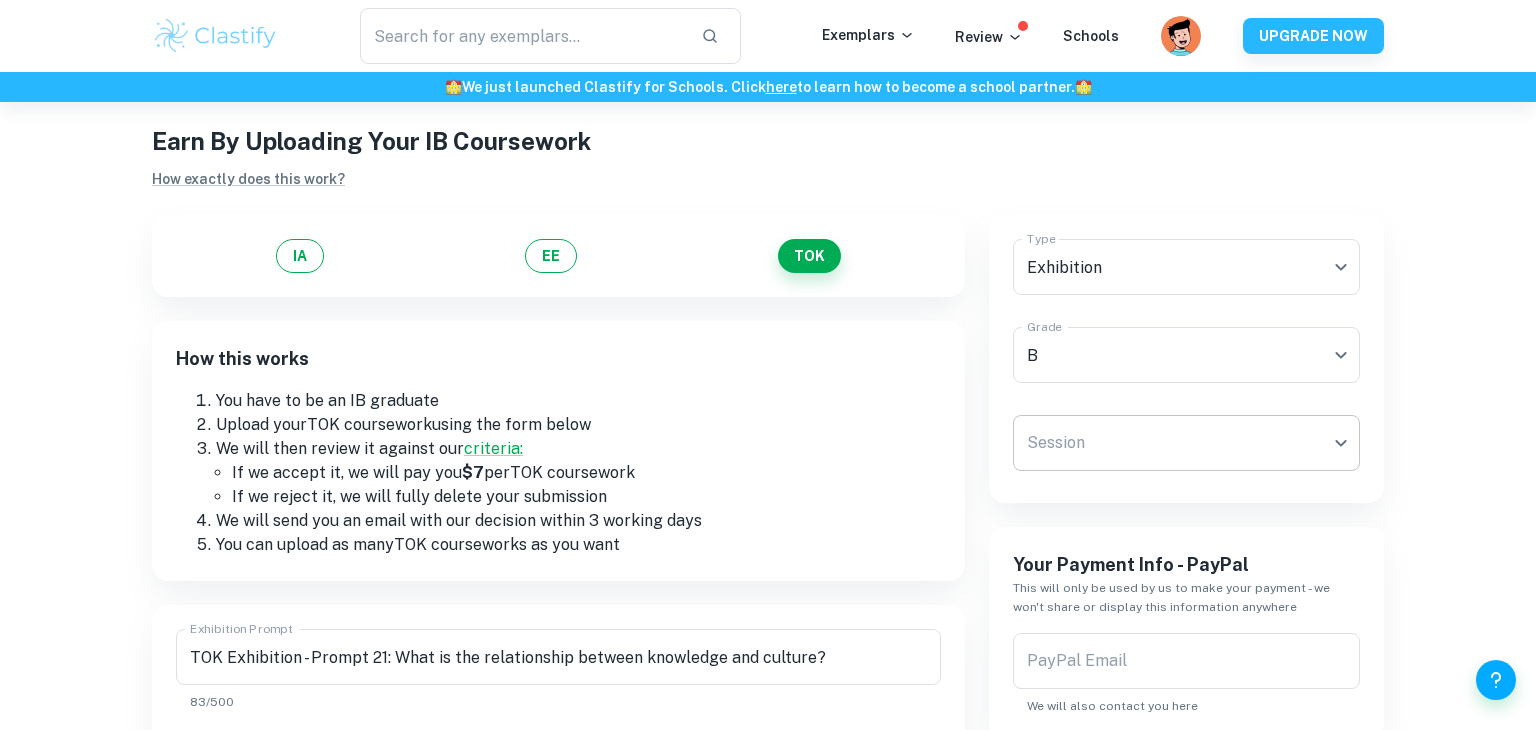 click on "We value your privacy We use cookies to enhance your browsing experience, serve personalised ads or content, and analyse our traffic. By clicking "Accept All", you consent to our use of cookies.   Cookie Policy Customise   Reject All   Accept All   Customise Consent Preferences   We use cookies to help you navigate efficiently and perform certain functions. You will find detailed information about all cookies under each consent category below. The cookies that are categorised as "Necessary" are stored on your browser as they are essential for enabling the basic functionalities of the site. ...  Show more For more information on how Google's third-party cookies operate and handle your data, see:   Google Privacy Policy Necessary Always Active Necessary cookies are required to enable the basic features of this site, such as providing secure log-in or adjusting your consent preferences. These cookies do not store any personally identifiable data. Functional Analytics Performance Advertisement Uncategorised" at bounding box center [768, 432] 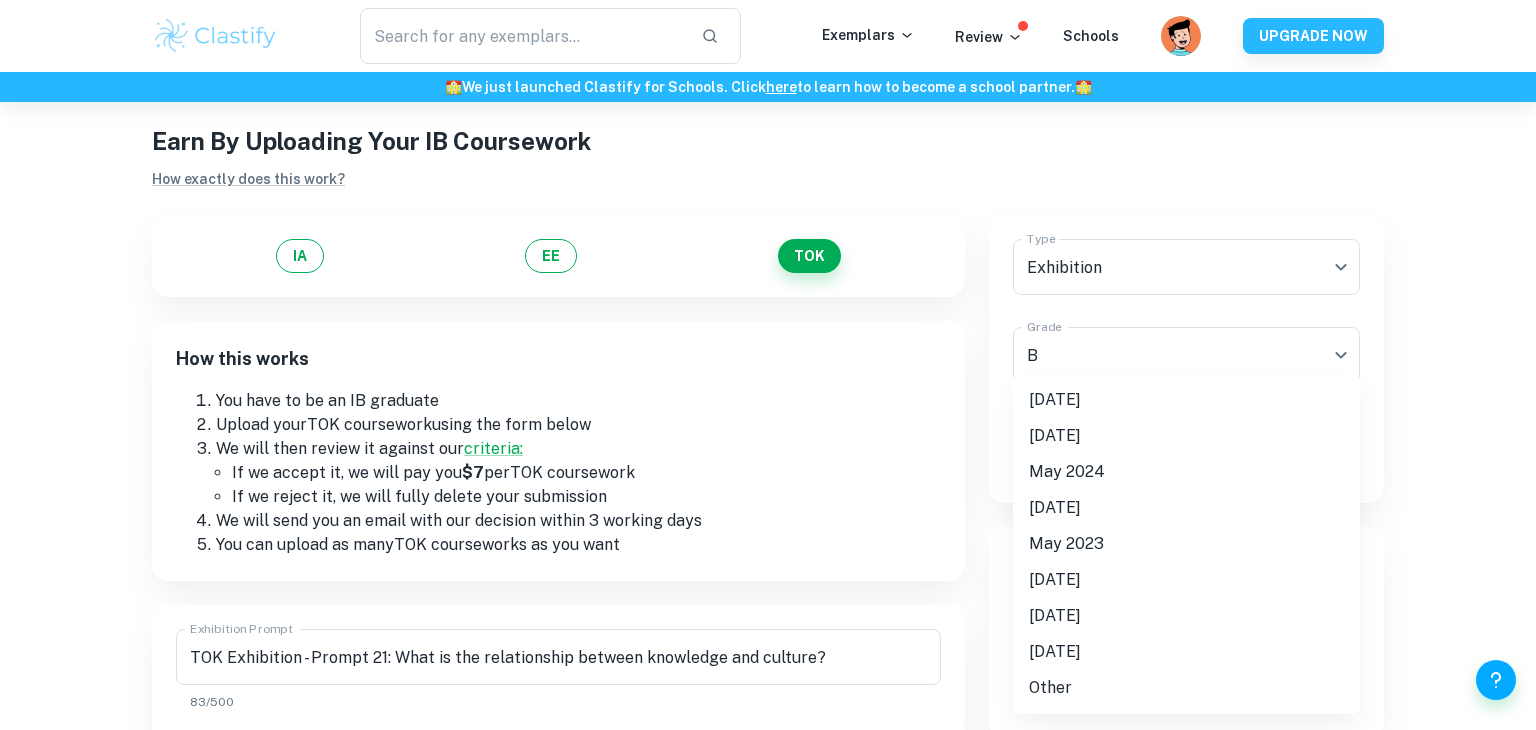 click on "[DATE]" at bounding box center (1186, 400) 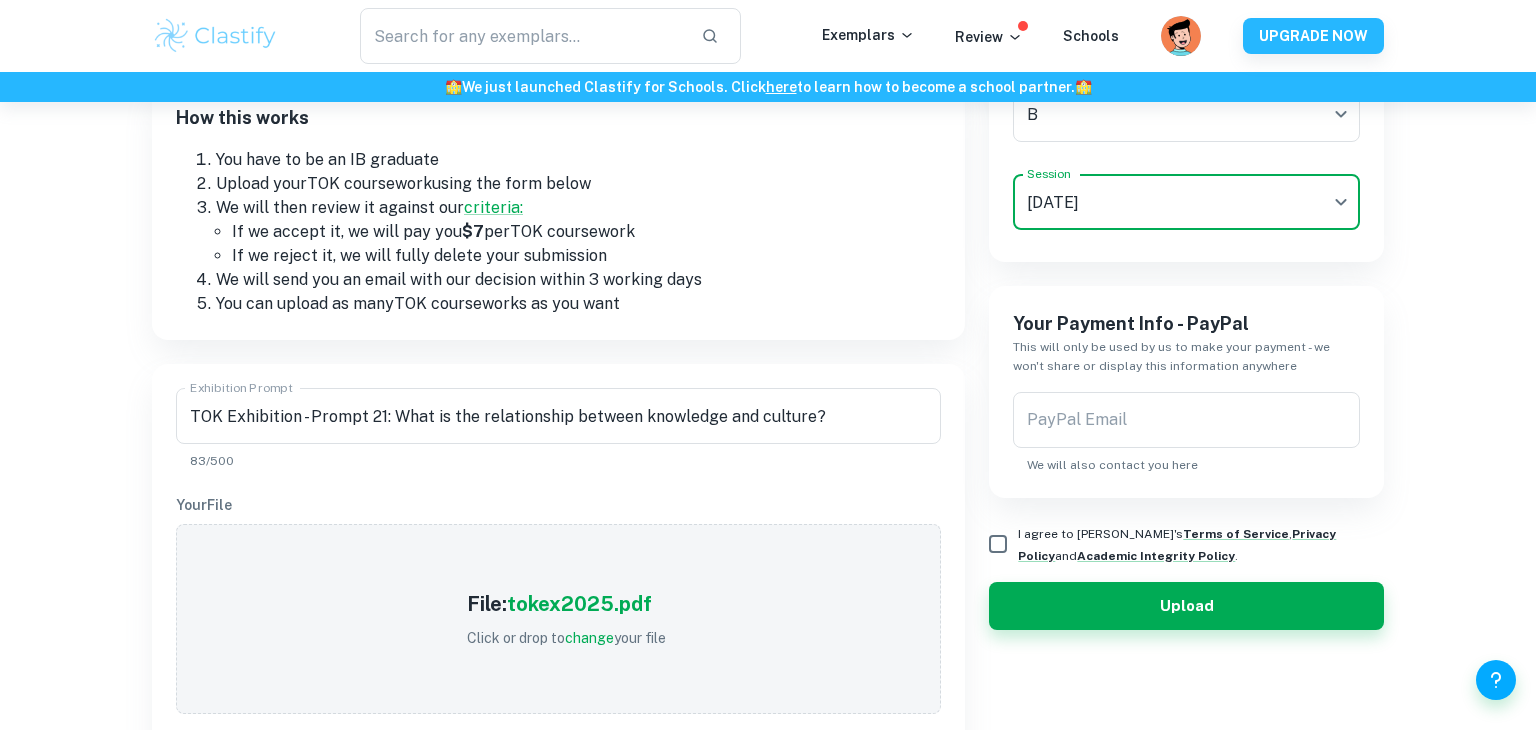 scroll, scrollTop: 285, scrollLeft: 0, axis: vertical 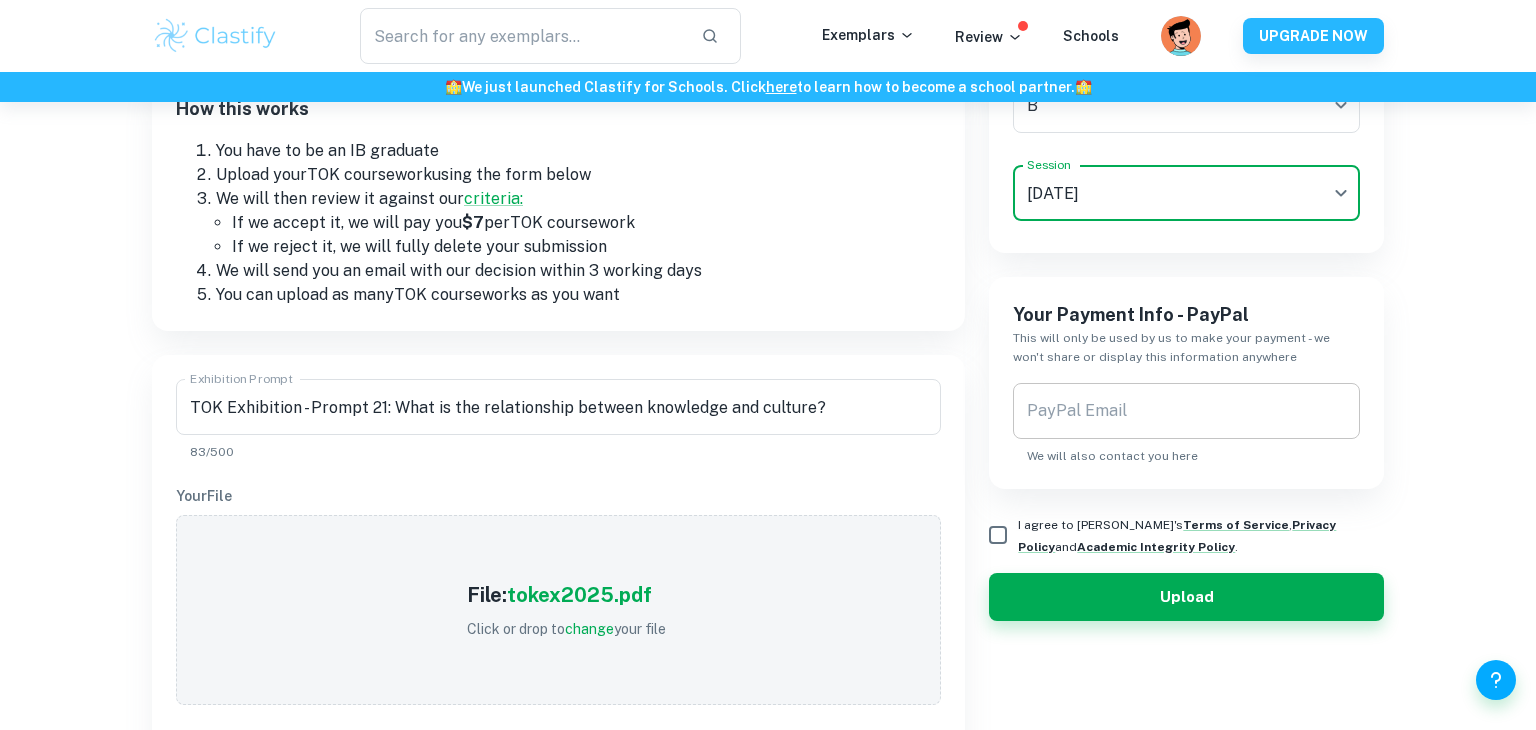 click on "PayPal Email" at bounding box center (1186, 411) 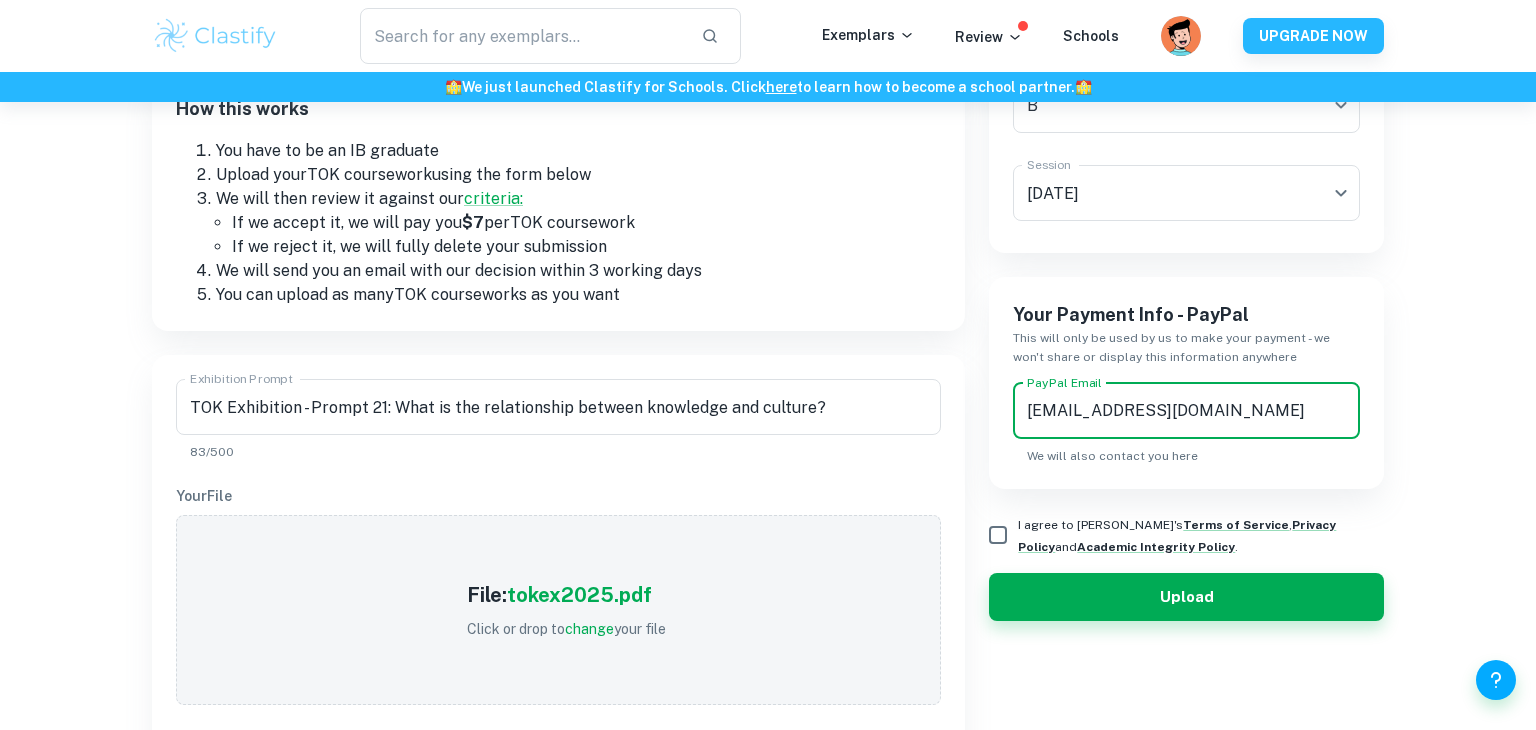 type on "[EMAIL_ADDRESS][DOMAIN_NAME]" 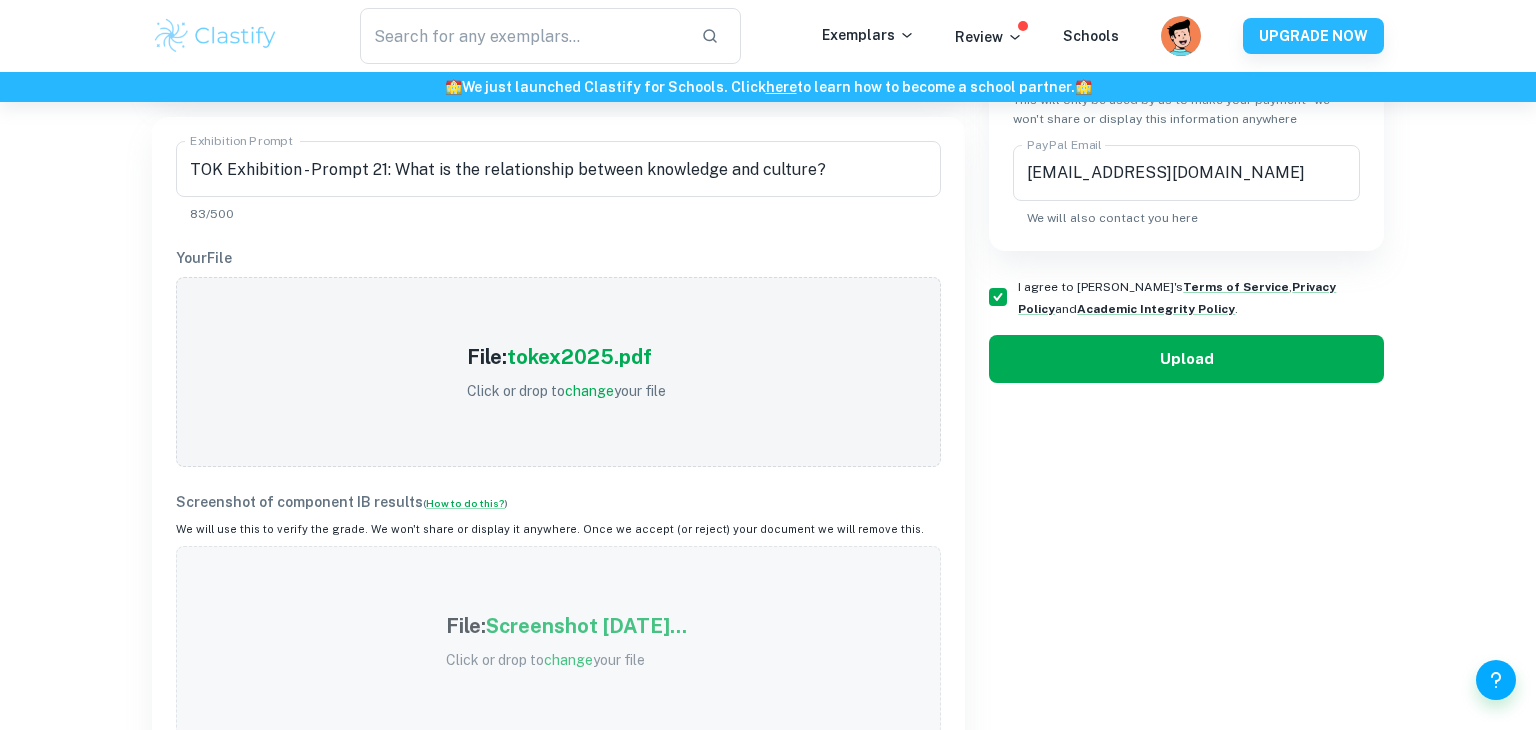 scroll, scrollTop: 535, scrollLeft: 0, axis: vertical 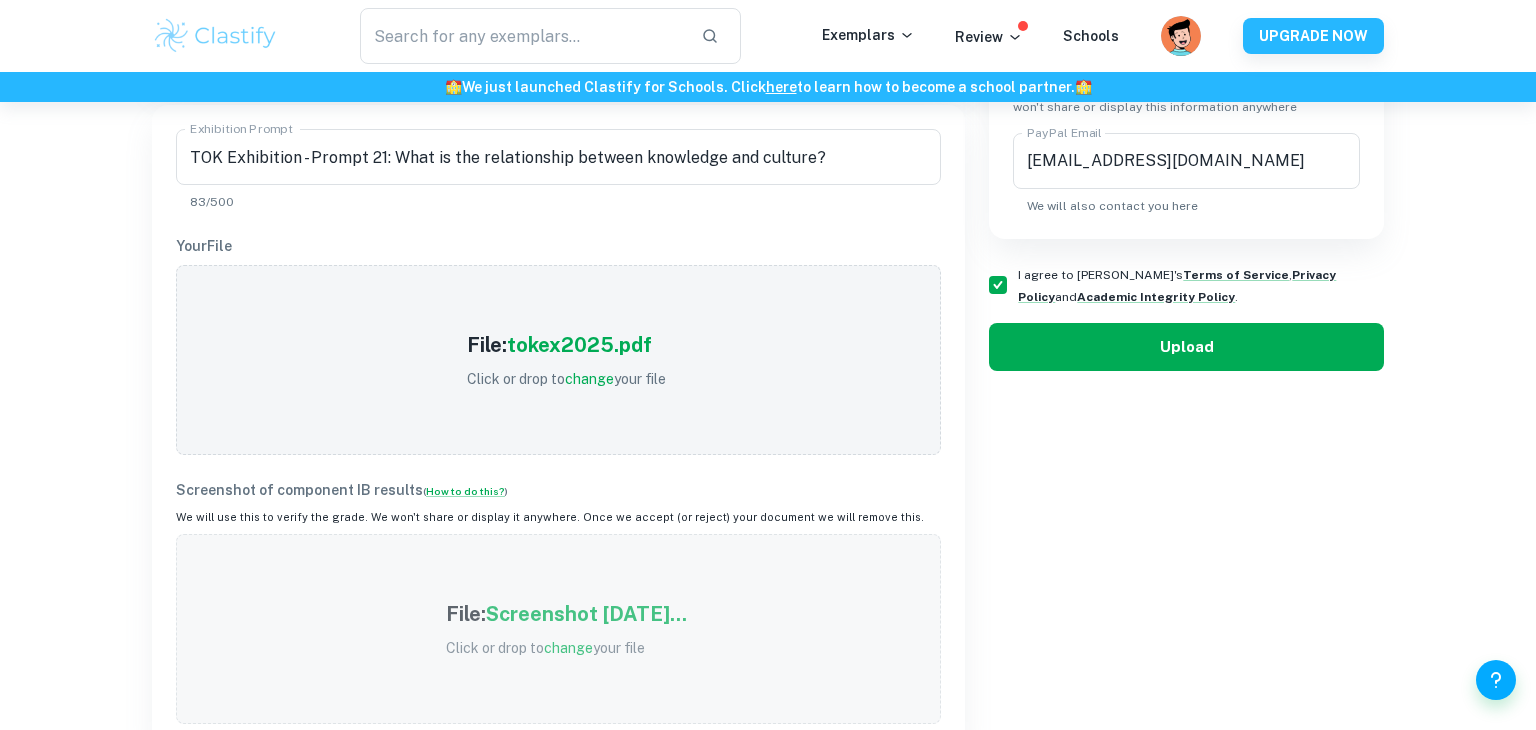 click on "Upload" at bounding box center (1186, 347) 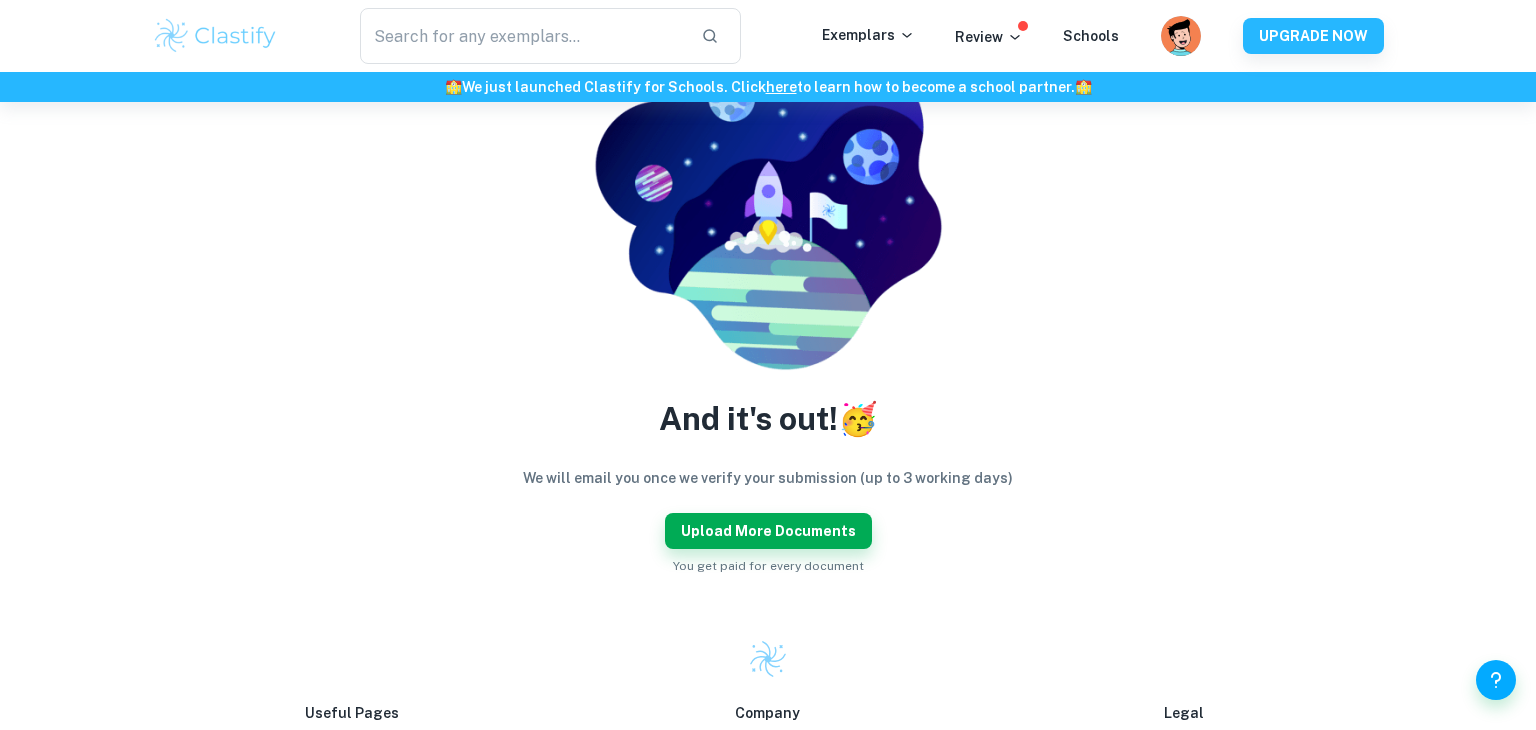 scroll, scrollTop: 203, scrollLeft: 0, axis: vertical 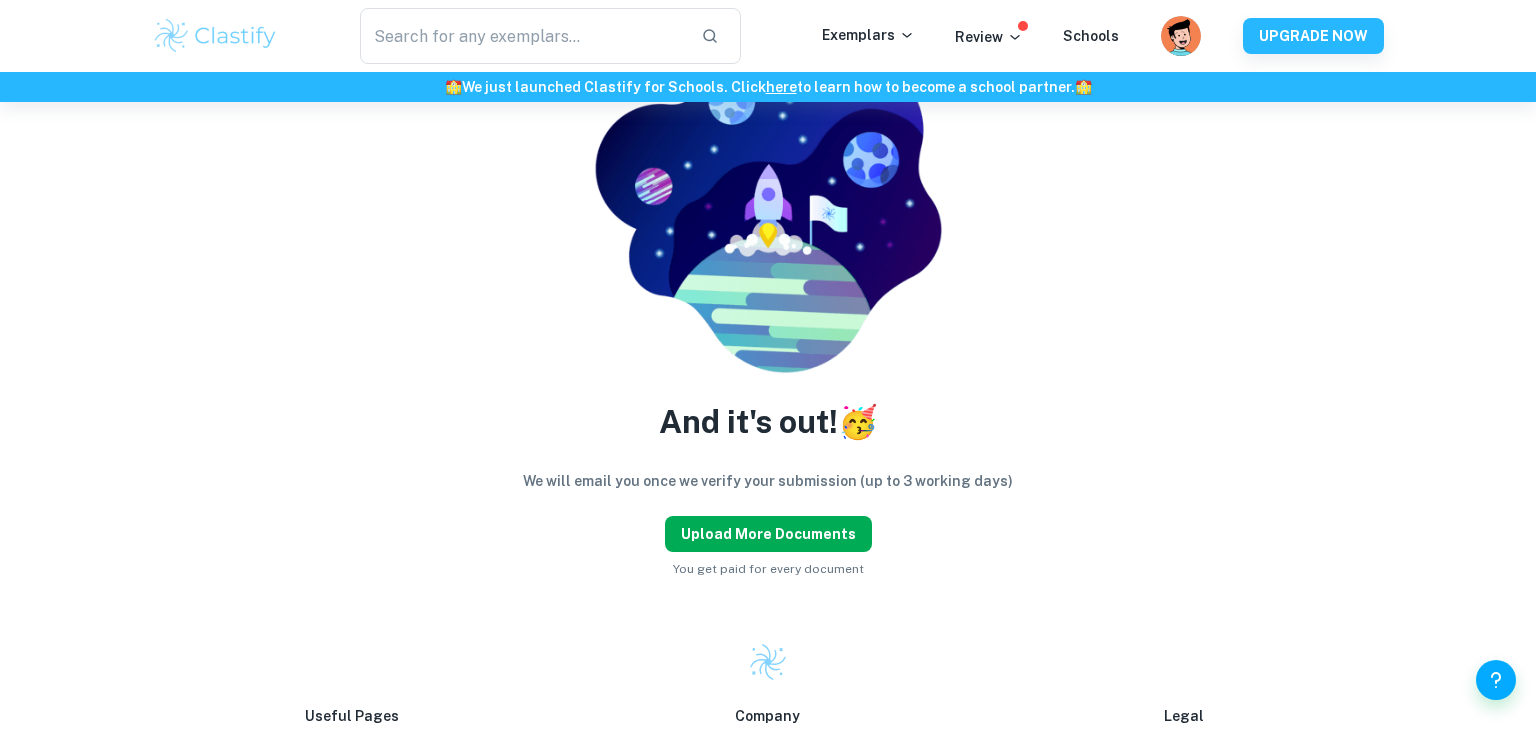 click on "Upload more documents" at bounding box center [768, 534] 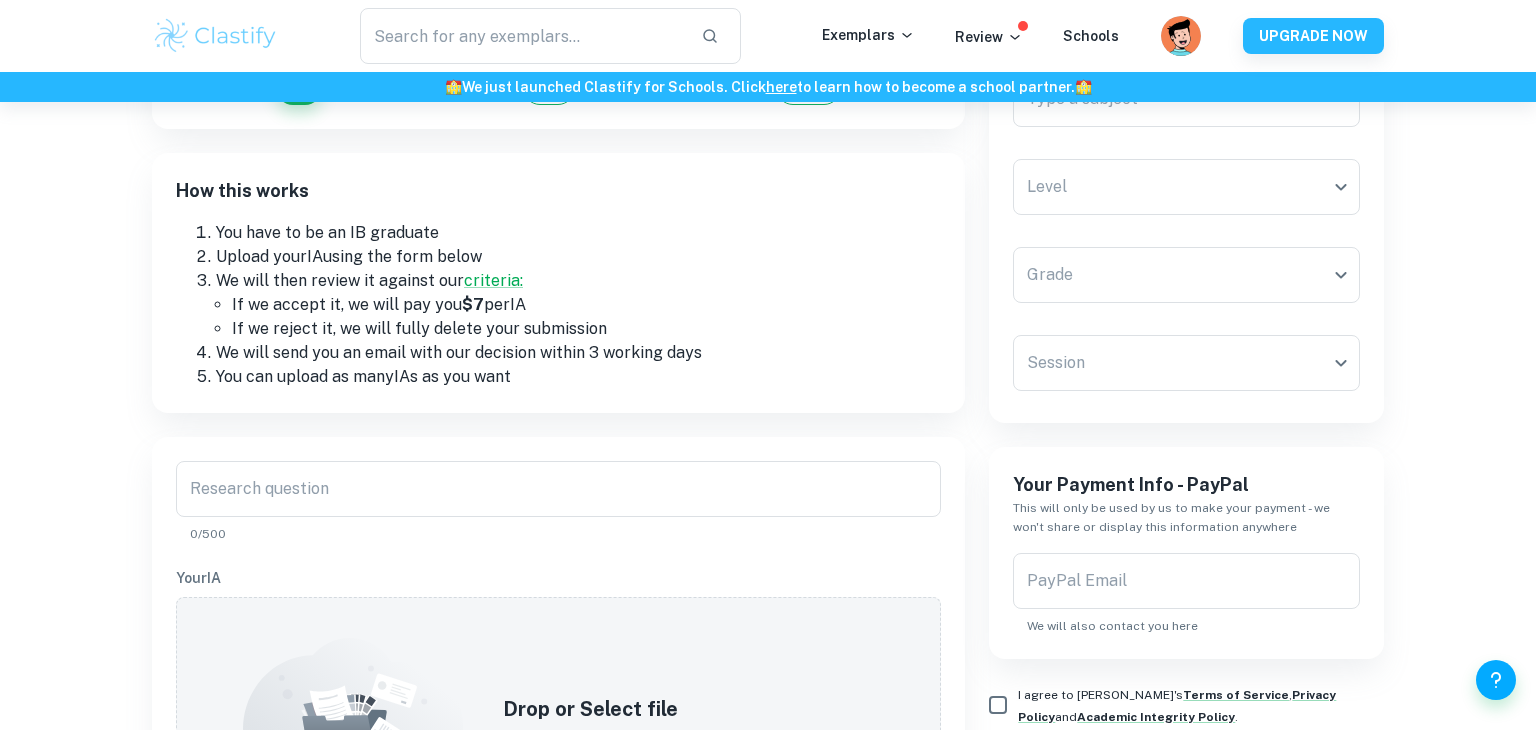 click on "Research question Research question 0/500 Your  IA Drop or Select file Drop files here or click to  browse  through your machine Screenshot of component IB results  ( How to do this? ) We will use this to verify the grade. We won't share or display it anywhere. Once we accept (or reject) your document we will remove this. Drop or Select file Drop files here or click to  browse  through your machine" at bounding box center (558, 822) 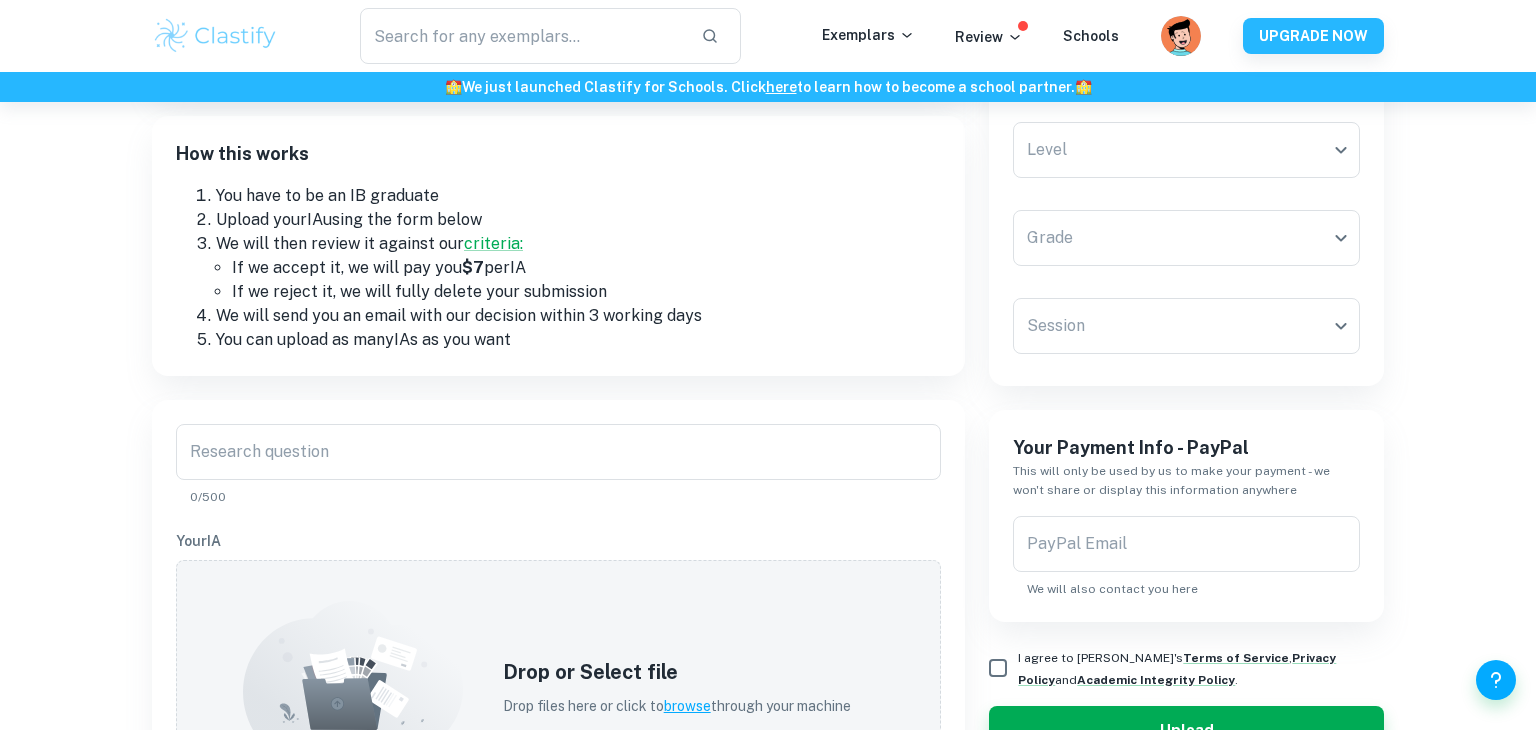 scroll, scrollTop: 233, scrollLeft: 0, axis: vertical 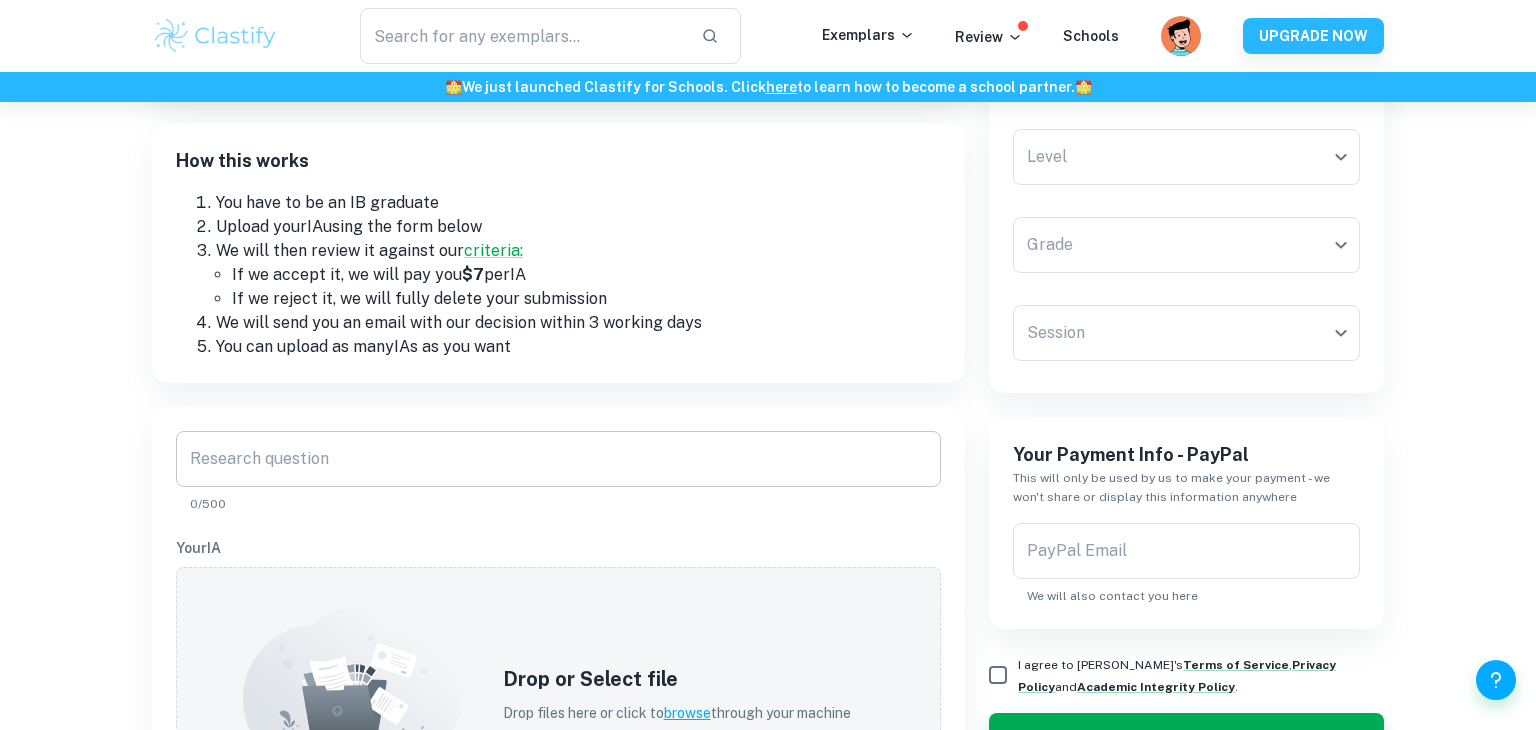 click on "Research question" at bounding box center (558, 459) 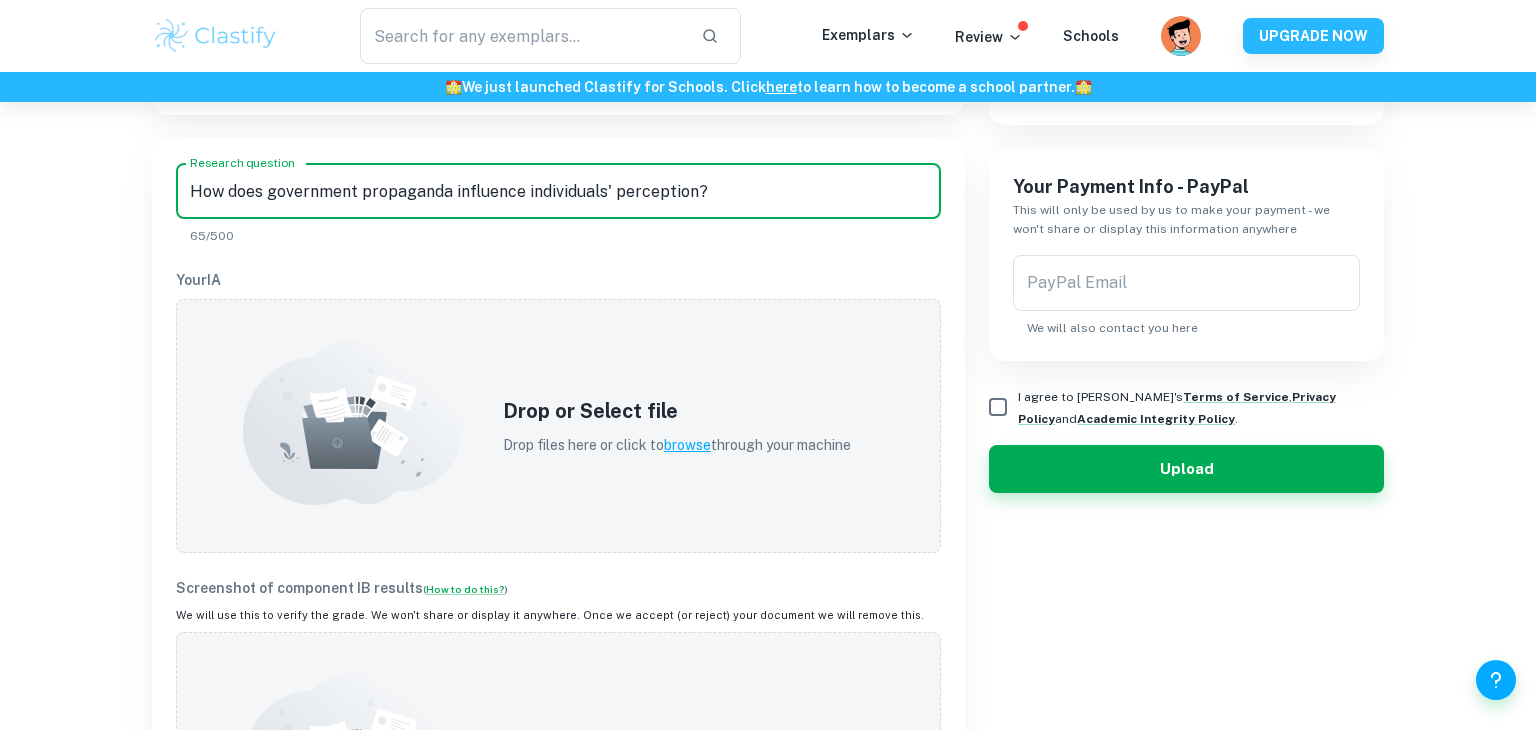 scroll, scrollTop: 499, scrollLeft: 0, axis: vertical 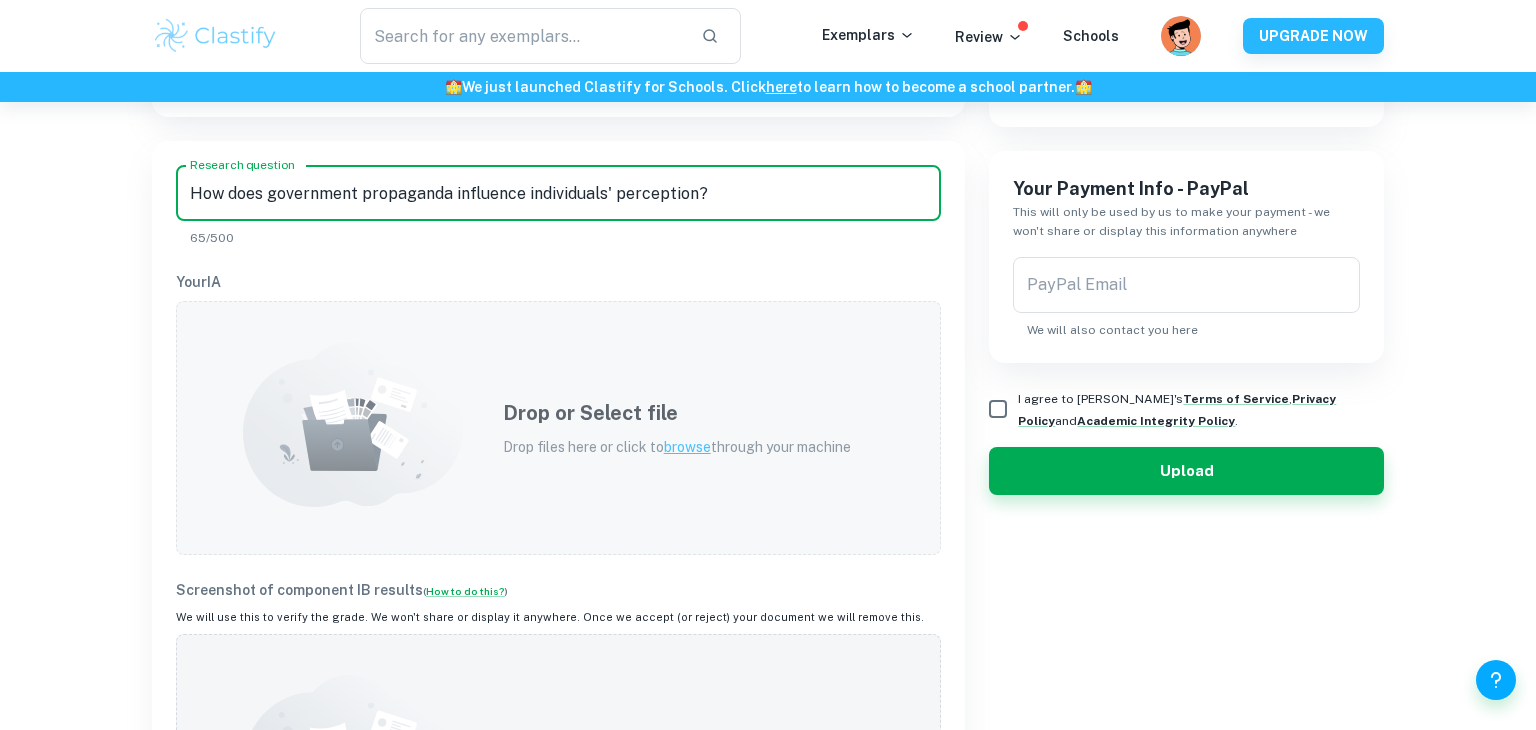 type on "How does government propaganda influence individuals' perception?" 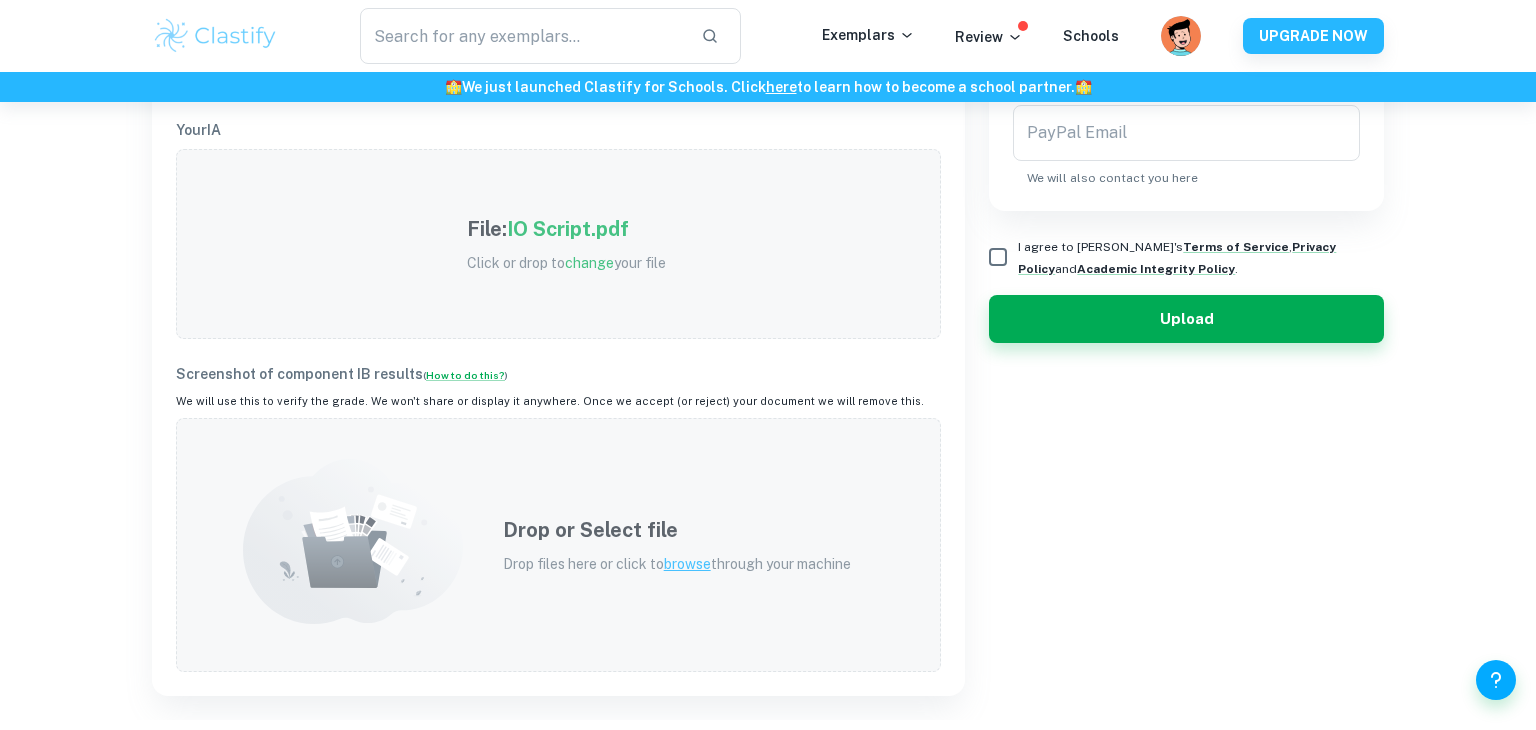scroll, scrollTop: 662, scrollLeft: 0, axis: vertical 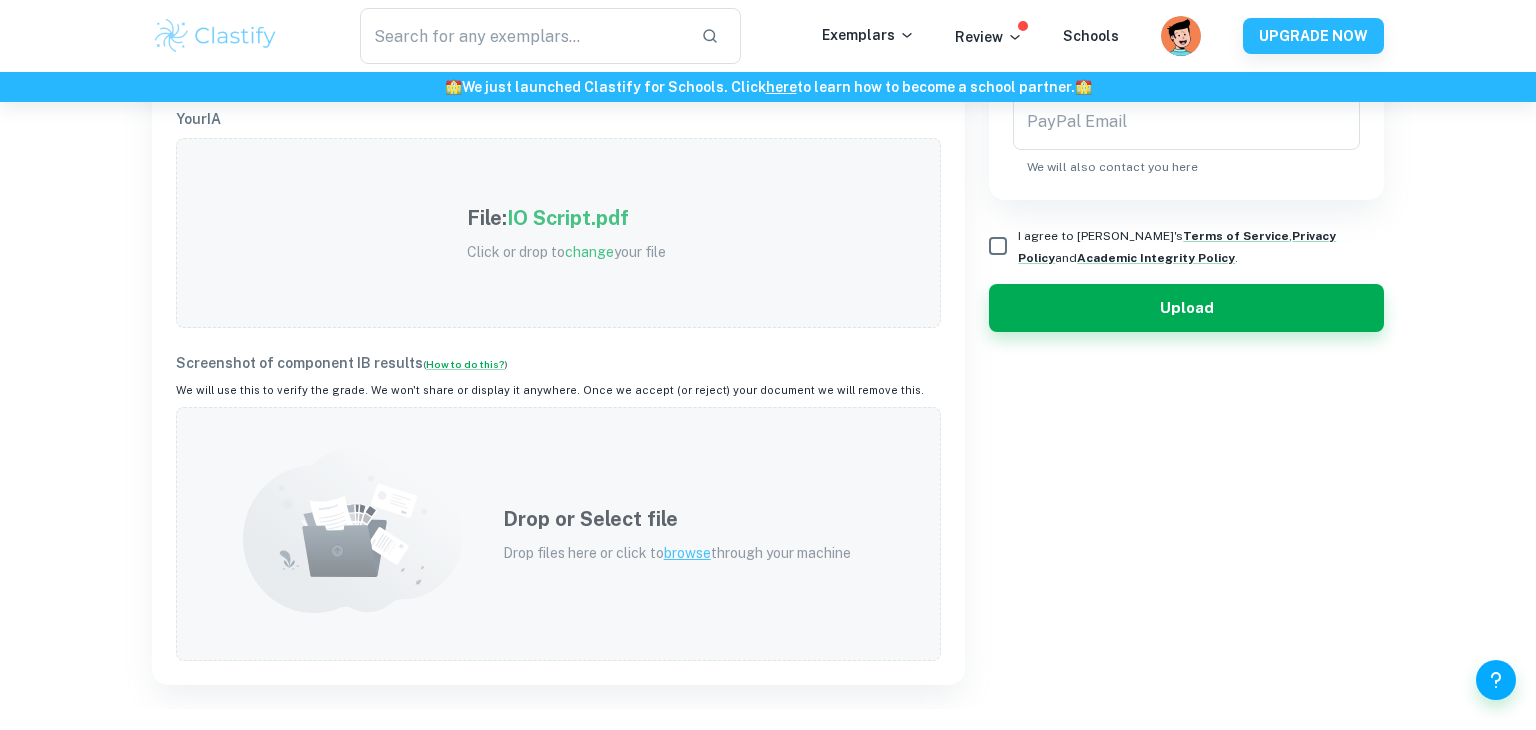 click on "browse" at bounding box center (687, 553) 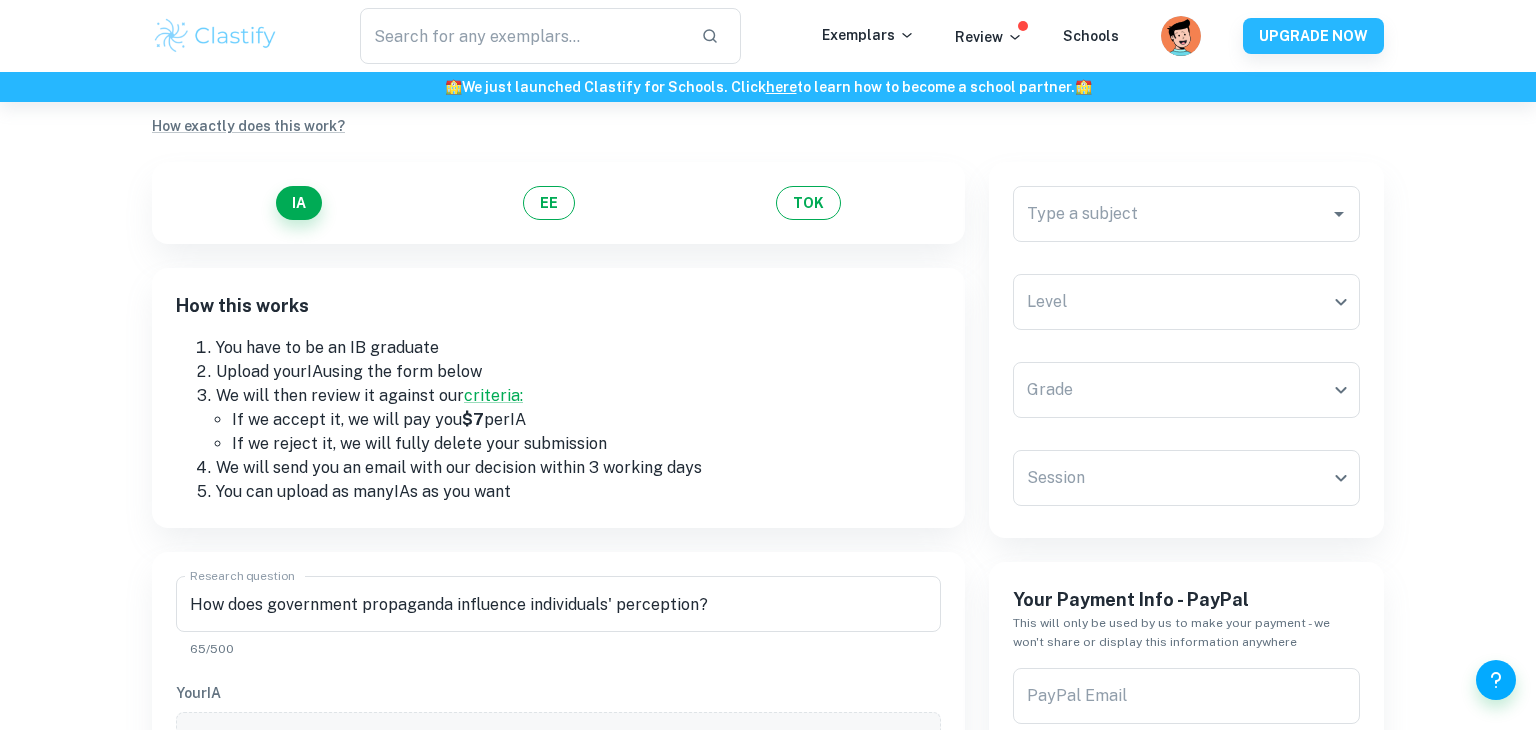 scroll, scrollTop: 83, scrollLeft: 0, axis: vertical 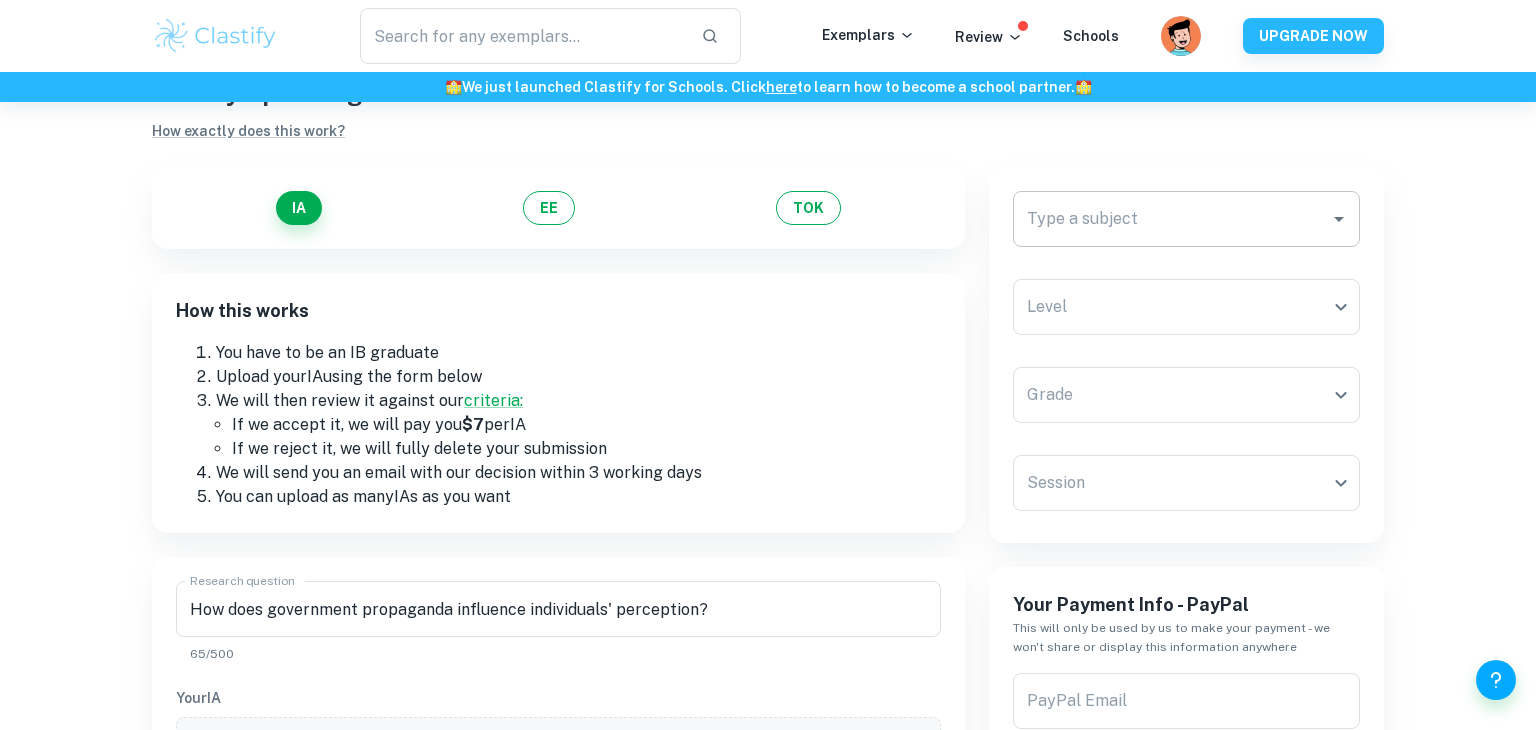 click on "Type a subject" at bounding box center (1171, 219) 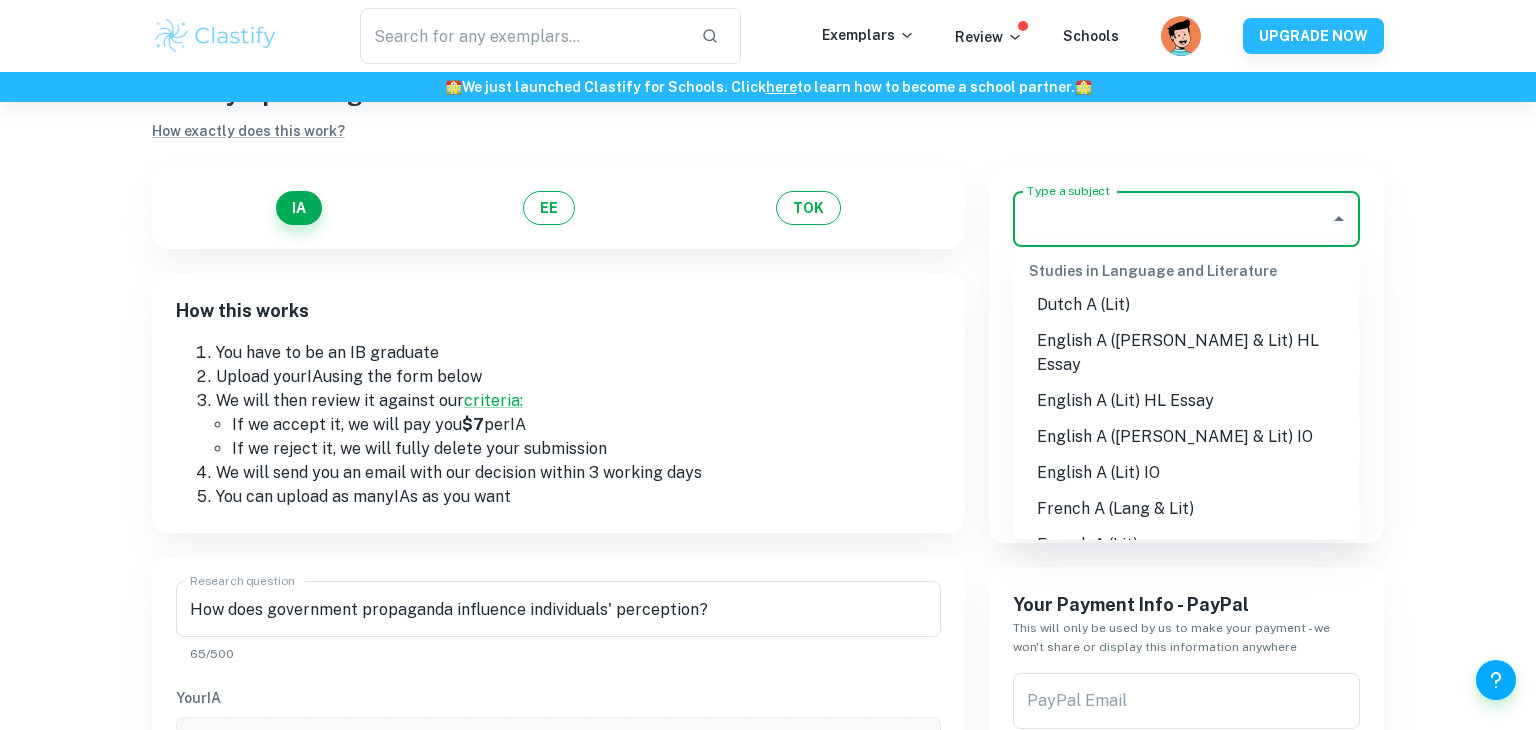 scroll, scrollTop: 196, scrollLeft: 0, axis: vertical 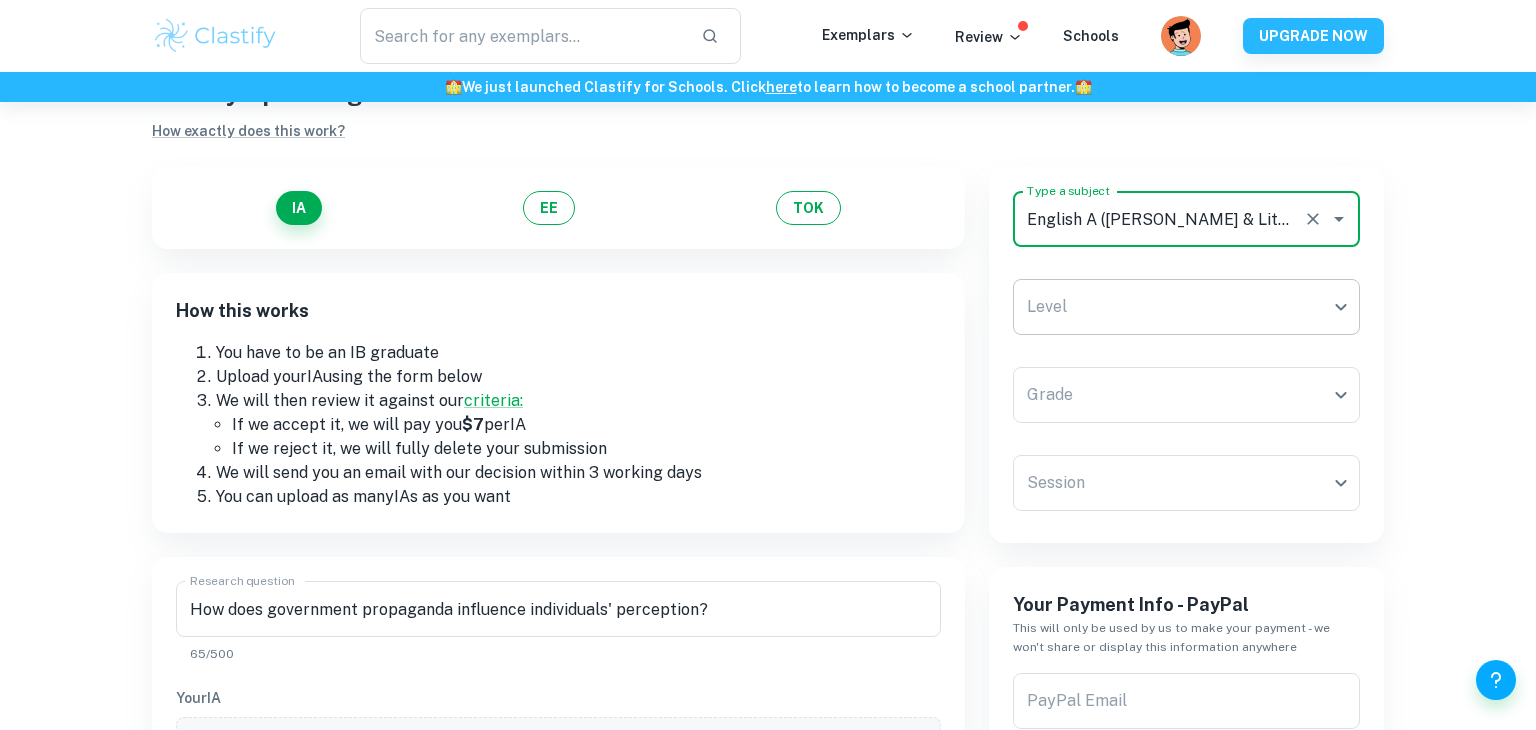click on "We value your privacy We use cookies to enhance your browsing experience, serve personalised ads or content, and analyse our traffic. By clicking "Accept All", you consent to our use of cookies.   Cookie Policy Customise   Reject All   Accept All   Customise Consent Preferences   We use cookies to help you navigate efficiently and perform certain functions. You will find detailed information about all cookies under each consent category below. The cookies that are categorised as "Necessary" are stored on your browser as they are essential for enabling the basic functionalities of the site. ...  Show more For more information on how Google's third-party cookies operate and handle your data, see:   Google Privacy Policy Necessary Always Active Necessary cookies are required to enable the basic features of this site, such as providing secure log-in or adjusting your consent preferences. These cookies do not store any personally identifiable data. Functional Analytics Performance Advertisement Uncategorised" at bounding box center [768, 384] 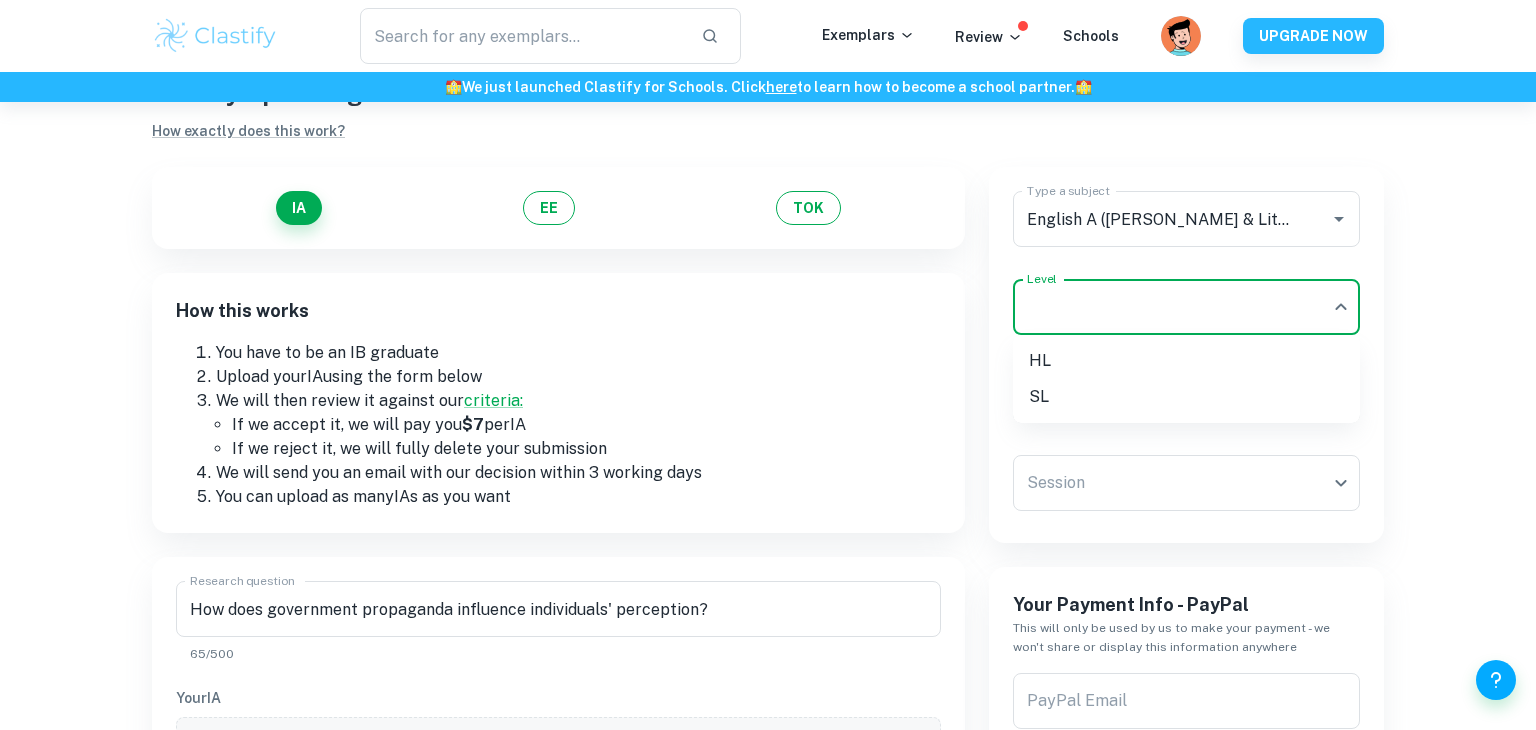 click on "SL" at bounding box center (1186, 397) 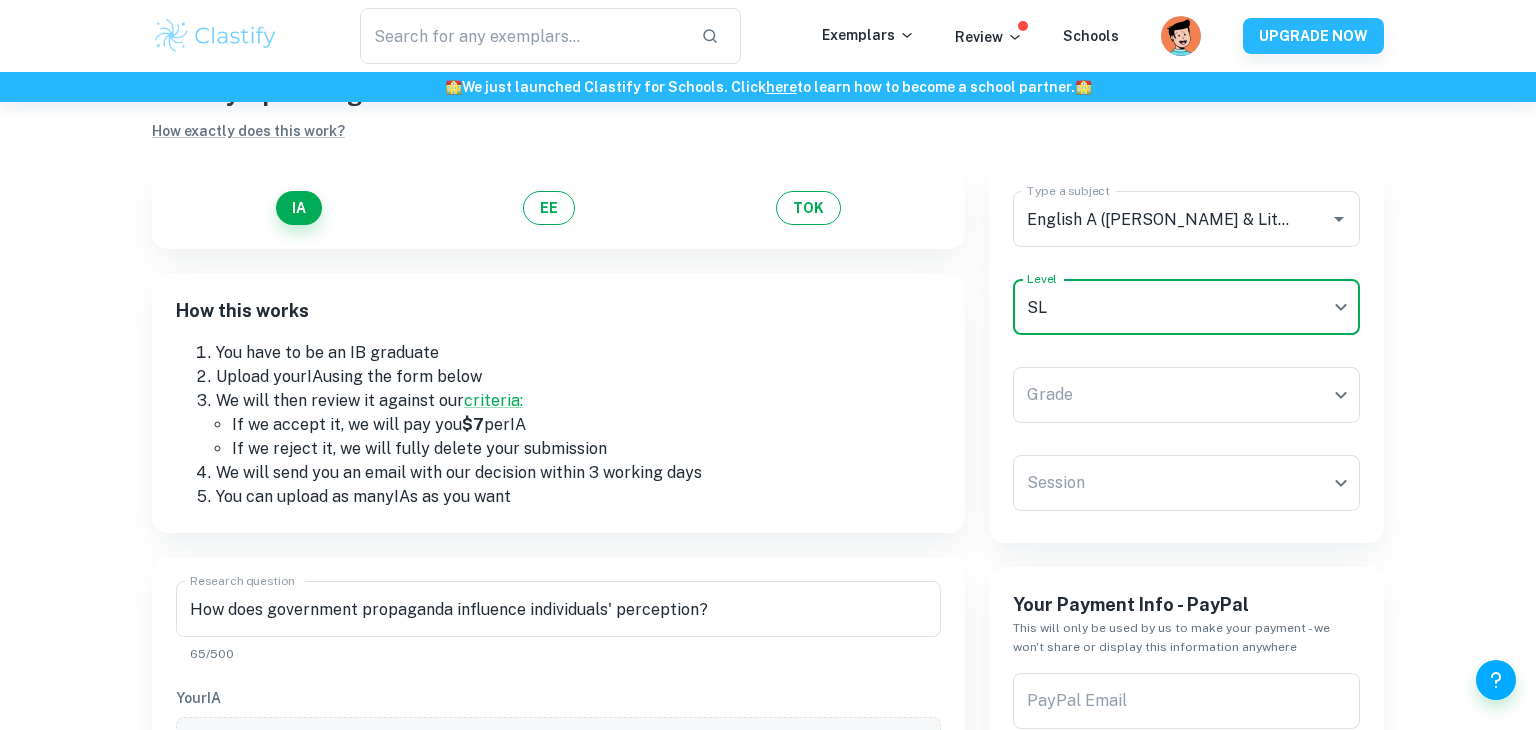 click on "We value your privacy We use cookies to enhance your browsing experience, serve personalised ads or content, and analyse our traffic. By clicking "Accept All", you consent to our use of cookies.   Cookie Policy Customise   Reject All   Accept All   Customise Consent Preferences   We use cookies to help you navigate efficiently and perform certain functions. You will find detailed information about all cookies under each consent category below. The cookies that are categorised as "Necessary" are stored on your browser as they are essential for enabling the basic functionalities of the site. ...  Show more For more information on how Google's third-party cookies operate and handle your data, see:   Google Privacy Policy Necessary Always Active Necessary cookies are required to enable the basic features of this site, such as providing secure log-in or adjusting your consent preferences. These cookies do not store any personally identifiable data. Functional Analytics Performance Advertisement Uncategorised" at bounding box center (768, 384) 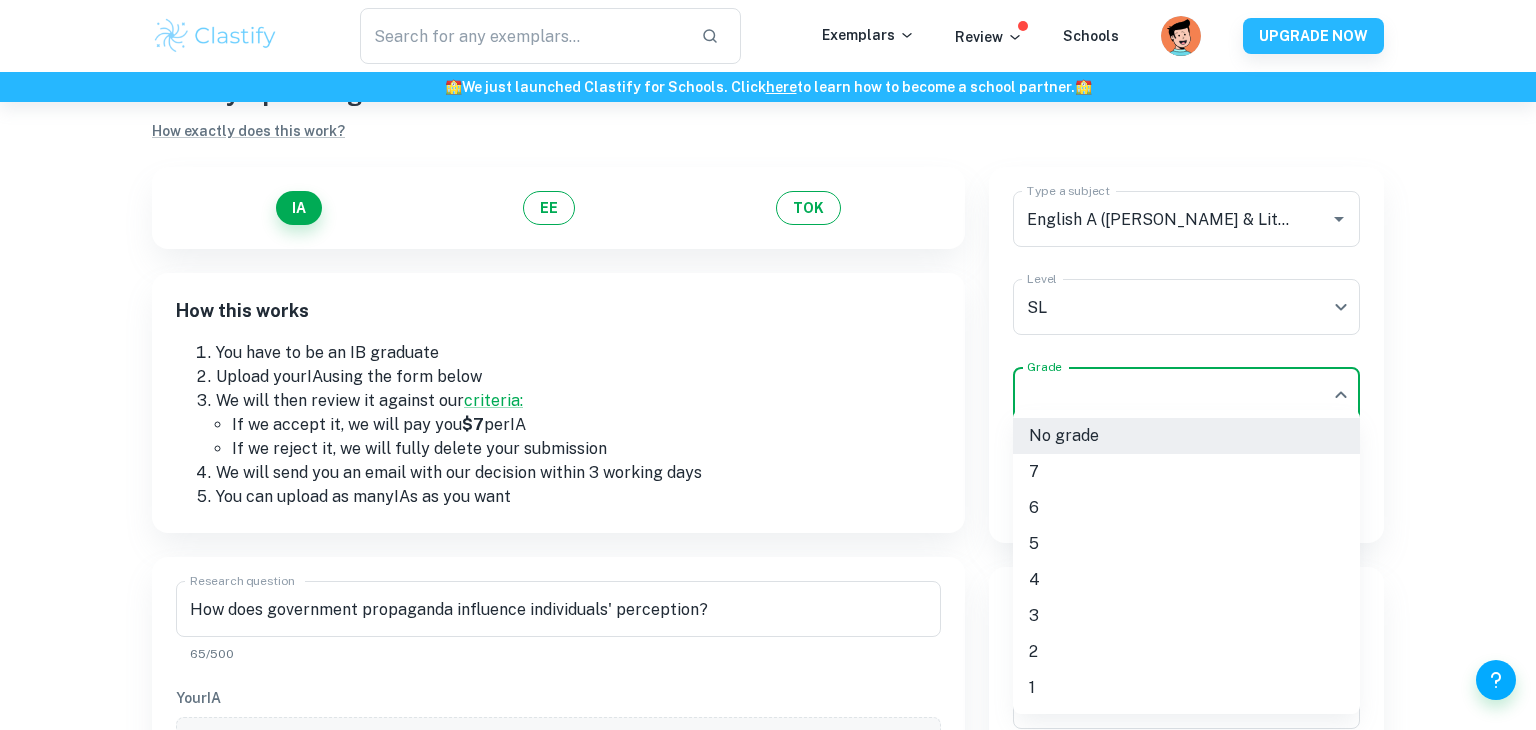 click on "6" at bounding box center (1186, 508) 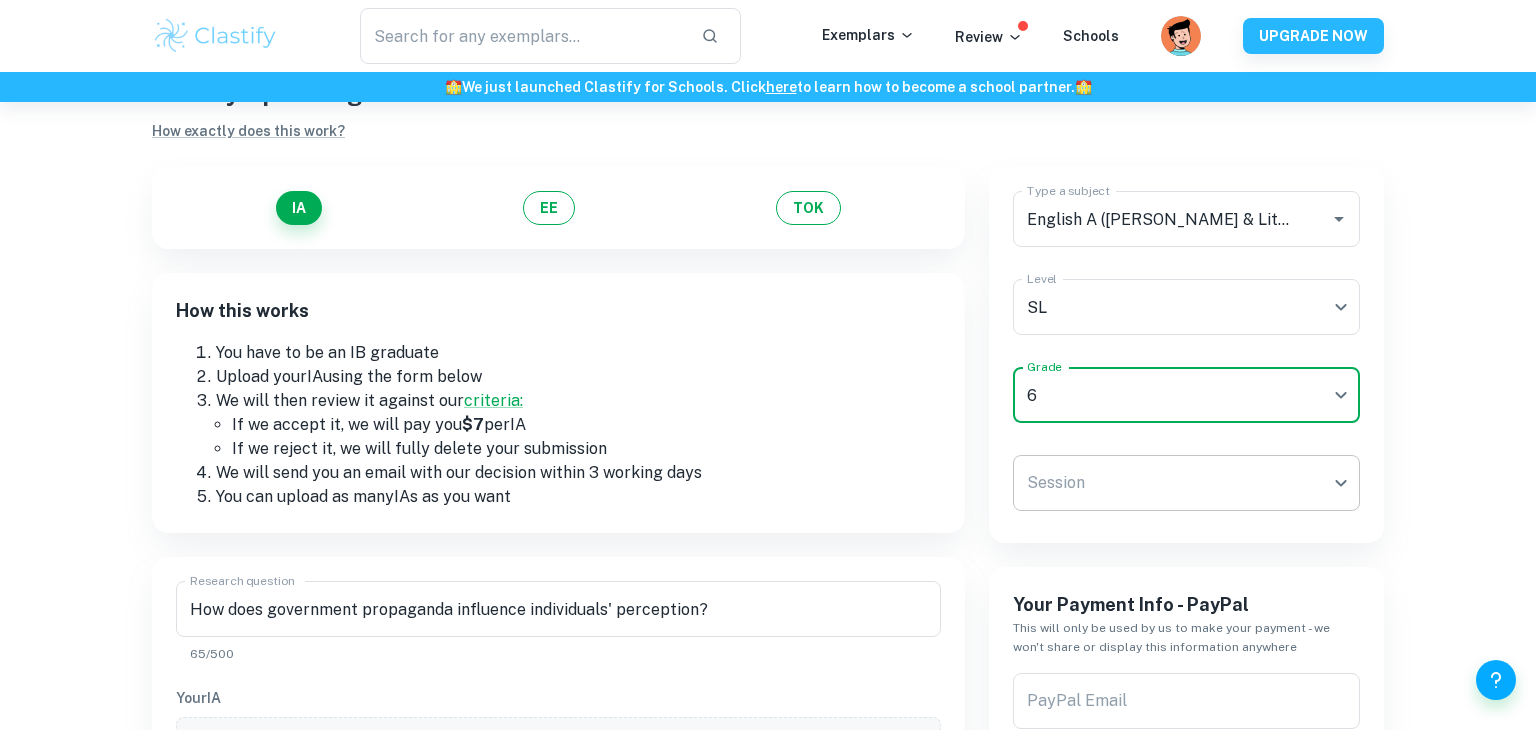 click on "We value your privacy We use cookies to enhance your browsing experience, serve personalised ads or content, and analyse our traffic. By clicking "Accept All", you consent to our use of cookies.   Cookie Policy Customise   Reject All   Accept All   Customise Consent Preferences   We use cookies to help you navigate efficiently and perform certain functions. You will find detailed information about all cookies under each consent category below. The cookies that are categorised as "Necessary" are stored on your browser as they are essential for enabling the basic functionalities of the site. ...  Show more For more information on how Google's third-party cookies operate and handle your data, see:   Google Privacy Policy Necessary Always Active Necessary cookies are required to enable the basic features of this site, such as providing secure log-in or adjusting your consent preferences. These cookies do not store any personally identifiable data. Functional Analytics Performance Advertisement Uncategorised" at bounding box center (768, 384) 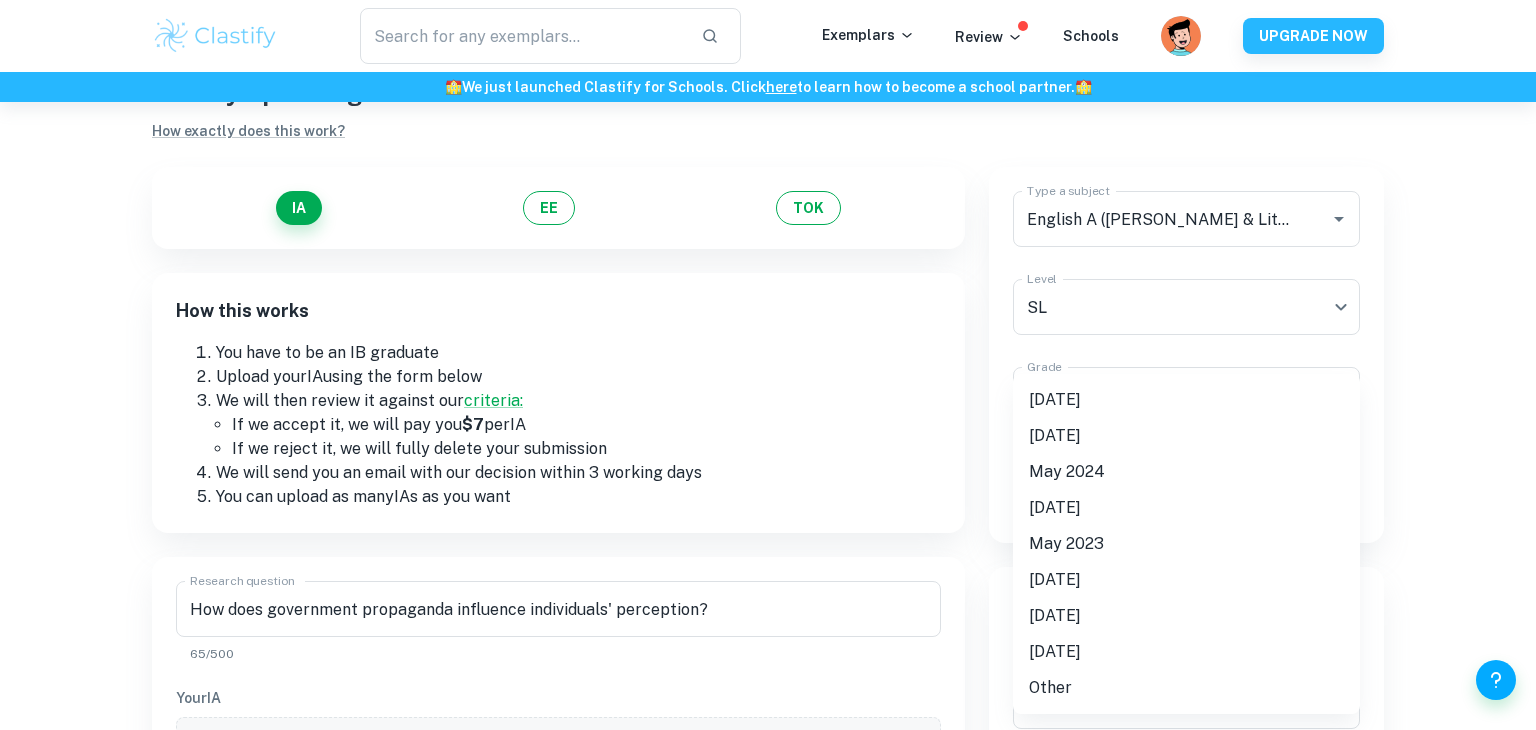 click on "[DATE]" at bounding box center [1186, 400] 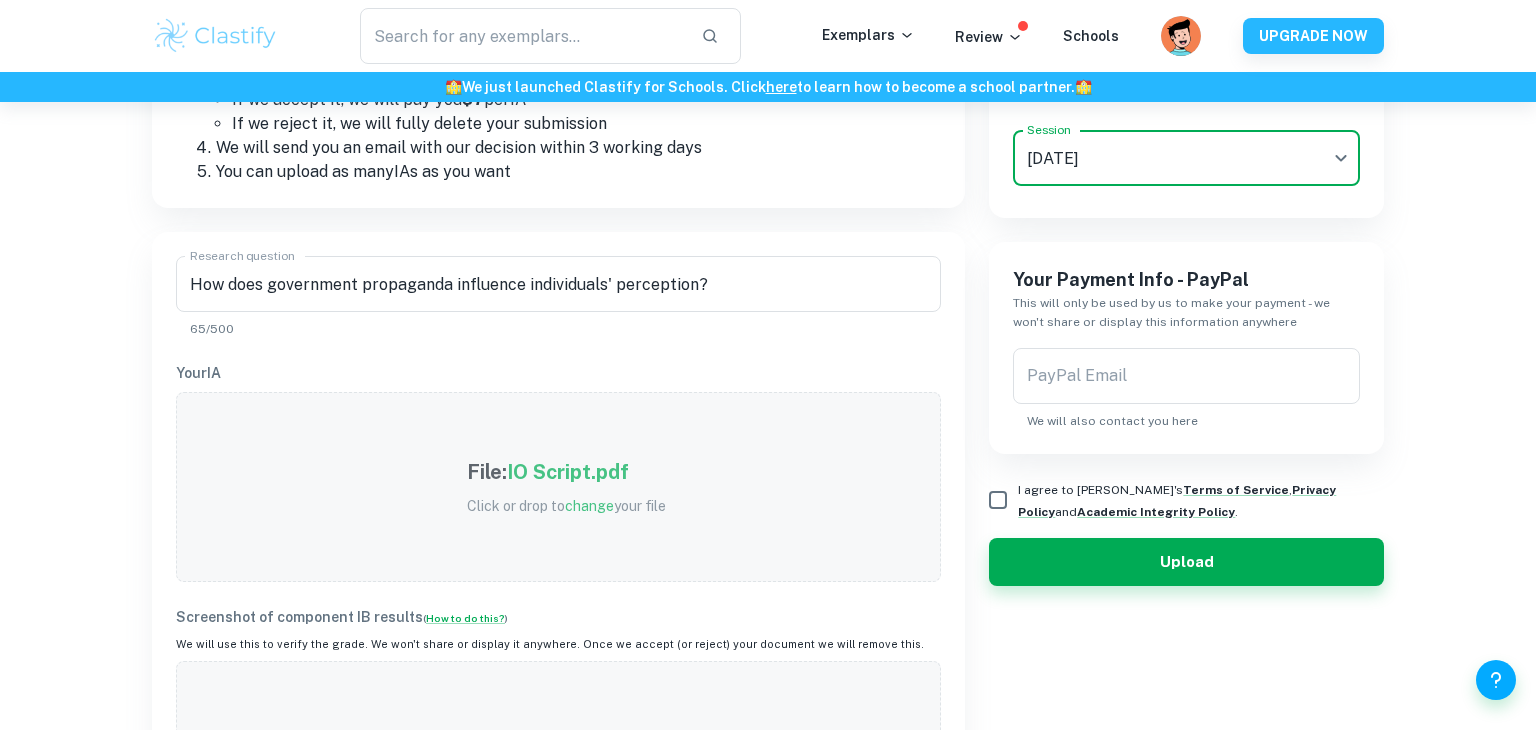 scroll, scrollTop: 403, scrollLeft: 0, axis: vertical 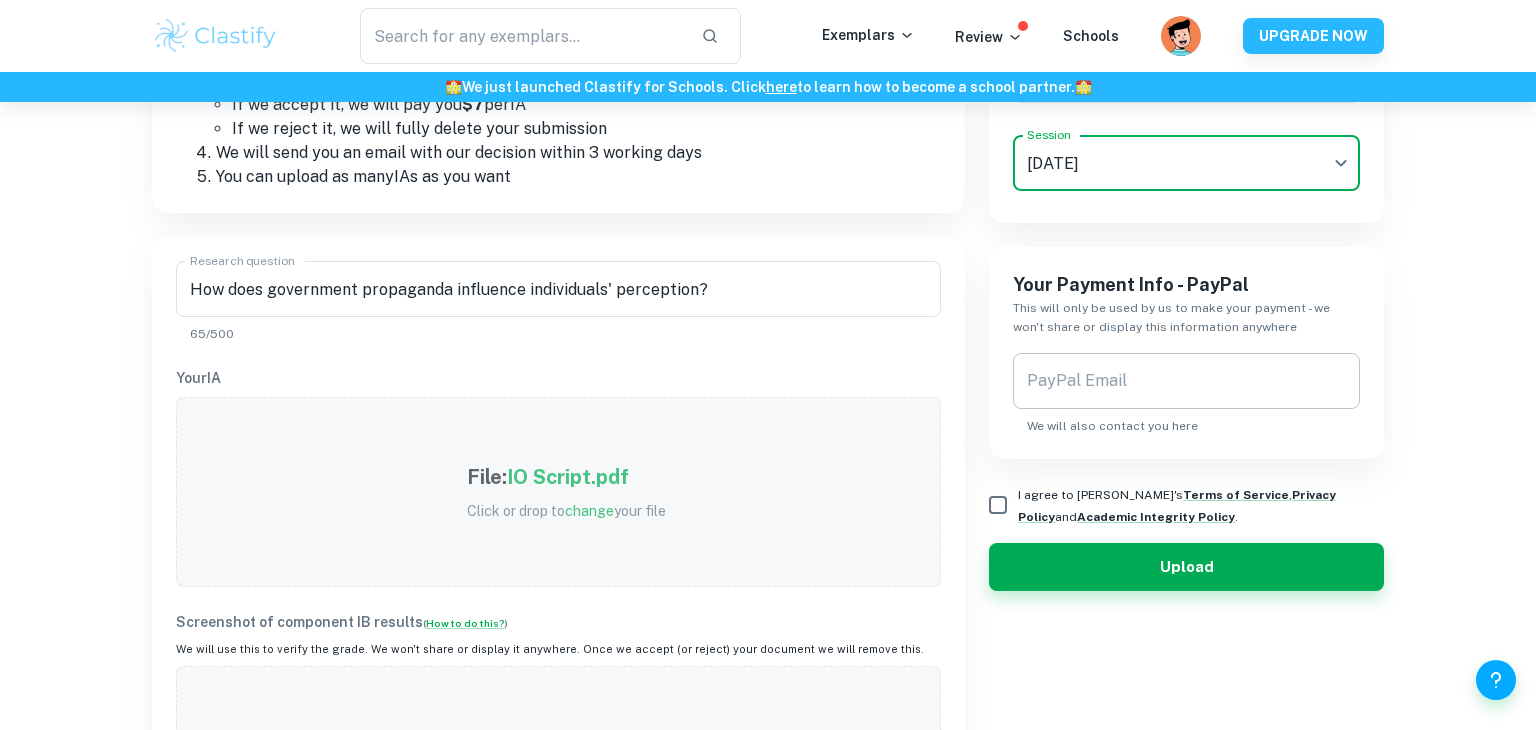 click on "PayPal Email PayPal Email We will also contact you here" at bounding box center (1186, 394) 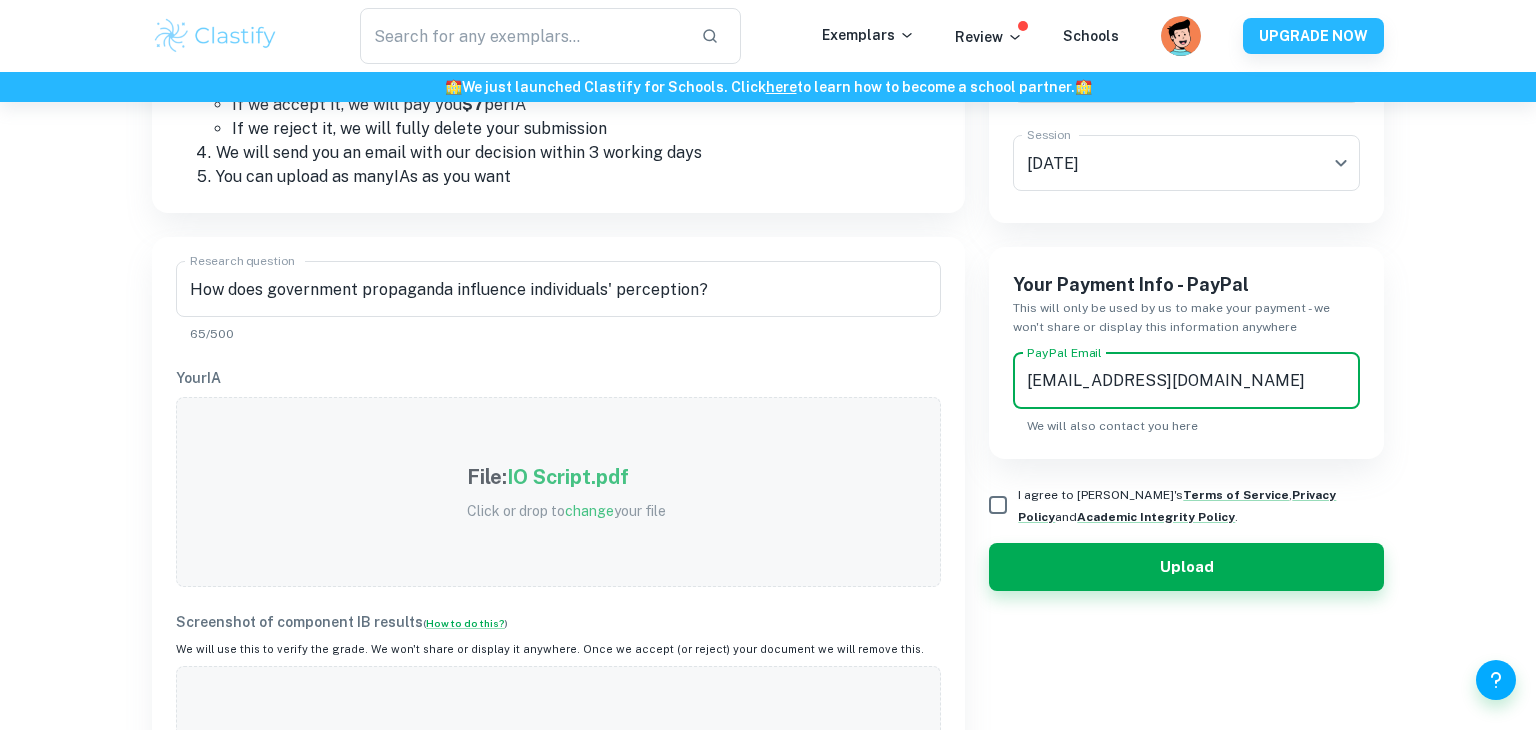 type on "[EMAIL_ADDRESS][DOMAIN_NAME]" 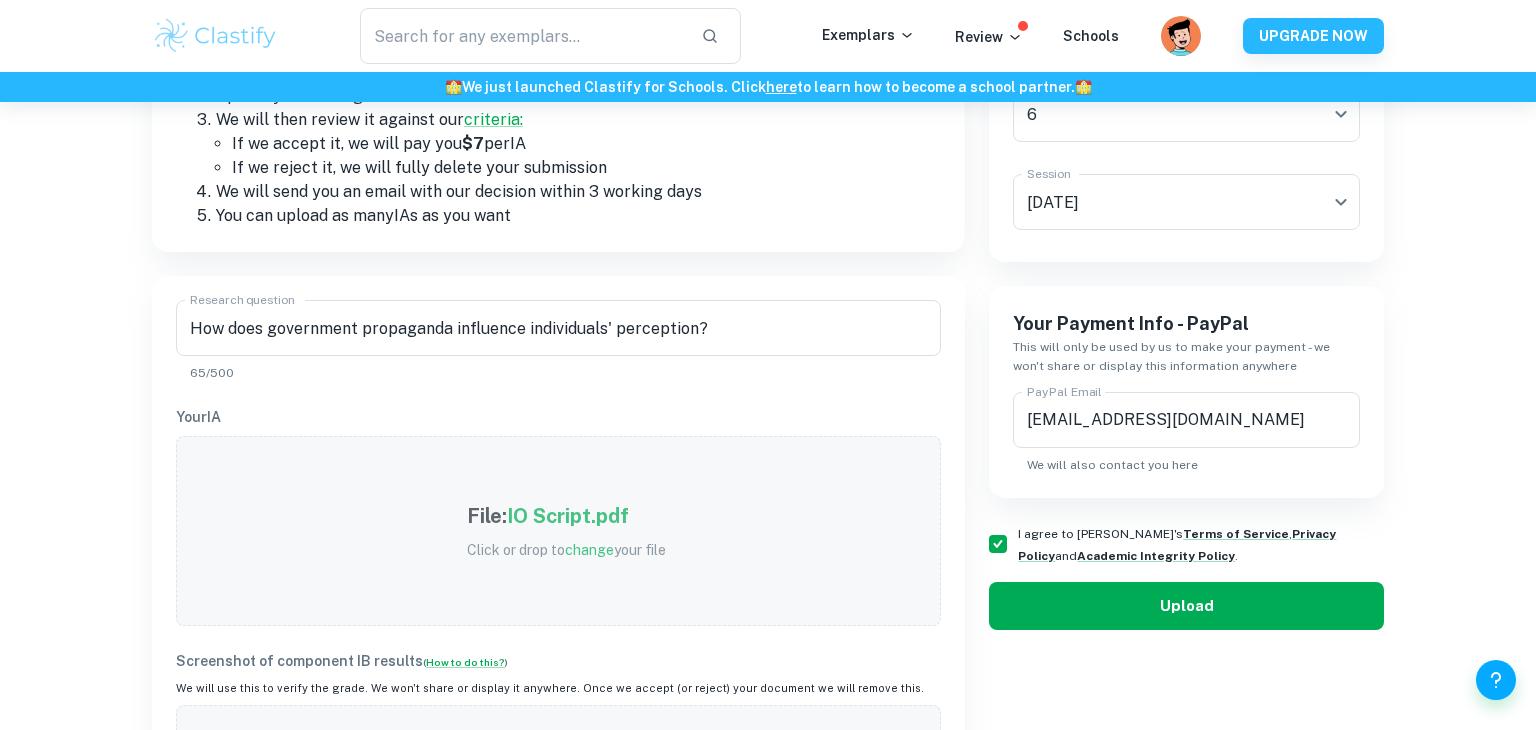 scroll, scrollTop: 337, scrollLeft: 0, axis: vertical 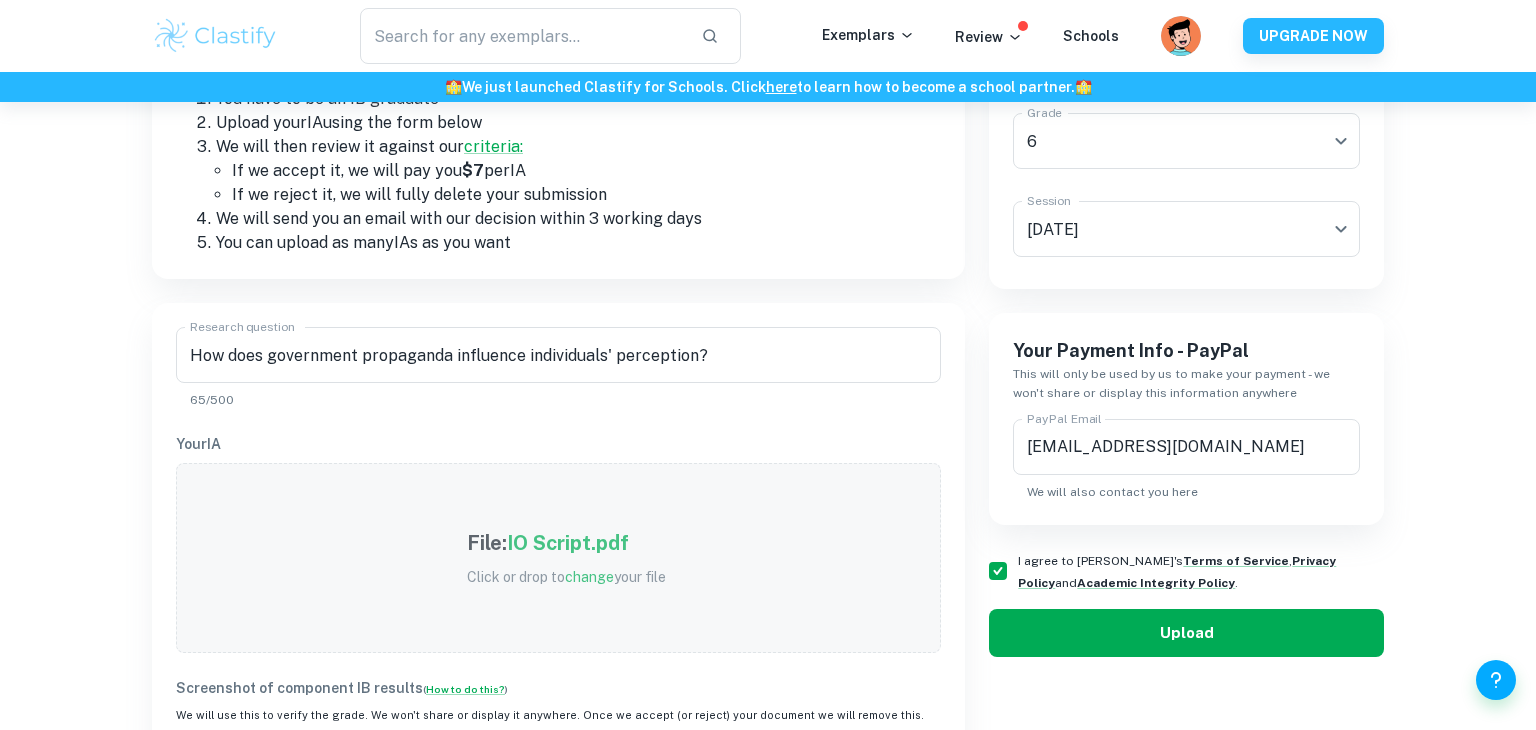 click on "Upload" at bounding box center [1186, 633] 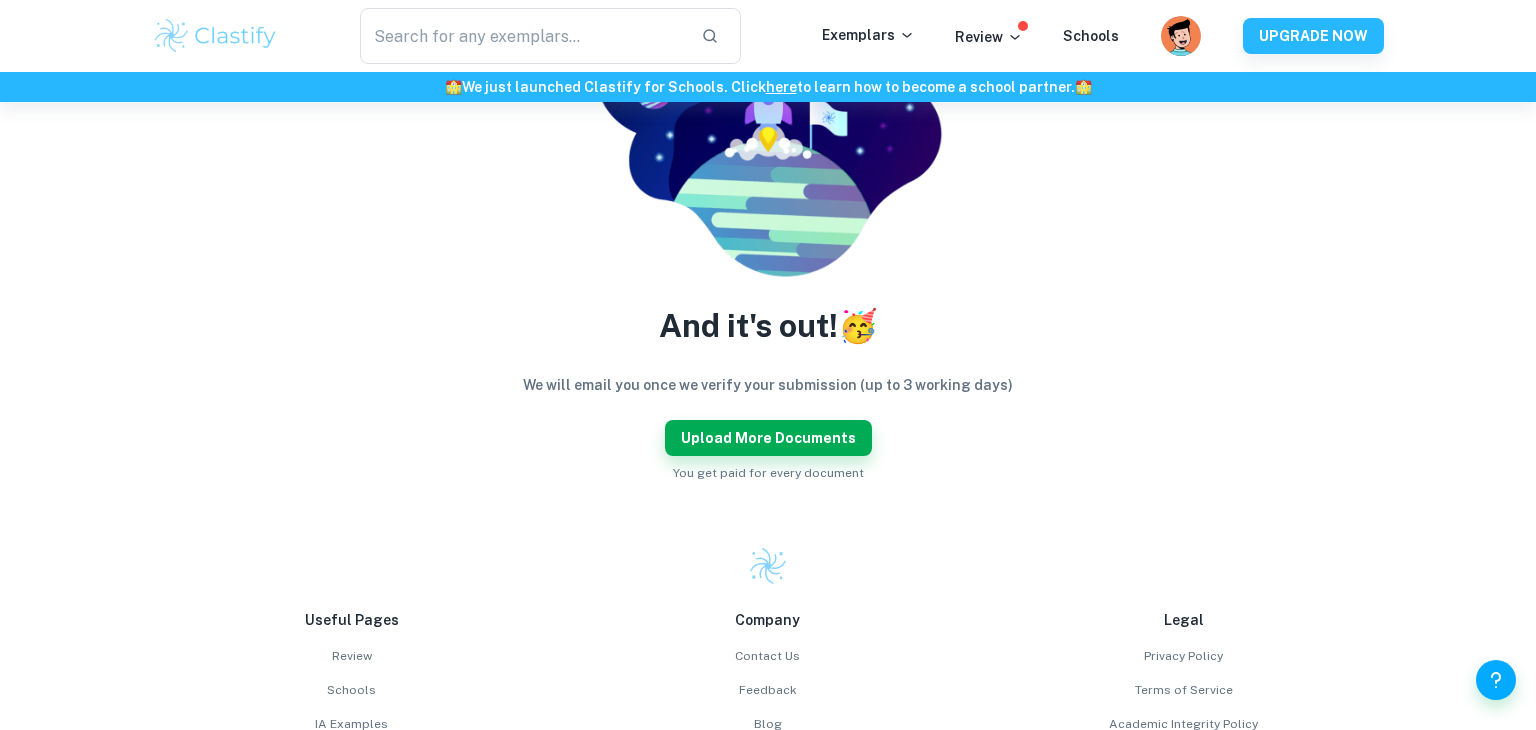 scroll, scrollTop: 337, scrollLeft: 0, axis: vertical 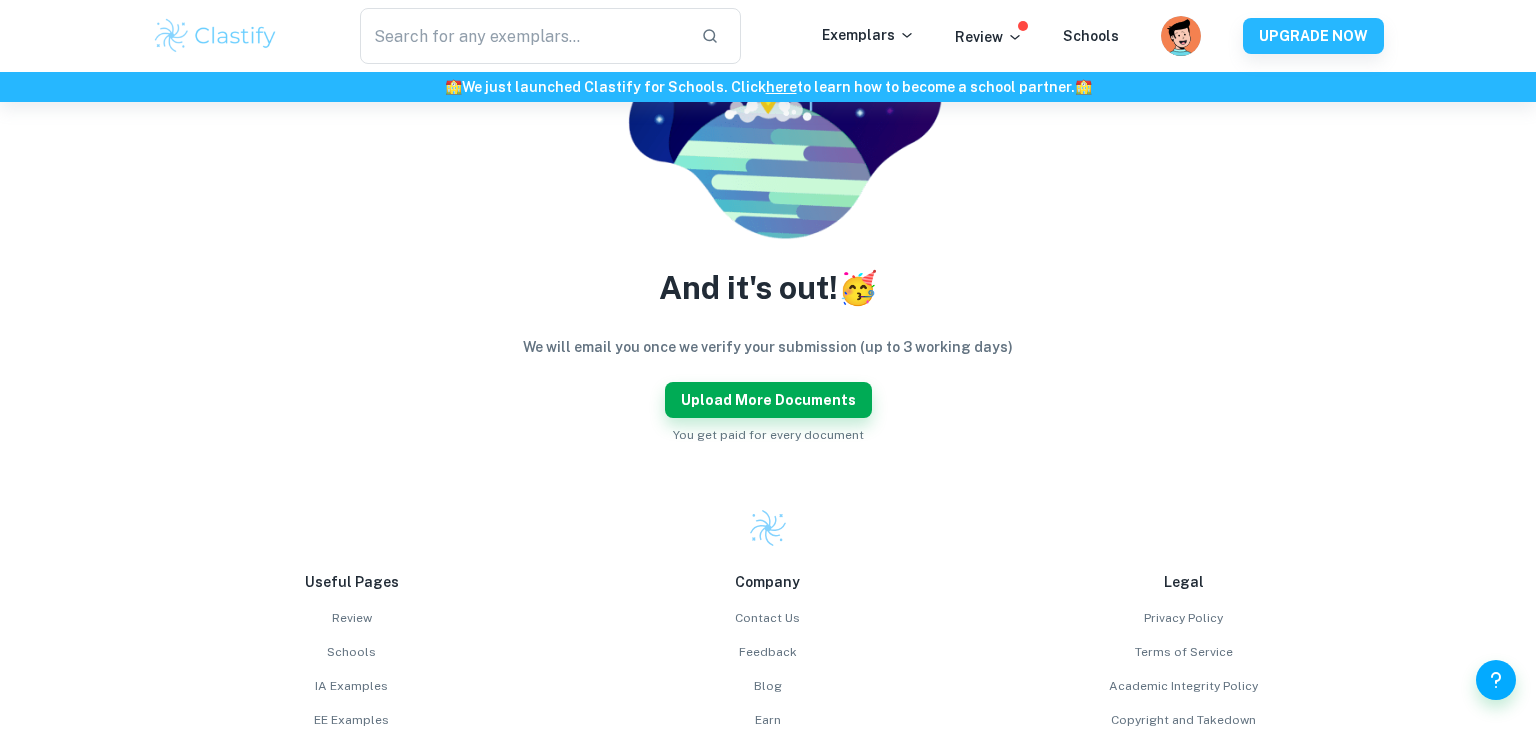 click on "Upload more documents You get paid for every document" at bounding box center [768, 413] 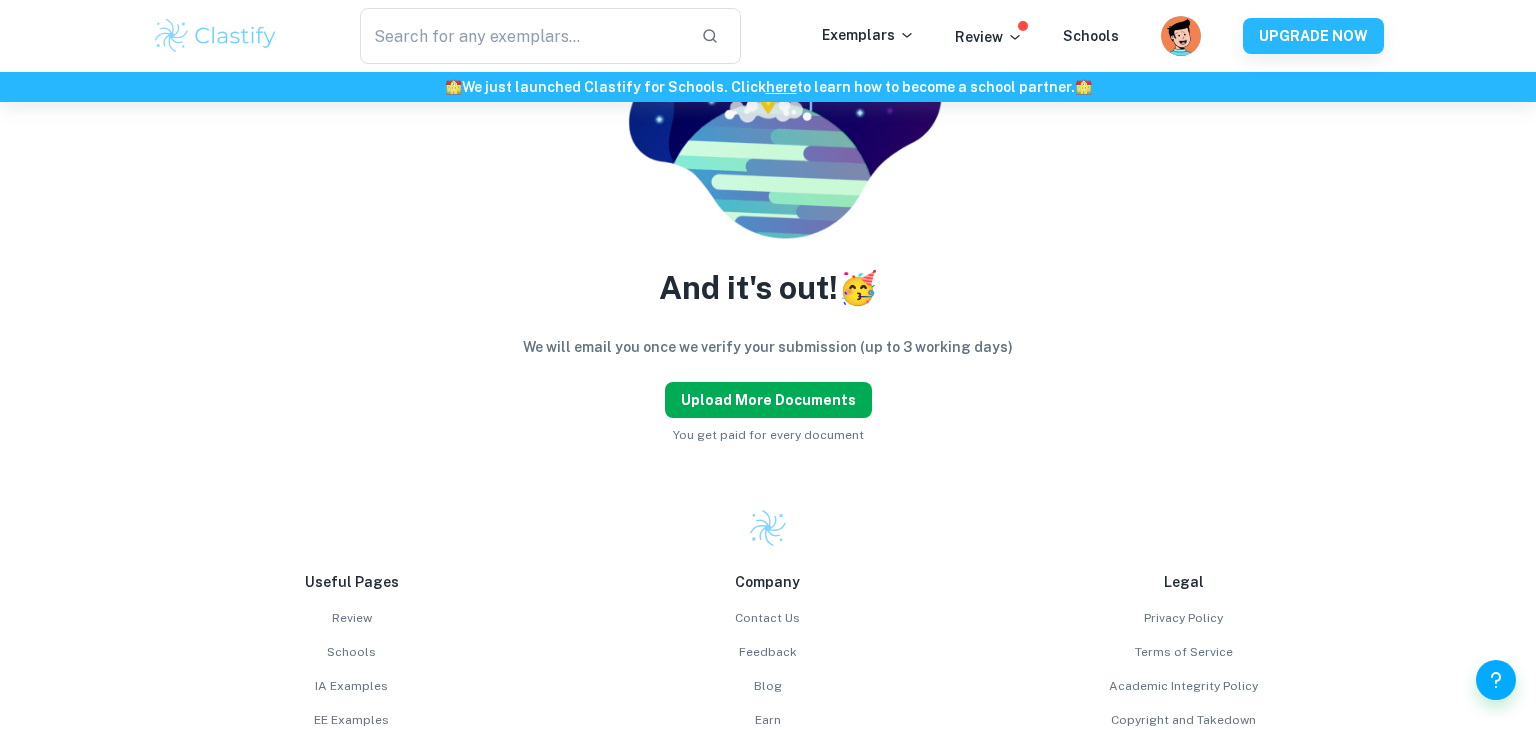 click on "Upload more documents" at bounding box center [768, 400] 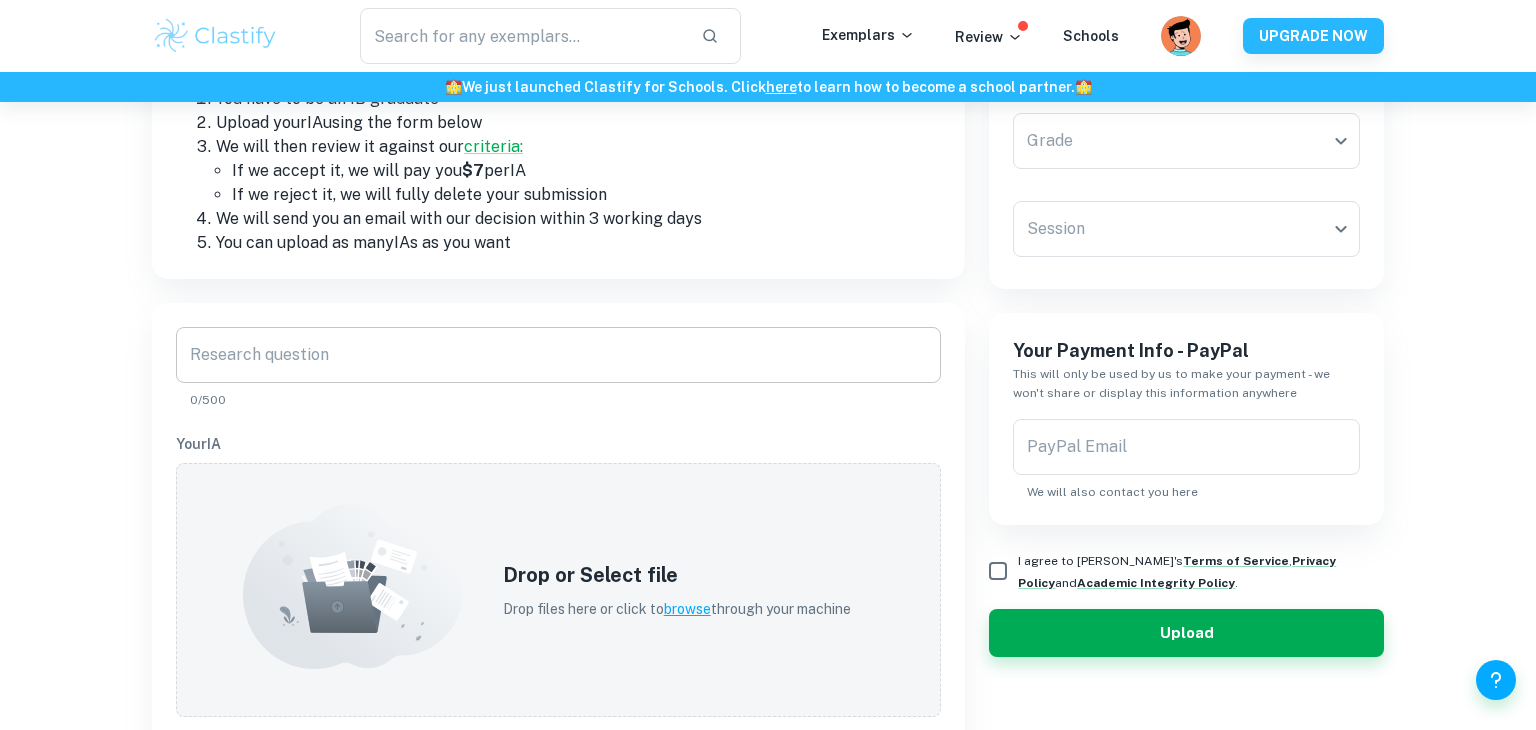 click on "Research question" at bounding box center (558, 355) 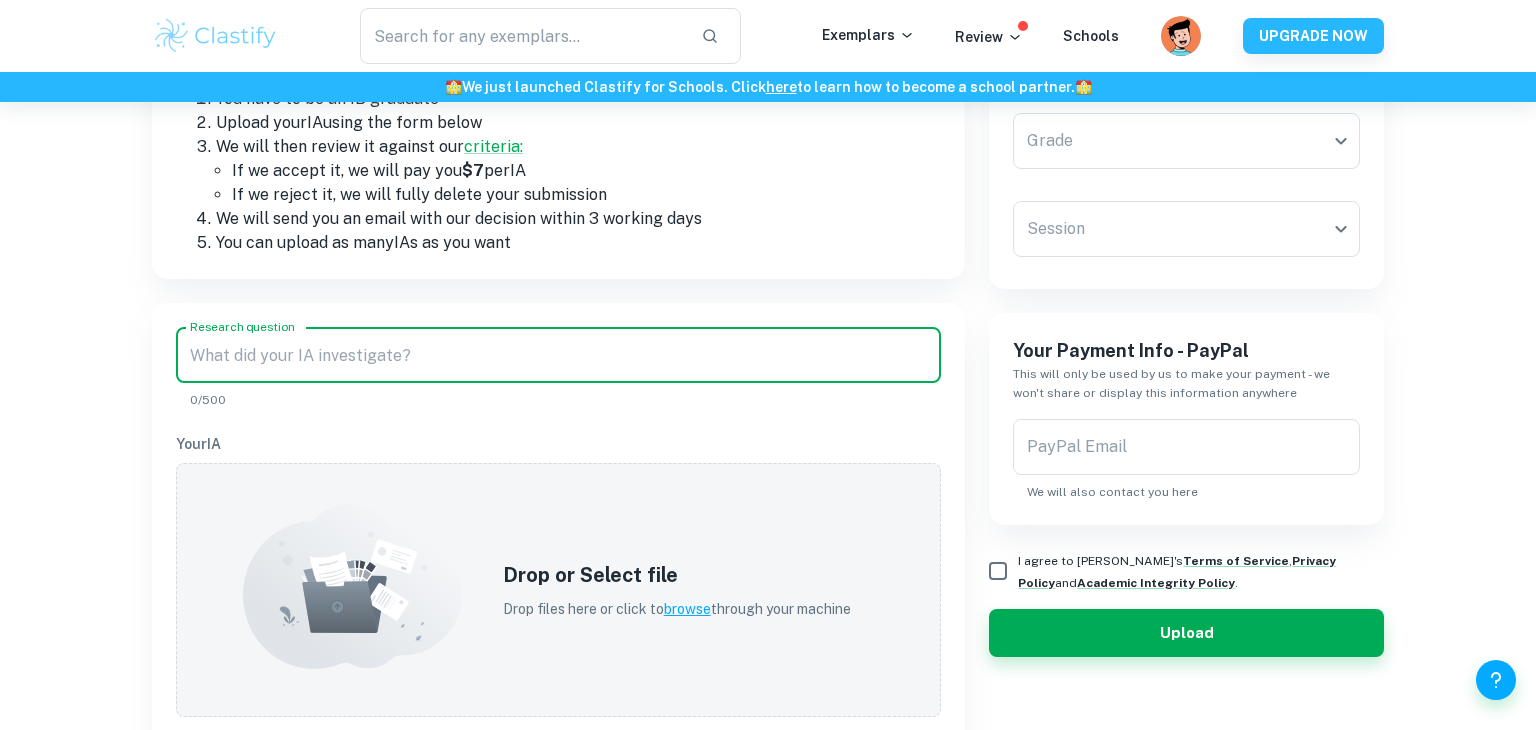 paste on "Micro -  India trade department backs lower tax on hybrid cars in green push-sources (Sustainability), Macro - [GEOGRAPHIC_DATA]'s Central Bank Raises Key Interest Rate To 18 Percent (Change), Global - US coal and gas among targets of China's retaliatory tariffs (Interdependence)" 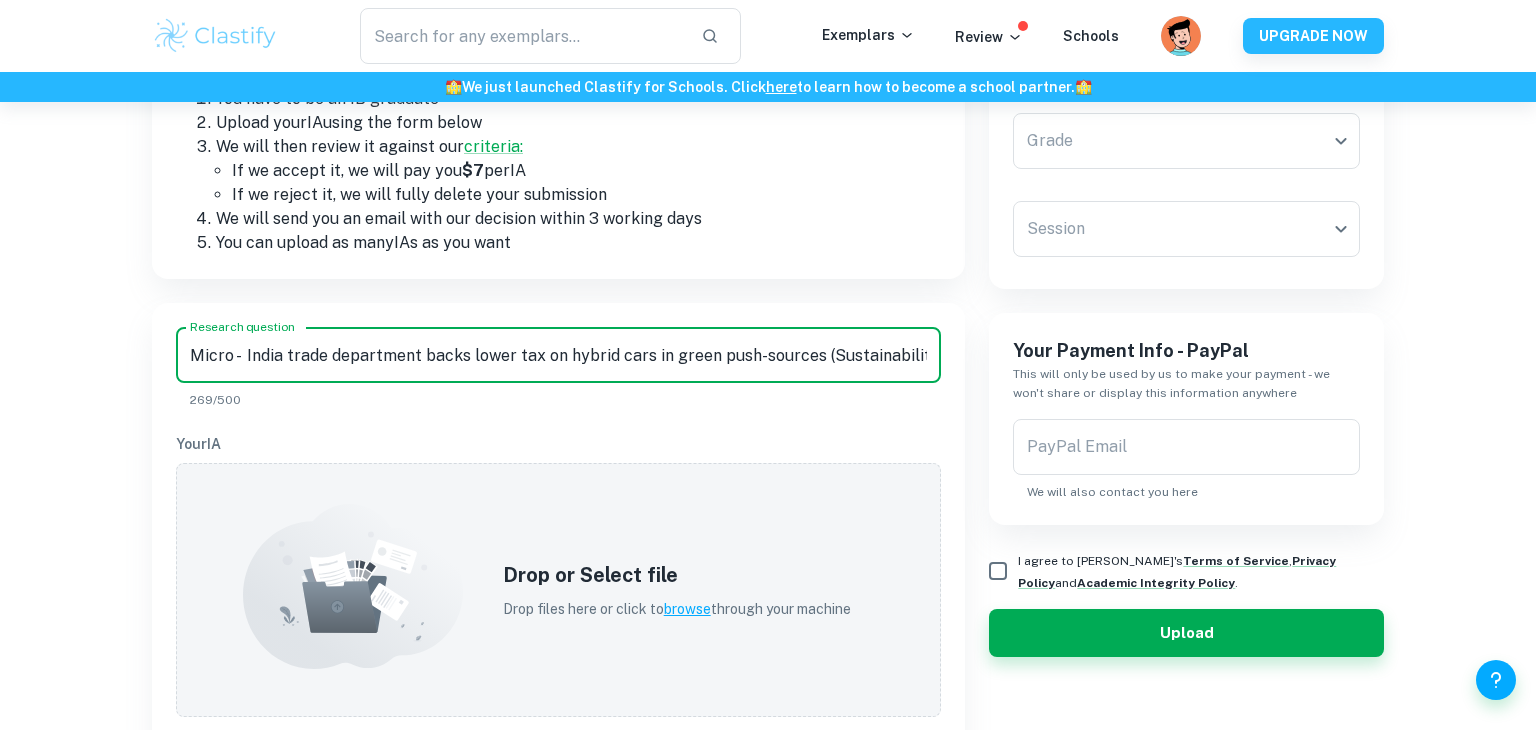 scroll, scrollTop: 0, scrollLeft: 1224, axis: horizontal 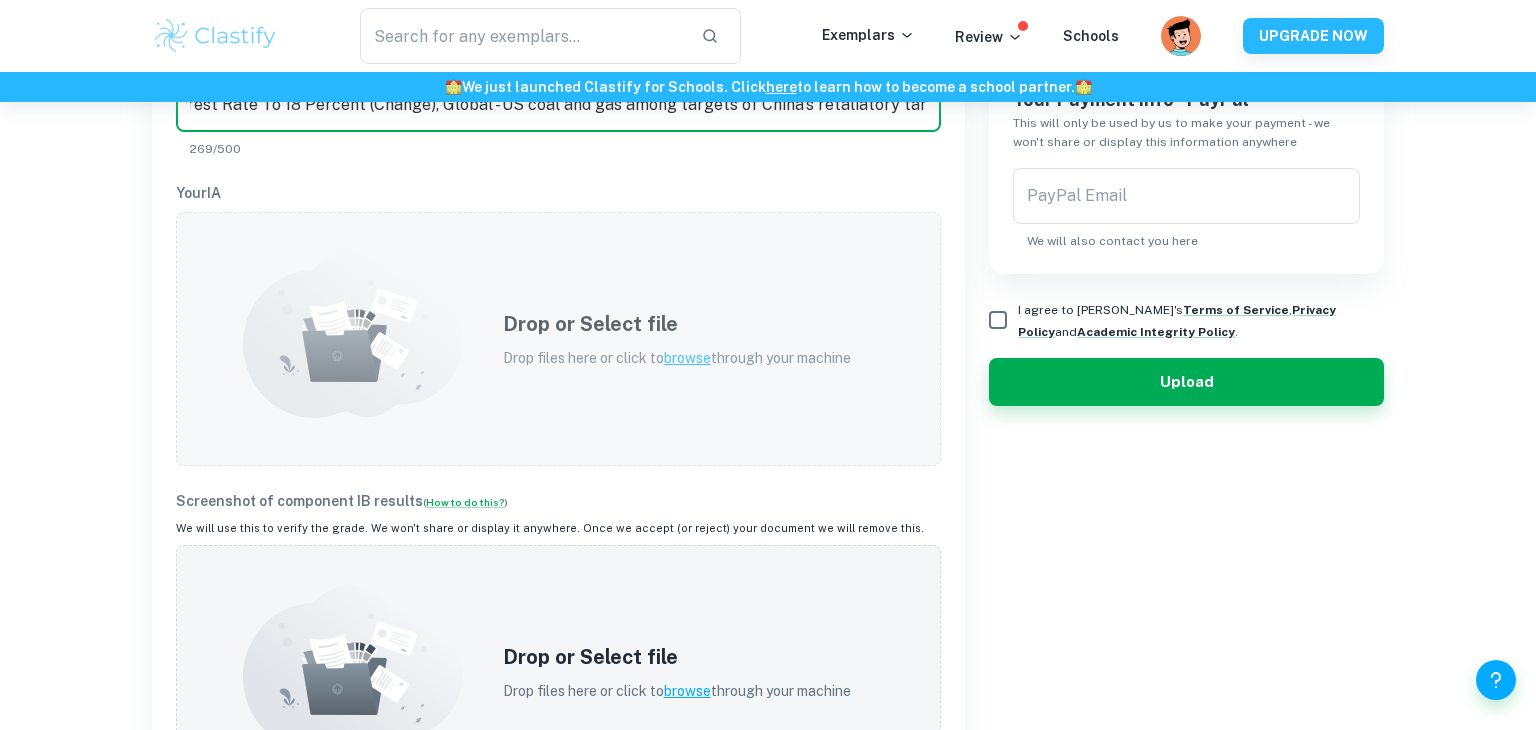 type on "Micro -  India trade department backs lower tax on hybrid cars in green push-sources (Sustainability), Macro - [GEOGRAPHIC_DATA]'s Central Bank Raises Key Interest Rate To 18 Percent (Change), Global - US coal and gas among targets of China's retaliatory tariffs (Interdependence)" 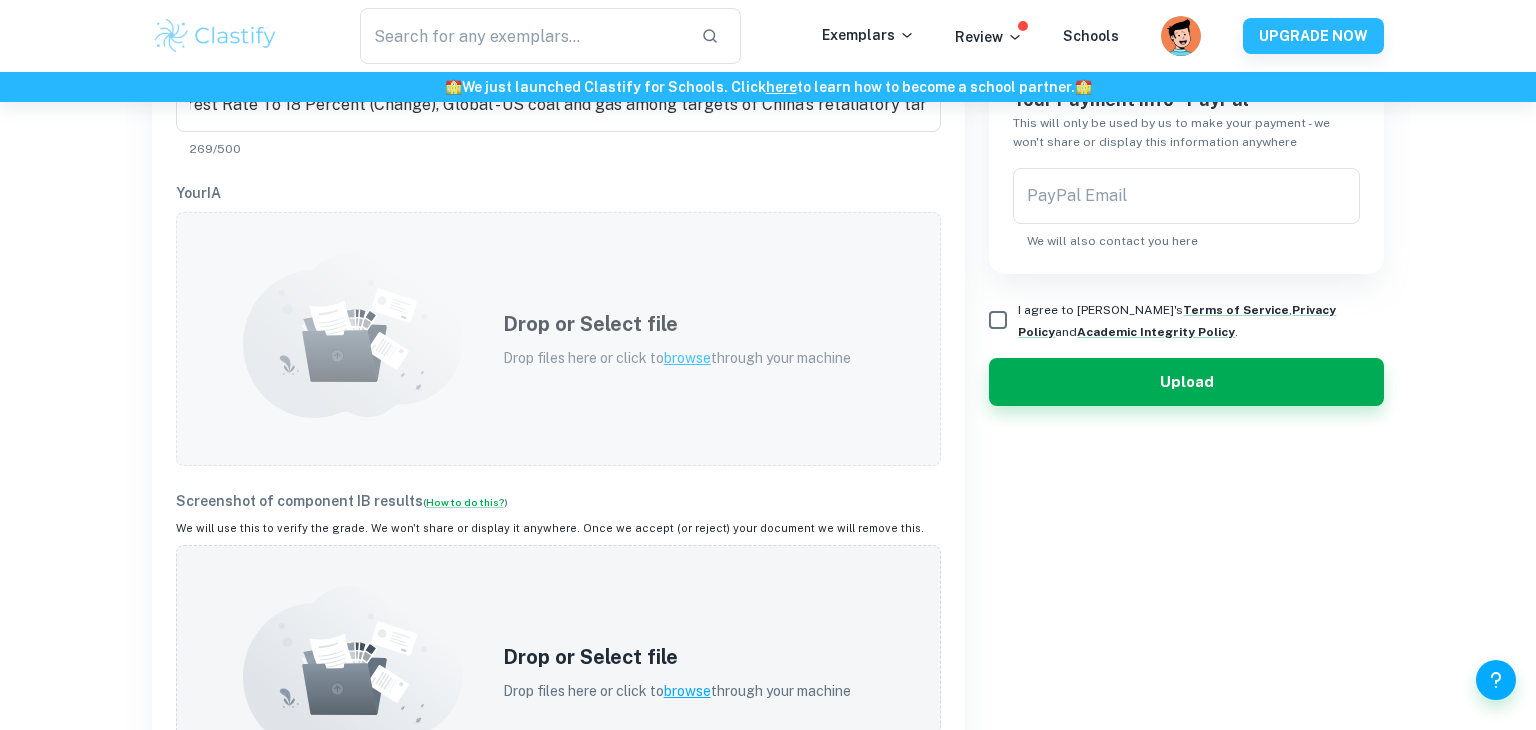 scroll, scrollTop: 0, scrollLeft: 0, axis: both 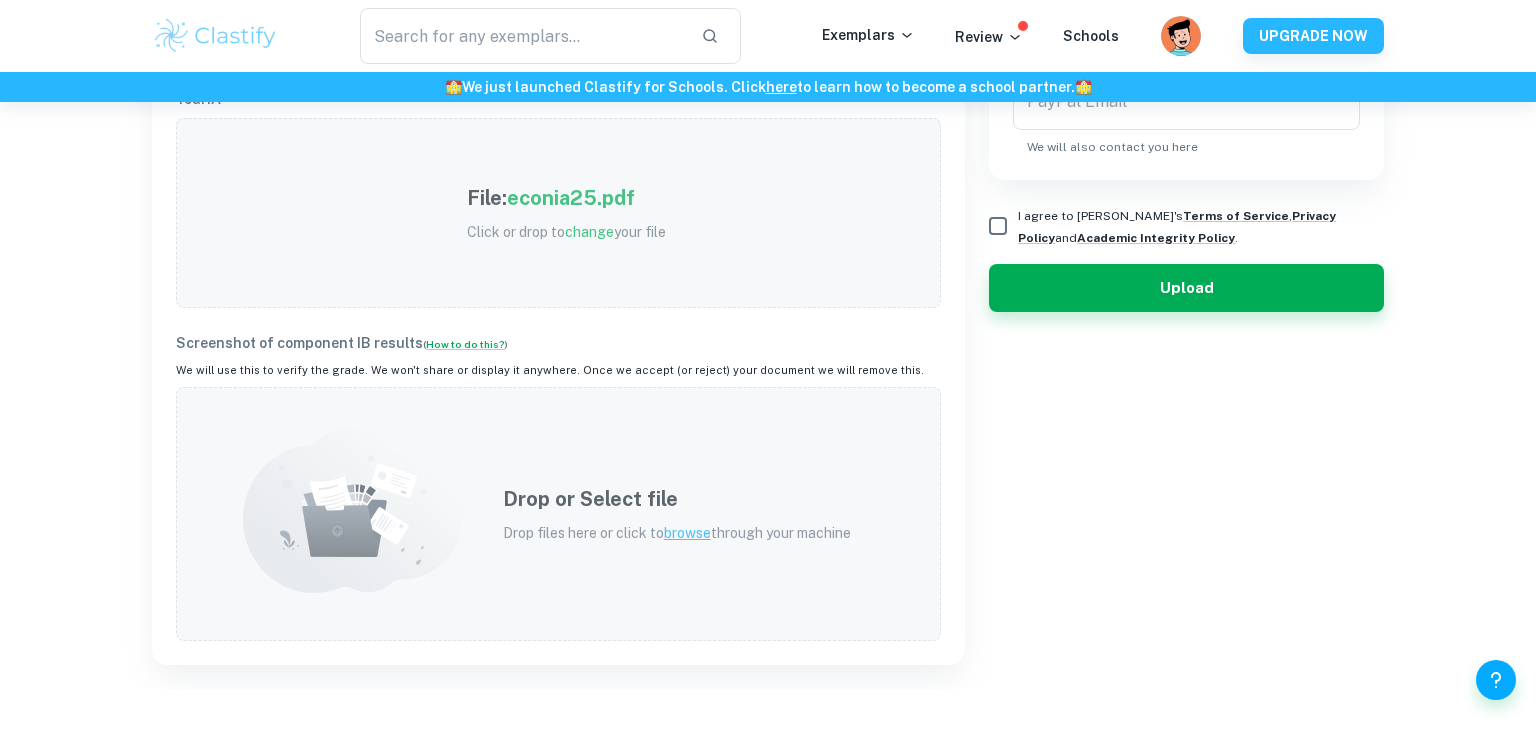 click on "browse" at bounding box center (687, 533) 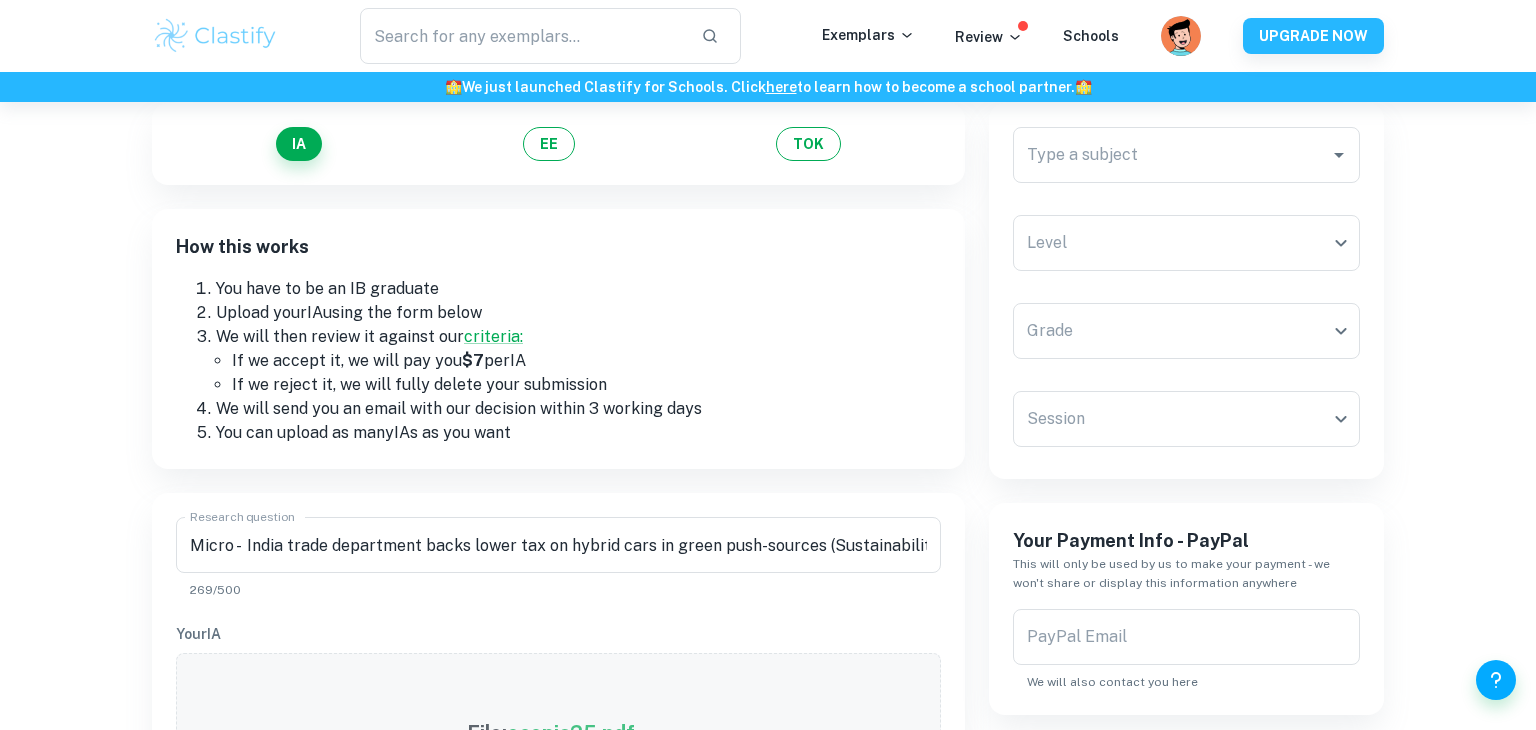 scroll, scrollTop: 0, scrollLeft: 0, axis: both 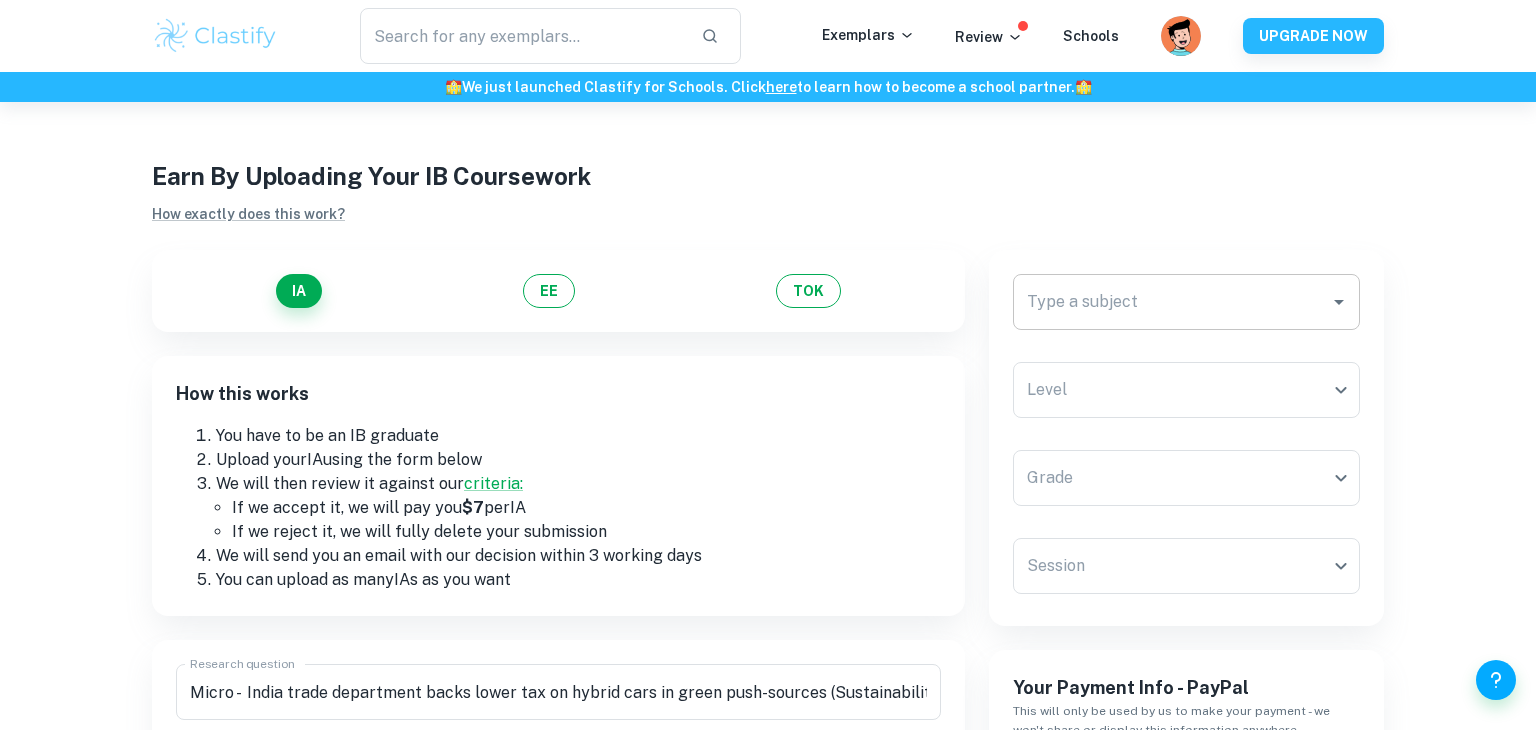 click on "Type a subject Type a subject" at bounding box center [1186, 302] 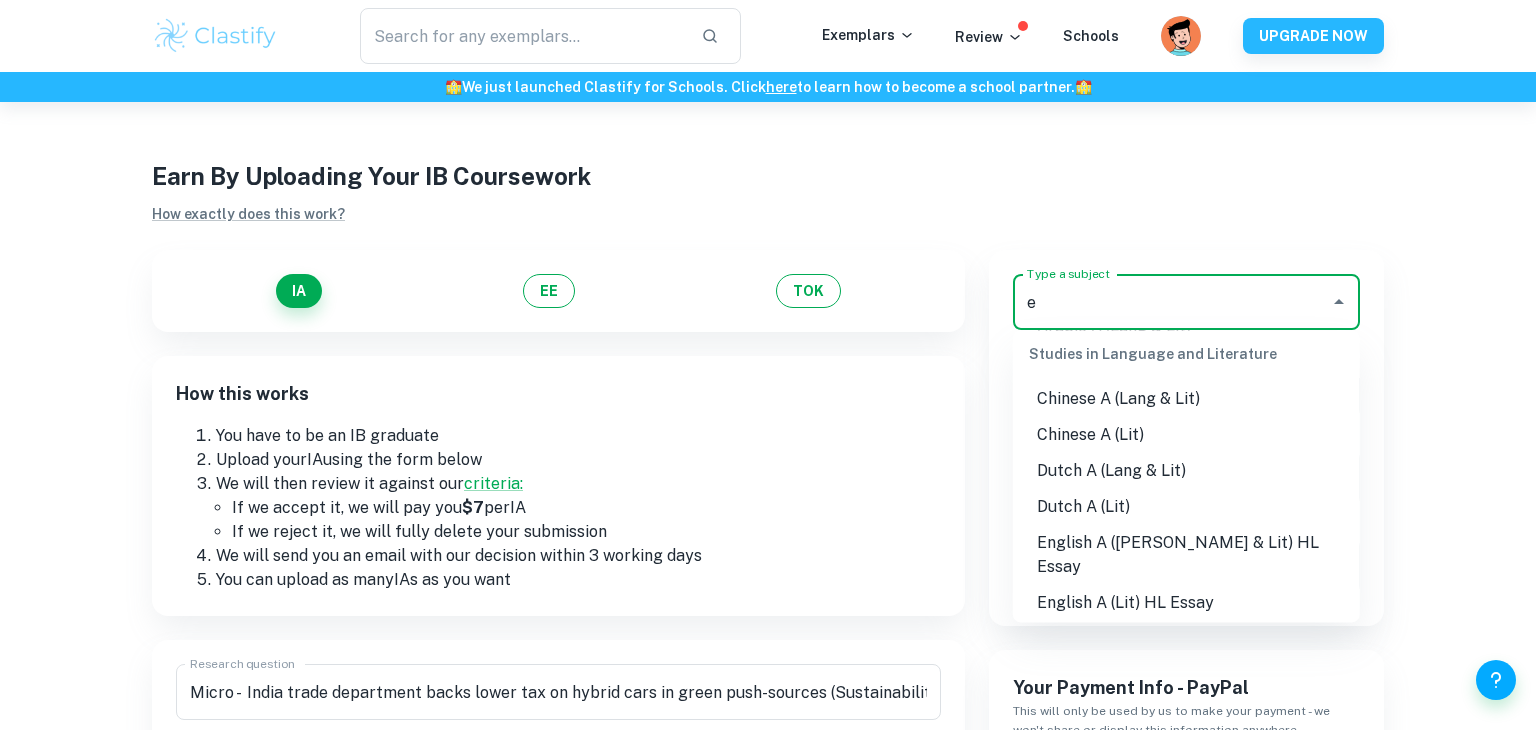 scroll, scrollTop: 0, scrollLeft: 0, axis: both 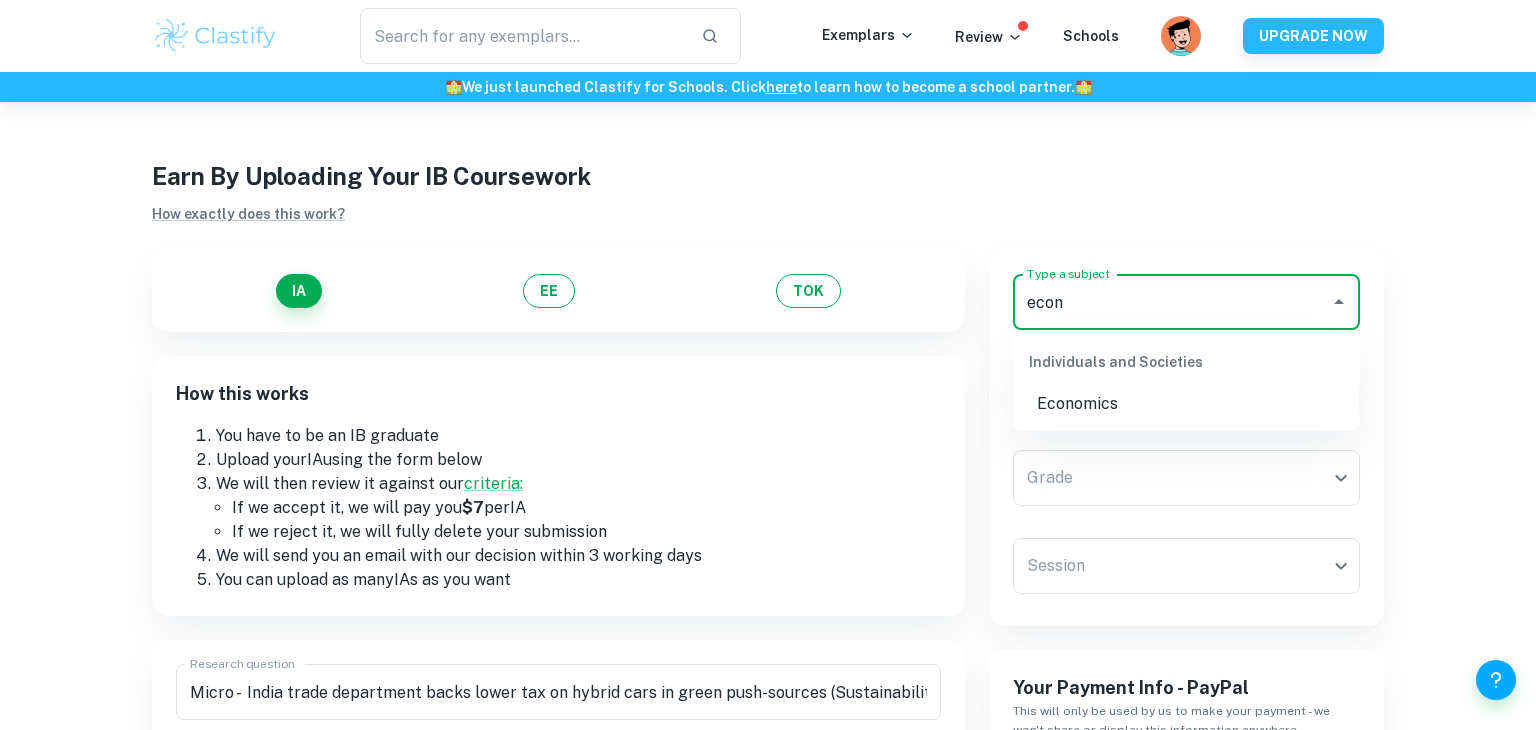 click on "Economics" at bounding box center [1186, 404] 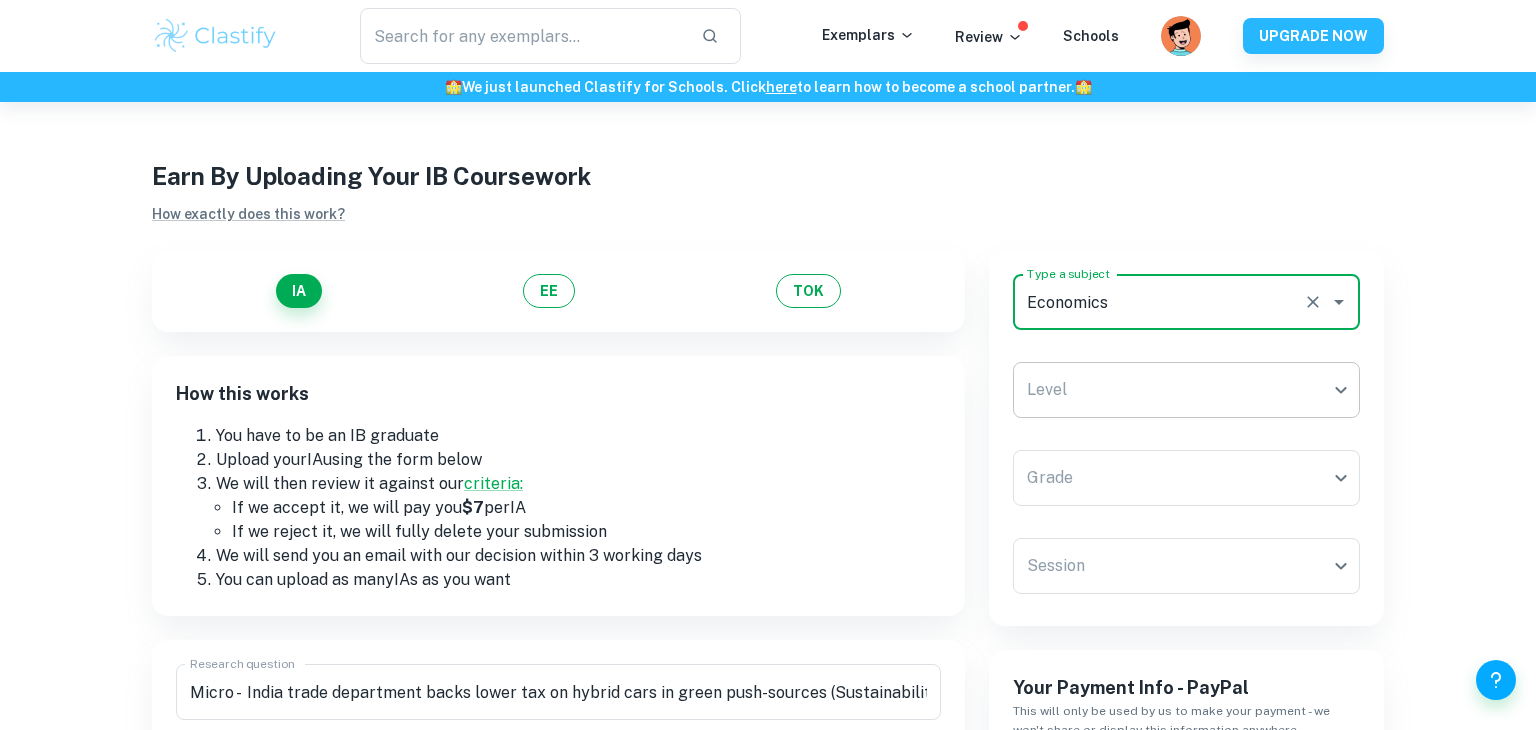 type on "Economics" 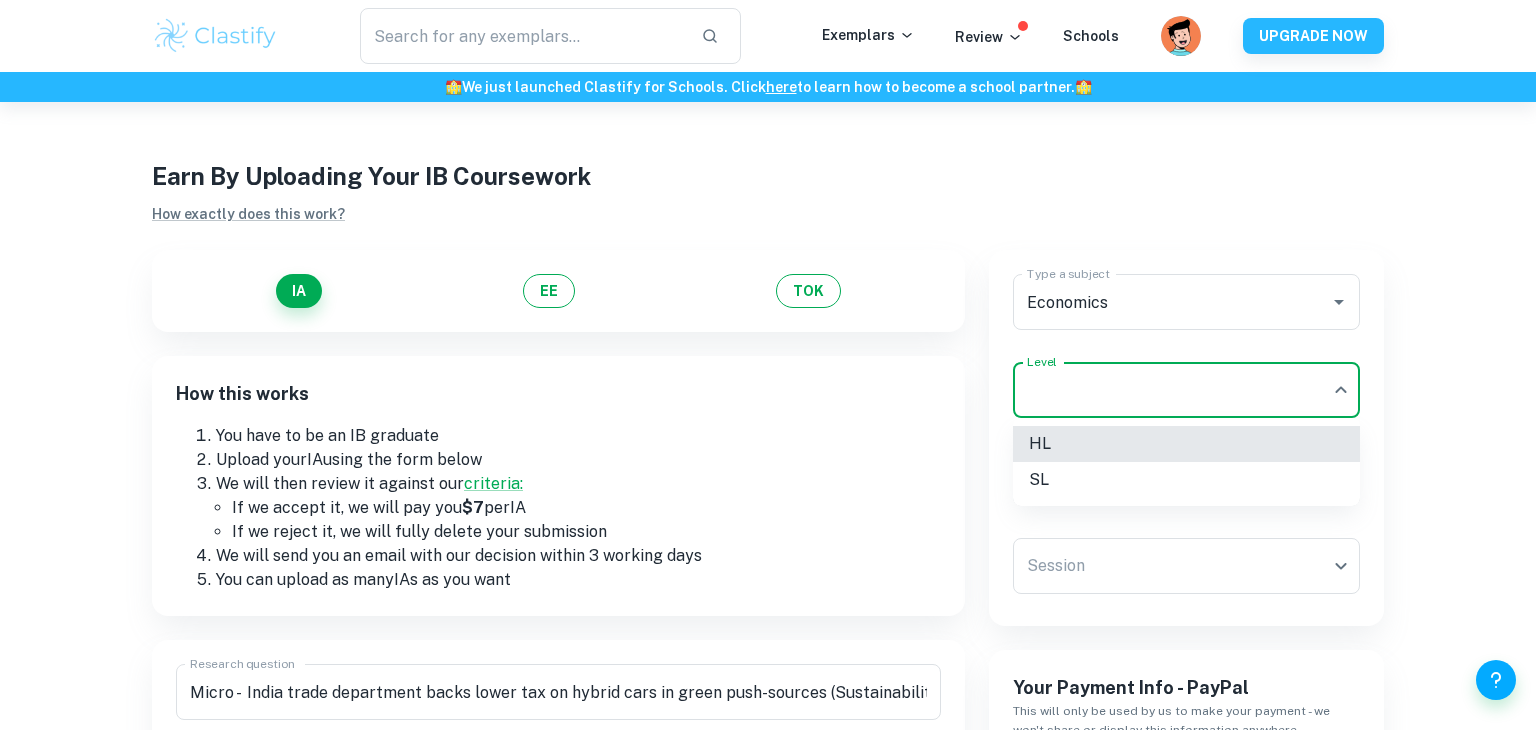 click on "HL" at bounding box center (1186, 444) 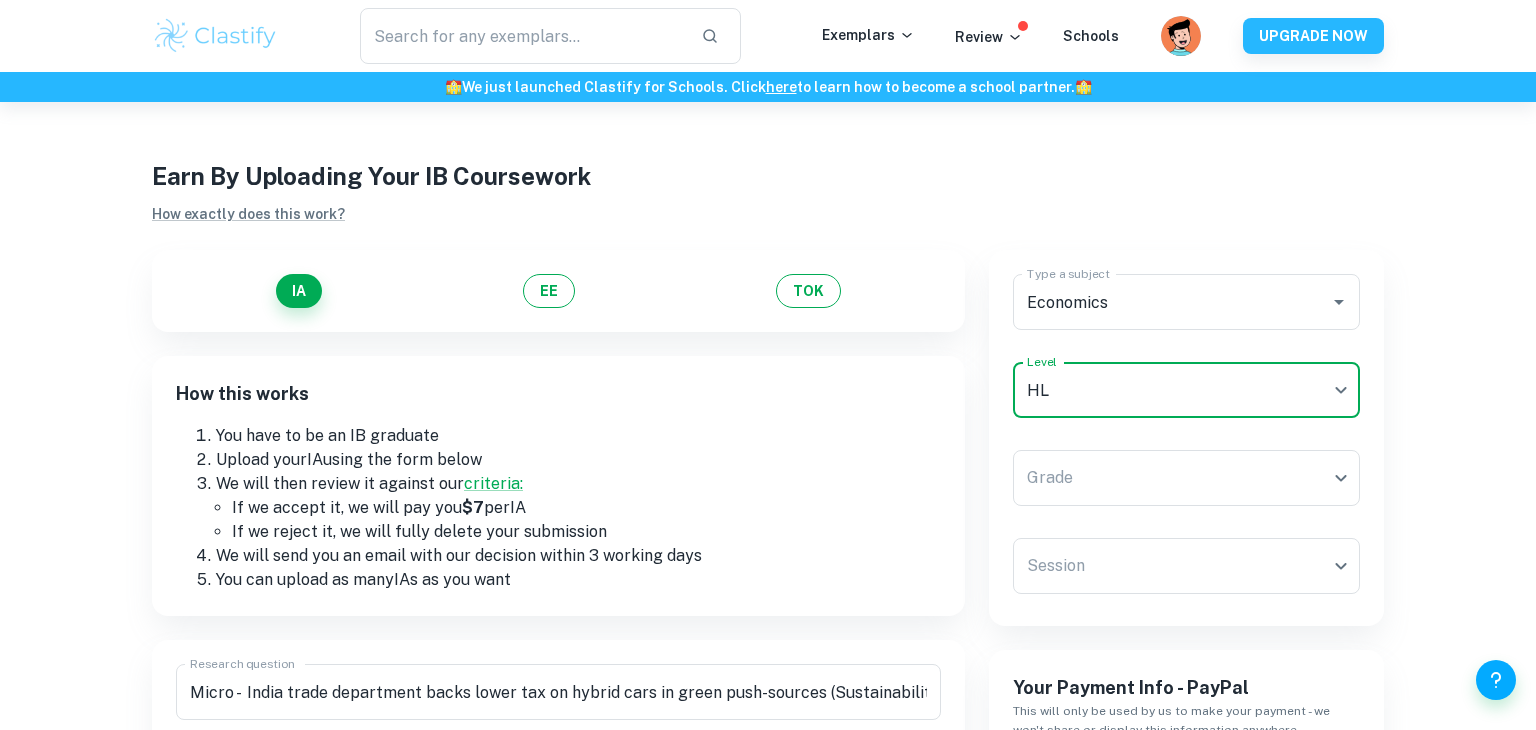click on "Grade ​ Grade" at bounding box center [1186, 482] 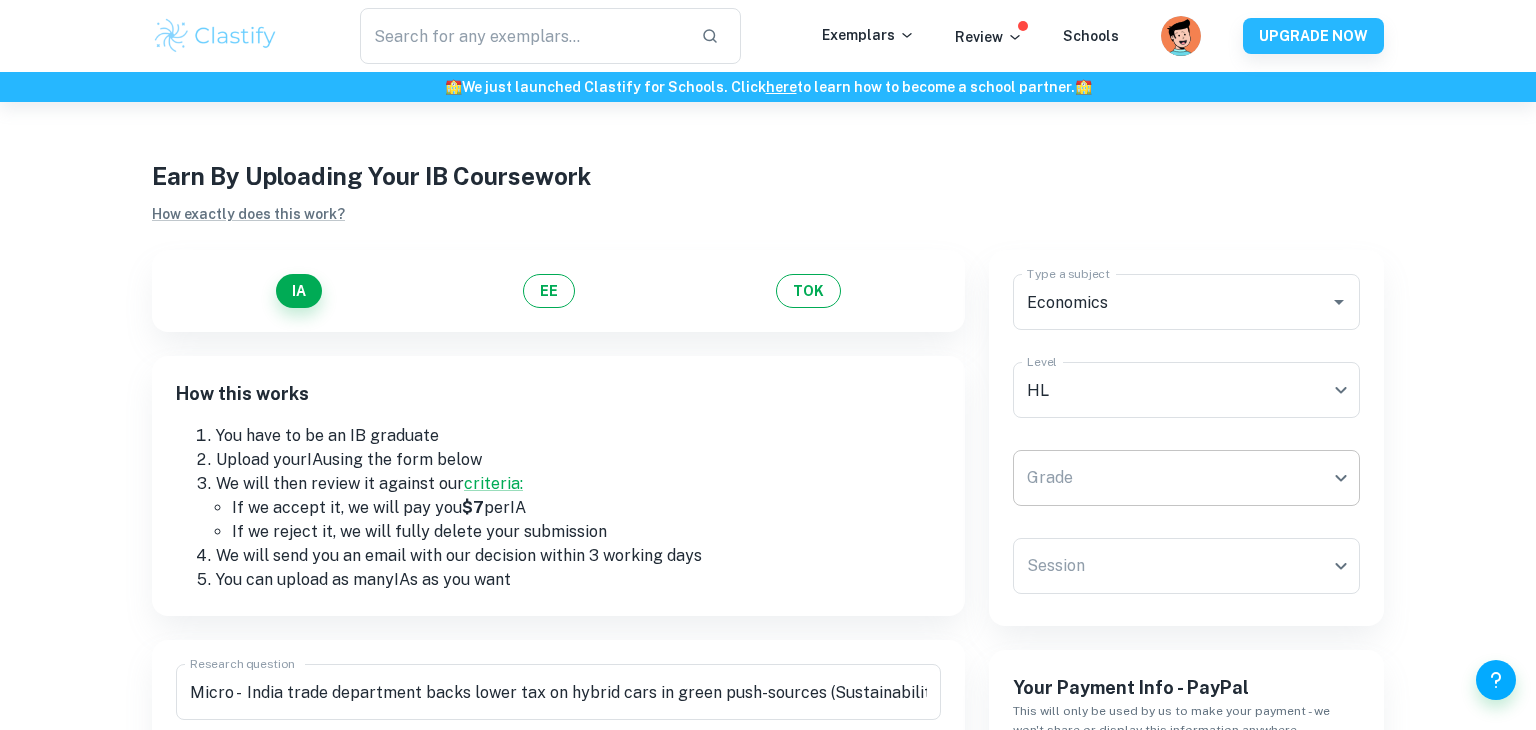 click on "We value your privacy We use cookies to enhance your browsing experience, serve personalised ads or content, and analyse our traffic. By clicking "Accept All", you consent to our use of cookies.   Cookie Policy Customise   Reject All   Accept All   Customise Consent Preferences   We use cookies to help you navigate efficiently and perform certain functions. You will find detailed information about all cookies under each consent category below. The cookies that are categorised as "Necessary" are stored on your browser as they are essential for enabling the basic functionalities of the site. ...  Show more For more information on how Google's third-party cookies operate and handle your data, see:   Google Privacy Policy Necessary Always Active Necessary cookies are required to enable the basic features of this site, such as providing secure log-in or adjusting your consent preferences. These cookies do not store any personally identifiable data. Functional Analytics Performance Advertisement Uncategorised" at bounding box center [768, 467] 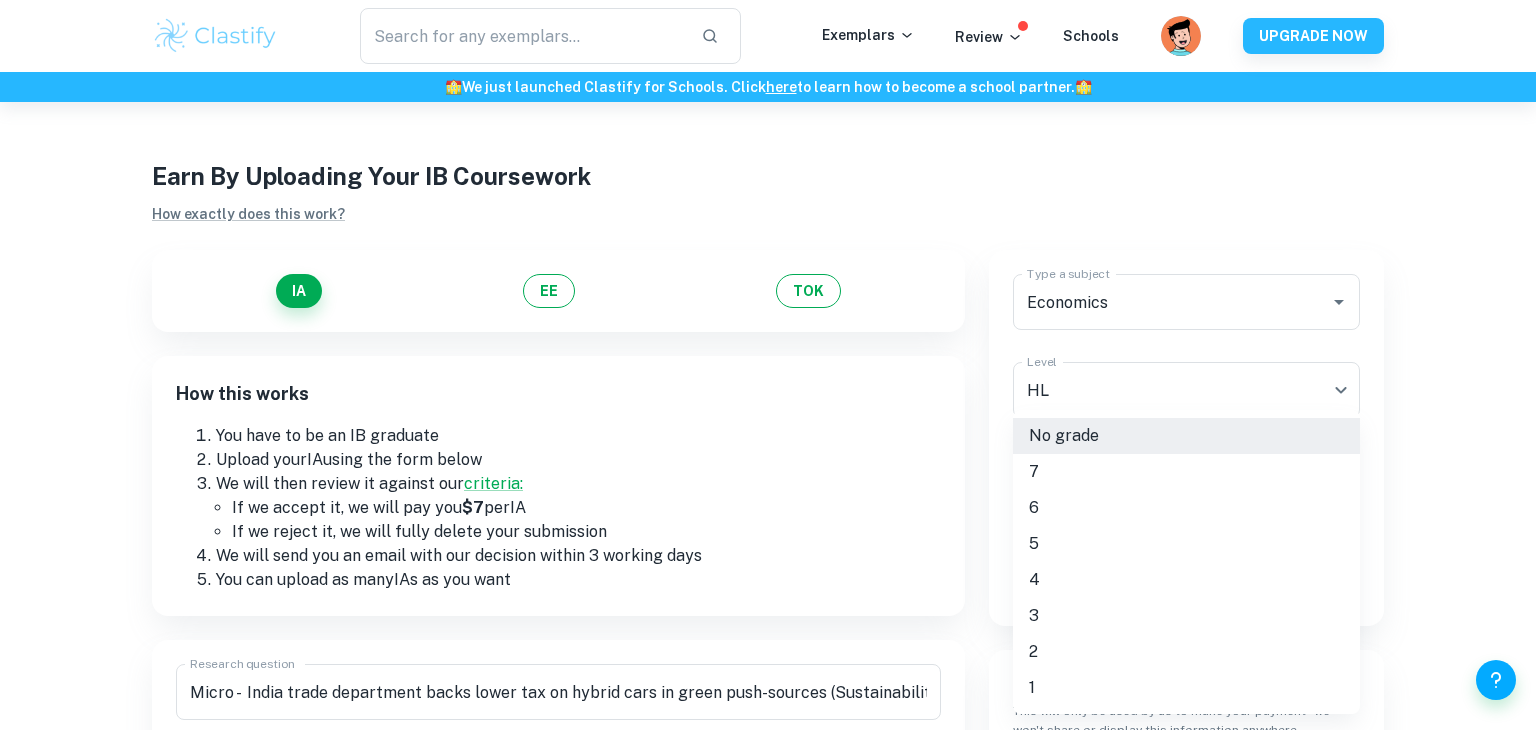 click on "6" at bounding box center [1186, 508] 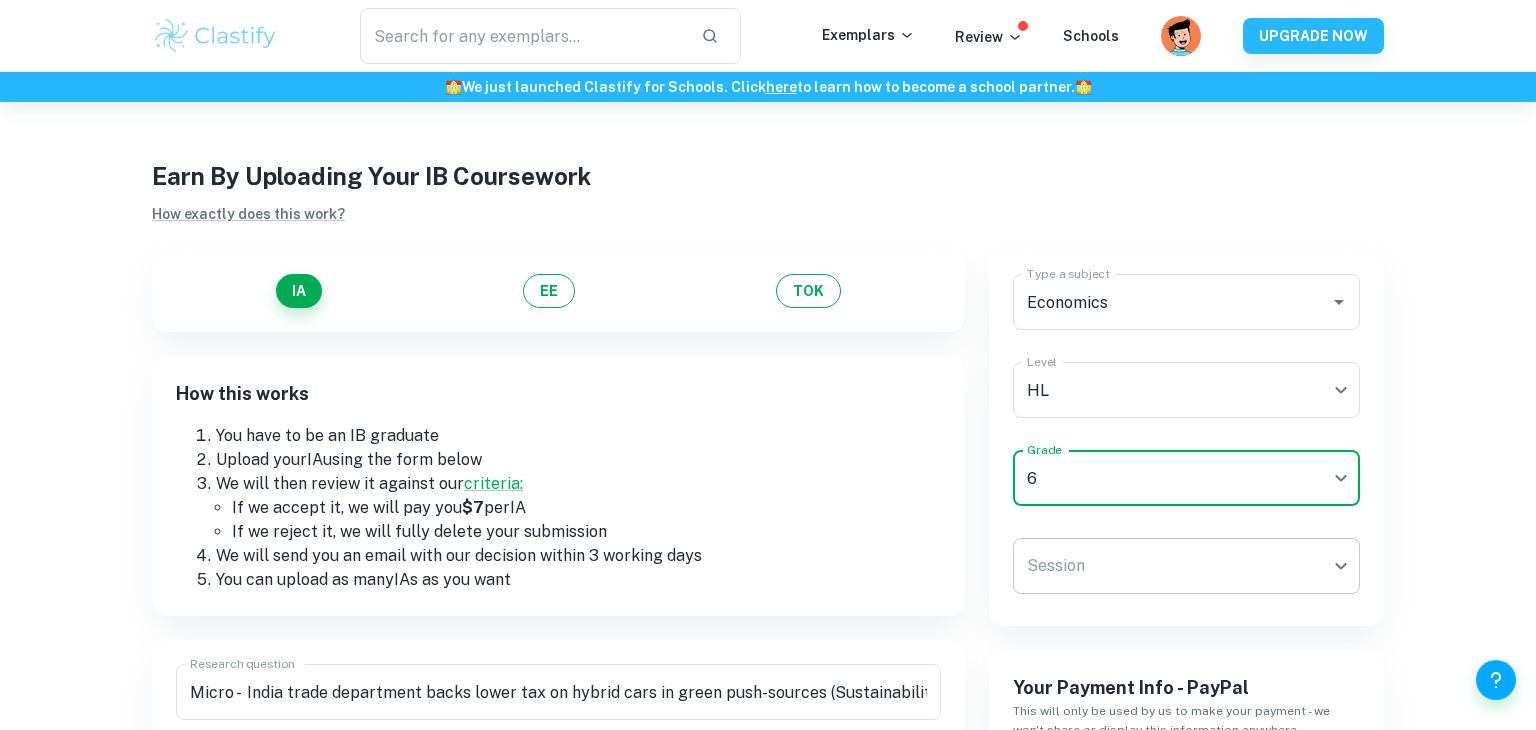 click on "We value your privacy We use cookies to enhance your browsing experience, serve personalised ads or content, and analyse our traffic. By clicking "Accept All", you consent to our use of cookies.   Cookie Policy Customise   Reject All   Accept All   Customise Consent Preferences   We use cookies to help you navigate efficiently and perform certain functions. You will find detailed information about all cookies under each consent category below. The cookies that are categorised as "Necessary" are stored on your browser as they are essential for enabling the basic functionalities of the site. ...  Show more For more information on how Google's third-party cookies operate and handle your data, see:   Google Privacy Policy Necessary Always Active Necessary cookies are required to enable the basic features of this site, such as providing secure log-in or adjusting your consent preferences. These cookies do not store any personally identifiable data. Functional Analytics Performance Advertisement Uncategorised" at bounding box center [768, 467] 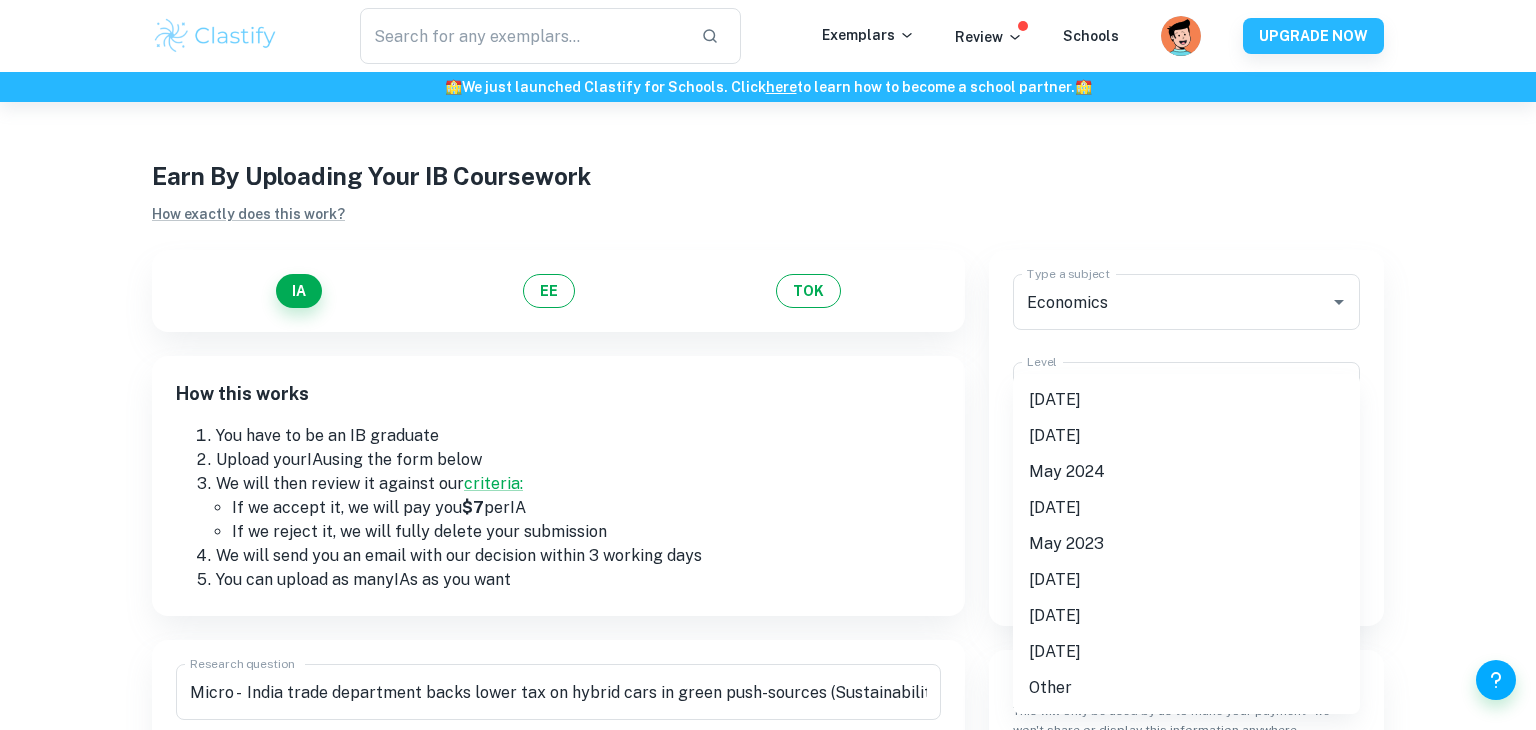 click on "[DATE]" at bounding box center [1186, 400] 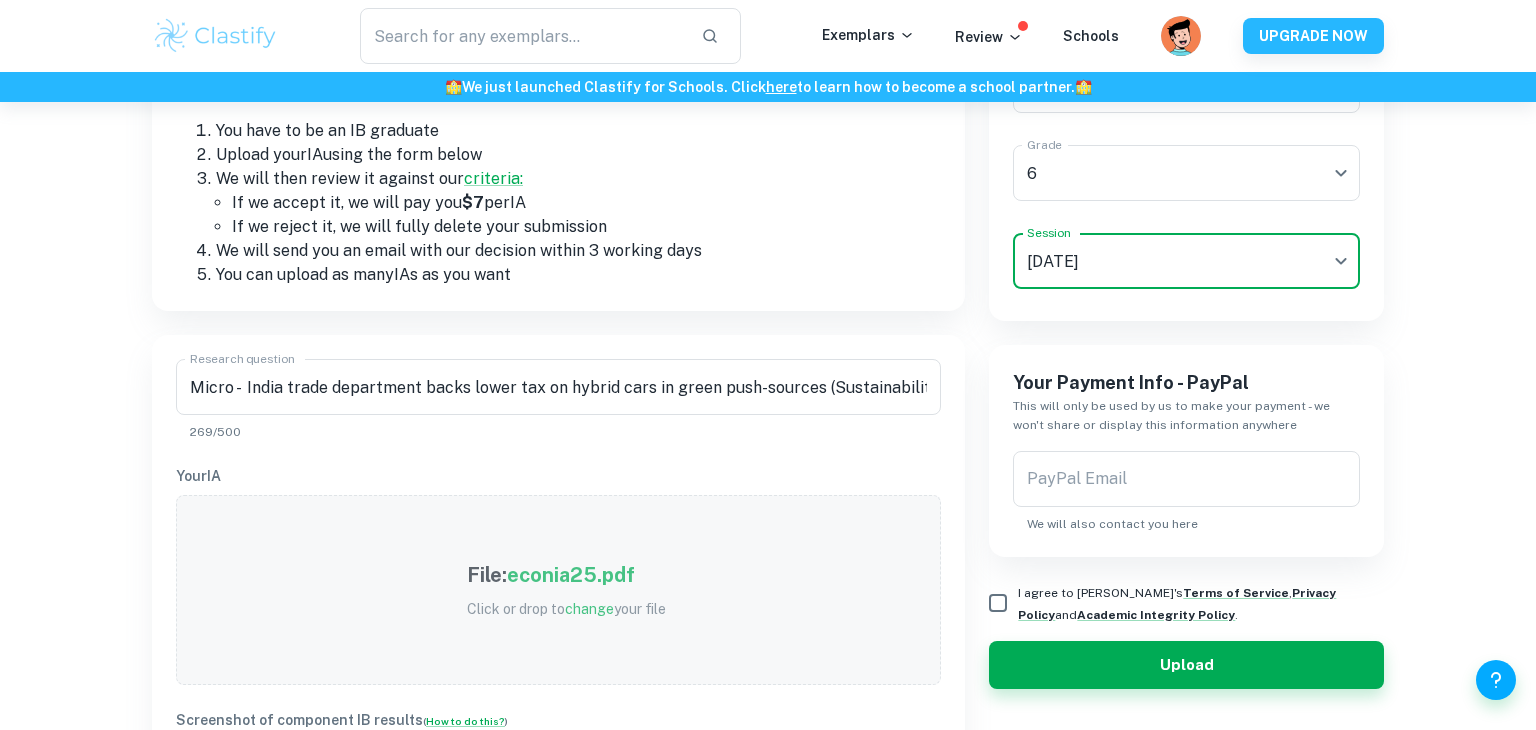 scroll, scrollTop: 350, scrollLeft: 0, axis: vertical 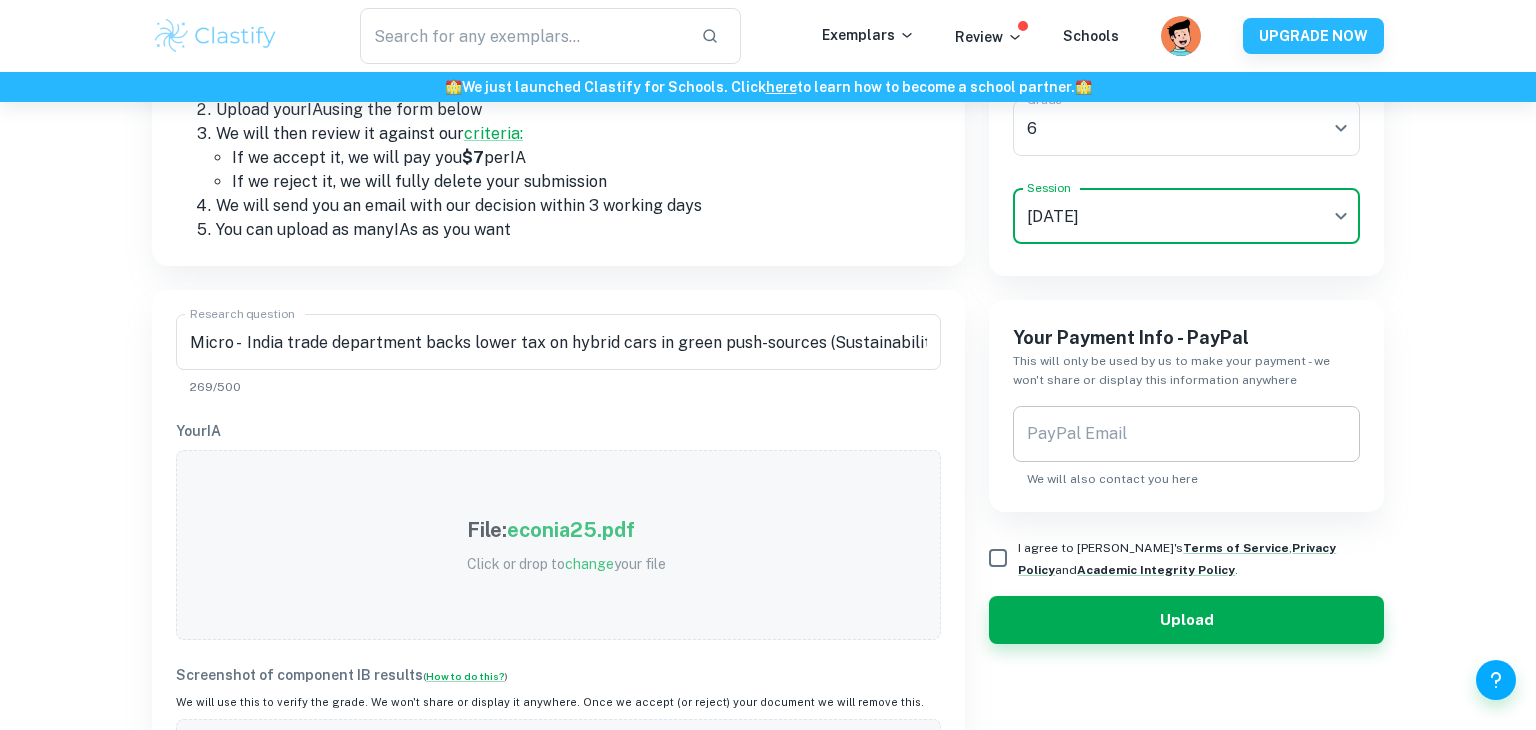 click on "PayPal Email PayPal Email We will also contact you here" at bounding box center [1186, 447] 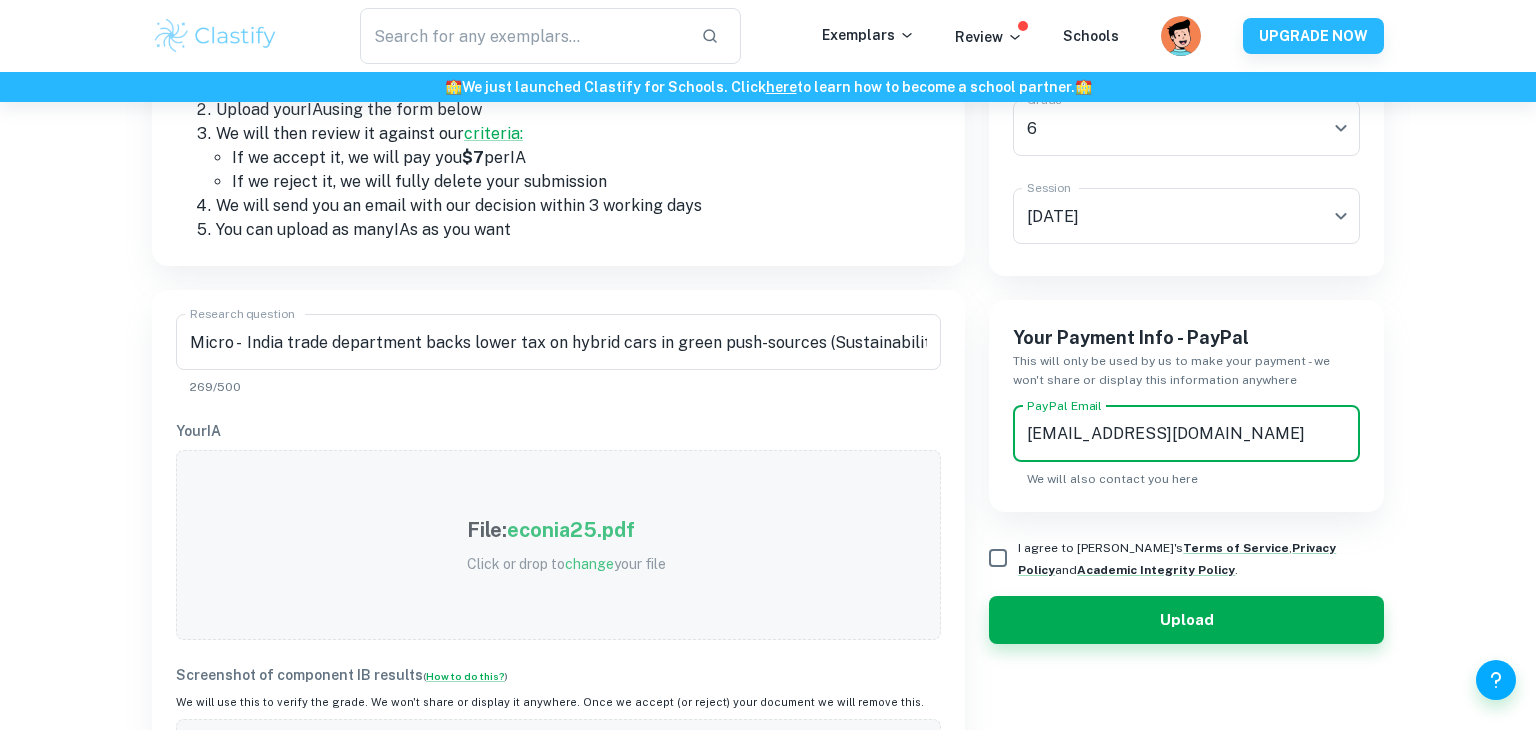 type on "[EMAIL_ADDRESS][DOMAIN_NAME]" 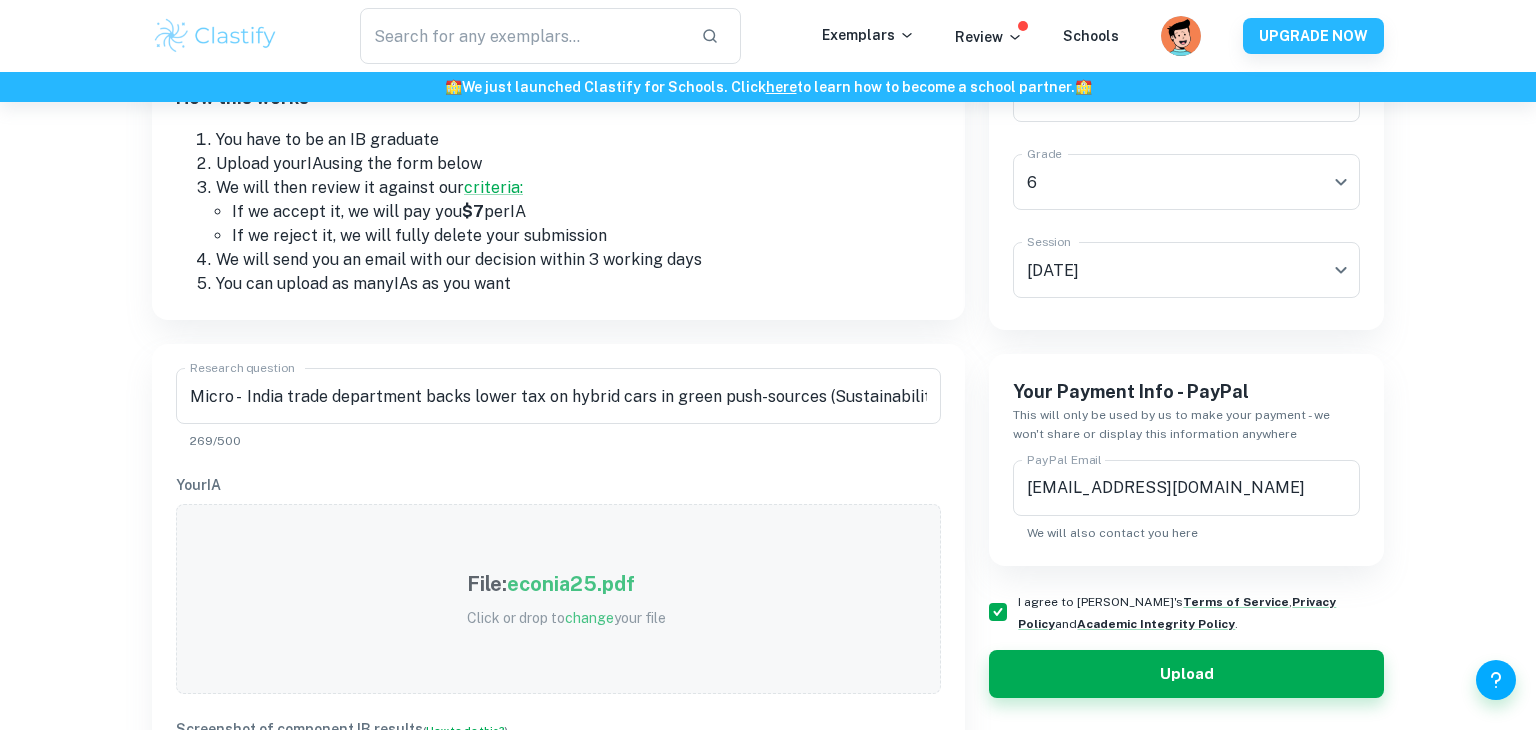 scroll, scrollTop: 306, scrollLeft: 0, axis: vertical 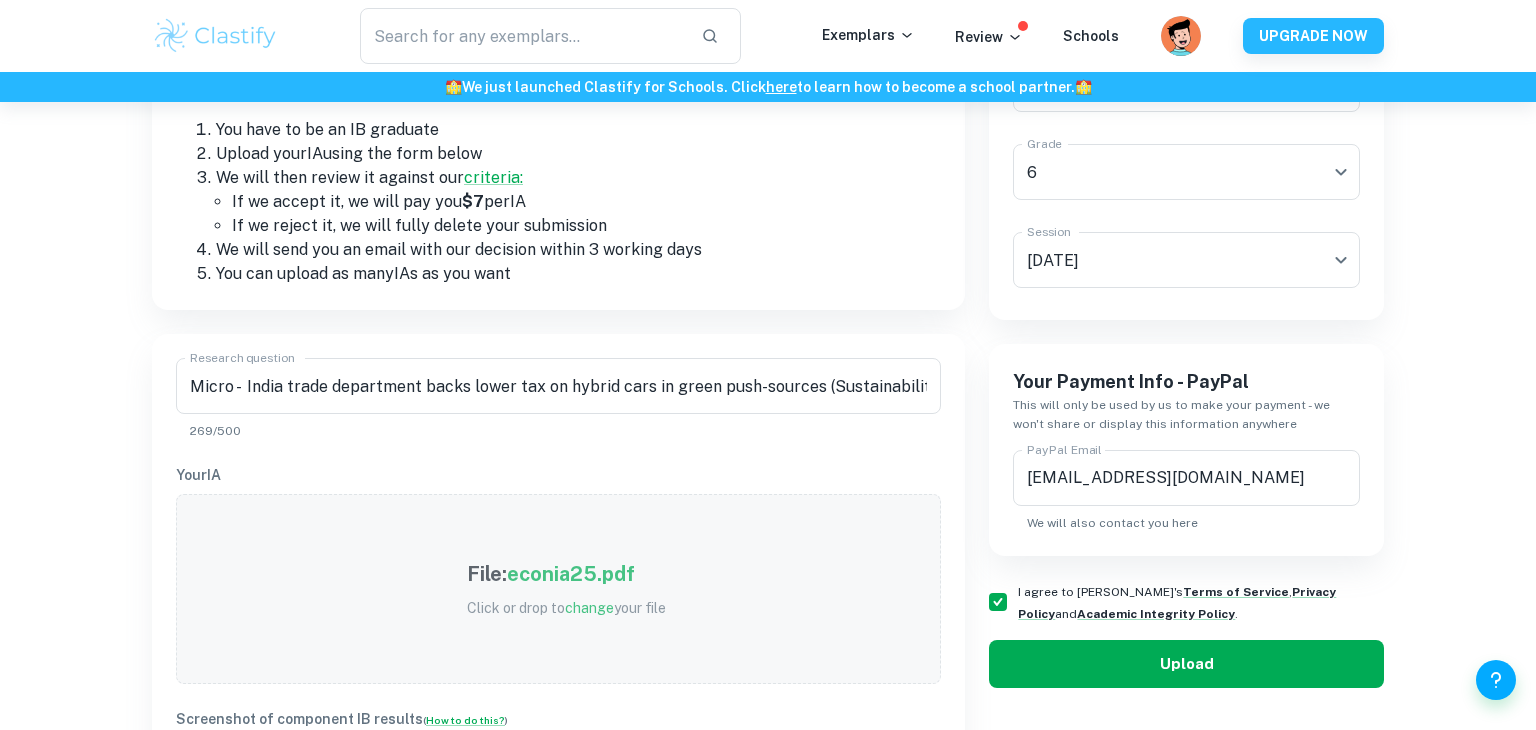 click on "Upload" at bounding box center [1186, 664] 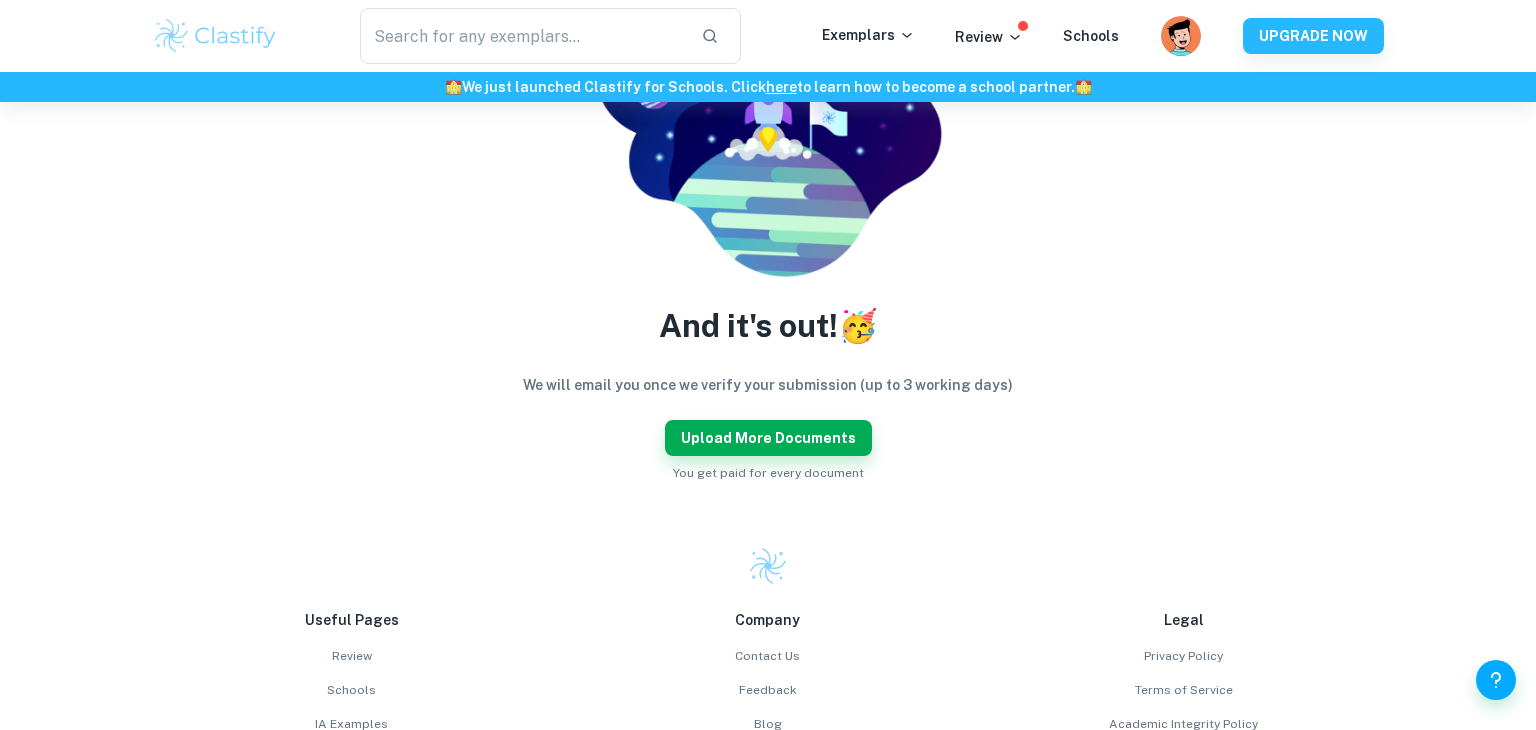 scroll, scrollTop: 306, scrollLeft: 0, axis: vertical 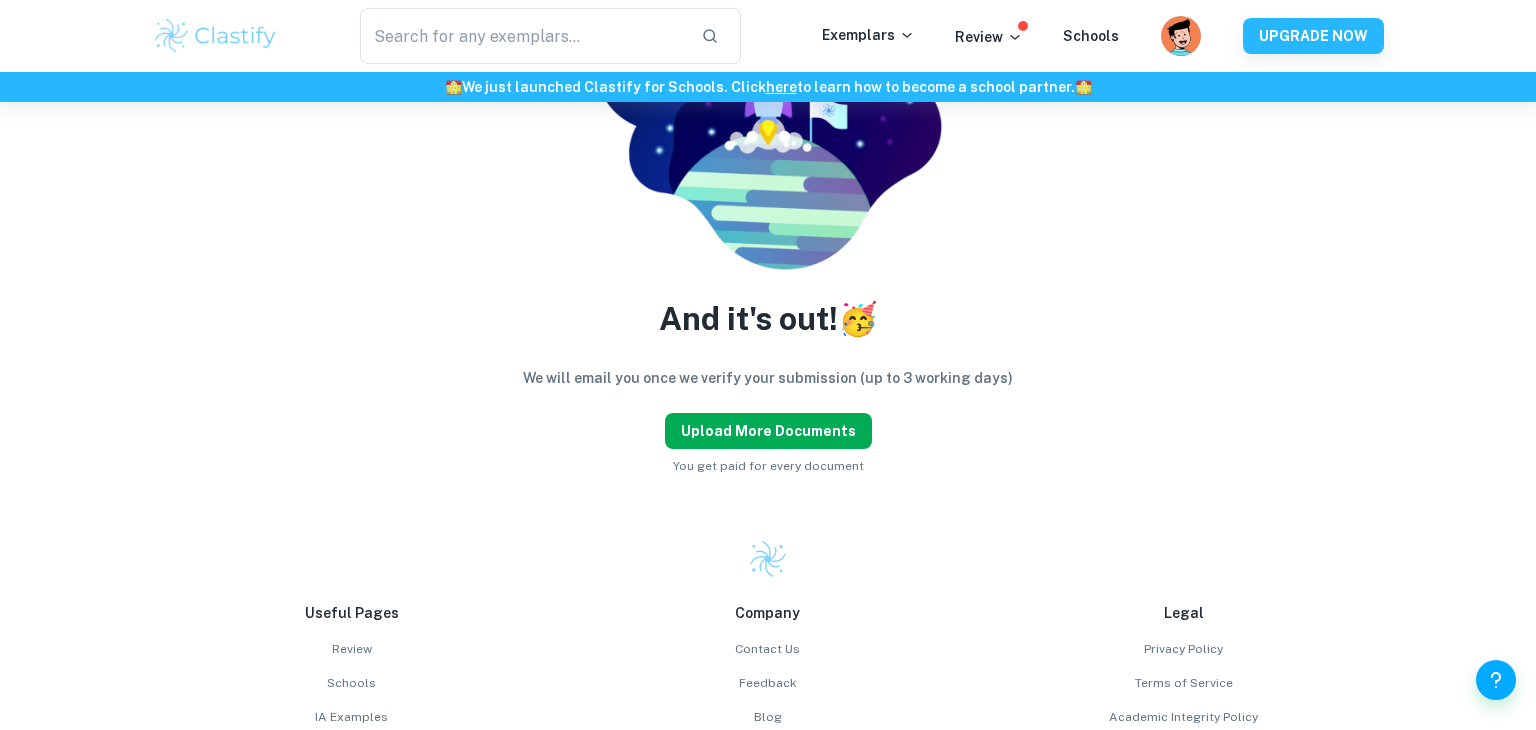 click on "Upload more documents" at bounding box center [768, 431] 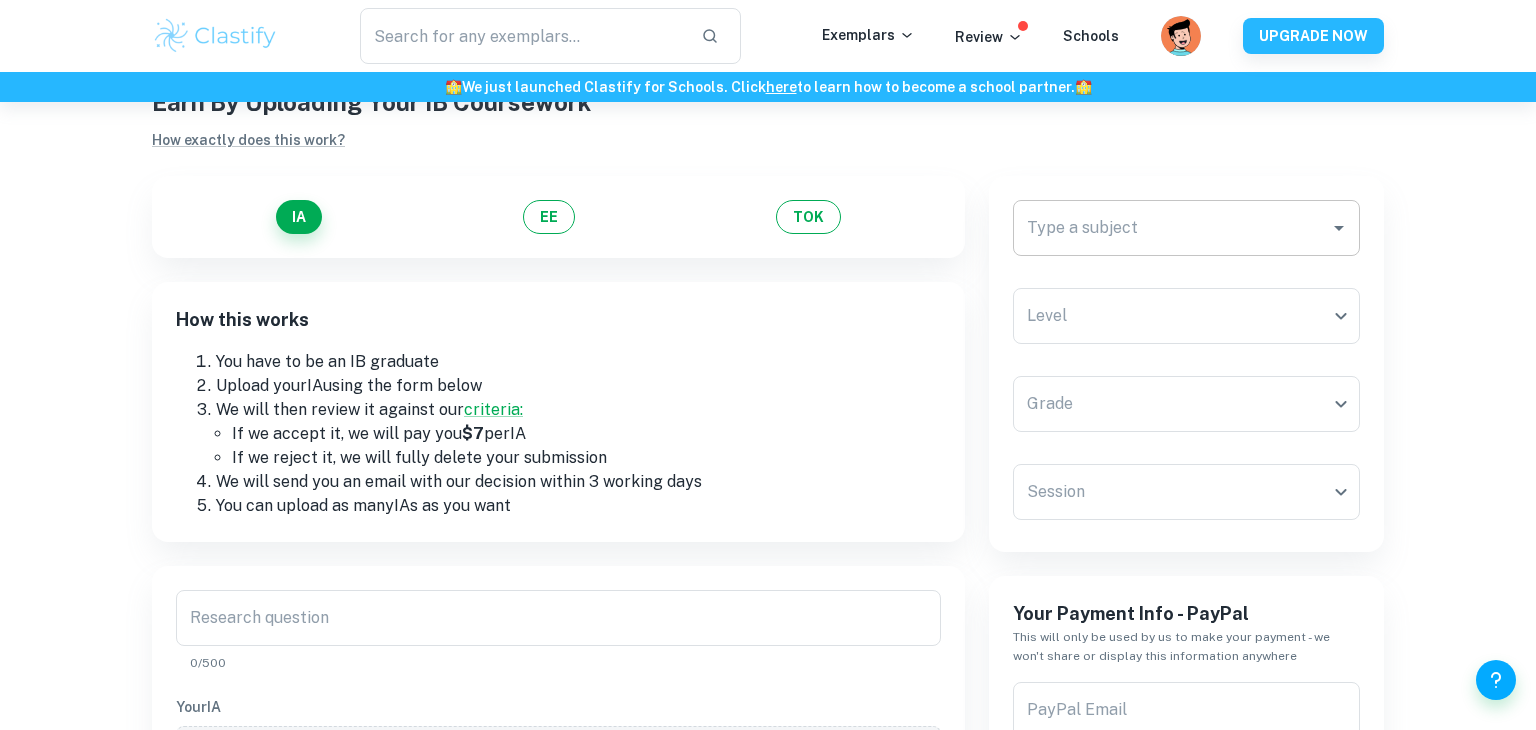 scroll, scrollTop: 58, scrollLeft: 0, axis: vertical 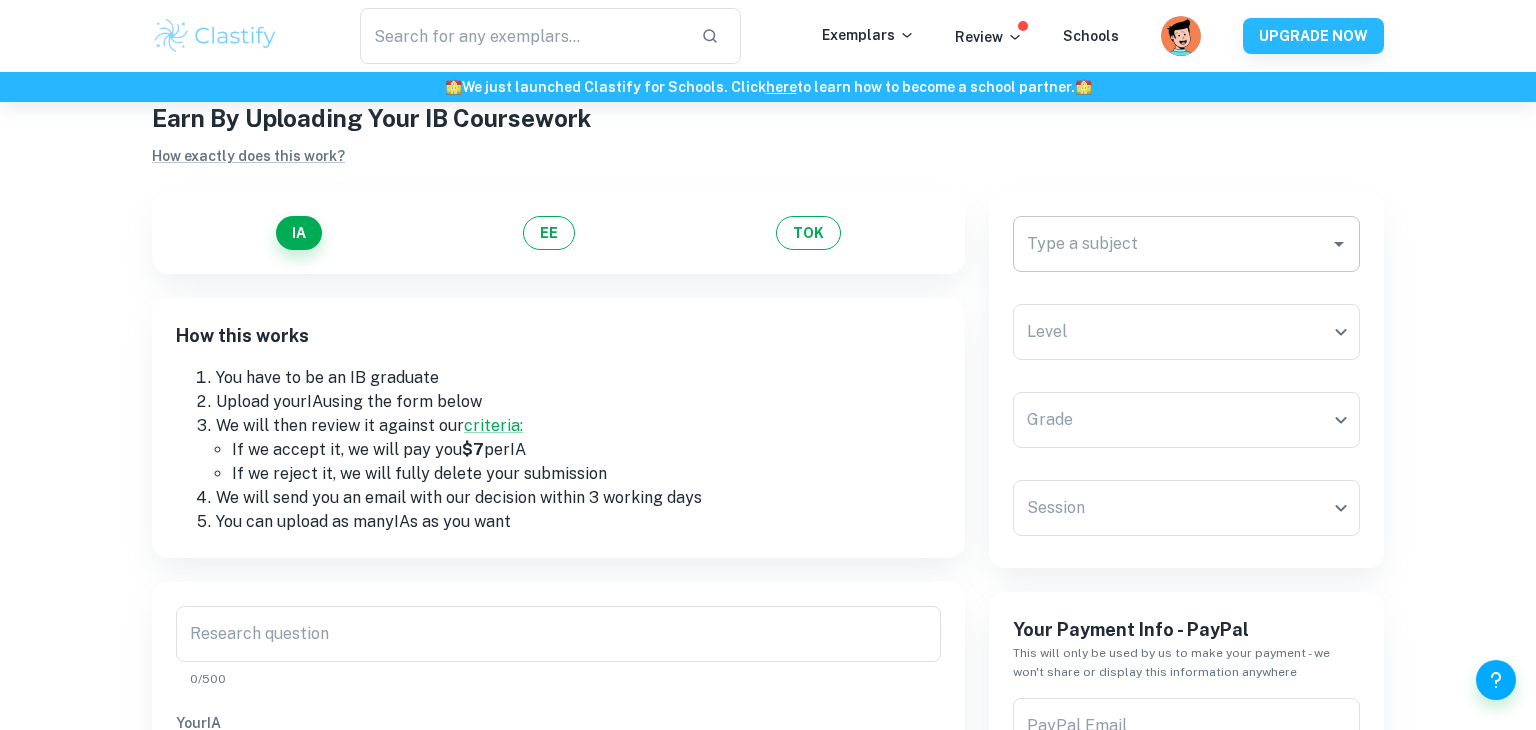 click on "Type a subject" at bounding box center [1171, 244] 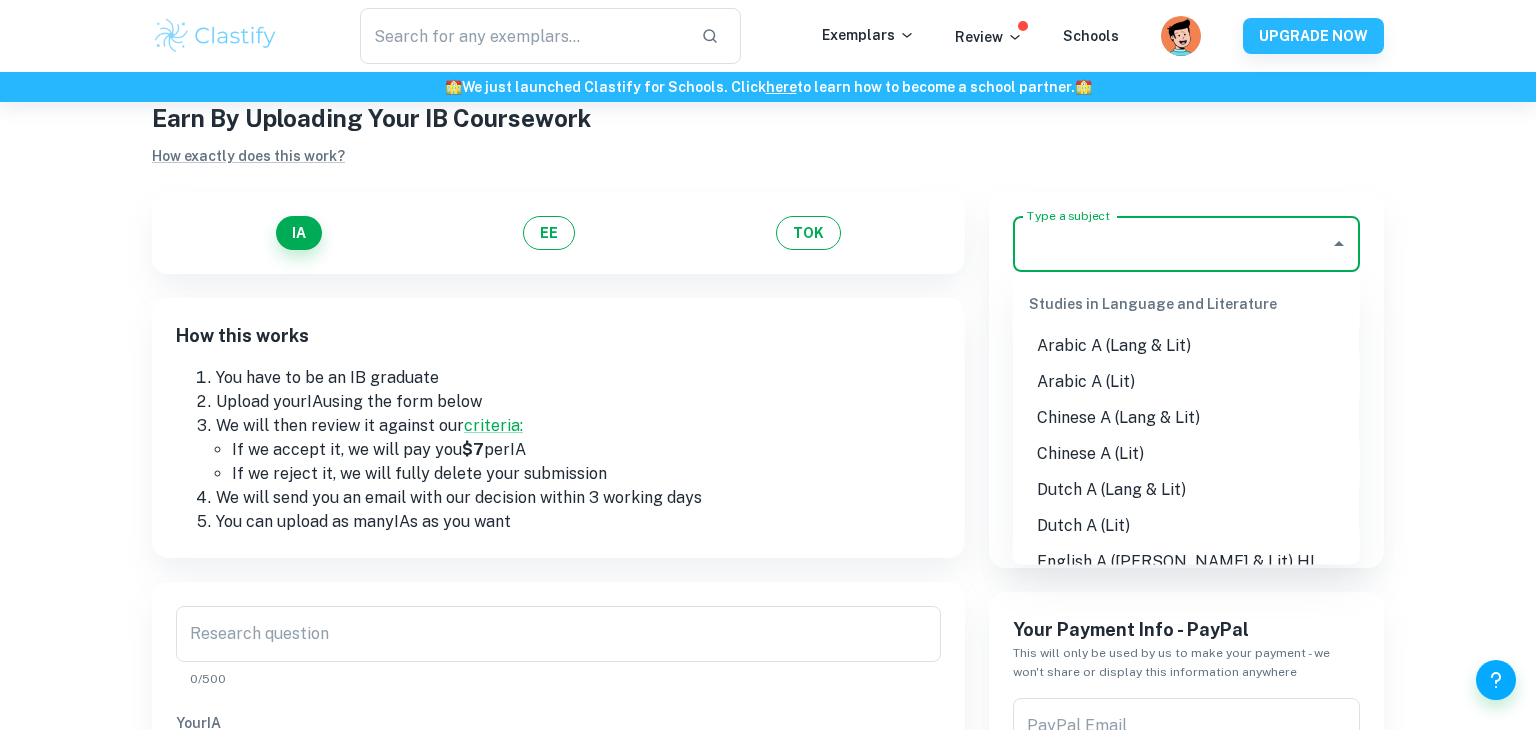 click on "IA EE TOK How this works You have to be an IB graduate Upload your  IA  using the form below We will then review it against our  criteria: If we accept it, we will pay you  $7  per  IA If we reject it, we will fully delete your submission We will send you an email with our decision within 3 working days You can upload as many  IA s as you want Research question Research question 0/500 Your  IA Drop or Select file Drop files here or click to  browse  through your machine Screenshot of component IB results  ( How to do this? ) We will use this to verify the grade. We won't share or display it anywhere. Once we accept (or reject) your document we will remove this. Drop or Select file Drop files here or click to  browse  through your machine" at bounding box center [546, 760] 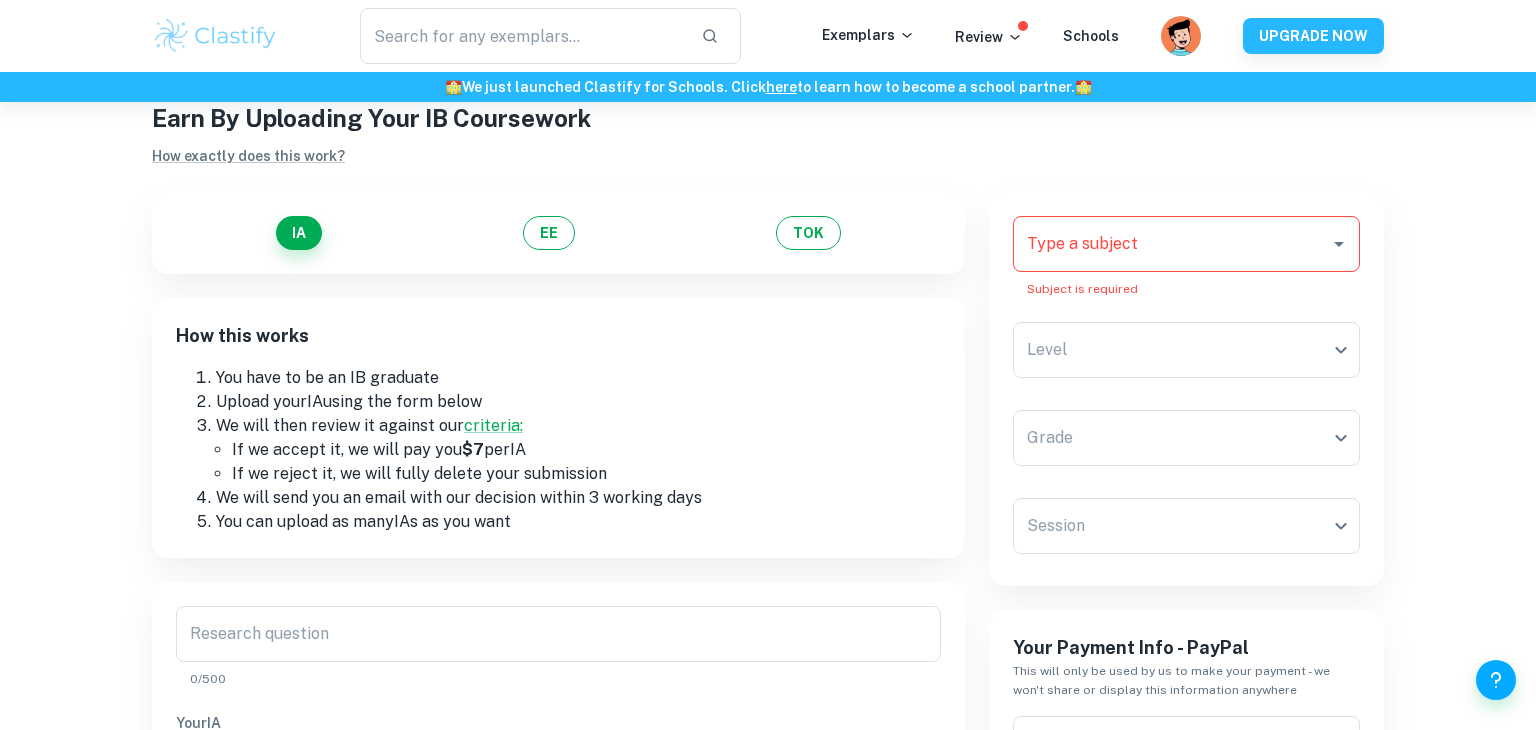 click on "Type a subject" at bounding box center [1171, 244] 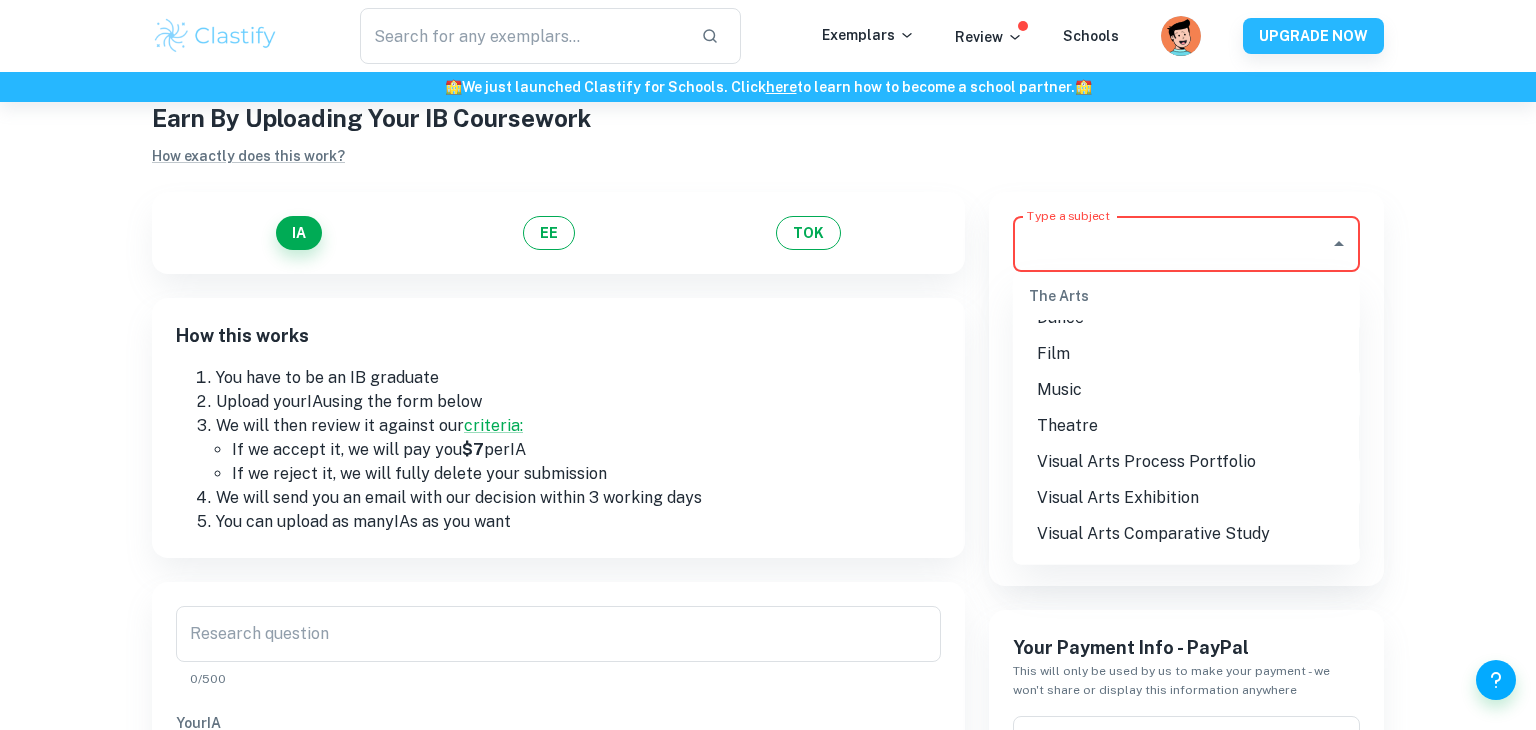 scroll, scrollTop: 2868, scrollLeft: 0, axis: vertical 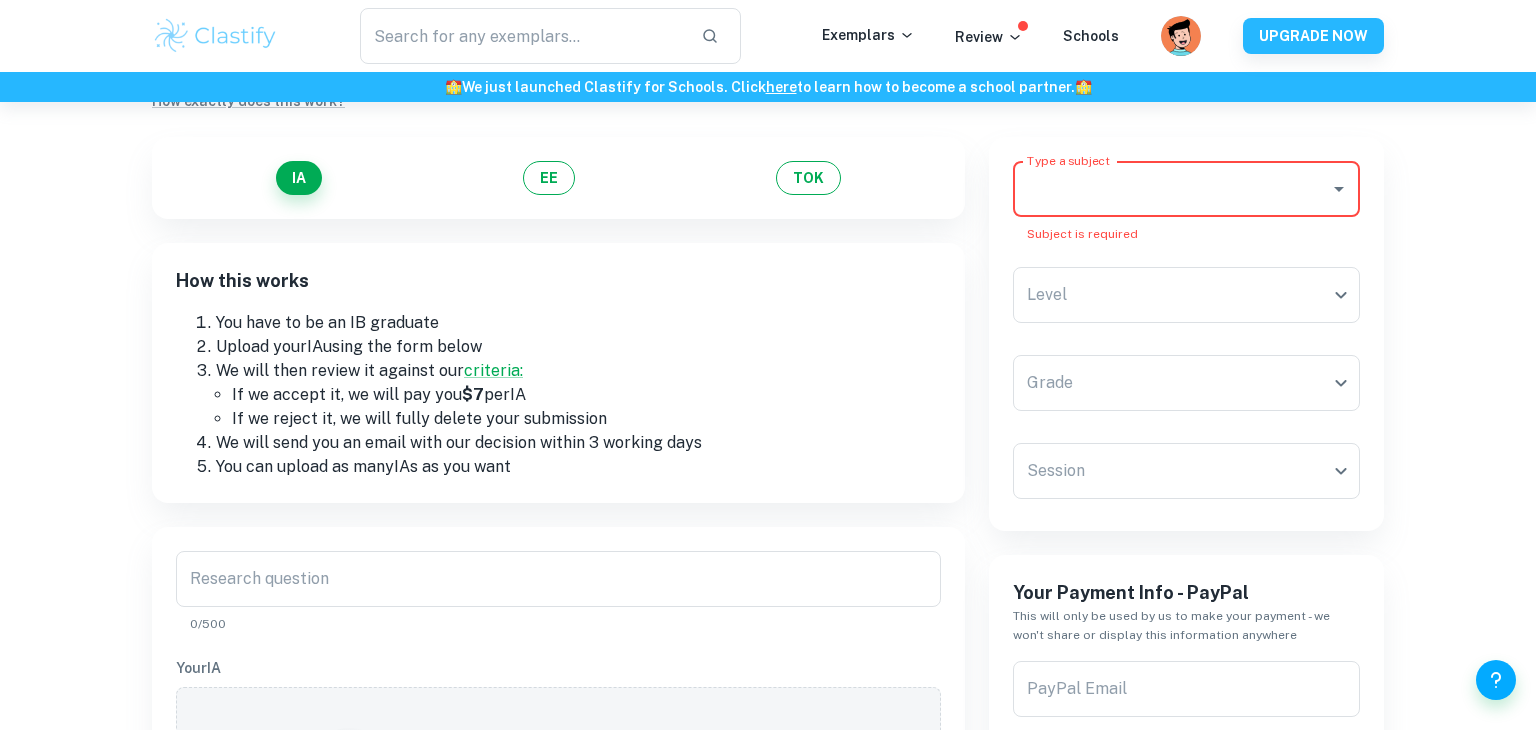 click on "Research question Research question 0/500" at bounding box center [558, 592] 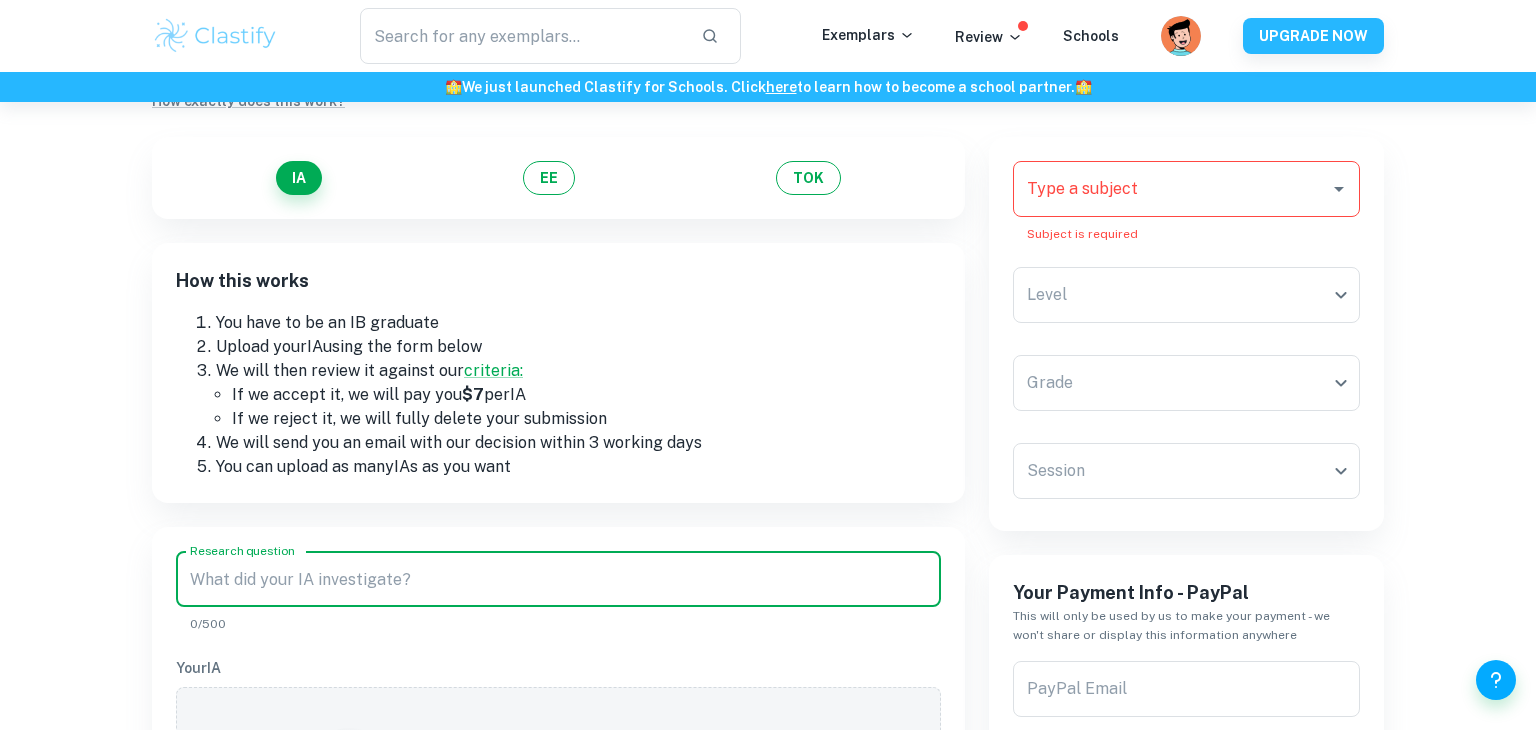 click on "Research question" at bounding box center [558, 579] 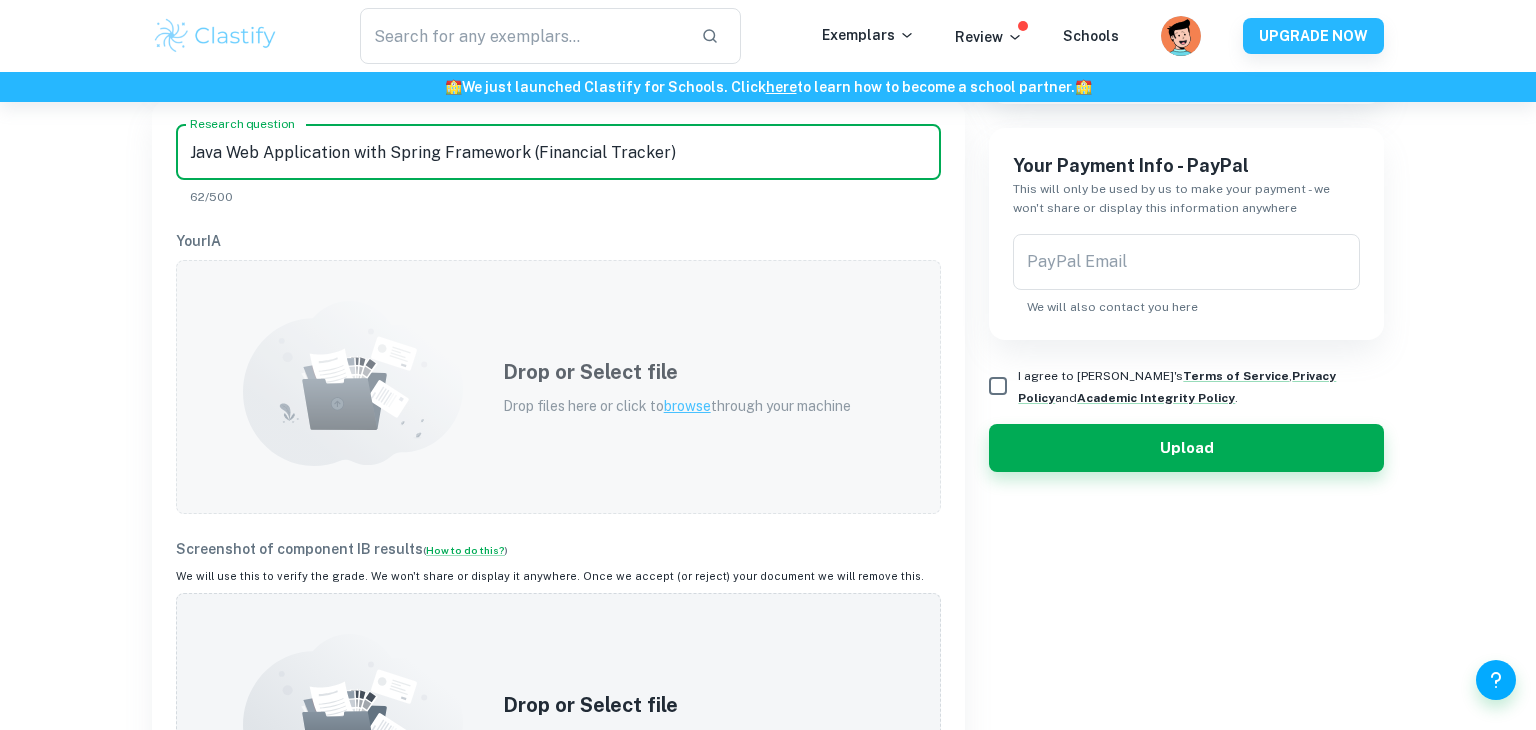 scroll, scrollTop: 558, scrollLeft: 0, axis: vertical 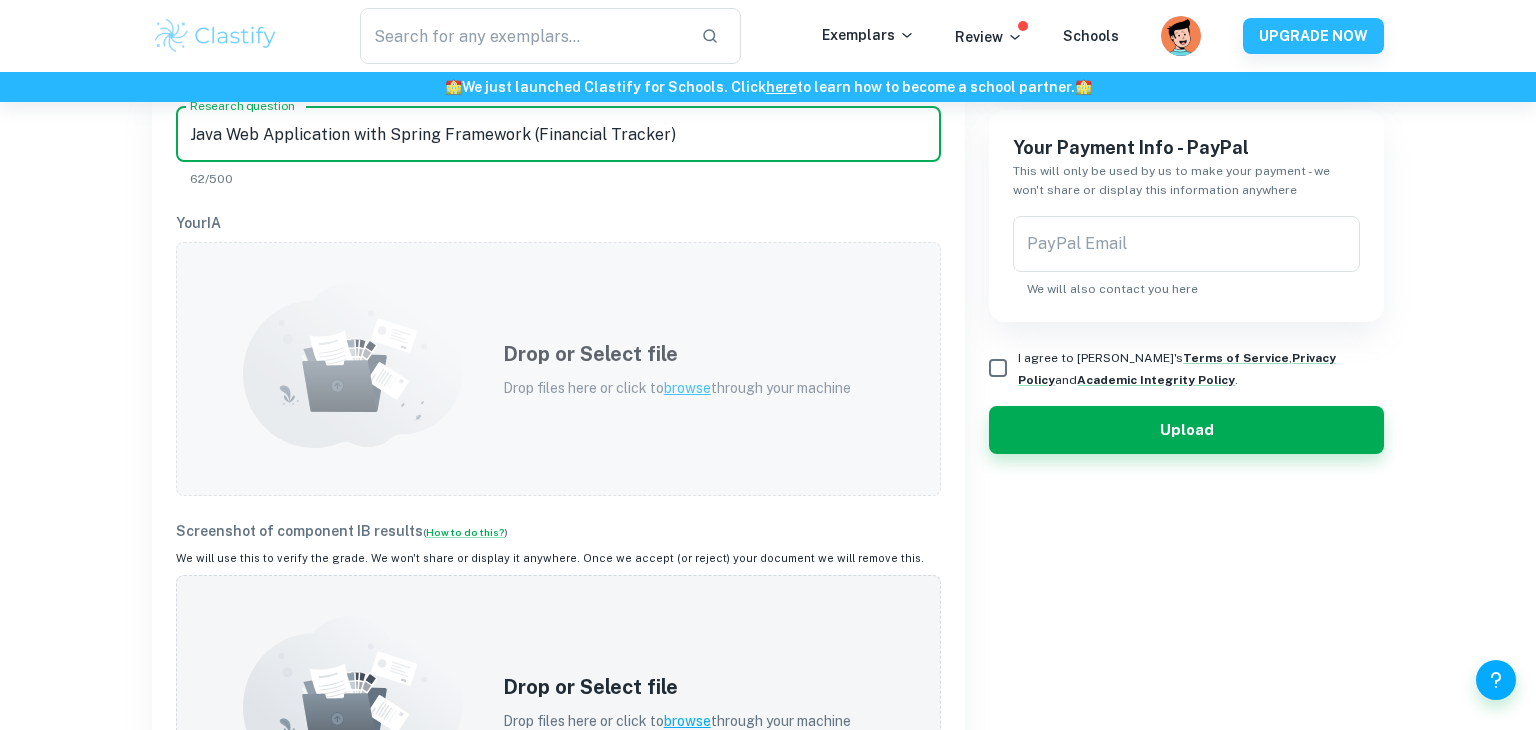 type on "Java Web Application with Spring Framework (Financial Tracker)" 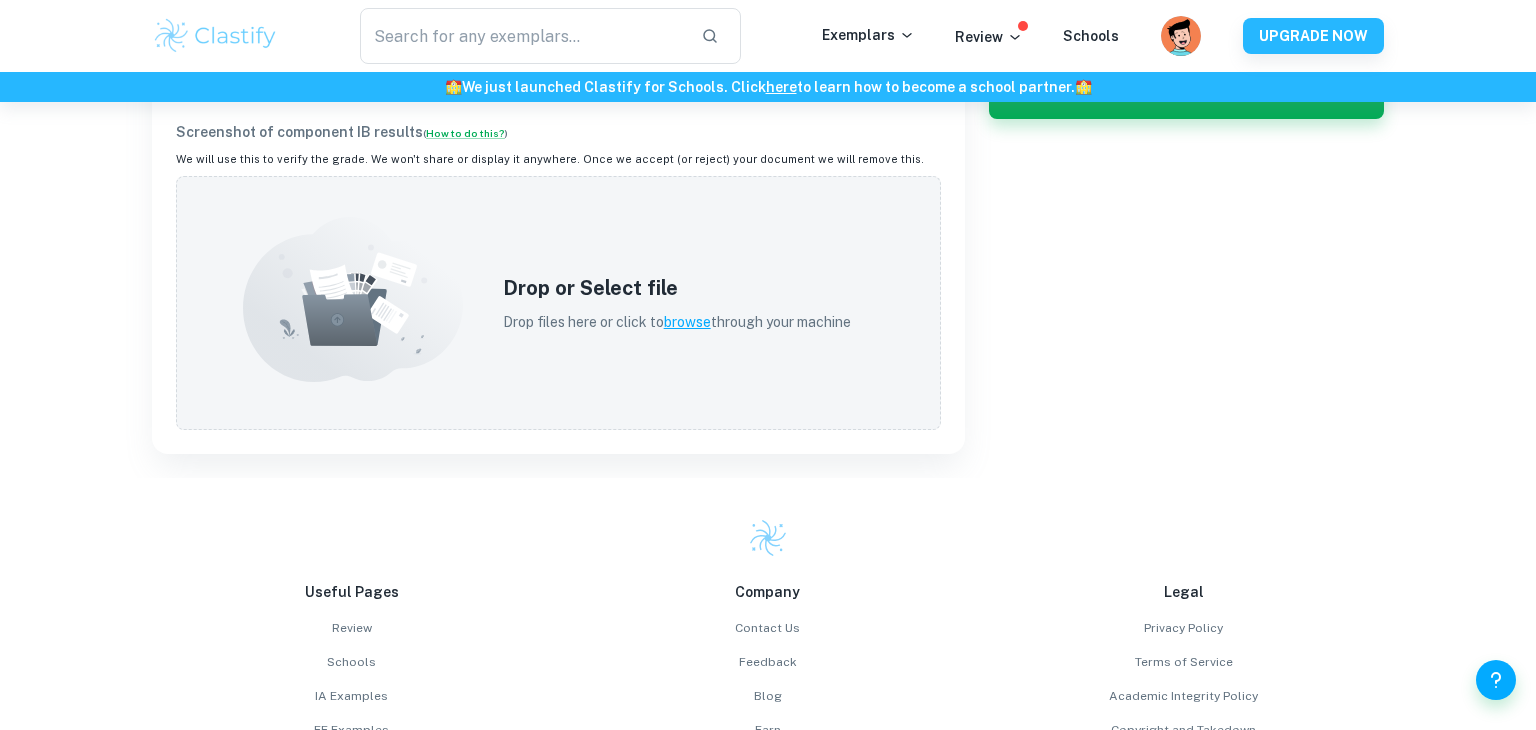 scroll, scrollTop: 930, scrollLeft: 0, axis: vertical 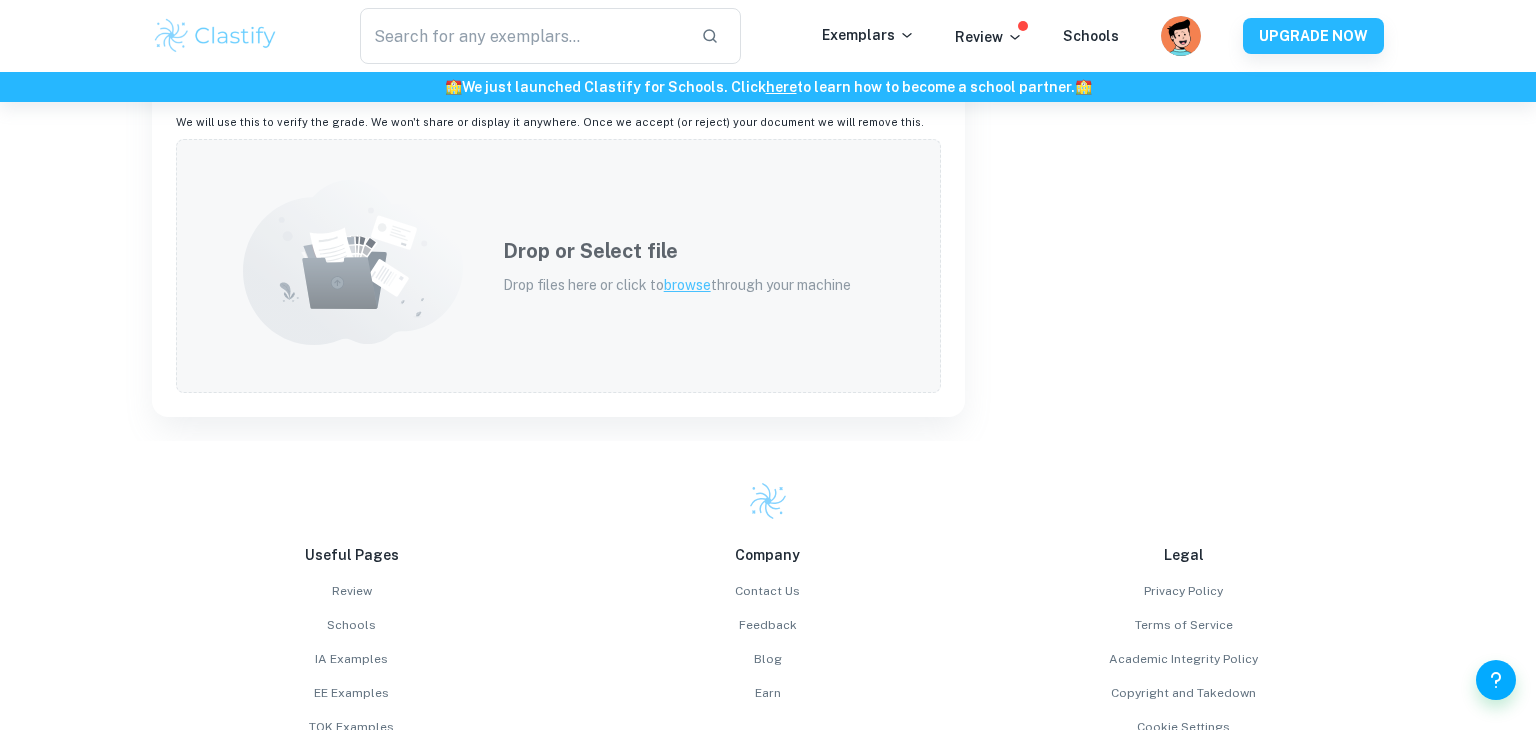 click on "browse" at bounding box center [687, 285] 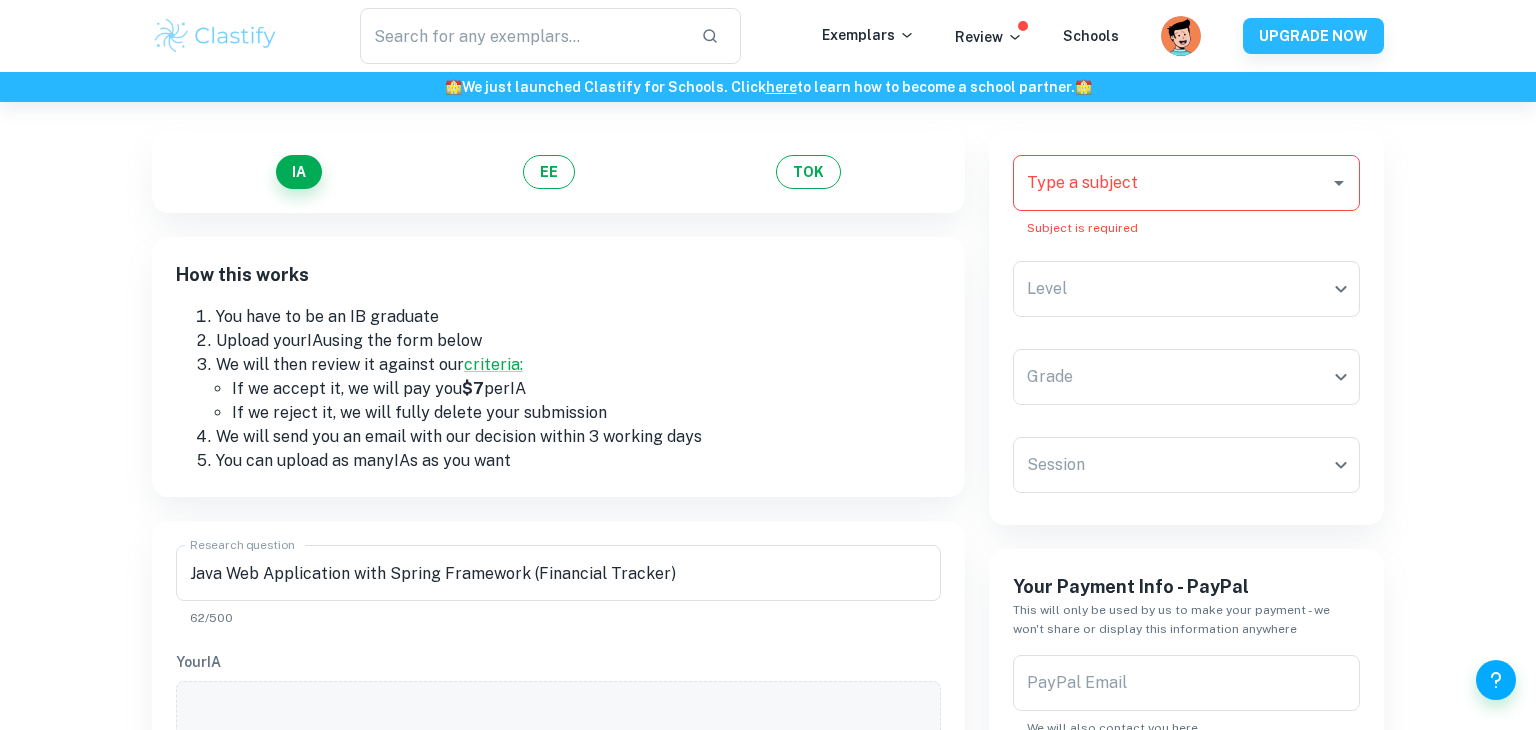 scroll, scrollTop: 118, scrollLeft: 0, axis: vertical 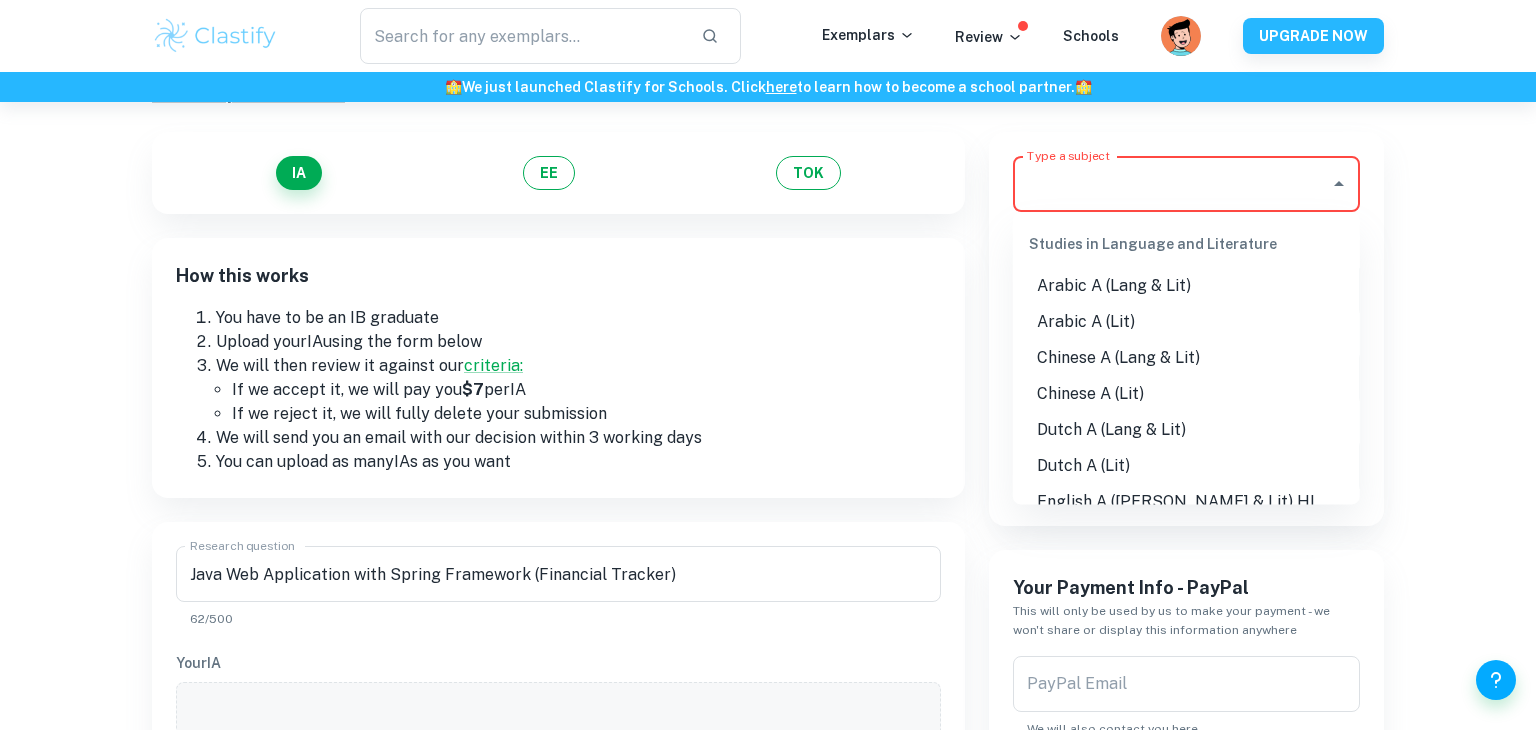 click on "Type a subject" at bounding box center [1171, 184] 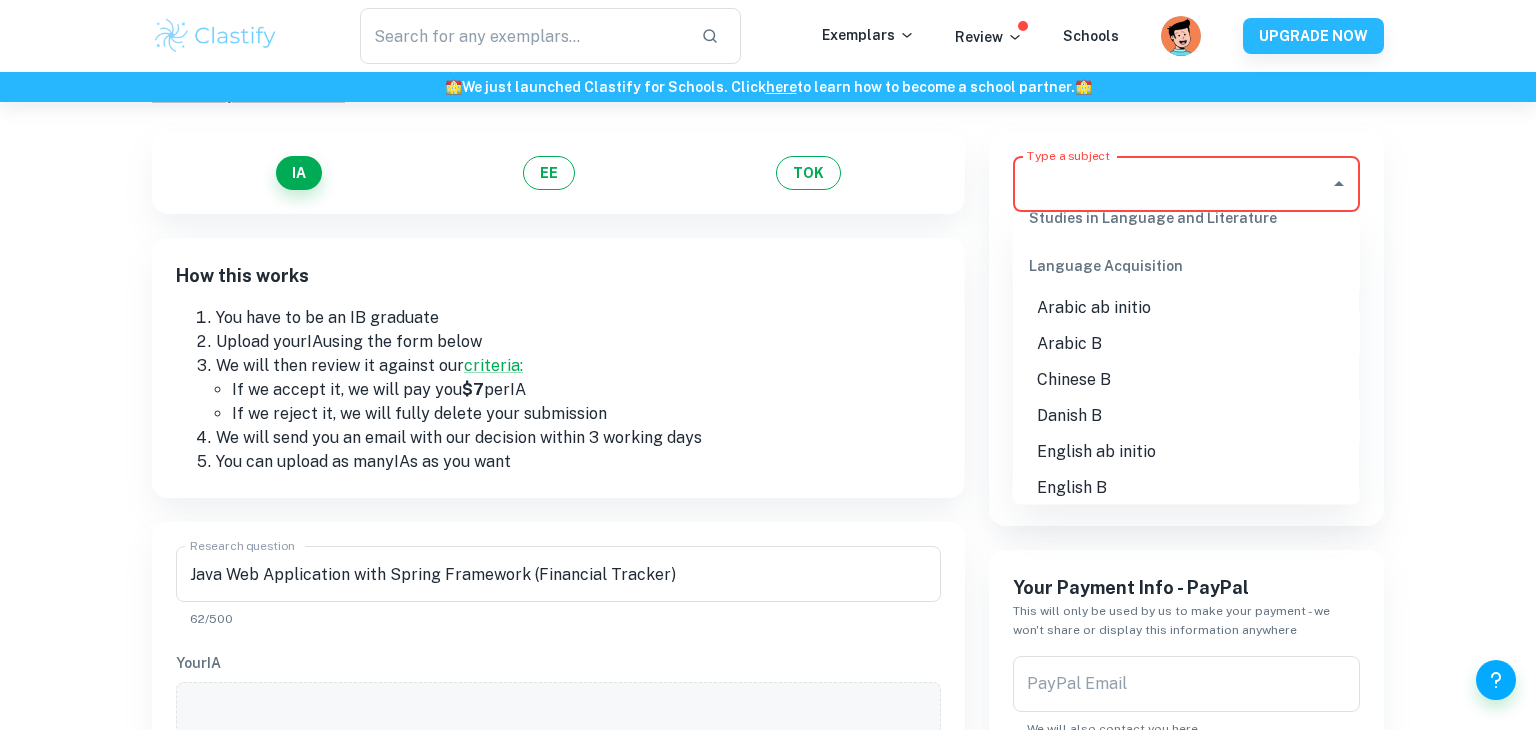 scroll, scrollTop: 1023, scrollLeft: 0, axis: vertical 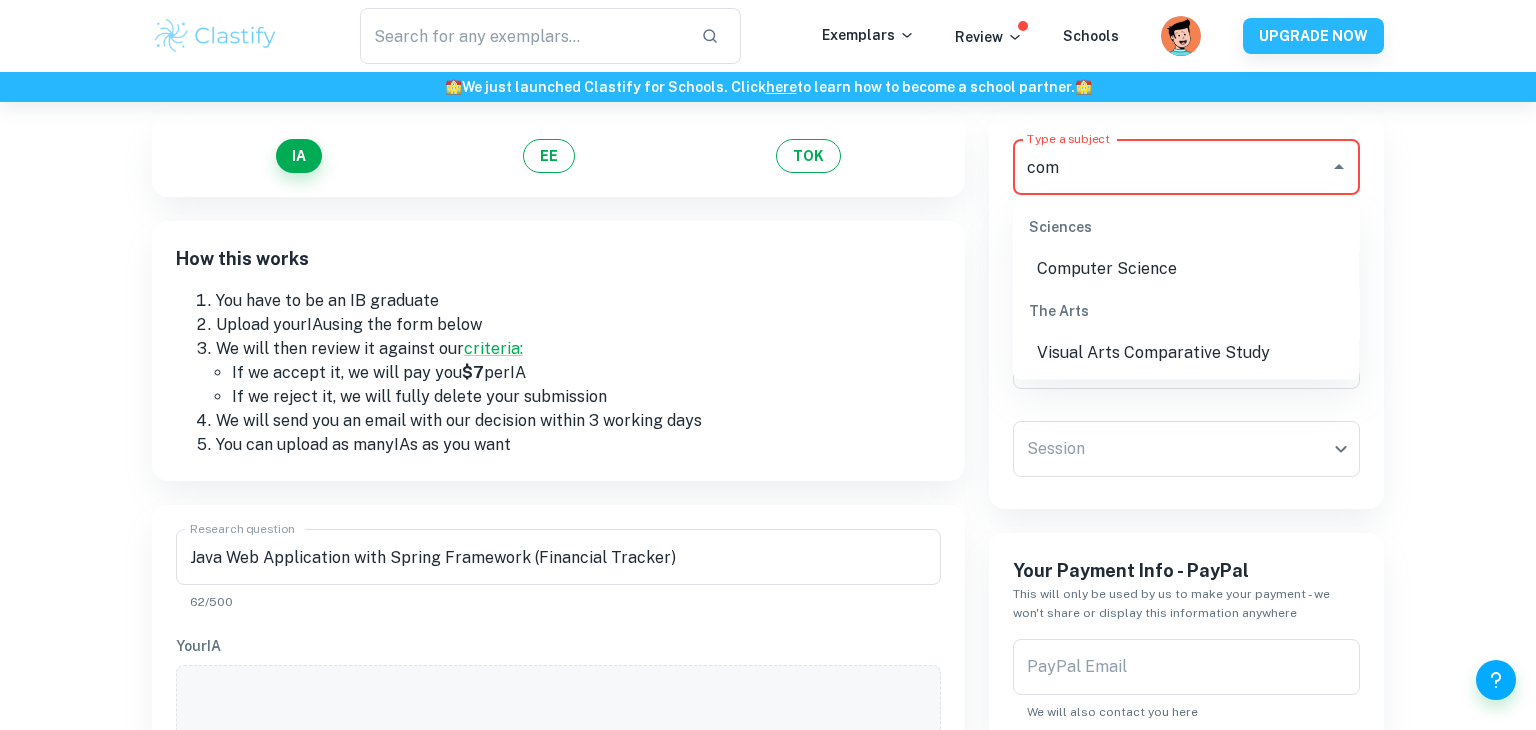 click on "The Arts" at bounding box center (1186, 311) 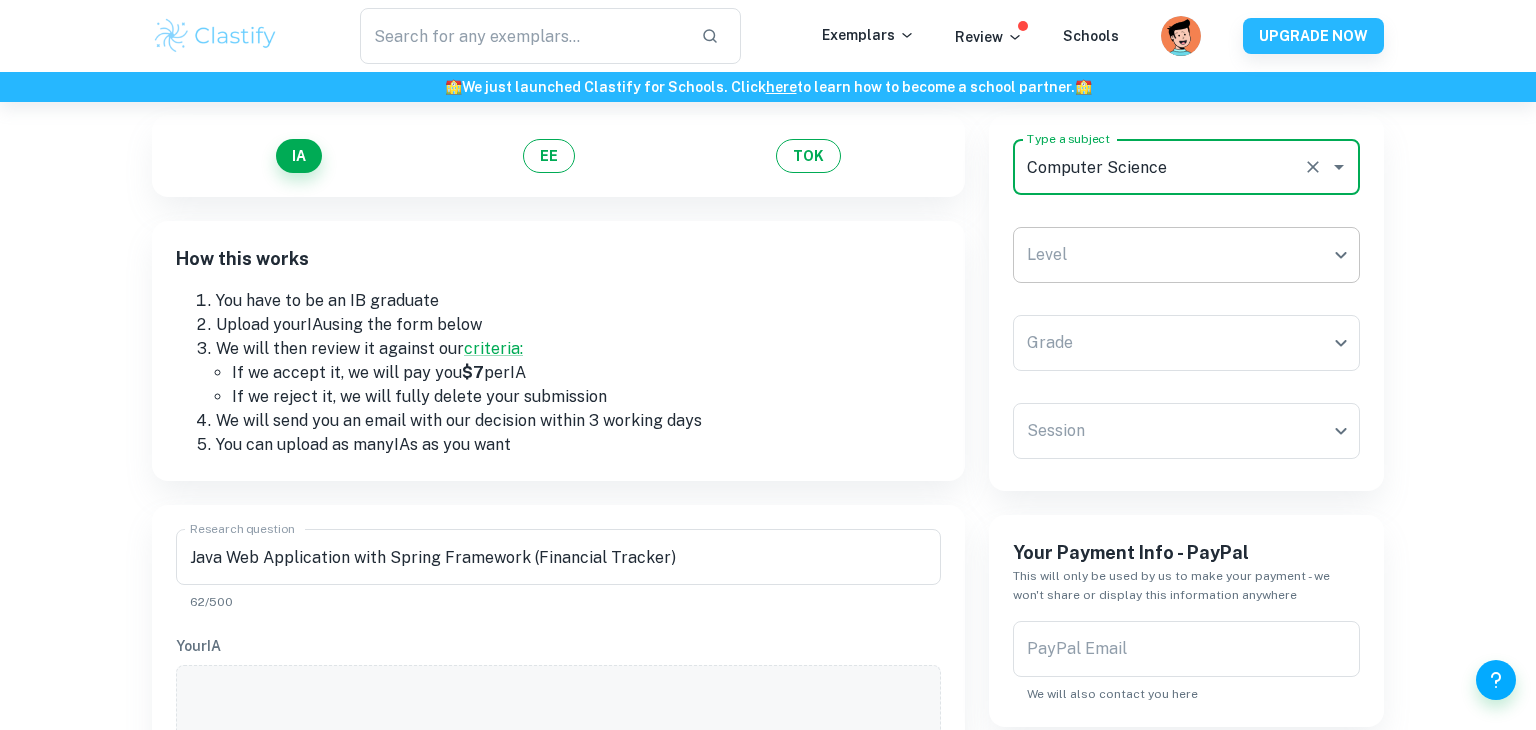 type on "Computer Science" 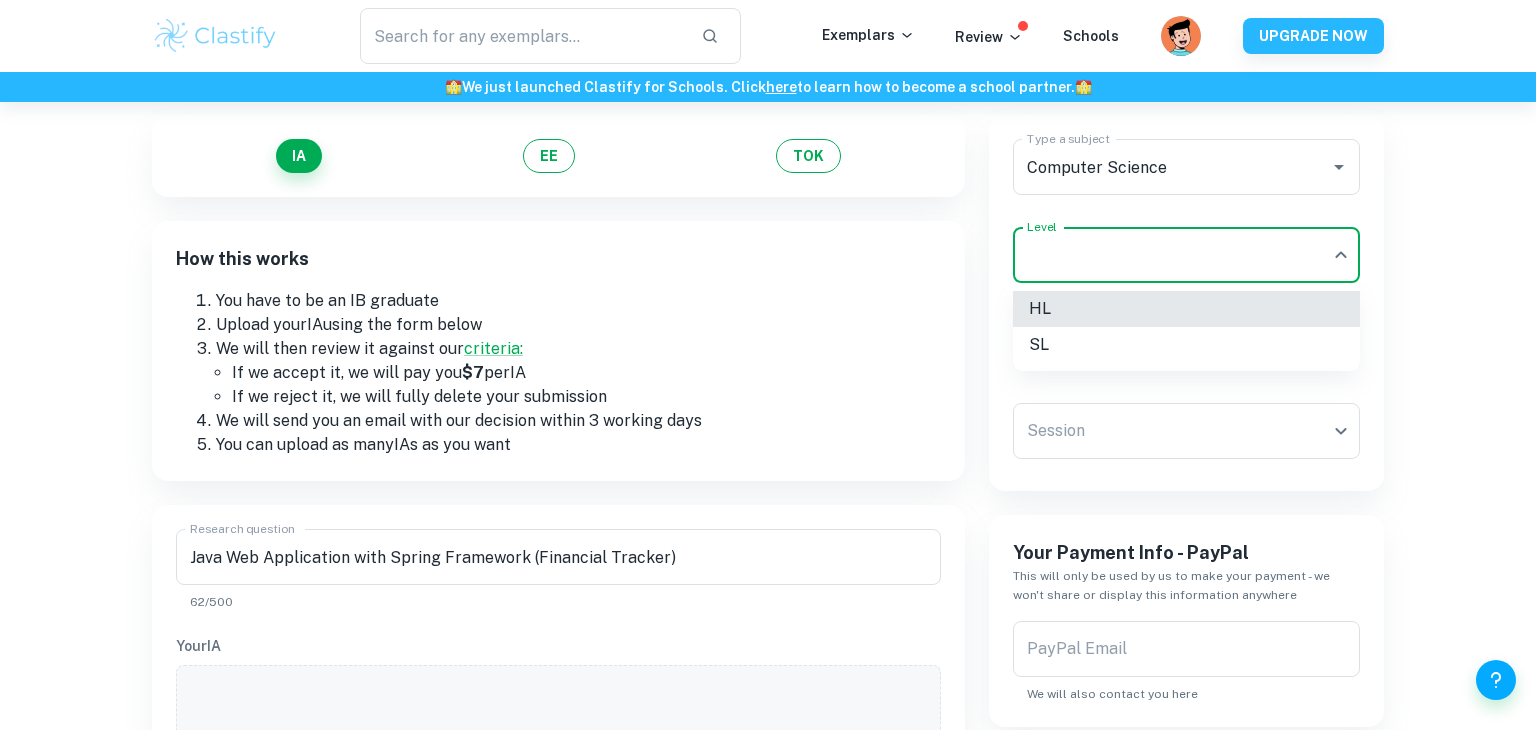 click on "HL" at bounding box center [1186, 309] 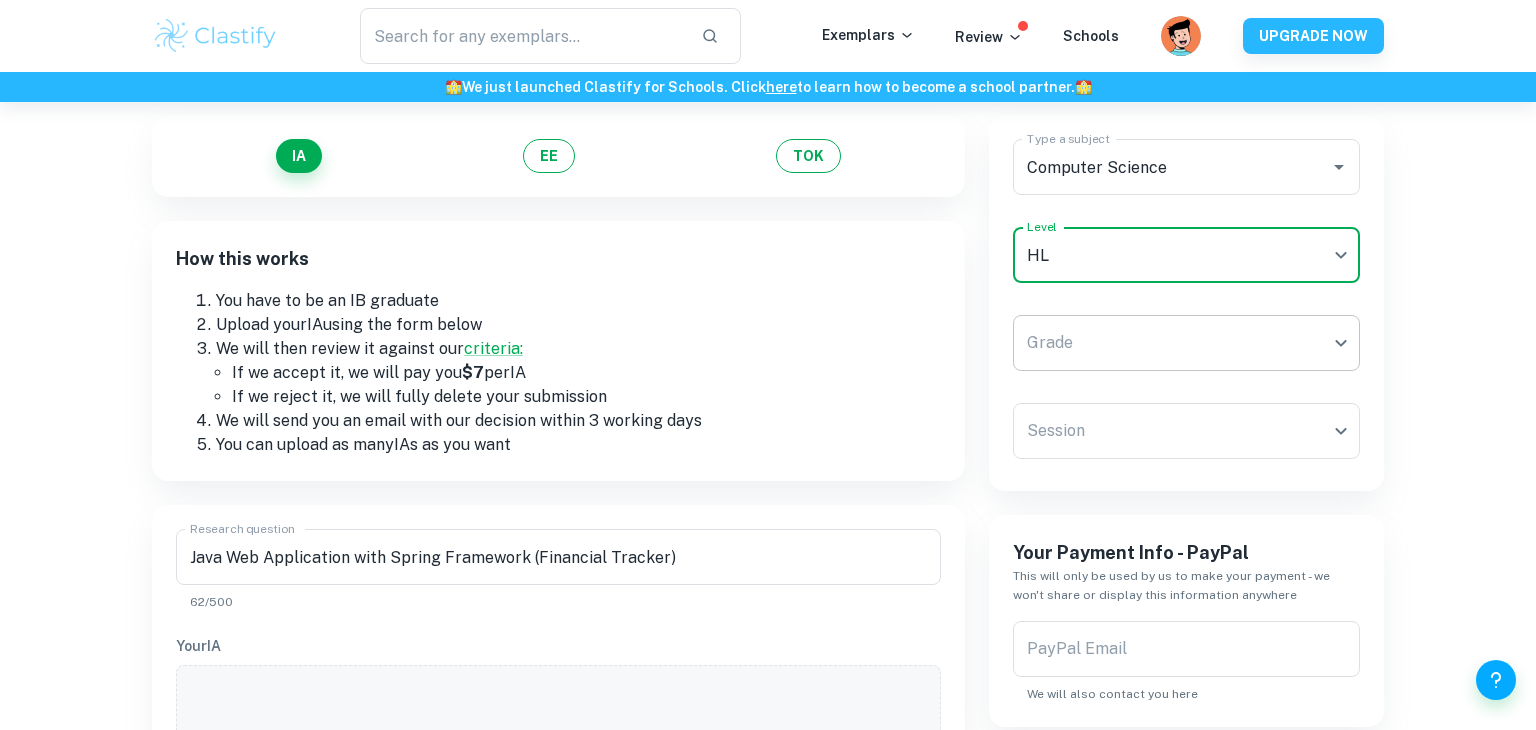 click on "We value your privacy We use cookies to enhance your browsing experience, serve personalised ads or content, and analyse our traffic. By clicking "Accept All", you consent to our use of cookies.   Cookie Policy Customise   Reject All   Accept All   Customise Consent Preferences   We use cookies to help you navigate efficiently and perform certain functions. You will find detailed information about all cookies under each consent category below. The cookies that are categorised as "Necessary" are stored on your browser as they are essential for enabling the basic functionalities of the site. ...  Show more For more information on how Google's third-party cookies operate and handle your data, see:   Google Privacy Policy Necessary Always Active Necessary cookies are required to enable the basic features of this site, such as providing secure log-in or adjusting your consent preferences. These cookies do not store any personally identifiable data. Functional Analytics Performance Advertisement Uncategorised" at bounding box center [768, 332] 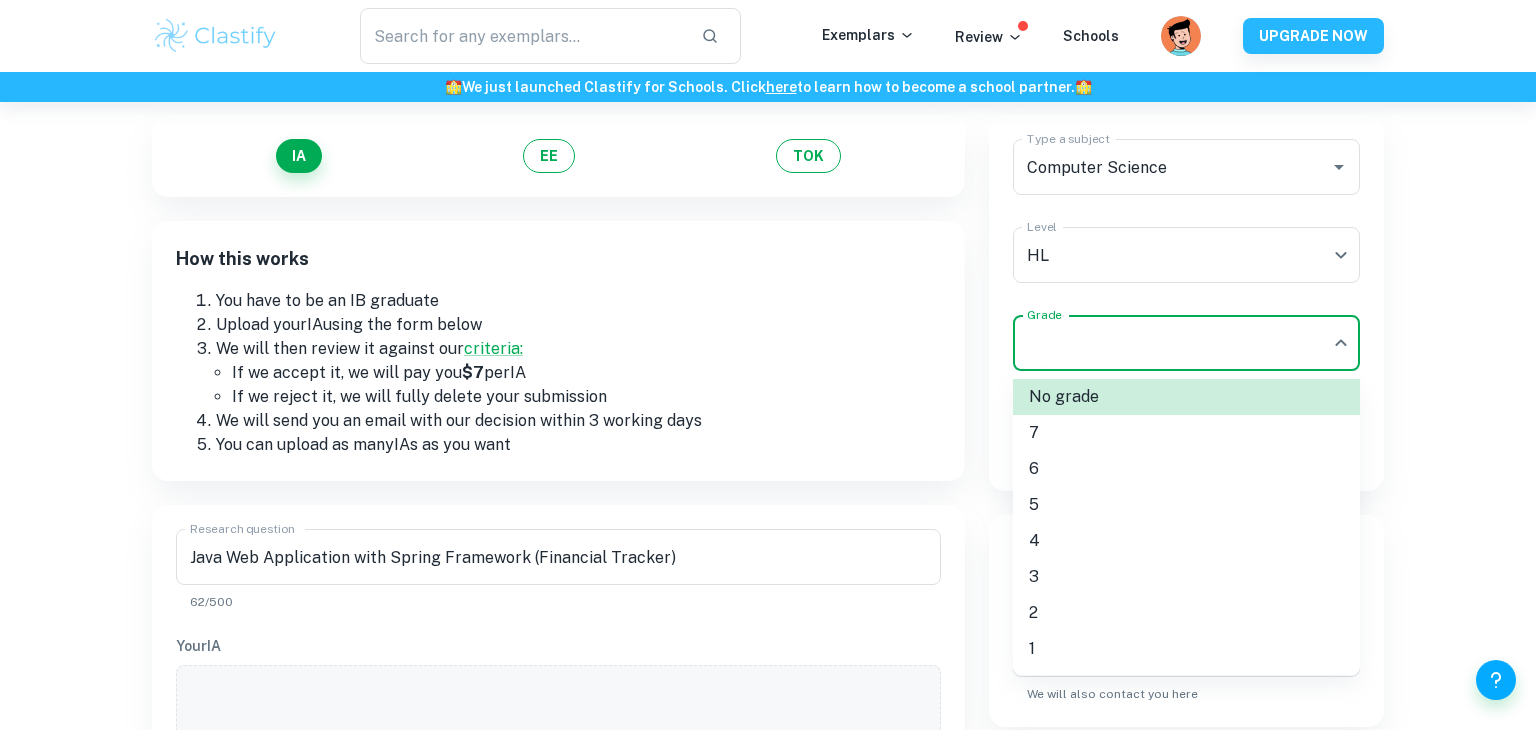 click on "6" at bounding box center [1186, 469] 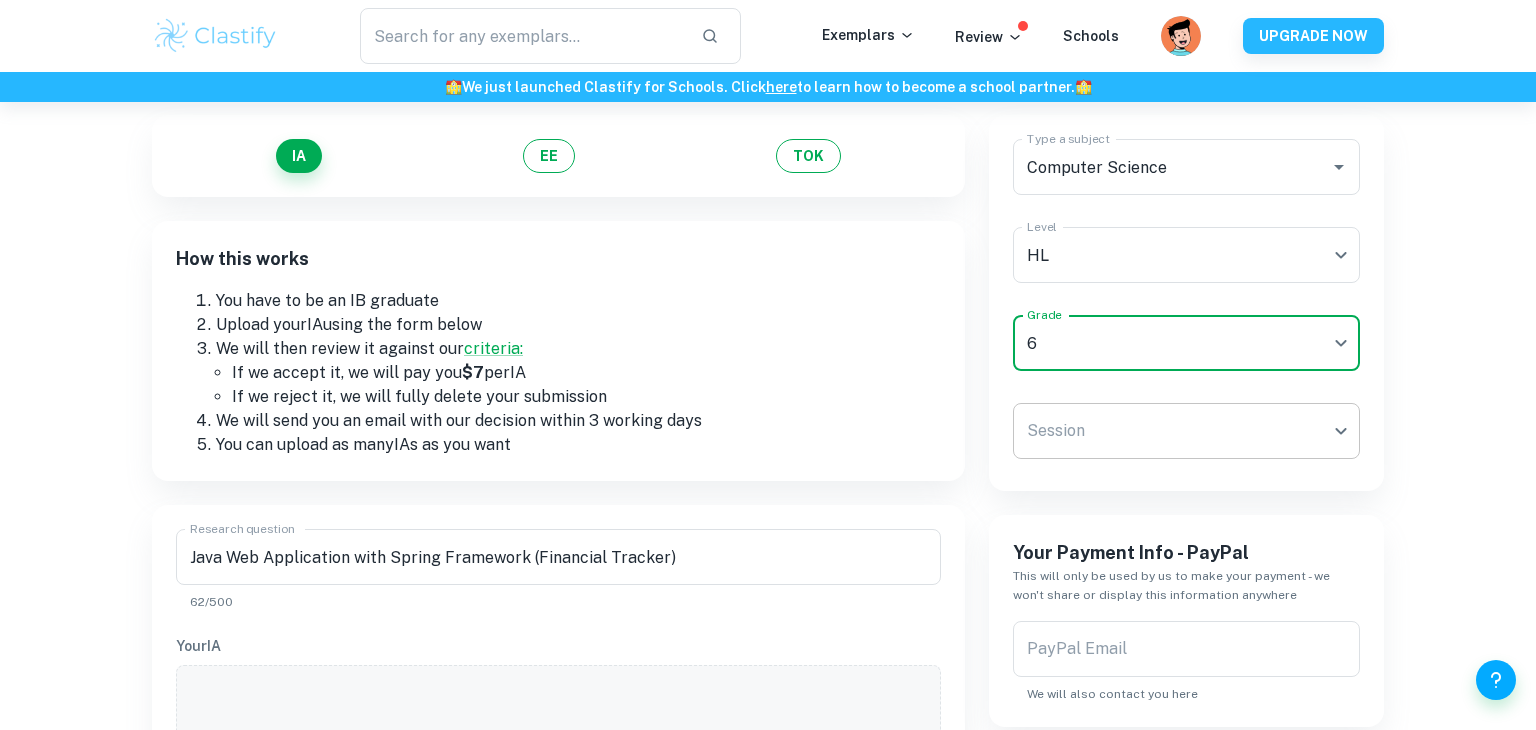 click on "We value your privacy We use cookies to enhance your browsing experience, serve personalised ads or content, and analyse our traffic. By clicking "Accept All", you consent to our use of cookies.   Cookie Policy Customise   Reject All   Accept All   Customise Consent Preferences   We use cookies to help you navigate efficiently and perform certain functions. You will find detailed information about all cookies under each consent category below. The cookies that are categorised as "Necessary" are stored on your browser as they are essential for enabling the basic functionalities of the site. ...  Show more For more information on how Google's third-party cookies operate and handle your data, see:   Google Privacy Policy Necessary Always Active Necessary cookies are required to enable the basic features of this site, such as providing secure log-in or adjusting your consent preferences. These cookies do not store any personally identifiable data. Functional Analytics Performance Advertisement Uncategorised" at bounding box center (768, 332) 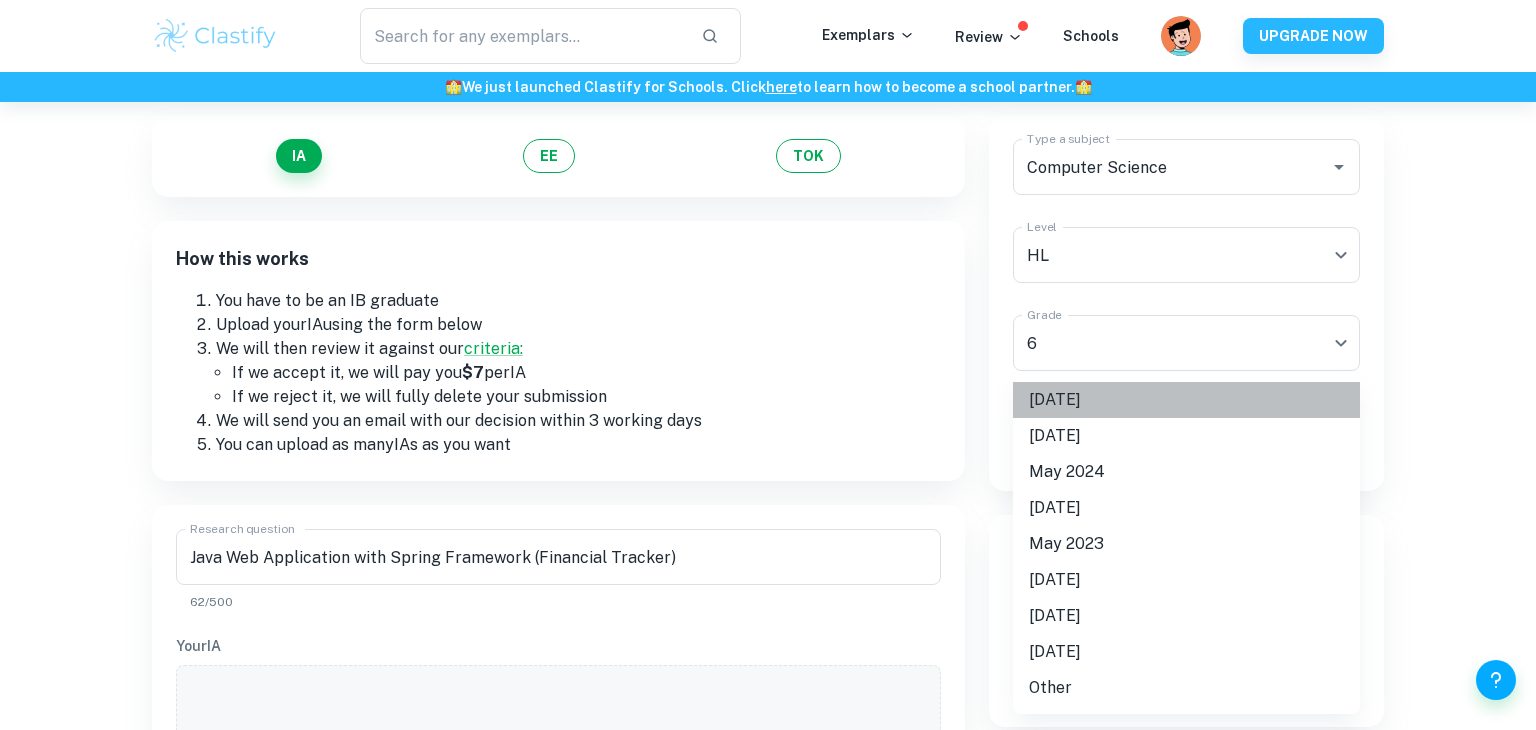 click on "[DATE]" at bounding box center [1186, 400] 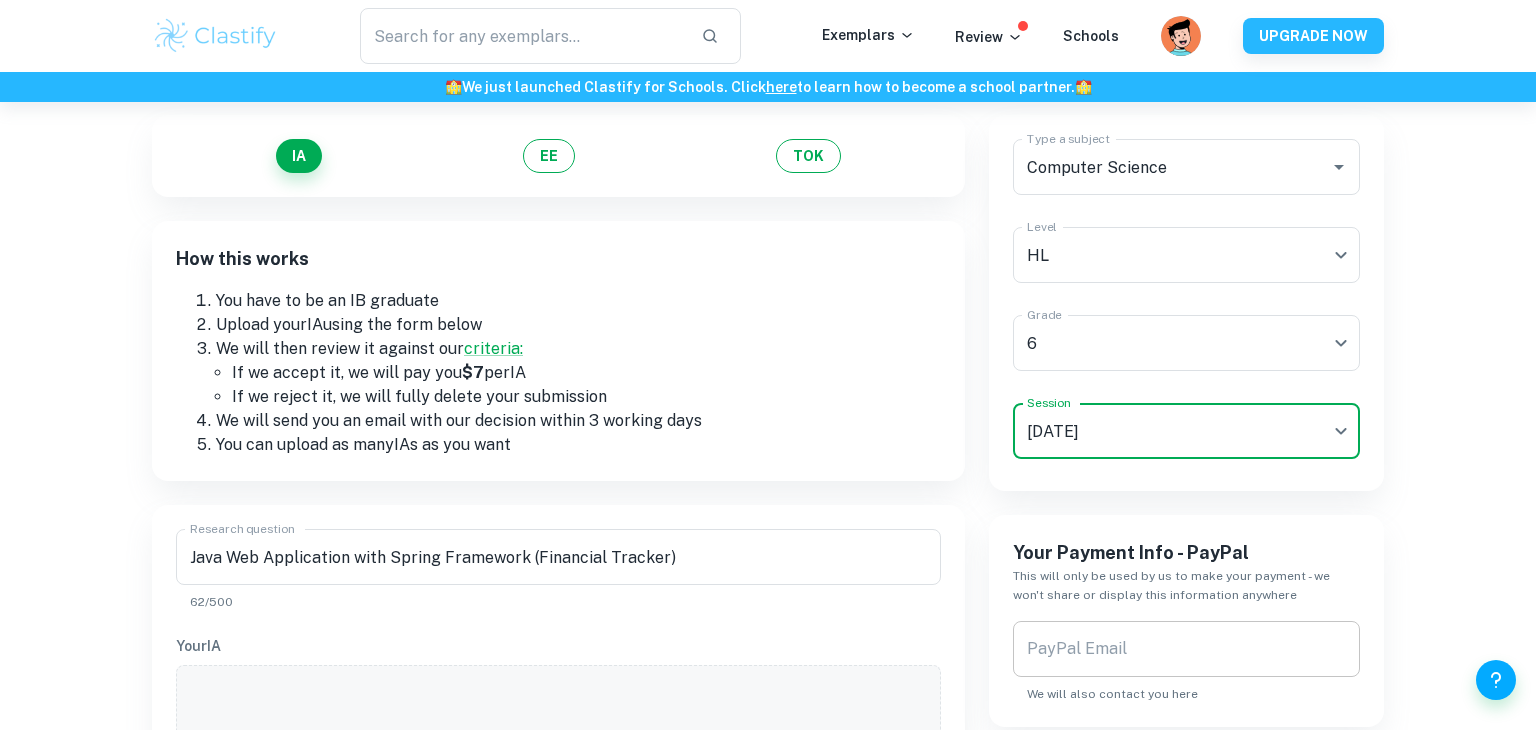 click on "PayPal Email" at bounding box center (1186, 649) 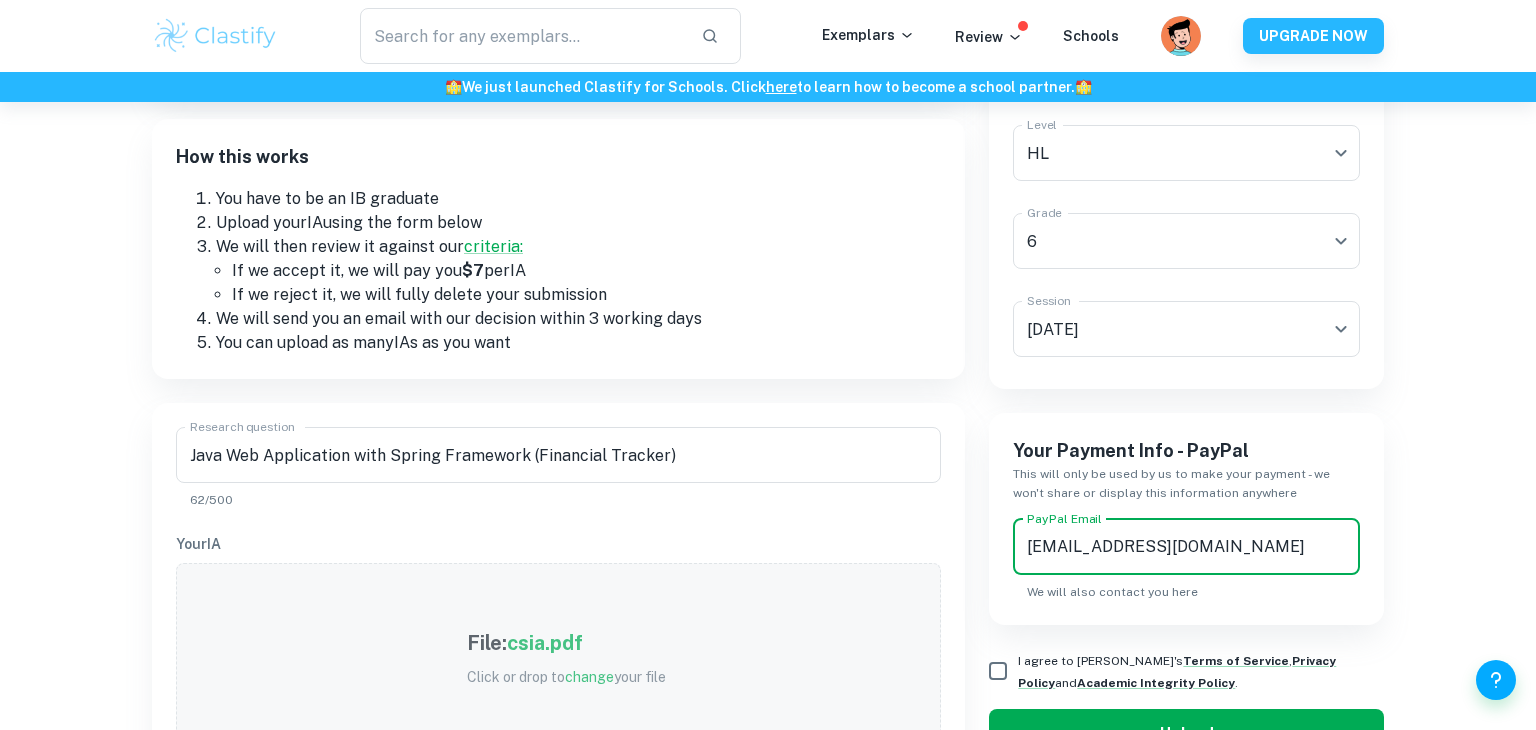 scroll, scrollTop: 240, scrollLeft: 0, axis: vertical 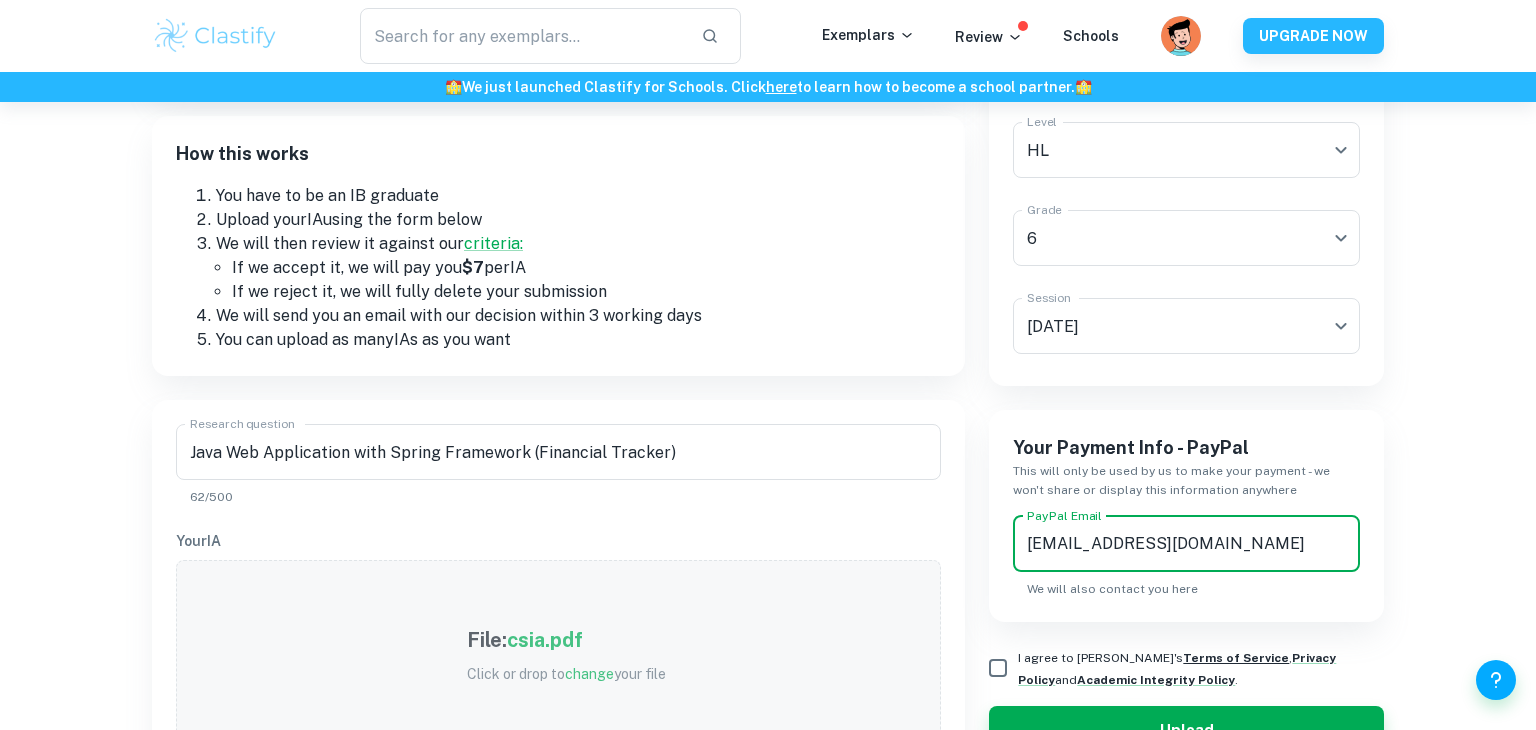 type on "[EMAIL_ADDRESS][DOMAIN_NAME]" 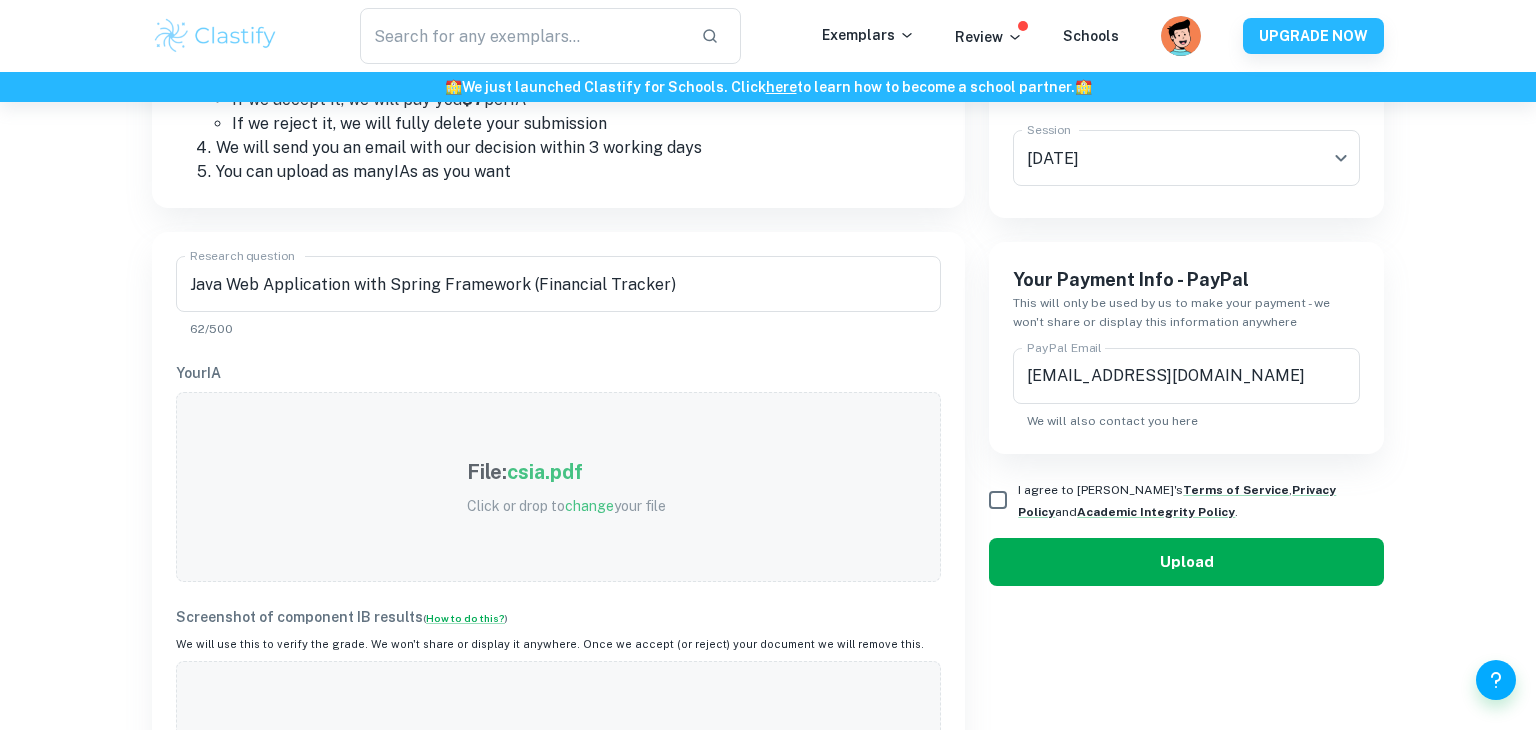 scroll, scrollTop: 436, scrollLeft: 0, axis: vertical 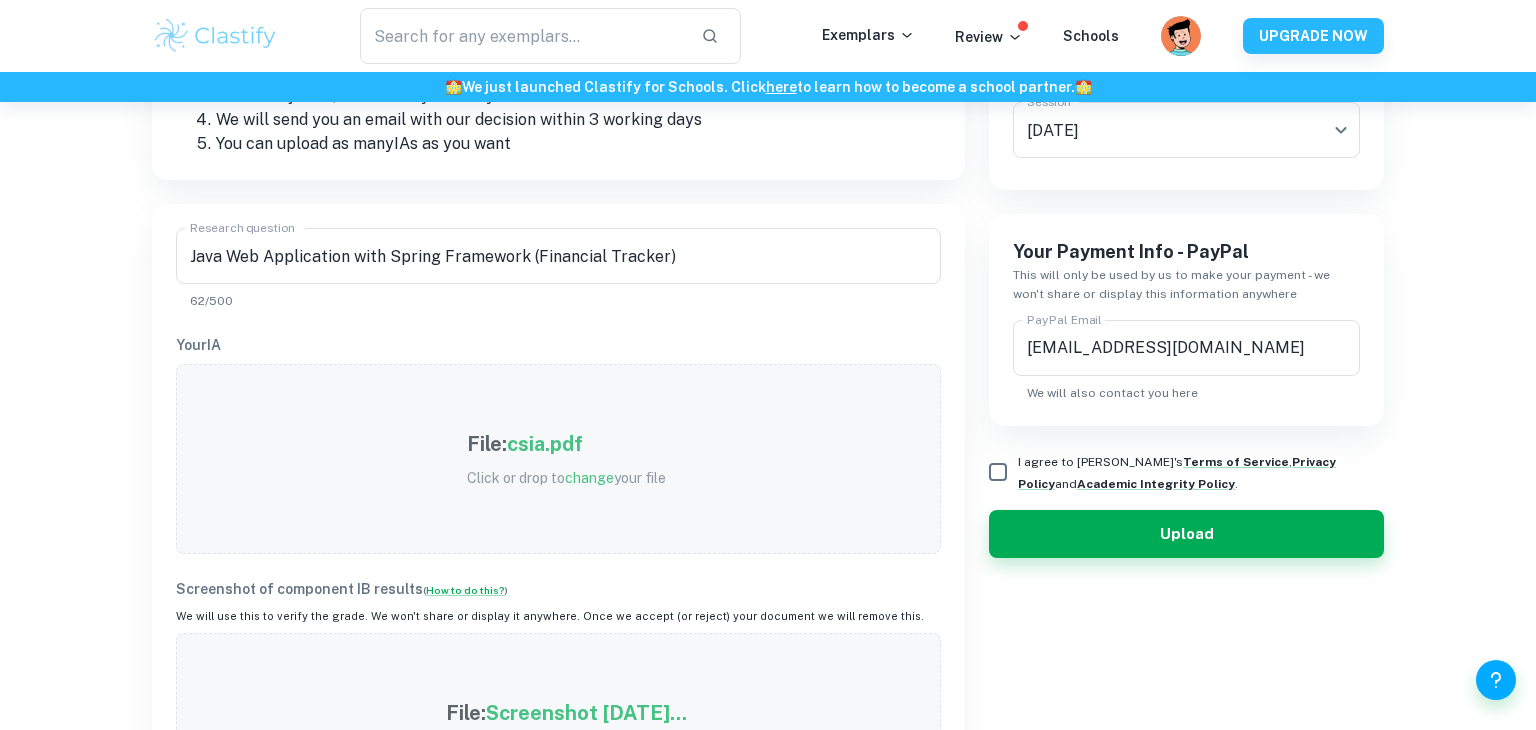 click on "I agree to [PERSON_NAME]'s  Terms of Service ,  Privacy Policy  and  Academic Integrity Policy ." at bounding box center [998, 472] 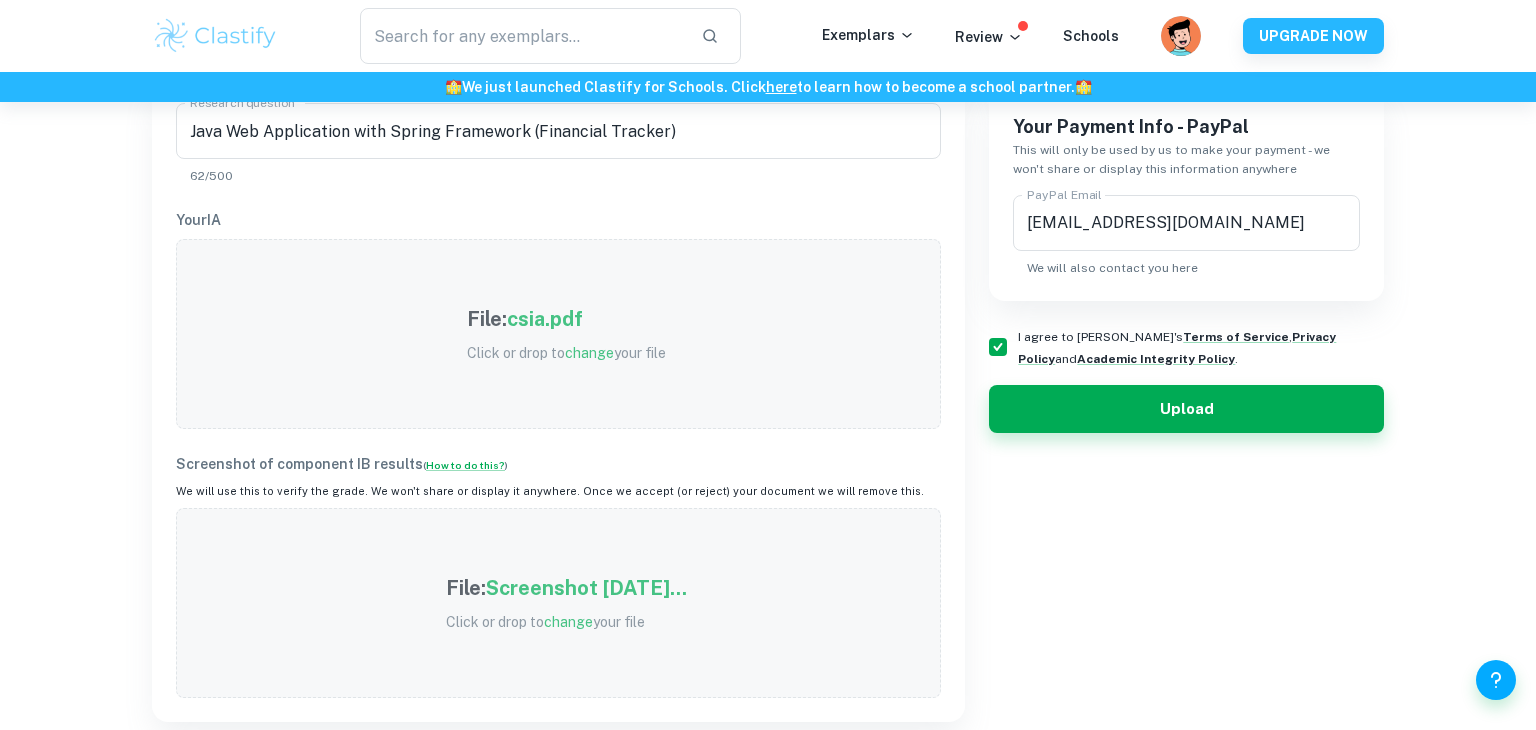 scroll, scrollTop: 568, scrollLeft: 0, axis: vertical 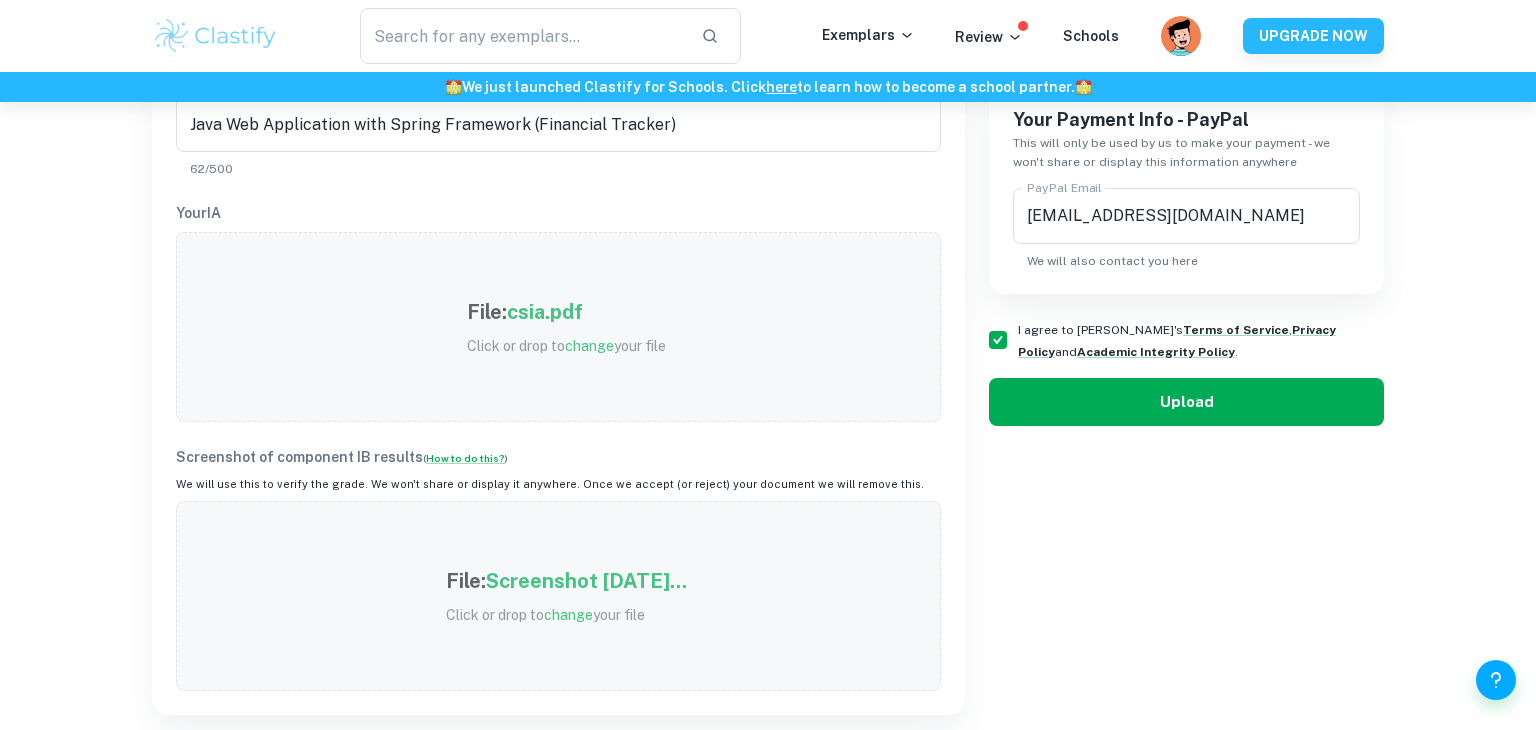 click on "Upload" at bounding box center [1186, 402] 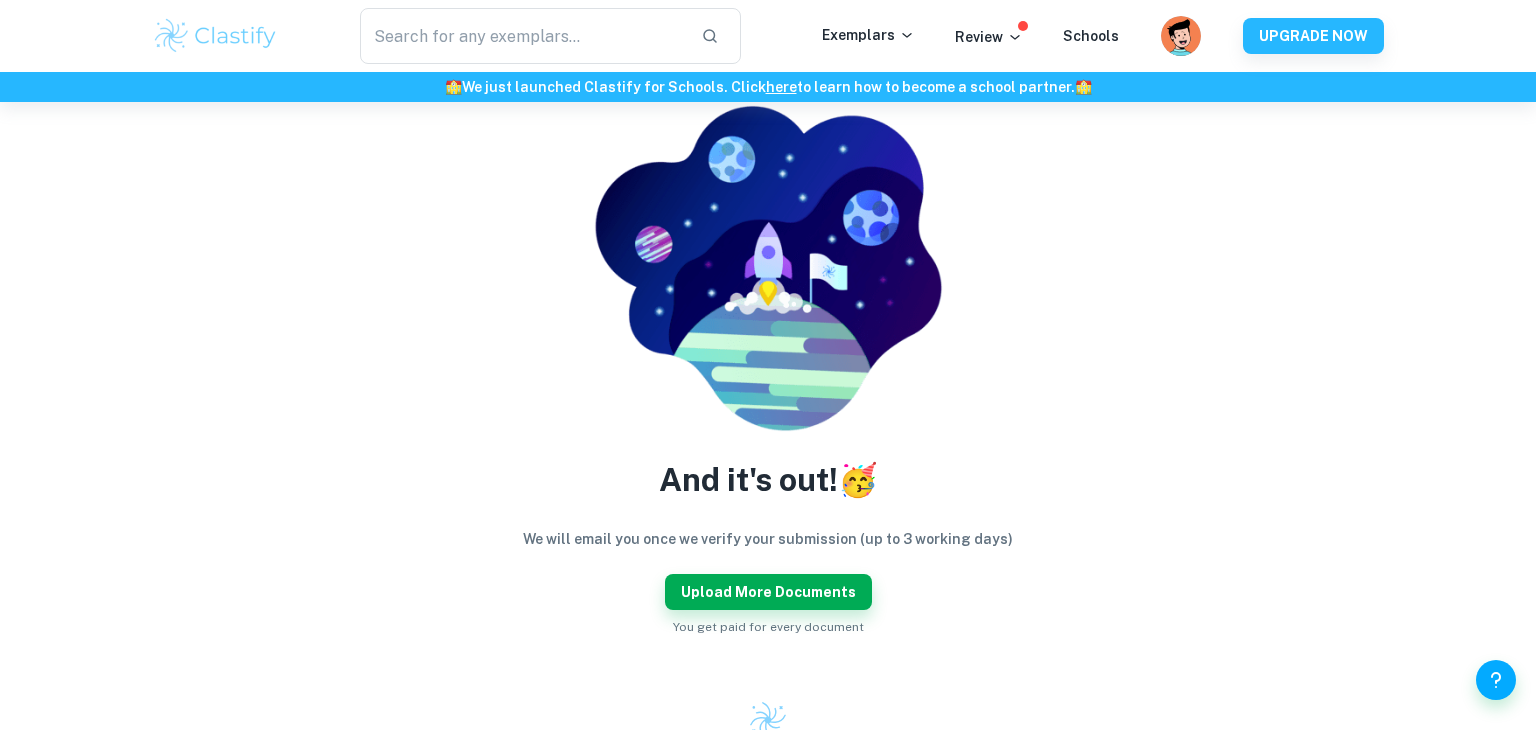 scroll, scrollTop: 146, scrollLeft: 0, axis: vertical 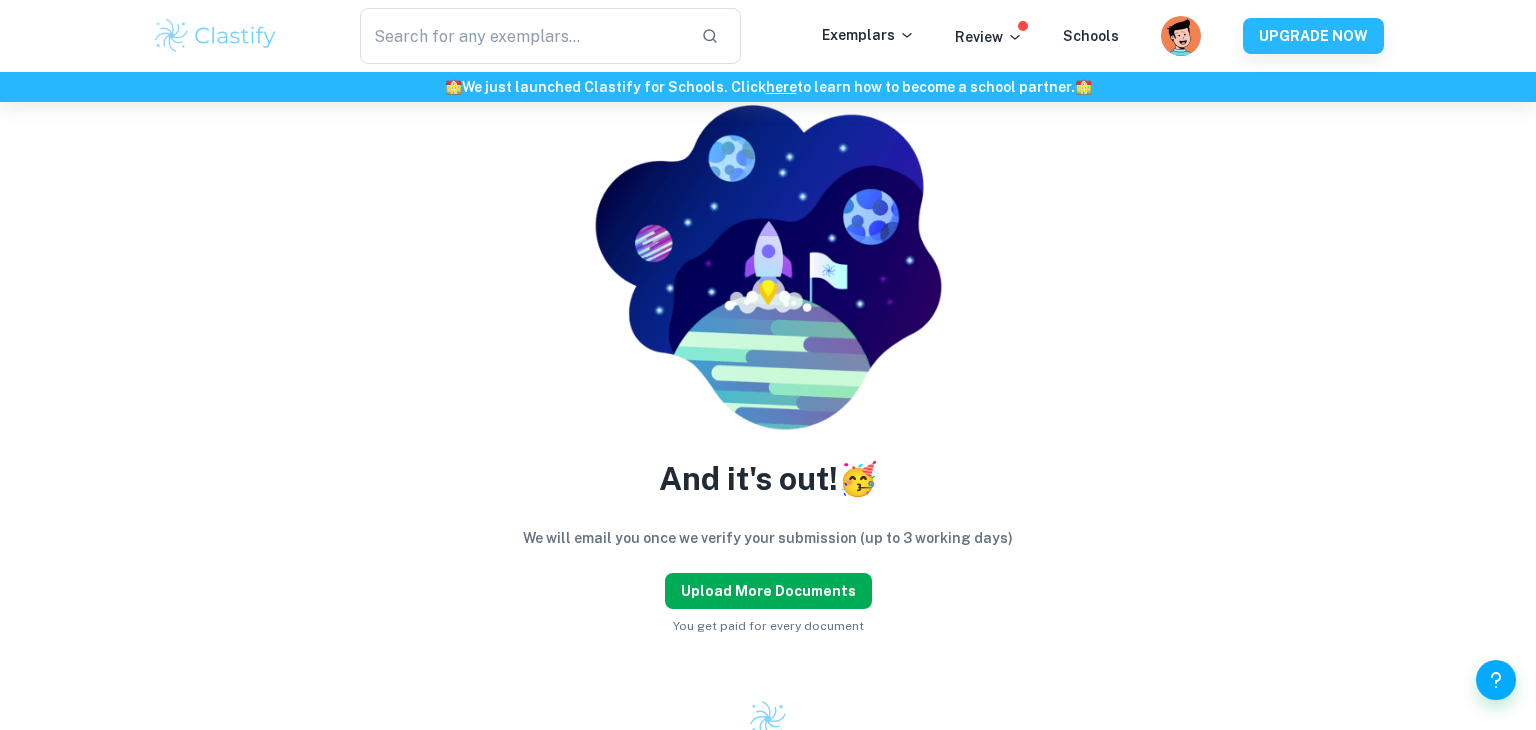 click on "Upload more documents" at bounding box center (768, 591) 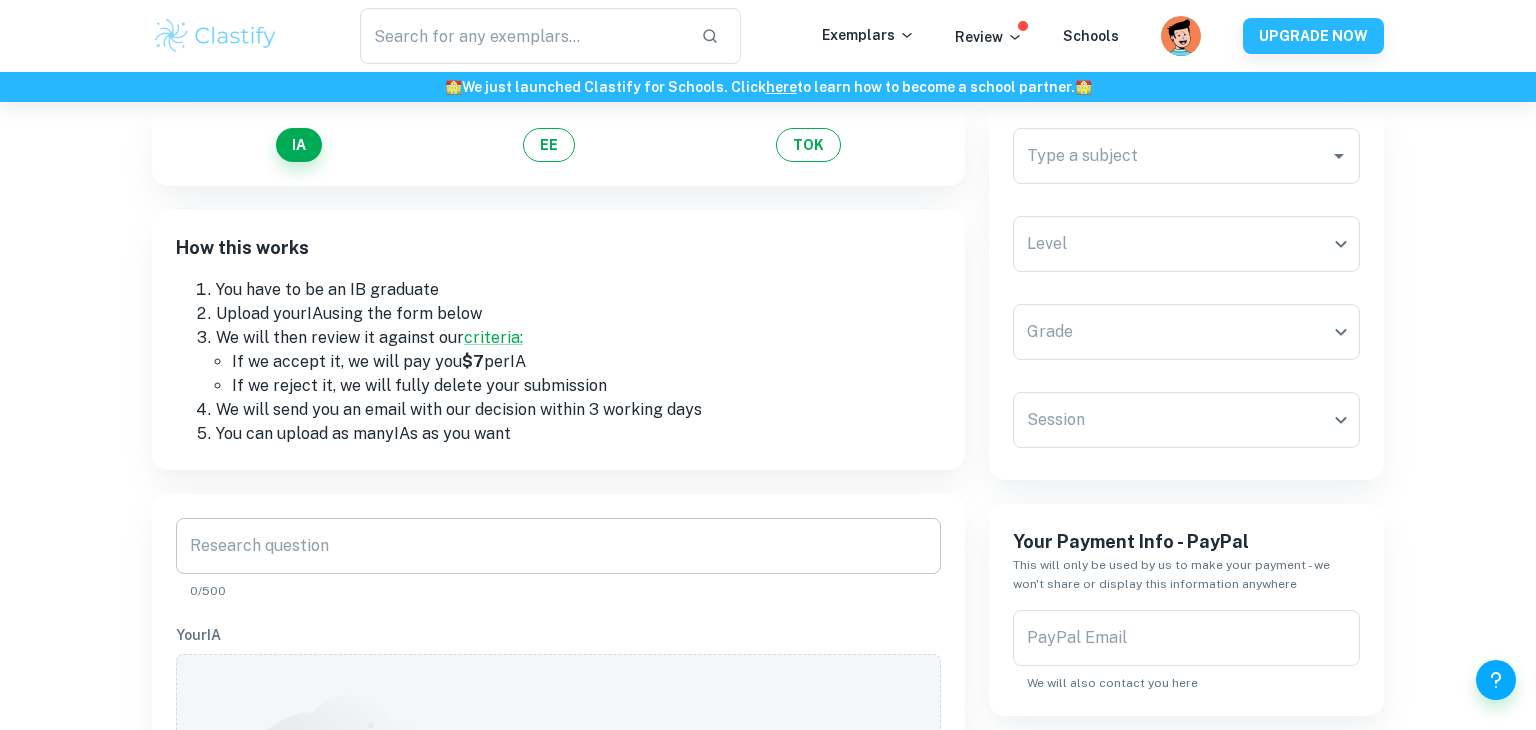 click on "Research question" at bounding box center [558, 546] 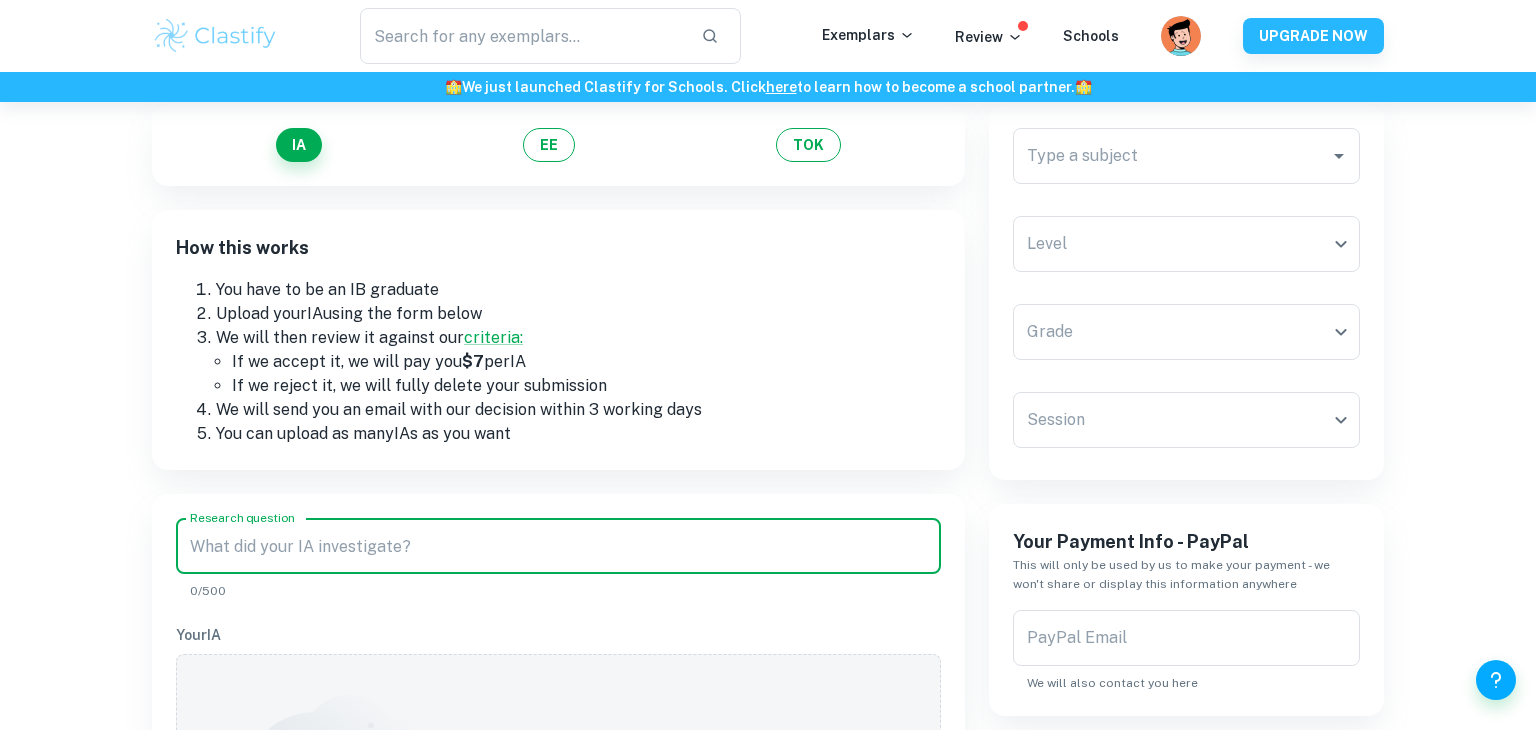 click on "Research question" at bounding box center [558, 546] 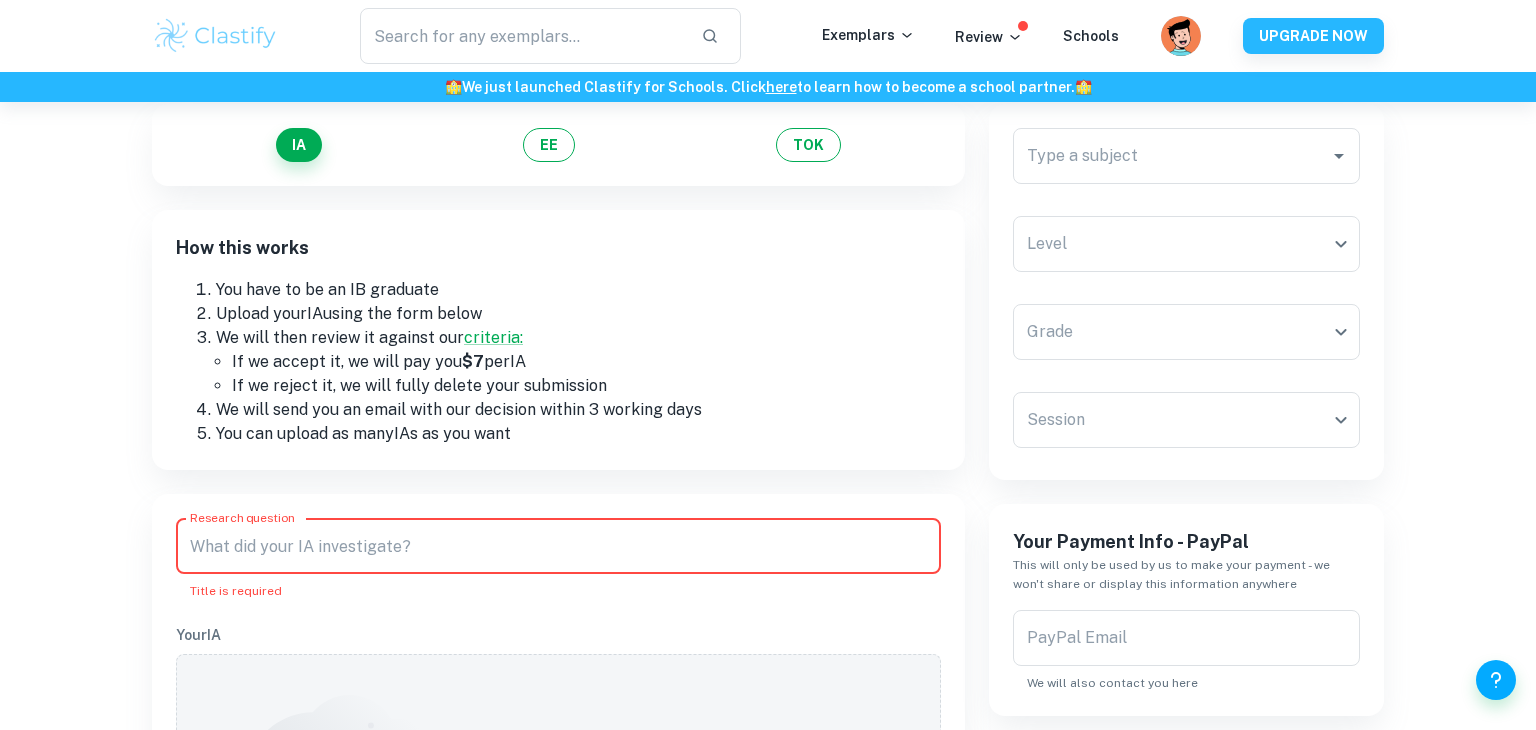 click on "Research question Research question Title is required" at bounding box center (558, 559) 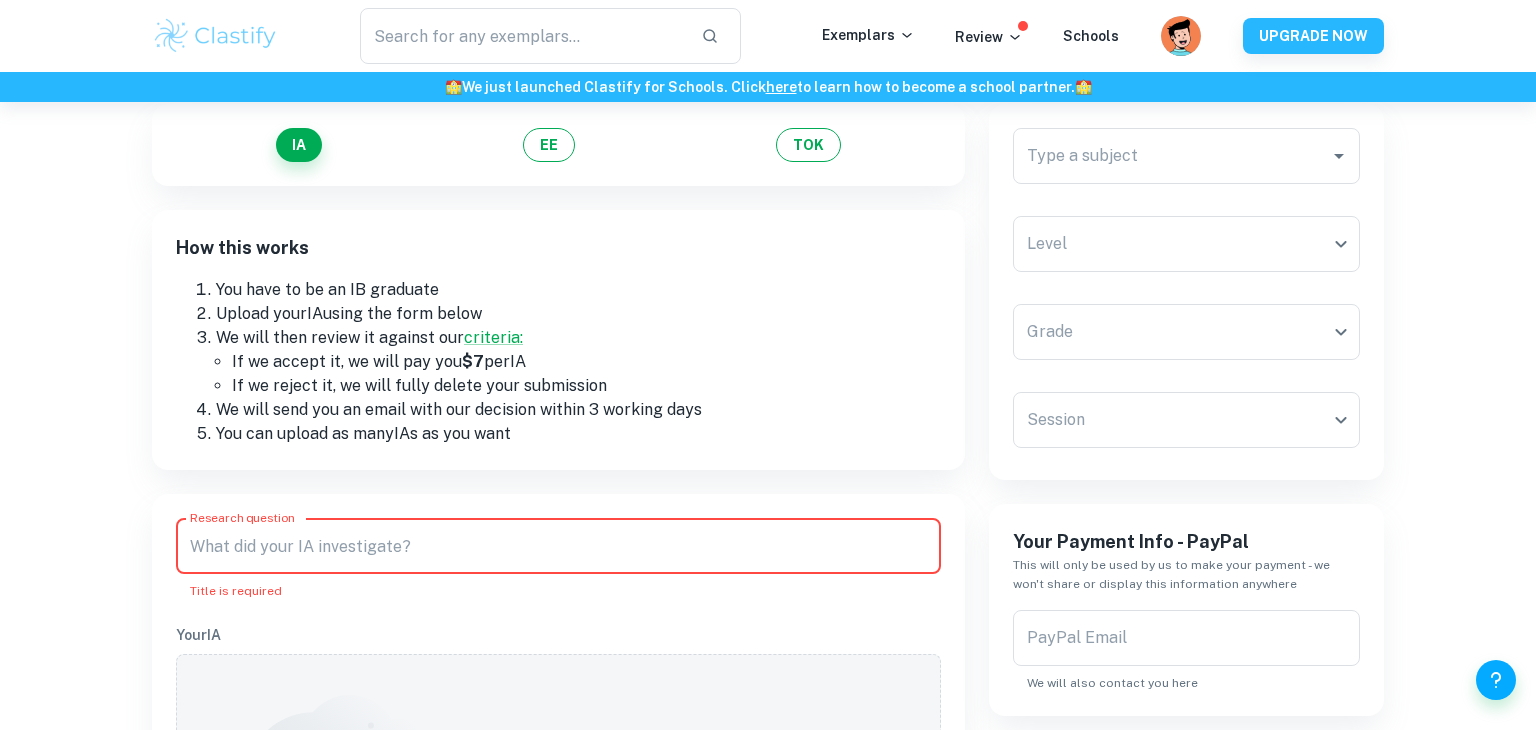 click on "Research question" at bounding box center [558, 546] 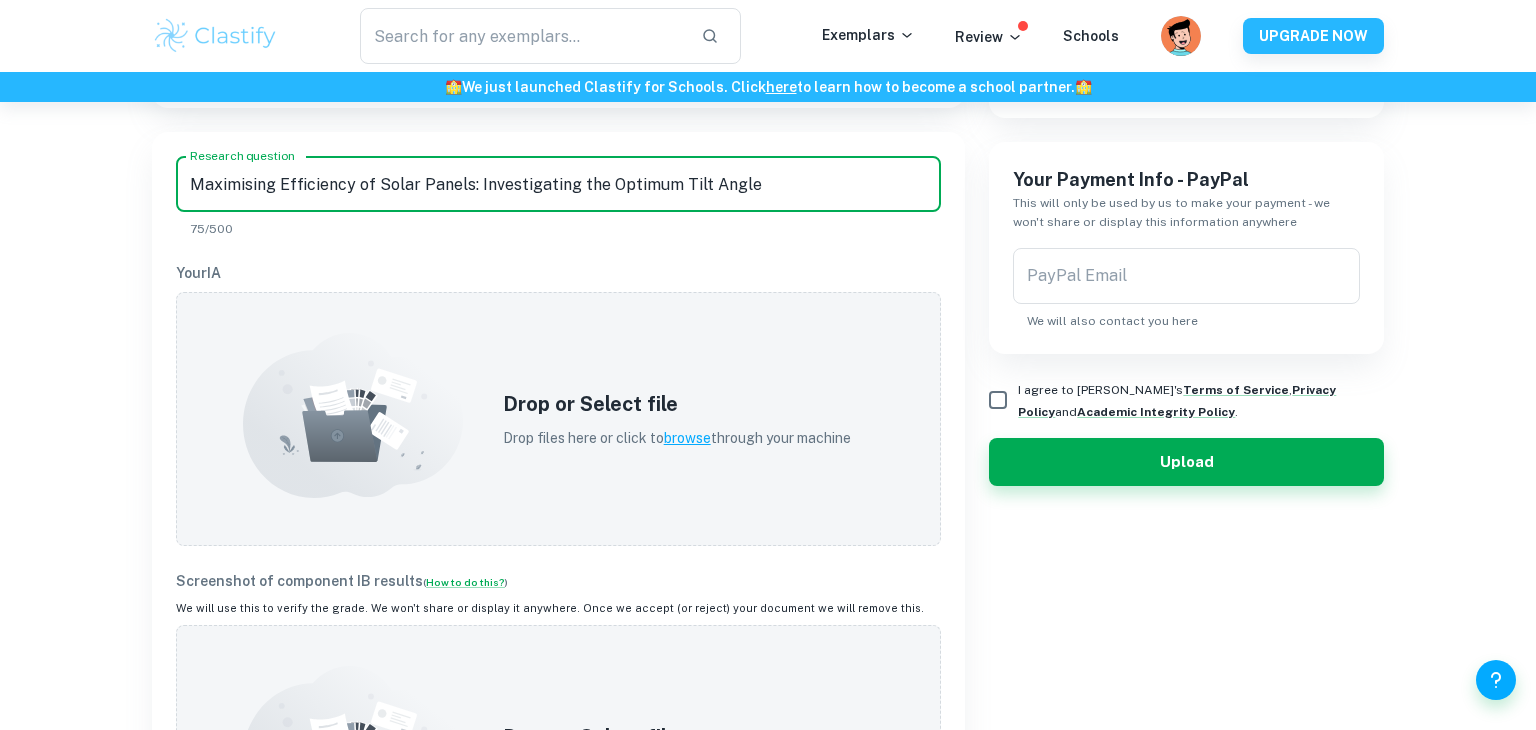 scroll, scrollTop: 510, scrollLeft: 0, axis: vertical 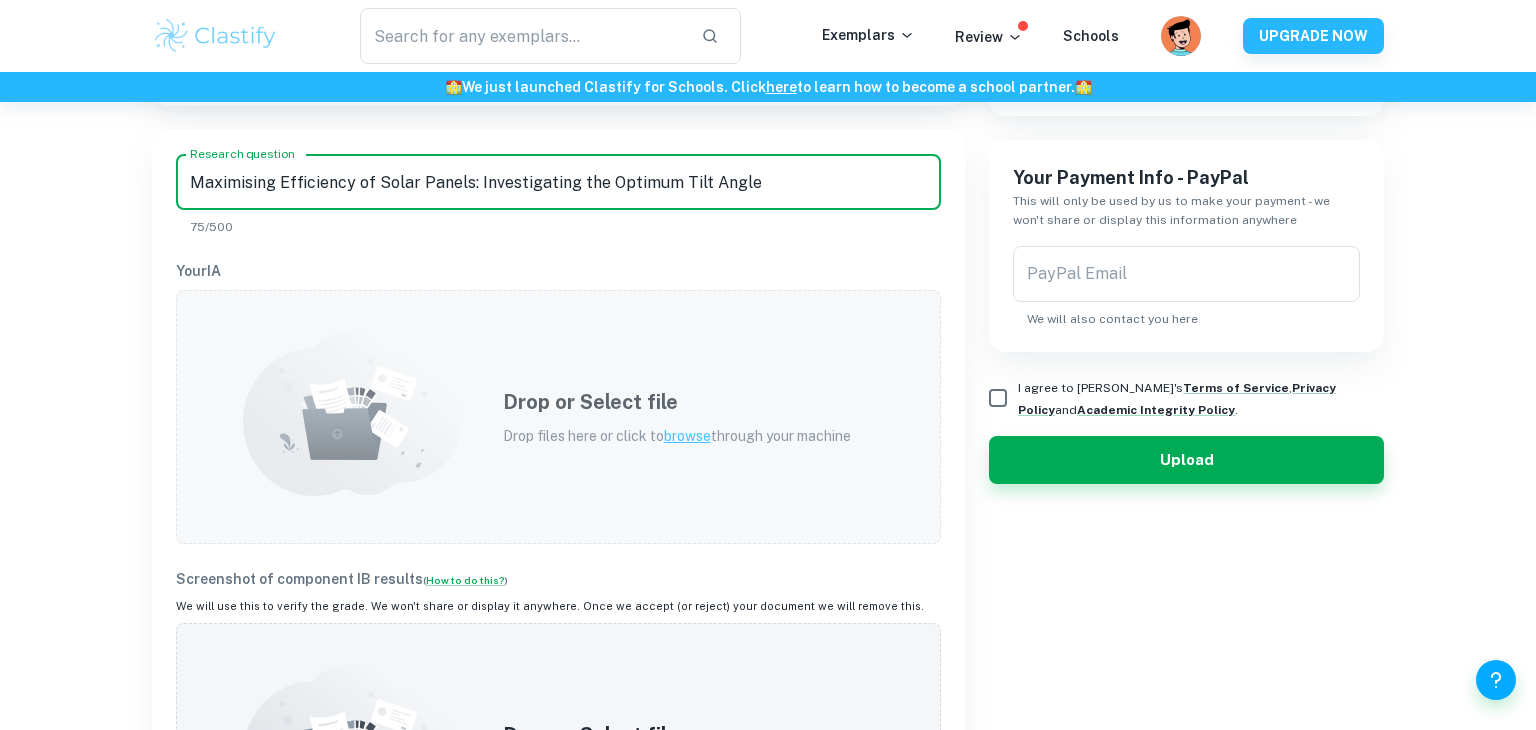 type on "Maximising Efficiency of Solar Panels: Investigating the Optimum Tilt Angle" 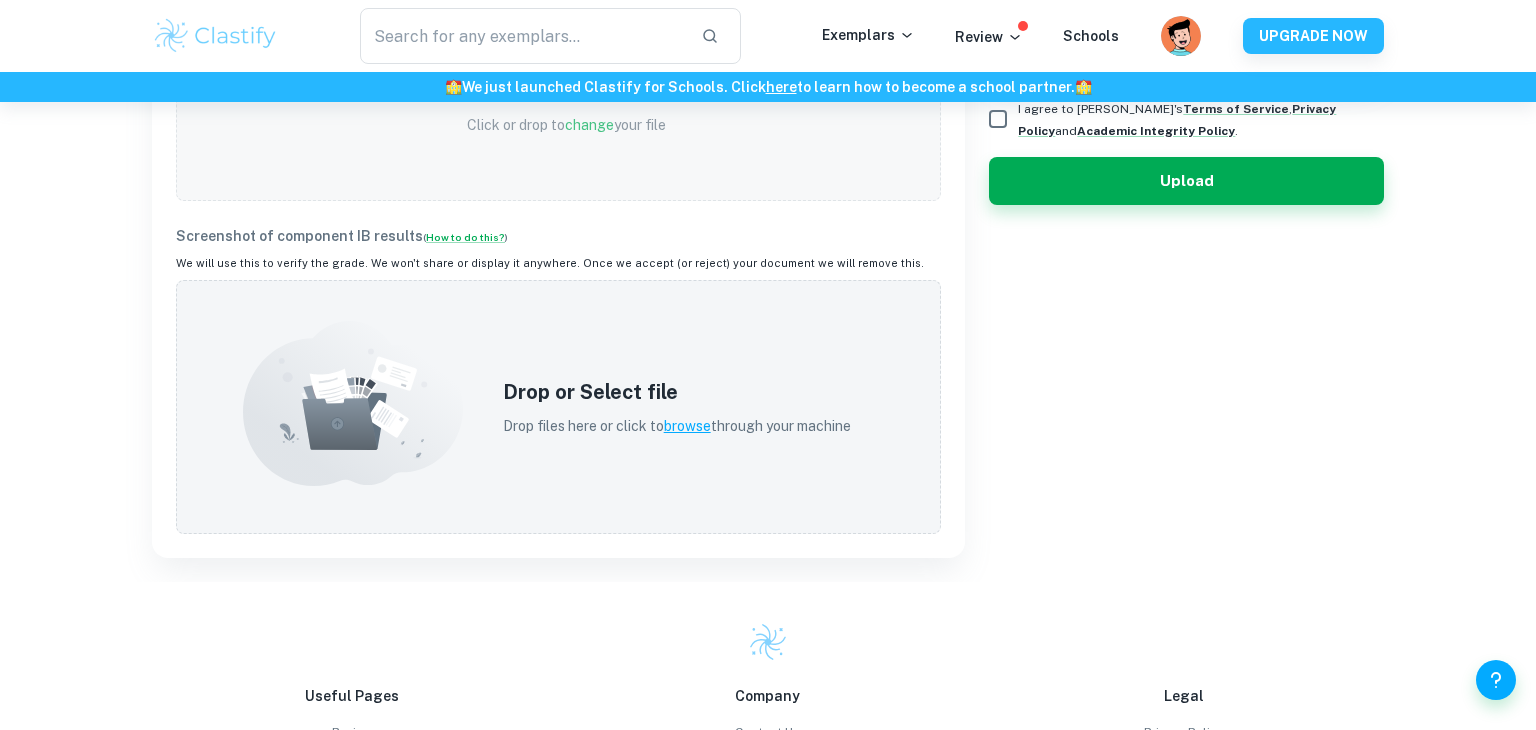 scroll, scrollTop: 787, scrollLeft: 0, axis: vertical 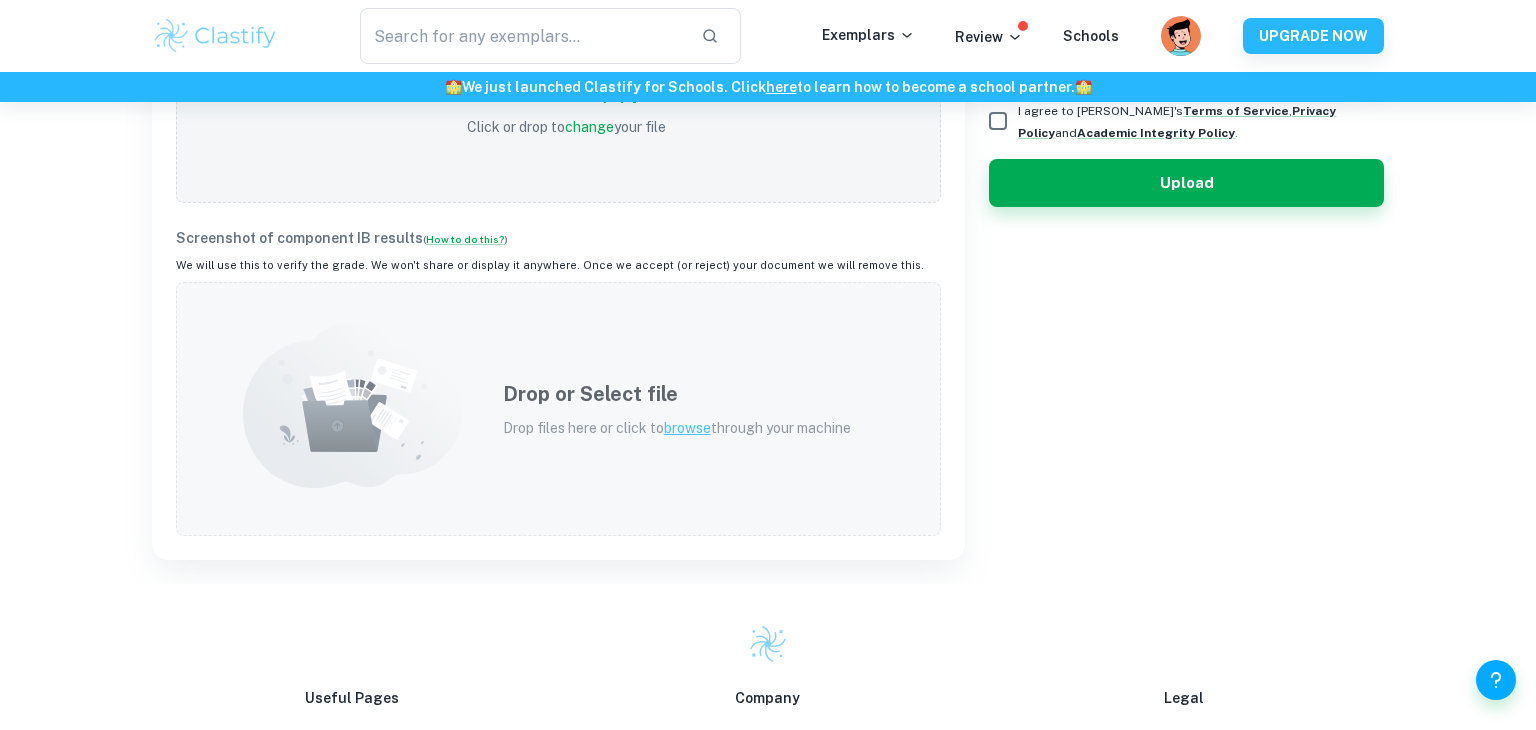 click on "browse" at bounding box center [687, 428] 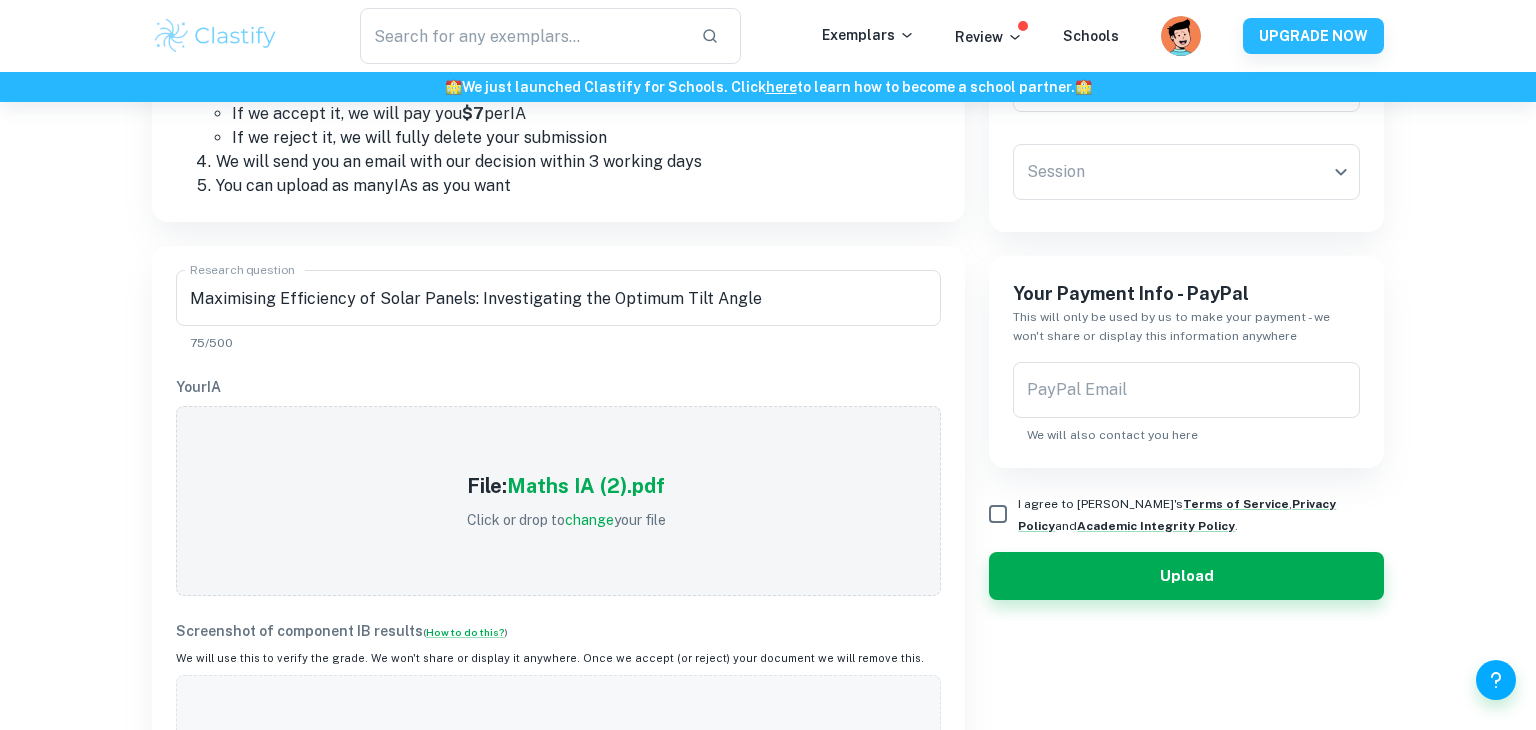 scroll, scrollTop: 0, scrollLeft: 0, axis: both 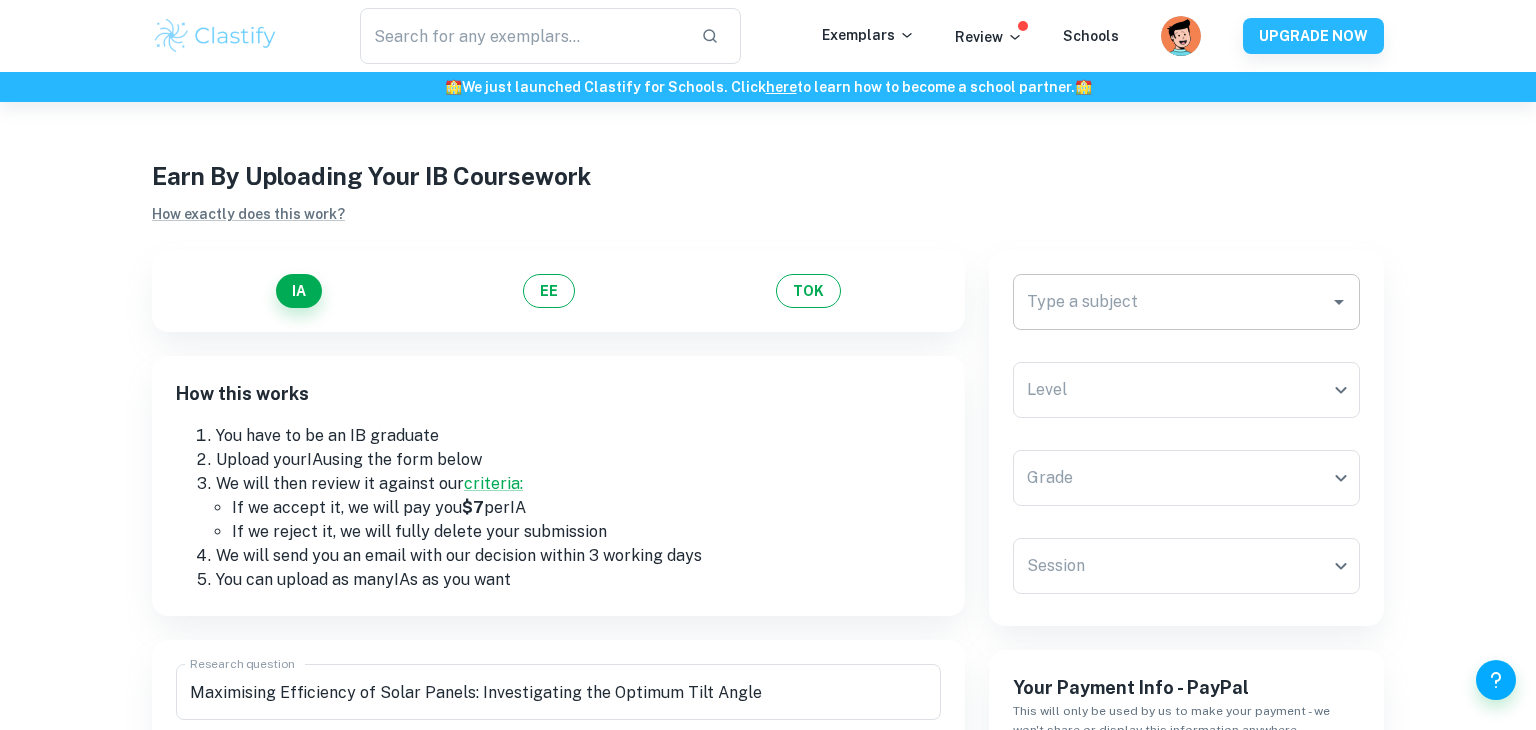 click on "Type a subject Type a subject" at bounding box center [1186, 302] 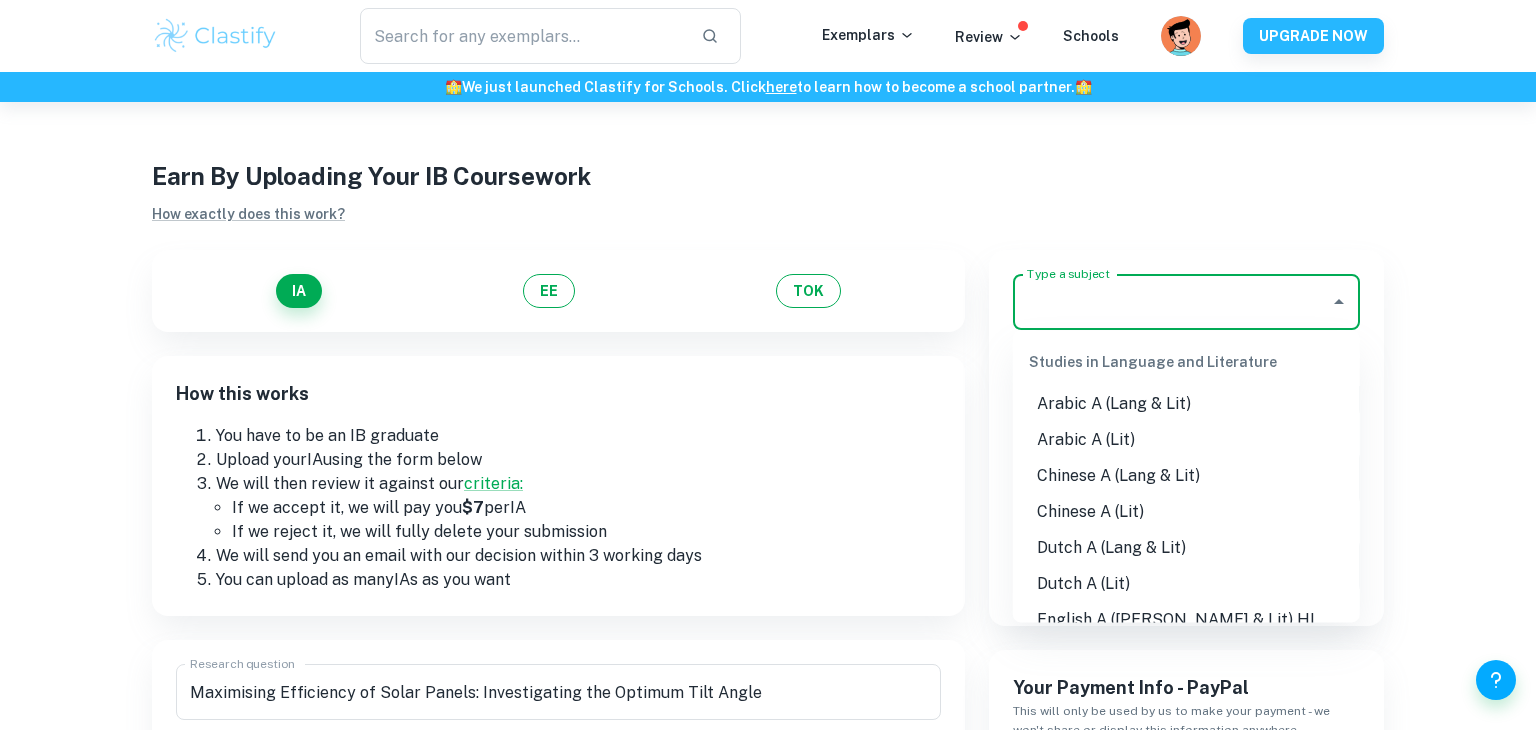 type on "a" 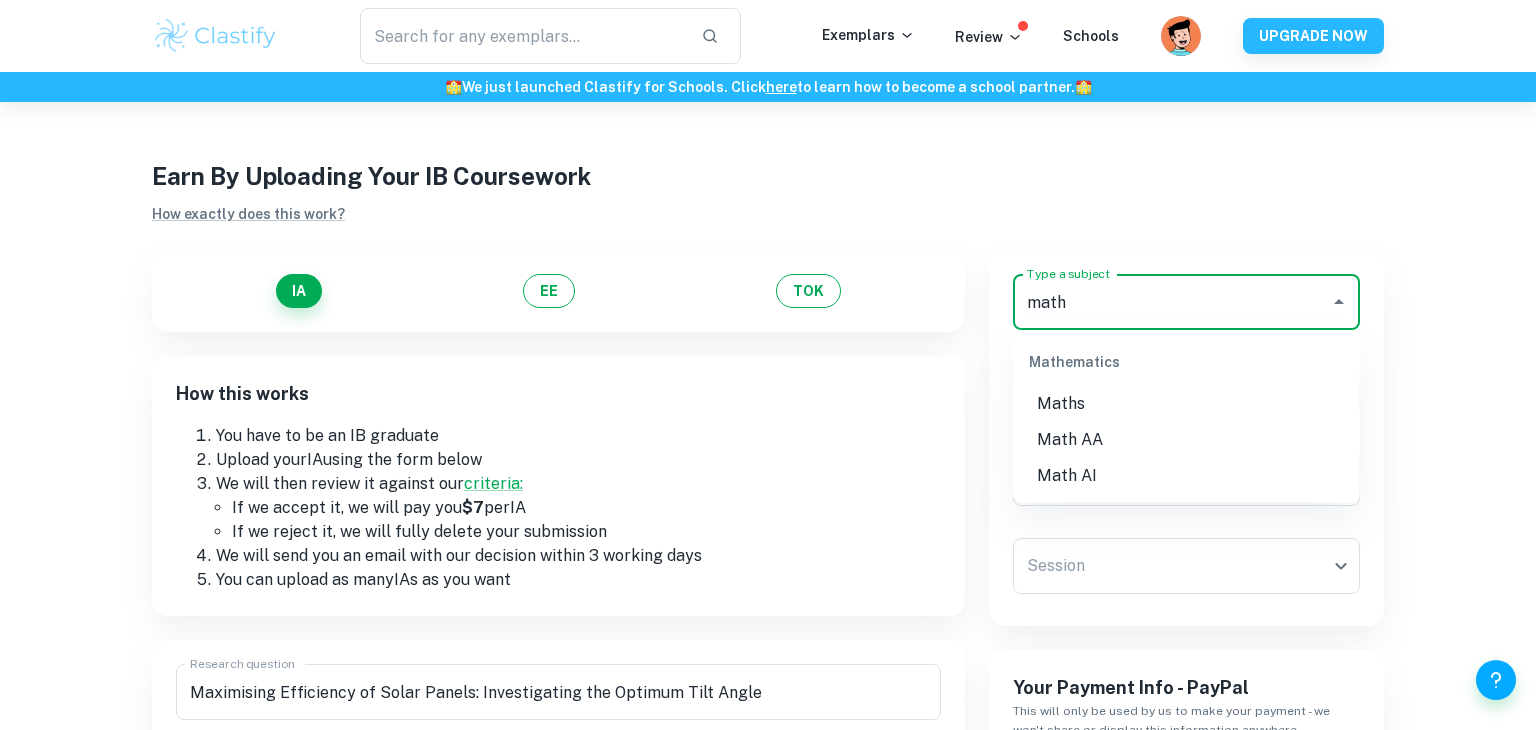 click on "Math AA" at bounding box center [1186, 440] 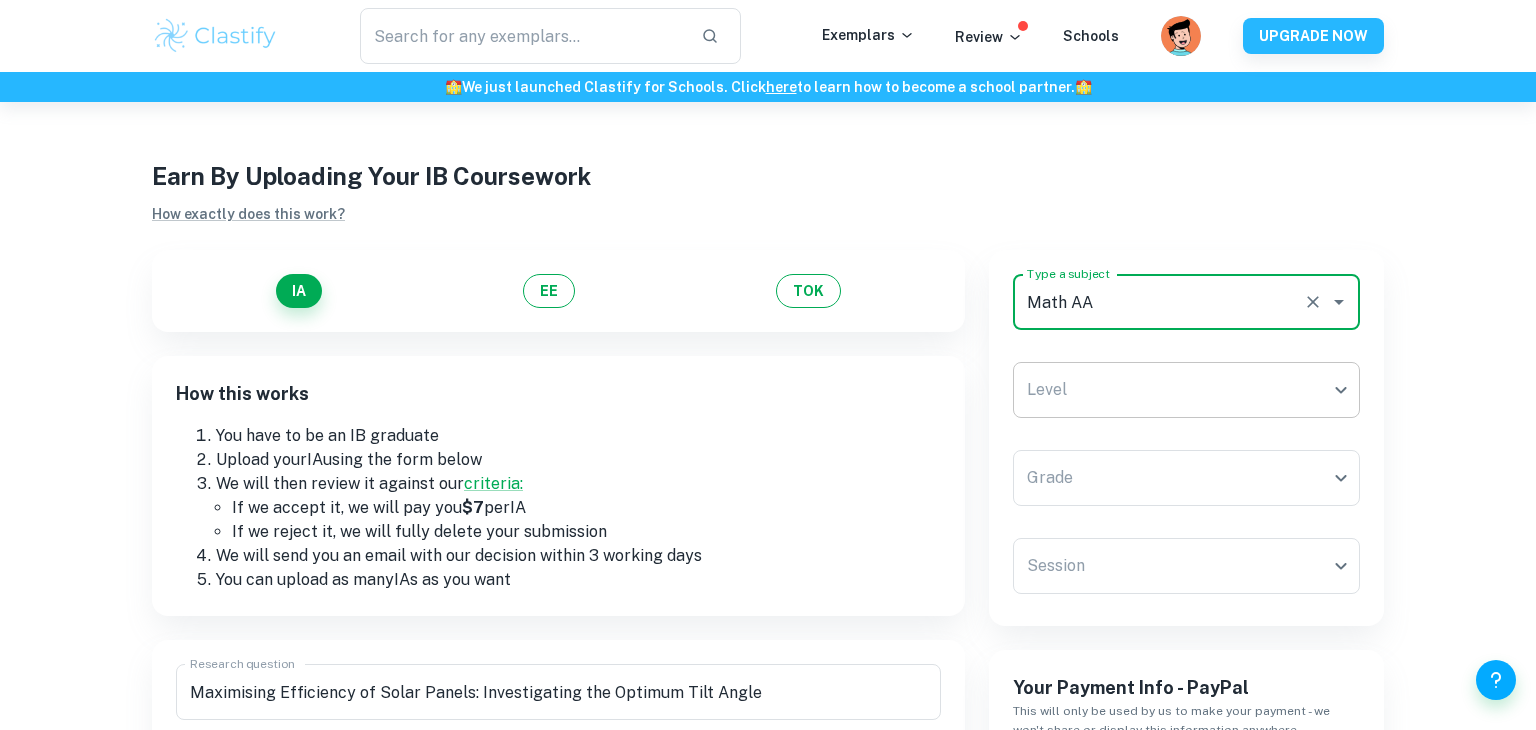 type on "Math AA" 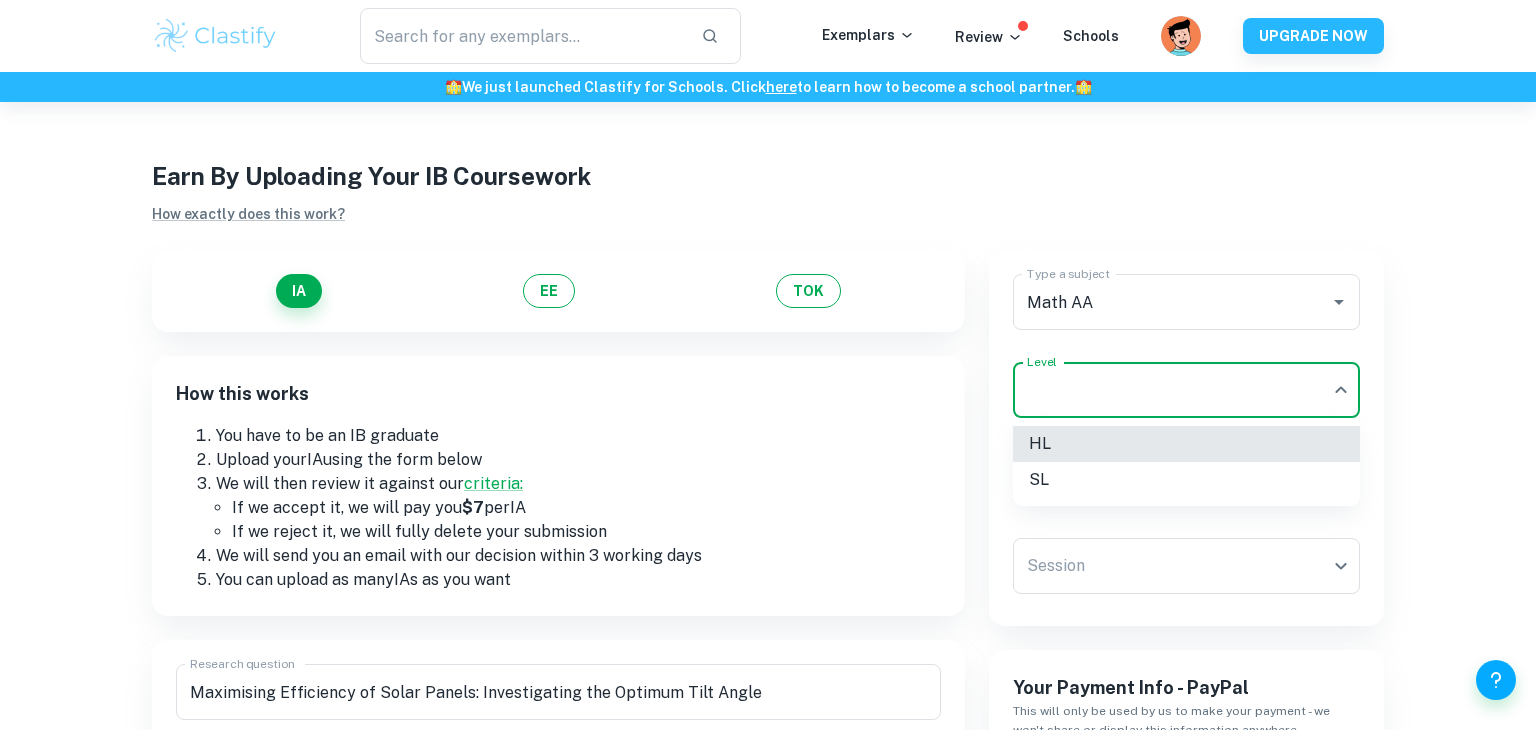 click on "HL" at bounding box center (1186, 444) 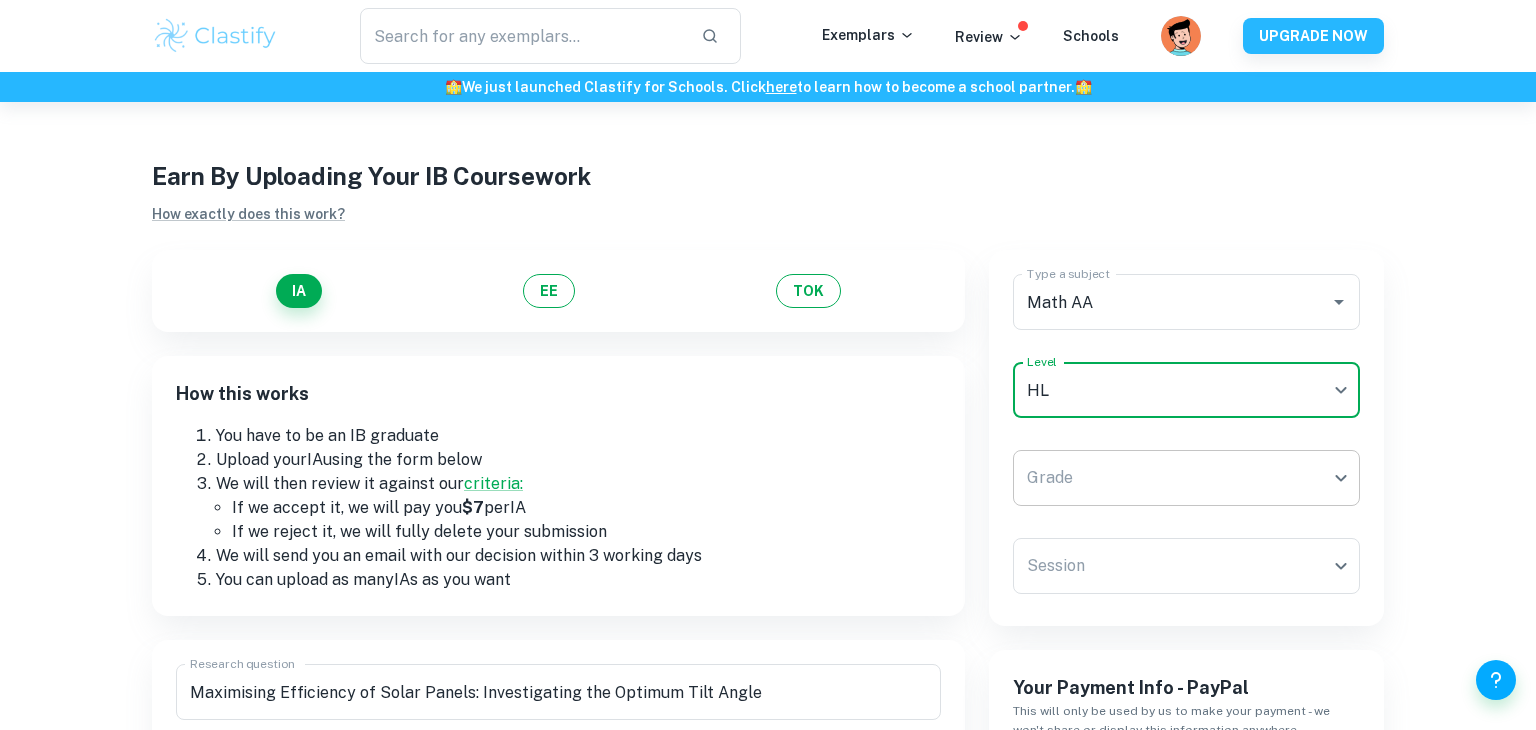 click on "We value your privacy We use cookies to enhance your browsing experience, serve personalised ads or content, and analyse our traffic. By clicking "Accept All", you consent to our use of cookies.   Cookie Policy Customise   Reject All   Accept All   Customise Consent Preferences   We use cookies to help you navigate efficiently and perform certain functions. You will find detailed information about all cookies under each consent category below. The cookies that are categorised as "Necessary" are stored on your browser as they are essential for enabling the basic functionalities of the site. ...  Show more For more information on how Google's third-party cookies operate and handle your data, see:   Google Privacy Policy Necessary Always Active Necessary cookies are required to enable the basic features of this site, such as providing secure log-in or adjusting your consent preferences. These cookies do not store any personally identifiable data. Functional Analytics Performance Advertisement Uncategorised" at bounding box center (768, 467) 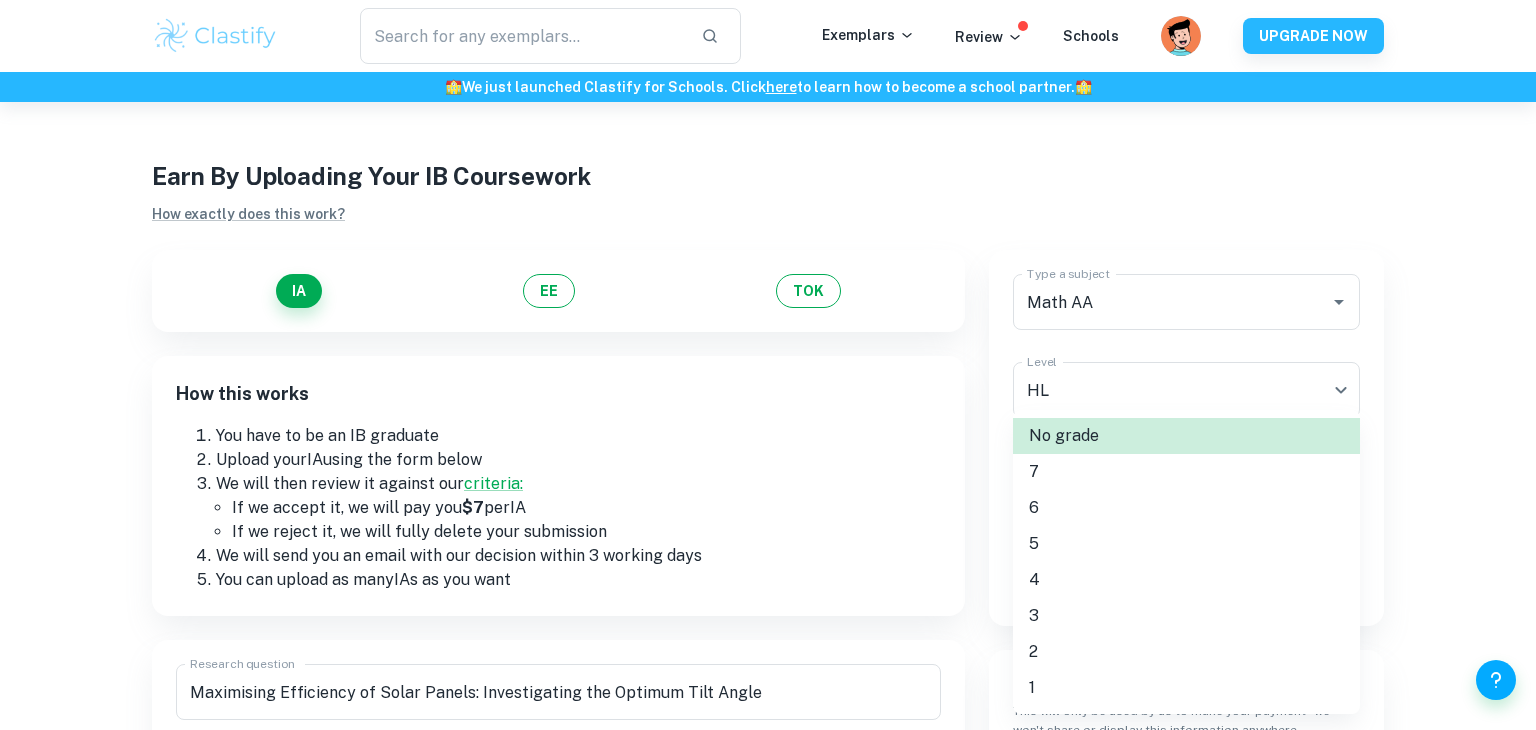 click on "5" at bounding box center (1186, 544) 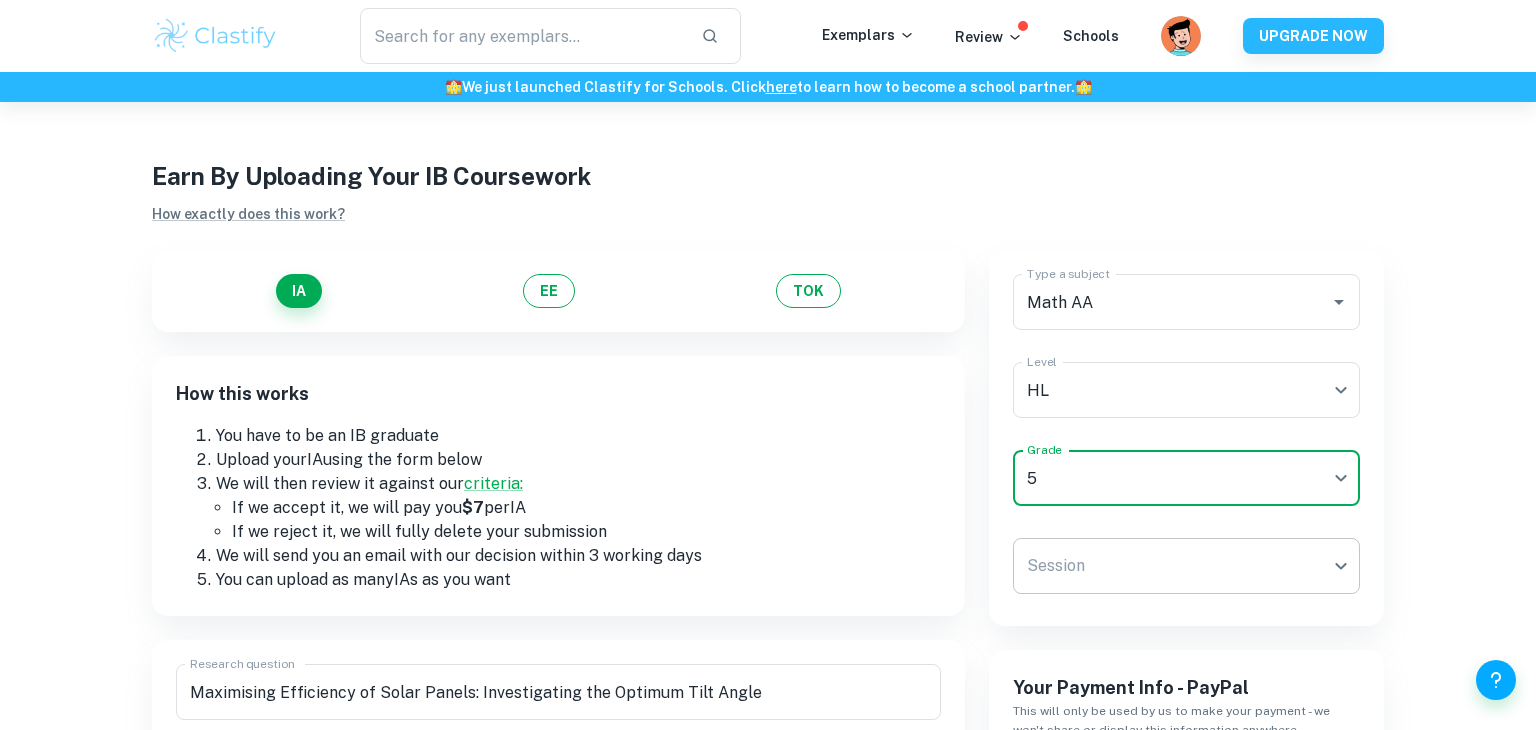 click on "We value your privacy We use cookies to enhance your browsing experience, serve personalised ads or content, and analyse our traffic. By clicking "Accept All", you consent to our use of cookies.   Cookie Policy Customise   Reject All   Accept All   Customise Consent Preferences   We use cookies to help you navigate efficiently and perform certain functions. You will find detailed information about all cookies under each consent category below. The cookies that are categorised as "Necessary" are stored on your browser as they are essential for enabling the basic functionalities of the site. ...  Show more For more information on how Google's third-party cookies operate and handle your data, see:   Google Privacy Policy Necessary Always Active Necessary cookies are required to enable the basic features of this site, such as providing secure log-in or adjusting your consent preferences. These cookies do not store any personally identifiable data. Functional Analytics Performance Advertisement Uncategorised" at bounding box center [768, 467] 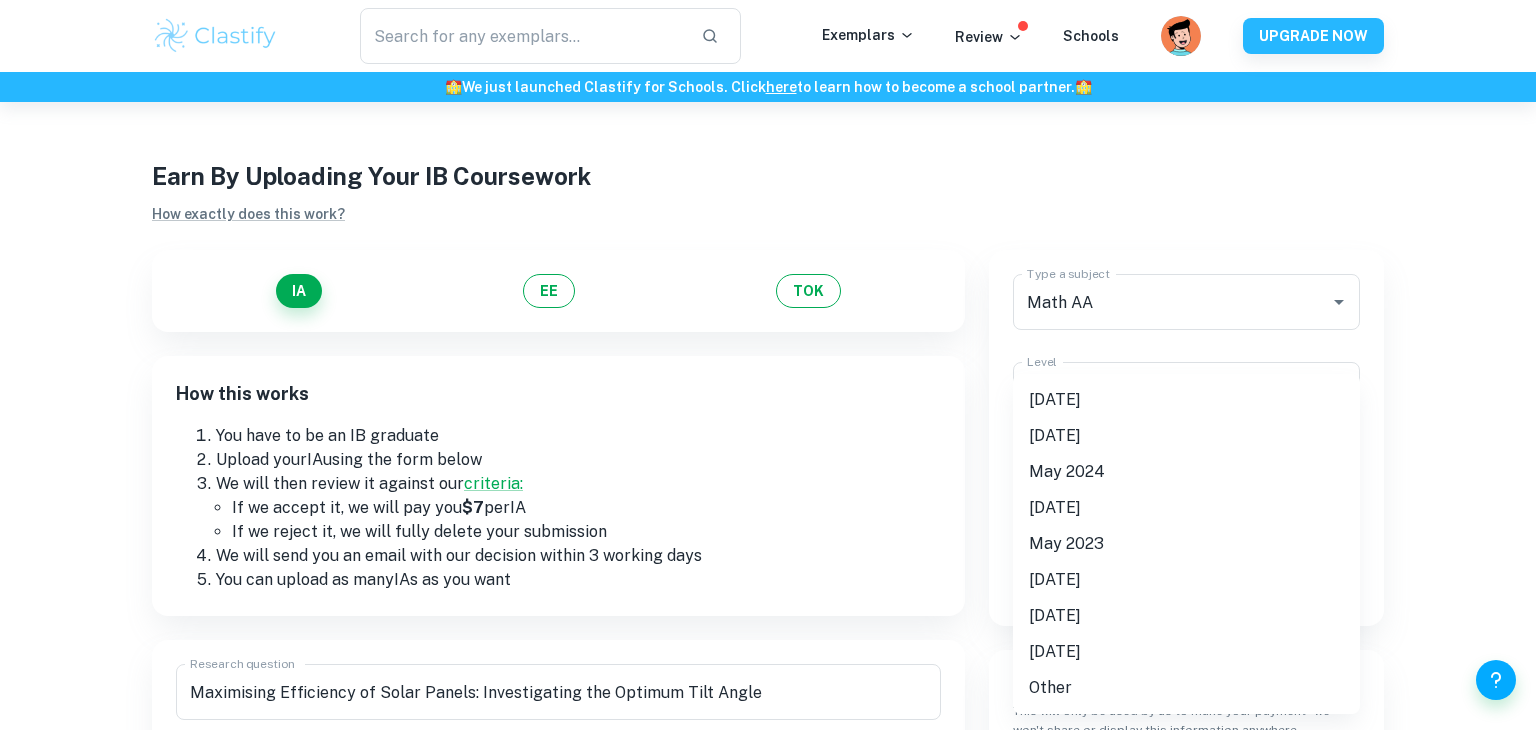 click on "[DATE]" at bounding box center (1186, 400) 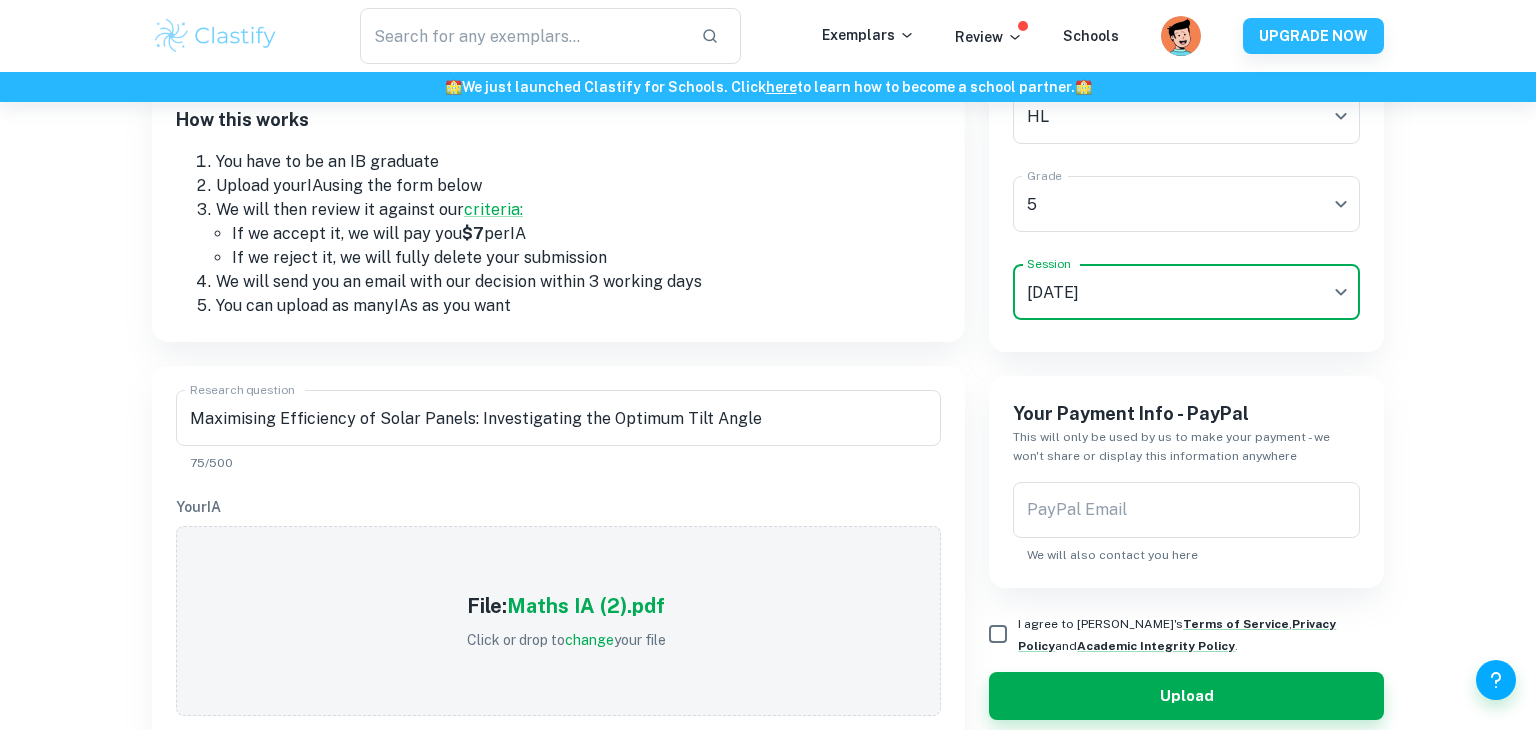 scroll, scrollTop: 273, scrollLeft: 0, axis: vertical 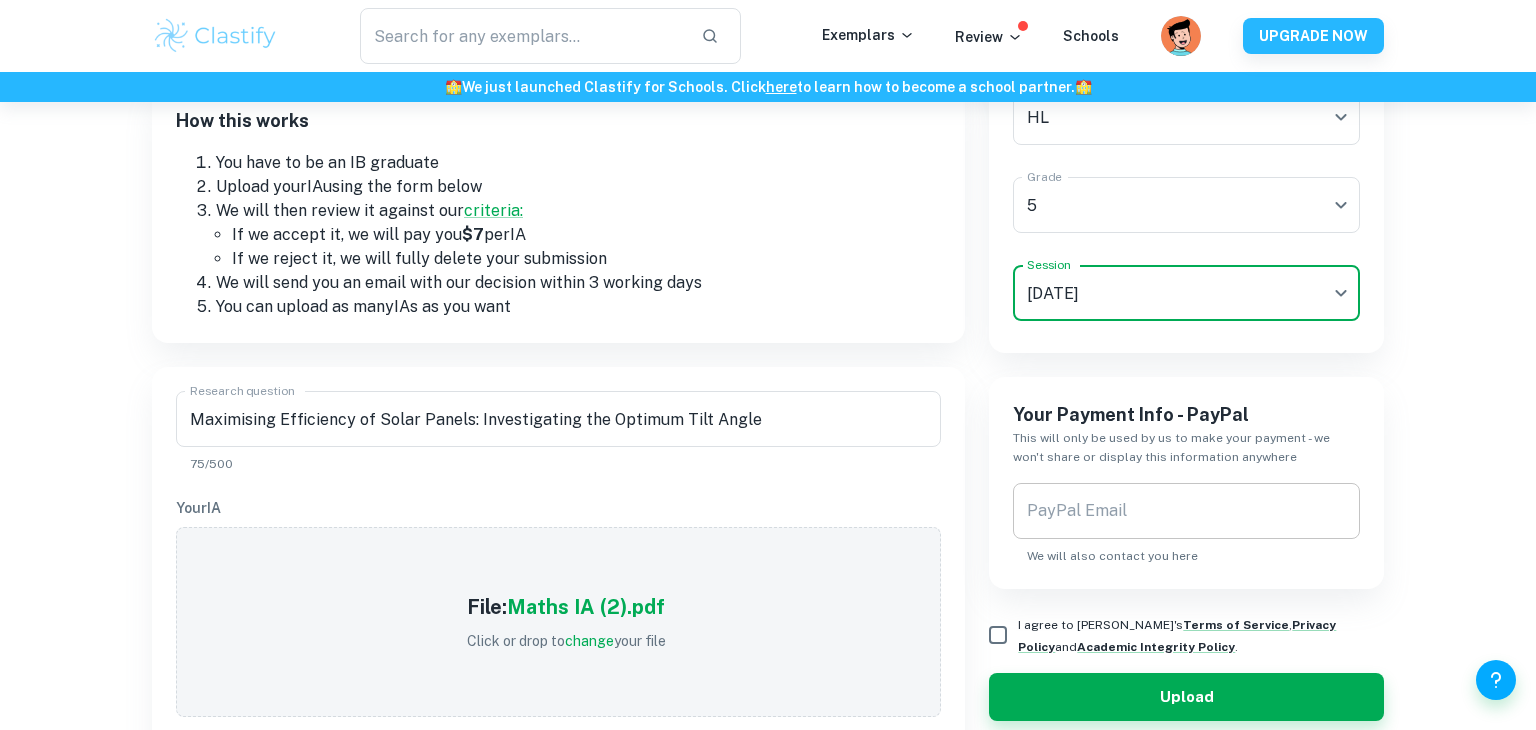 click on "PayPal Email PayPal Email We will also contact you here" at bounding box center (1186, 524) 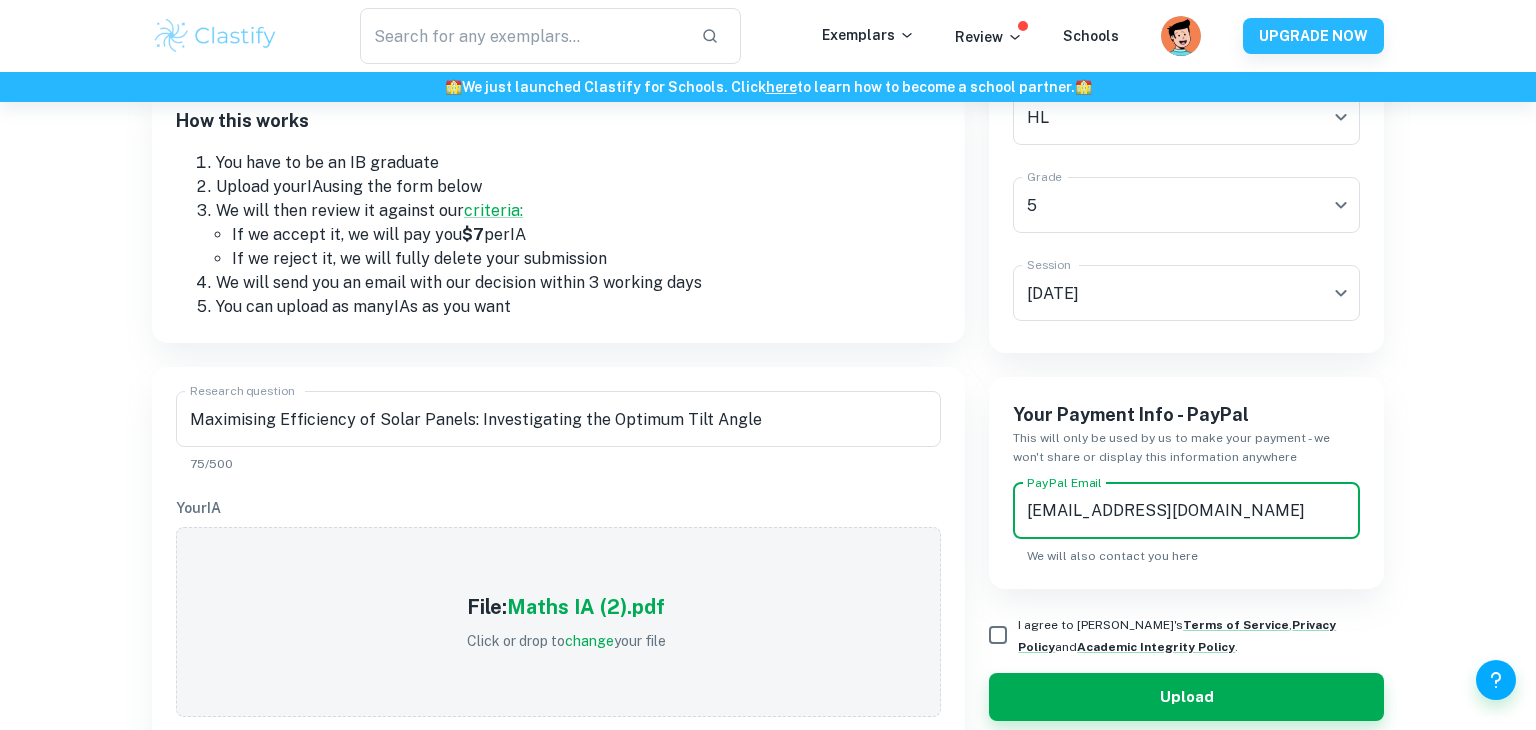 type on "[EMAIL_ADDRESS][DOMAIN_NAME]" 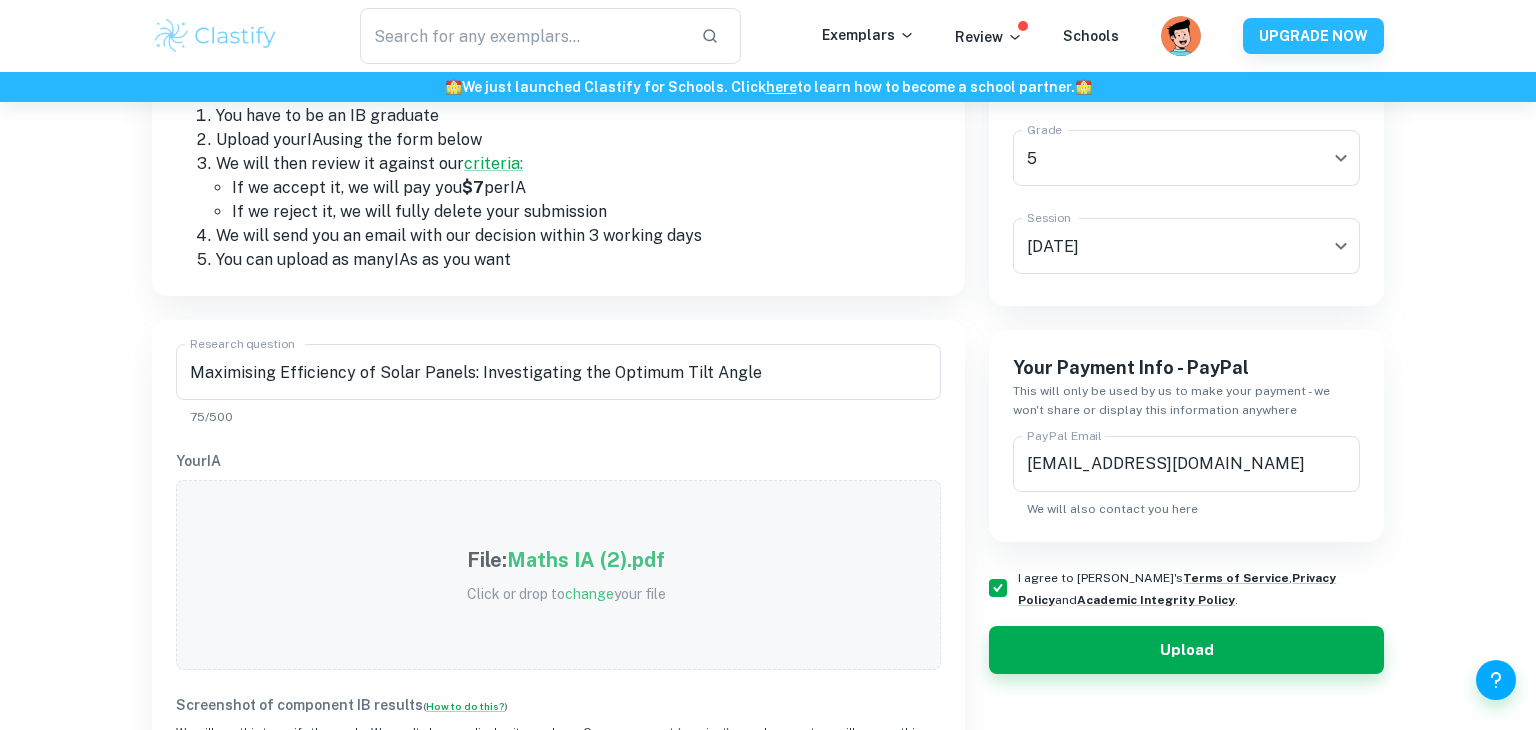 scroll, scrollTop: 324, scrollLeft: 0, axis: vertical 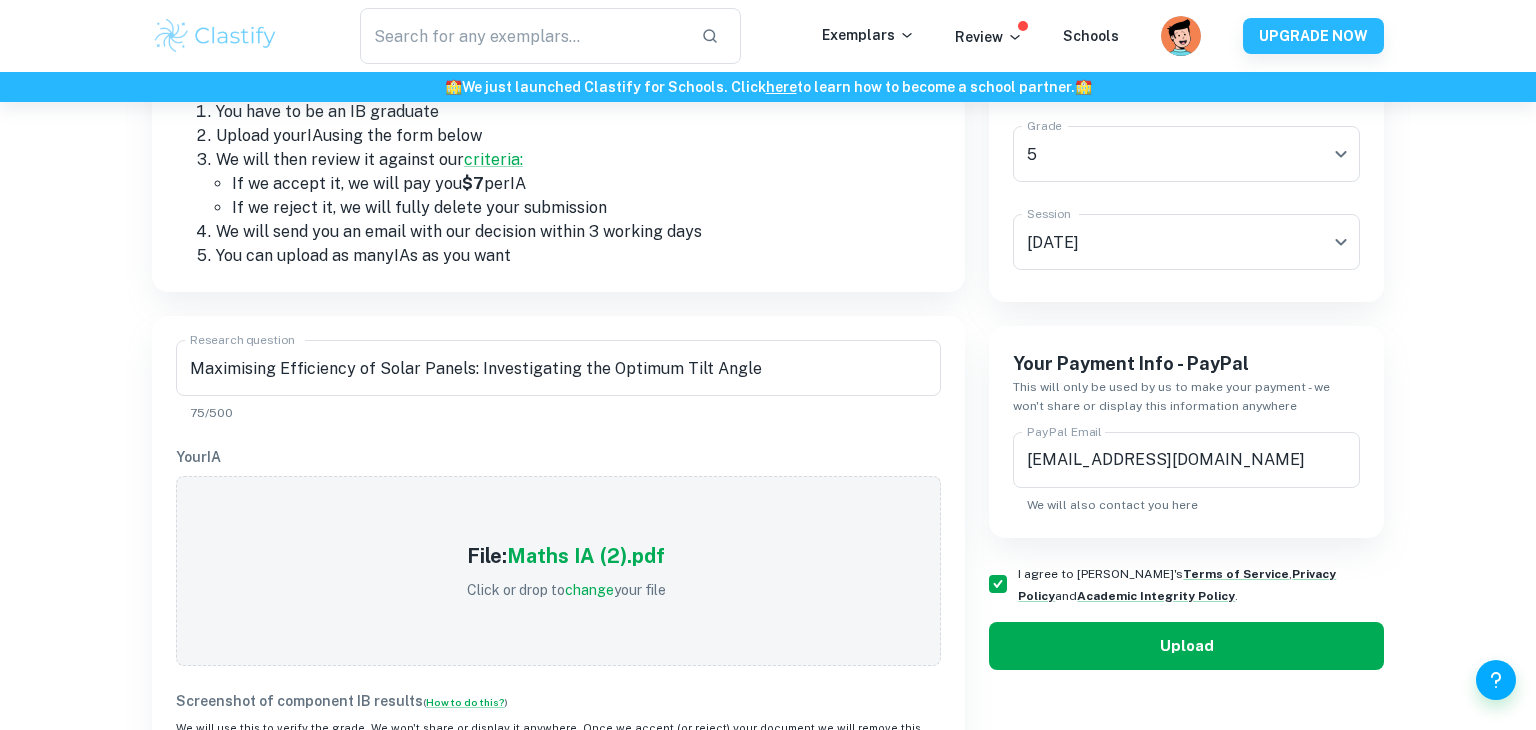 click on "Upload" at bounding box center (1186, 646) 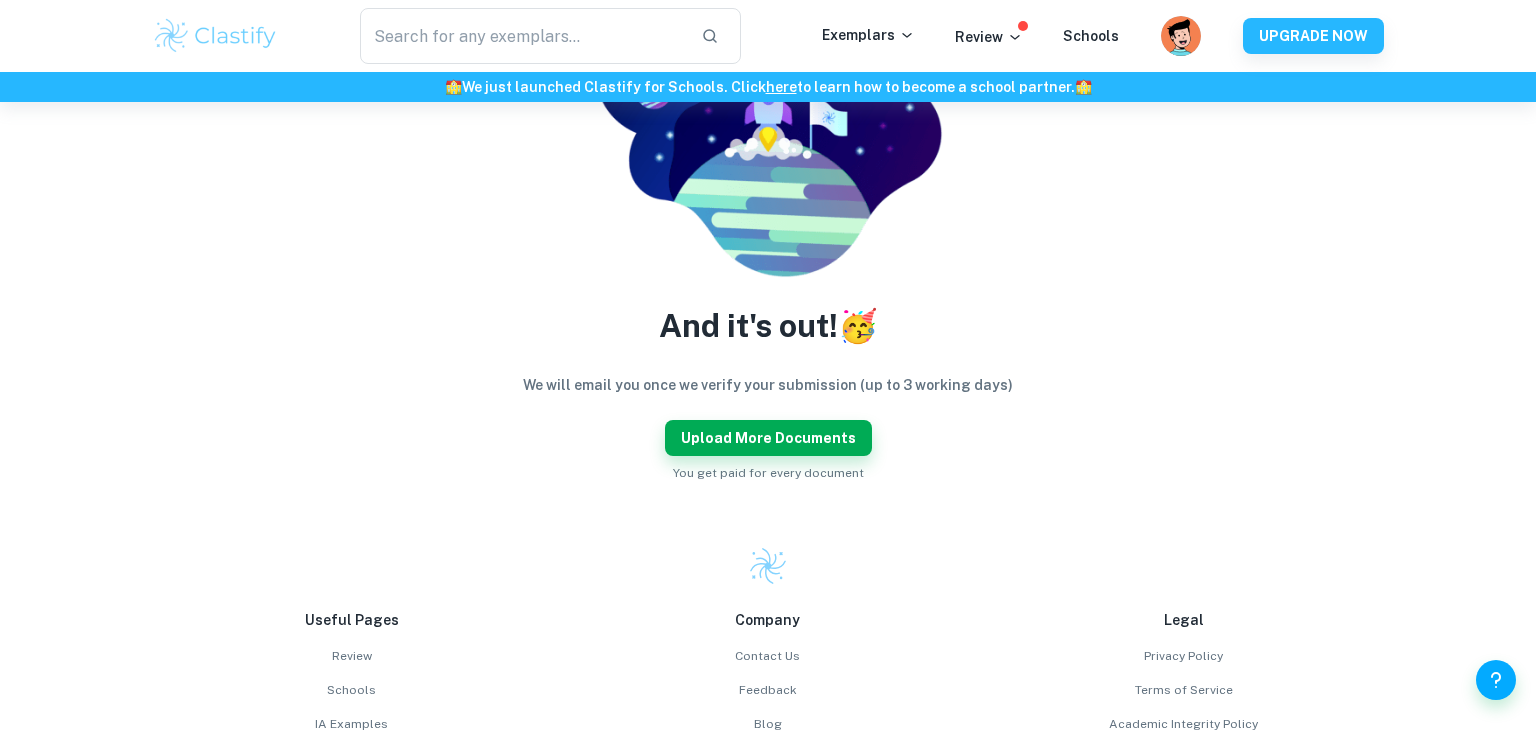 scroll, scrollTop: 324, scrollLeft: 0, axis: vertical 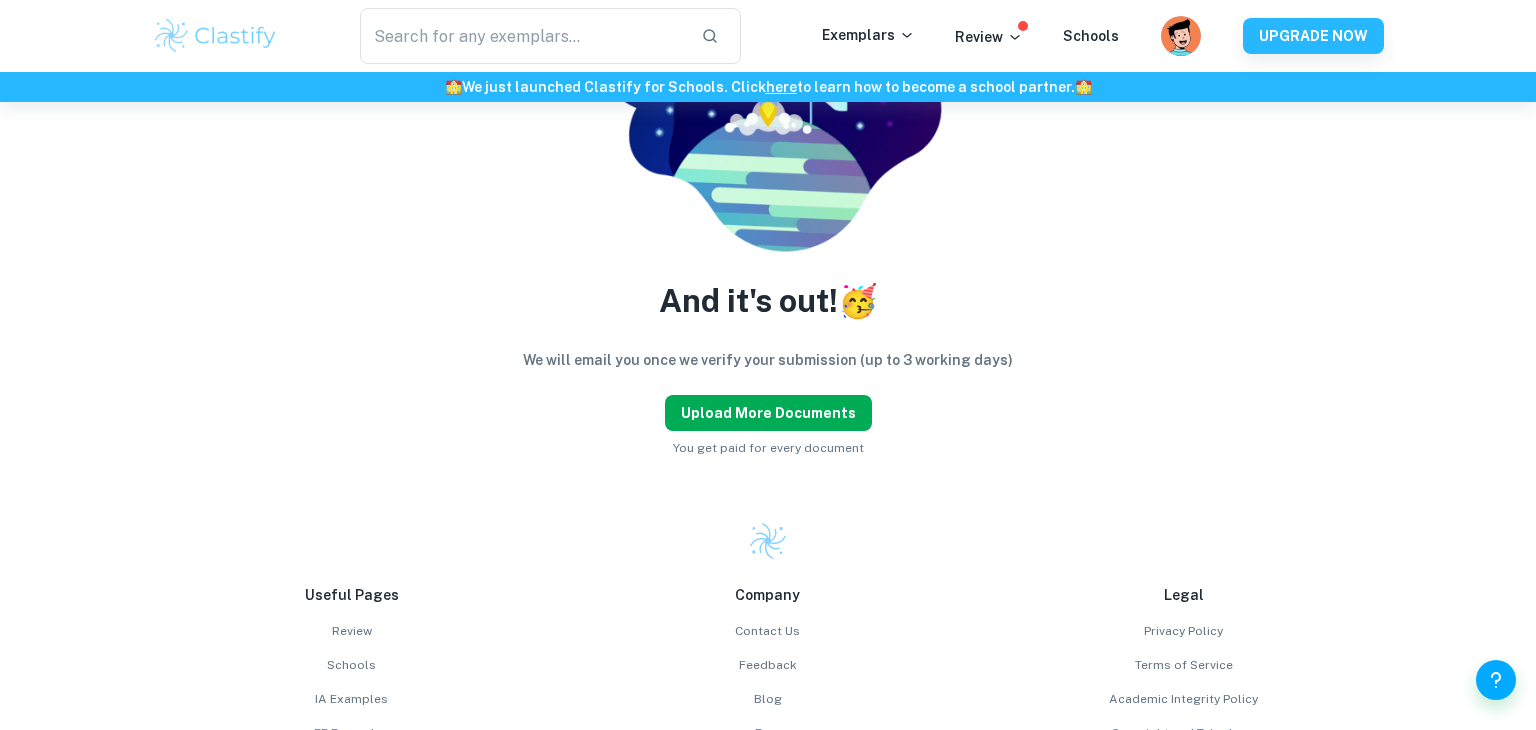 click on "Upload more documents" at bounding box center (768, 413) 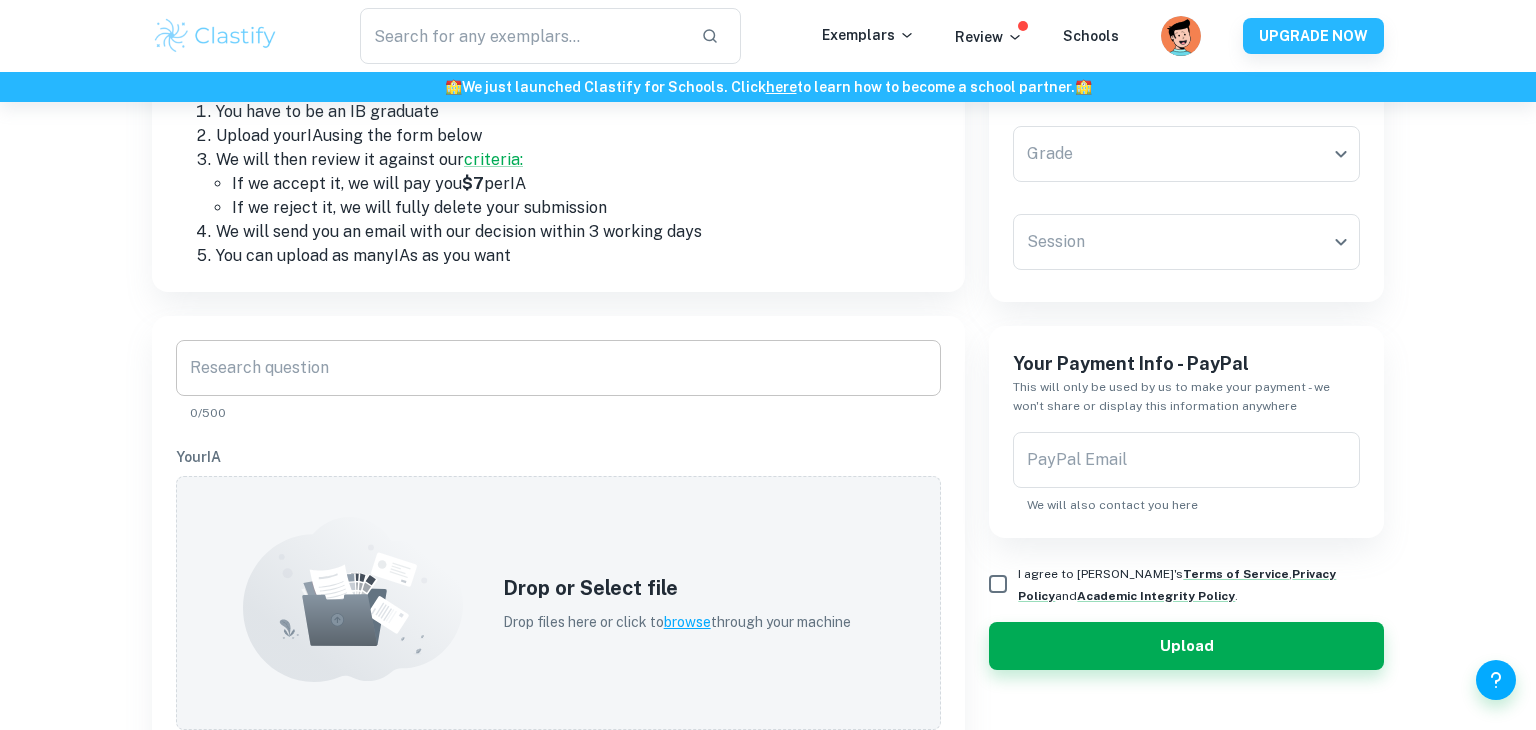 click on "Research question" at bounding box center (558, 368) 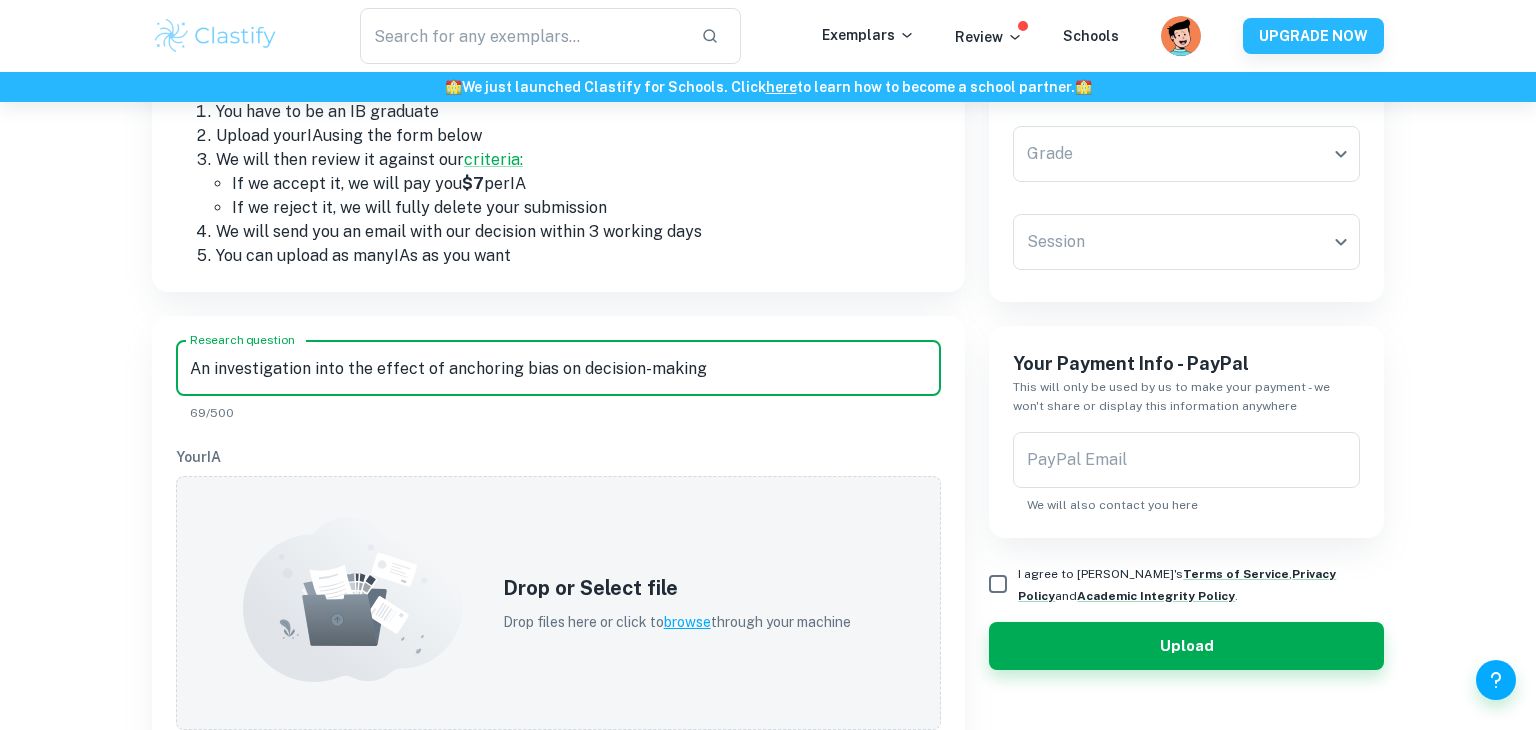 type on "An investigation into the effect of anchoring bias on decision-making" 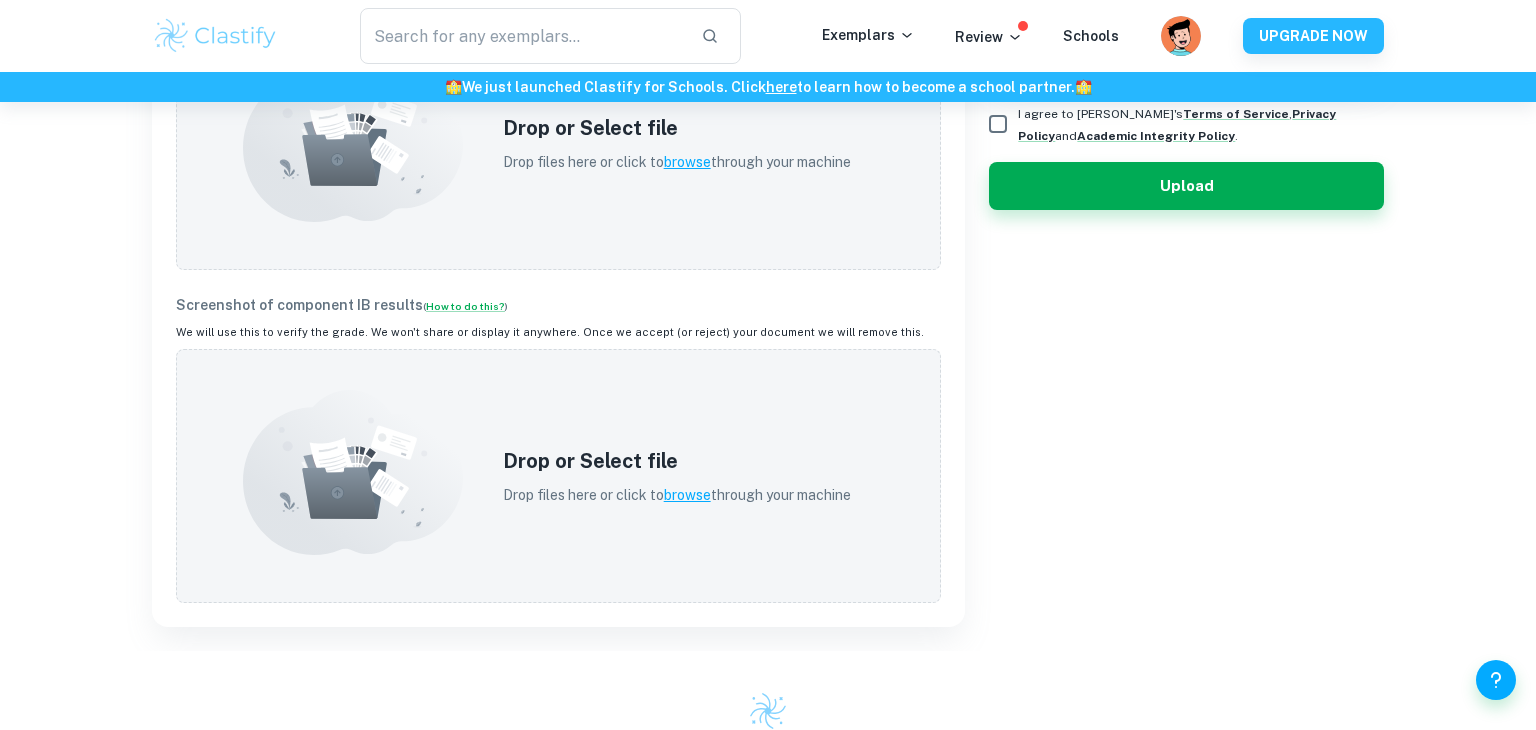 scroll, scrollTop: 803, scrollLeft: 0, axis: vertical 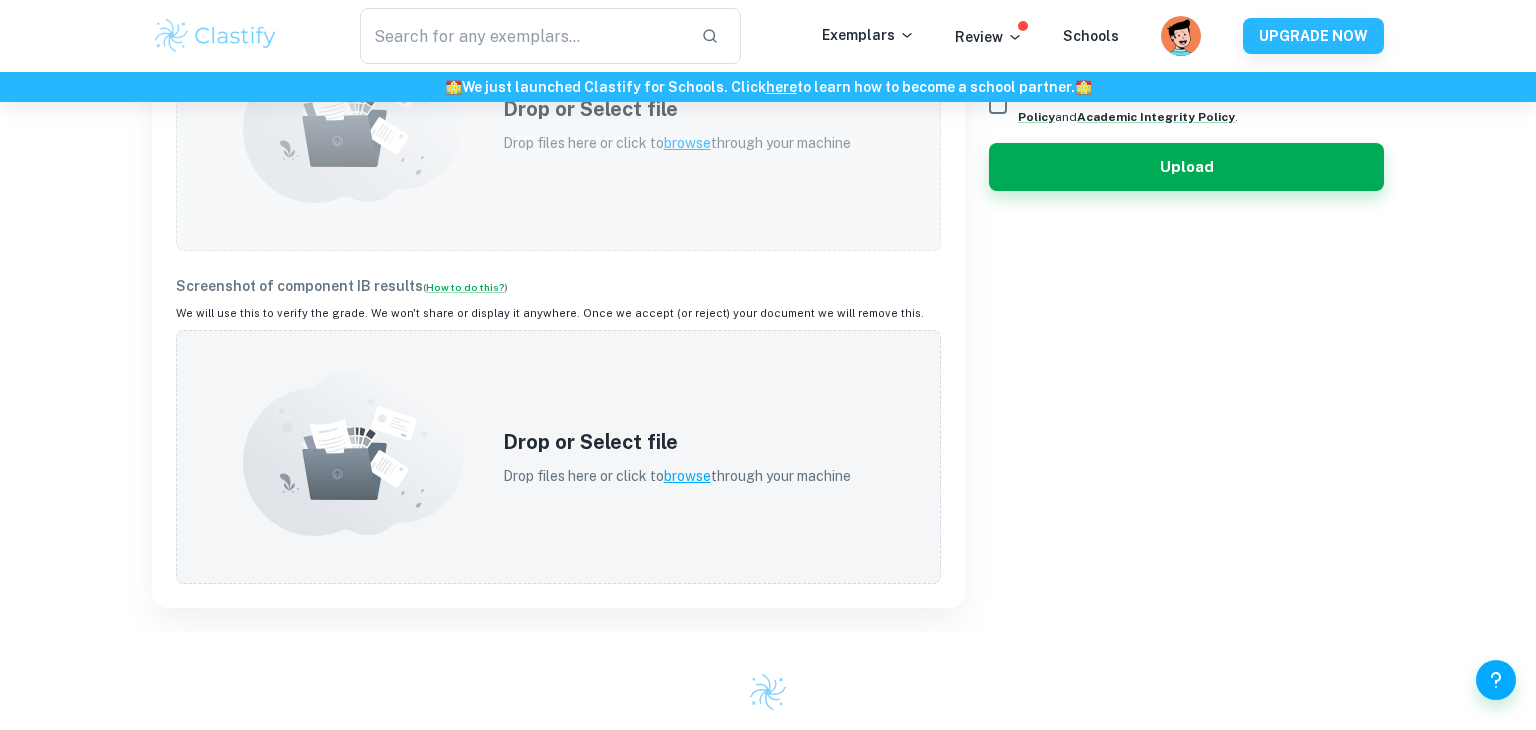 click on "browse" at bounding box center (687, 143) 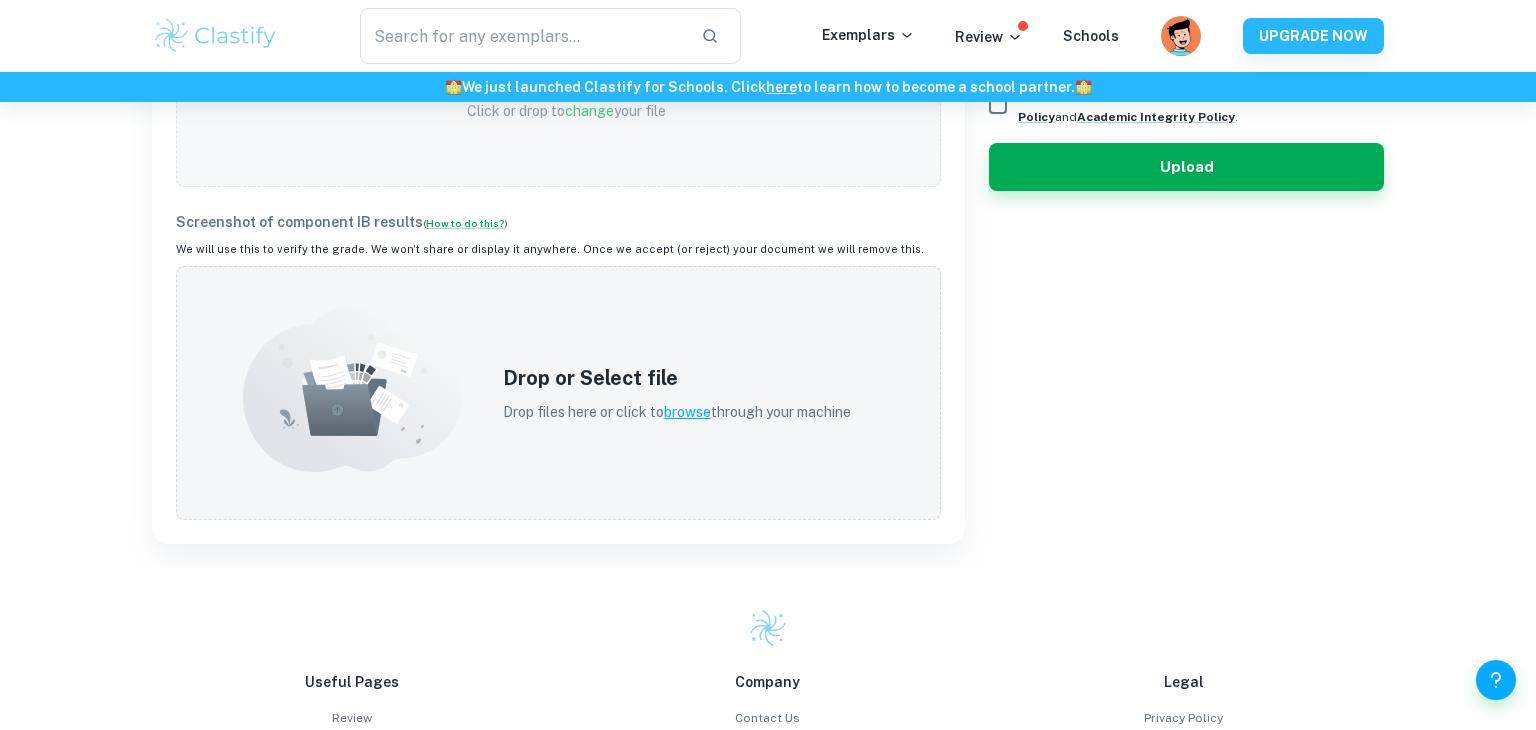 scroll, scrollTop: 771, scrollLeft: 0, axis: vertical 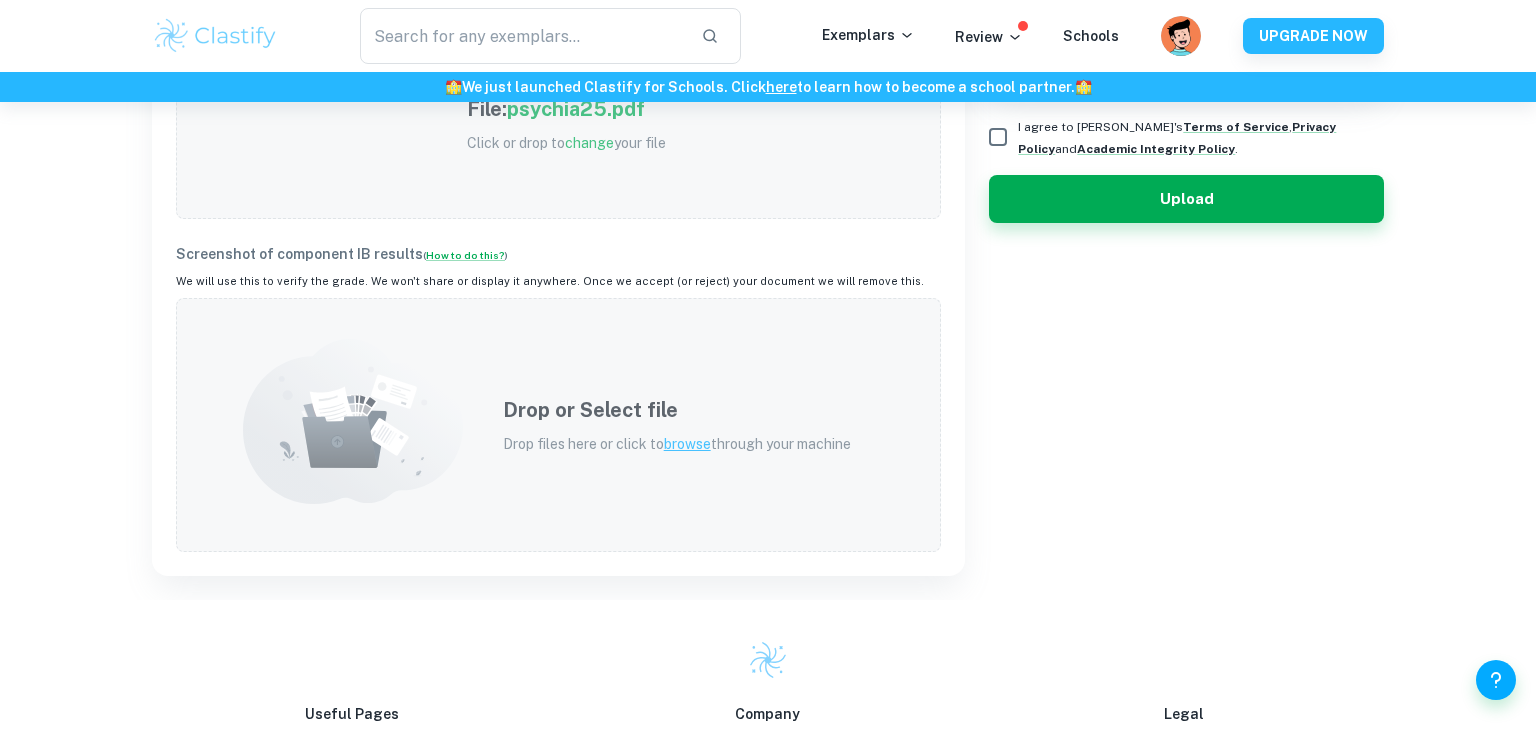 click on "browse" at bounding box center (687, 444) 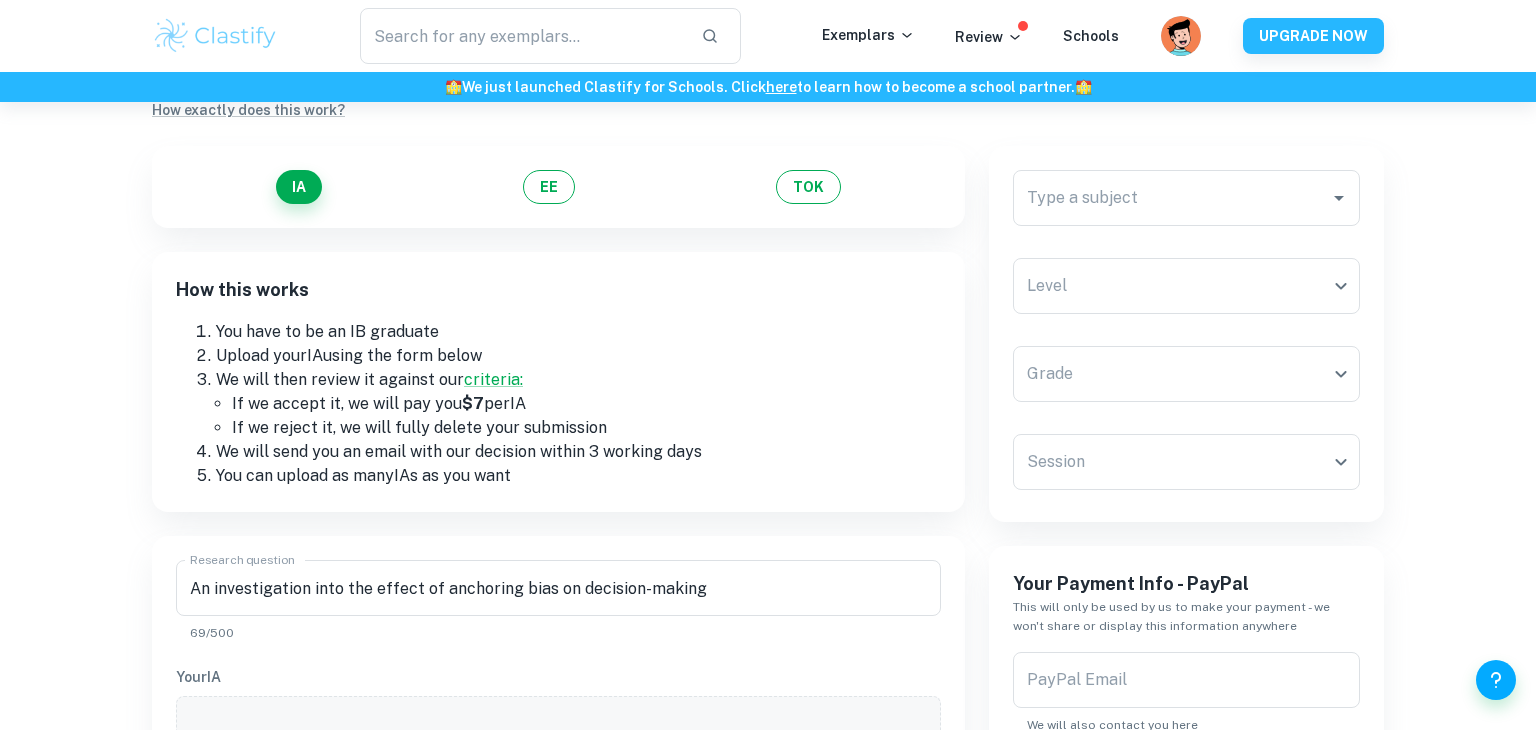 scroll, scrollTop: 102, scrollLeft: 0, axis: vertical 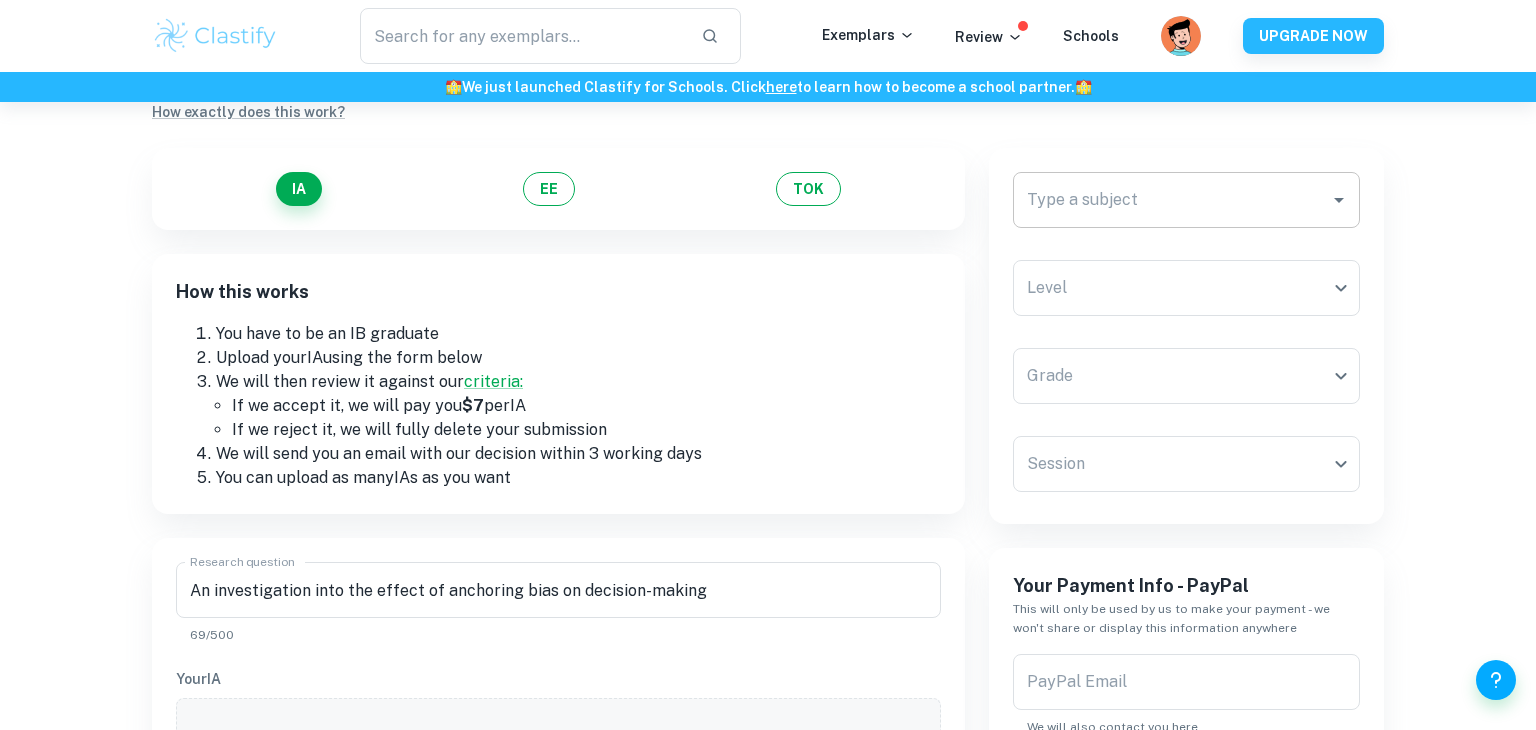click on "Type a subject" at bounding box center (1186, 200) 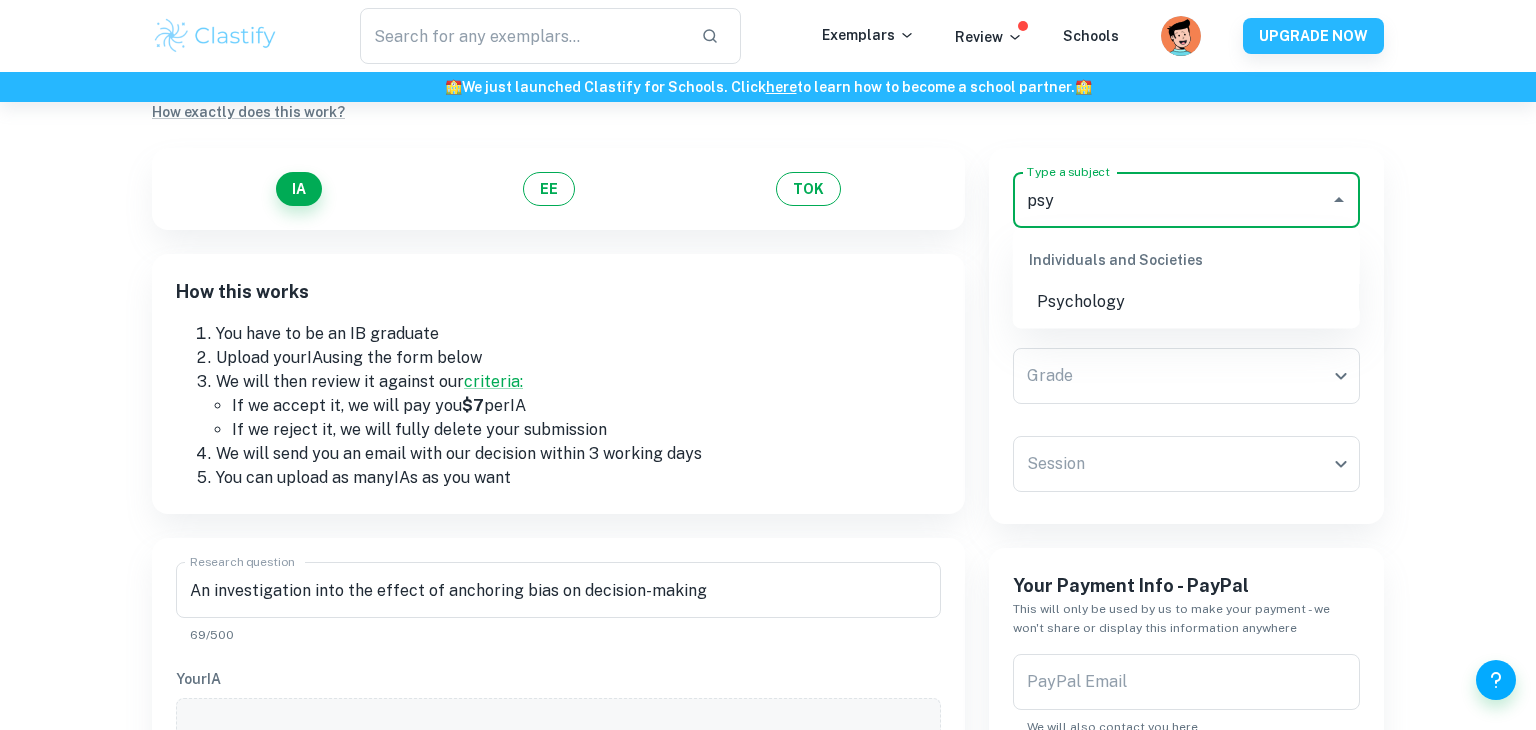 click on "Psychology" at bounding box center [1186, 302] 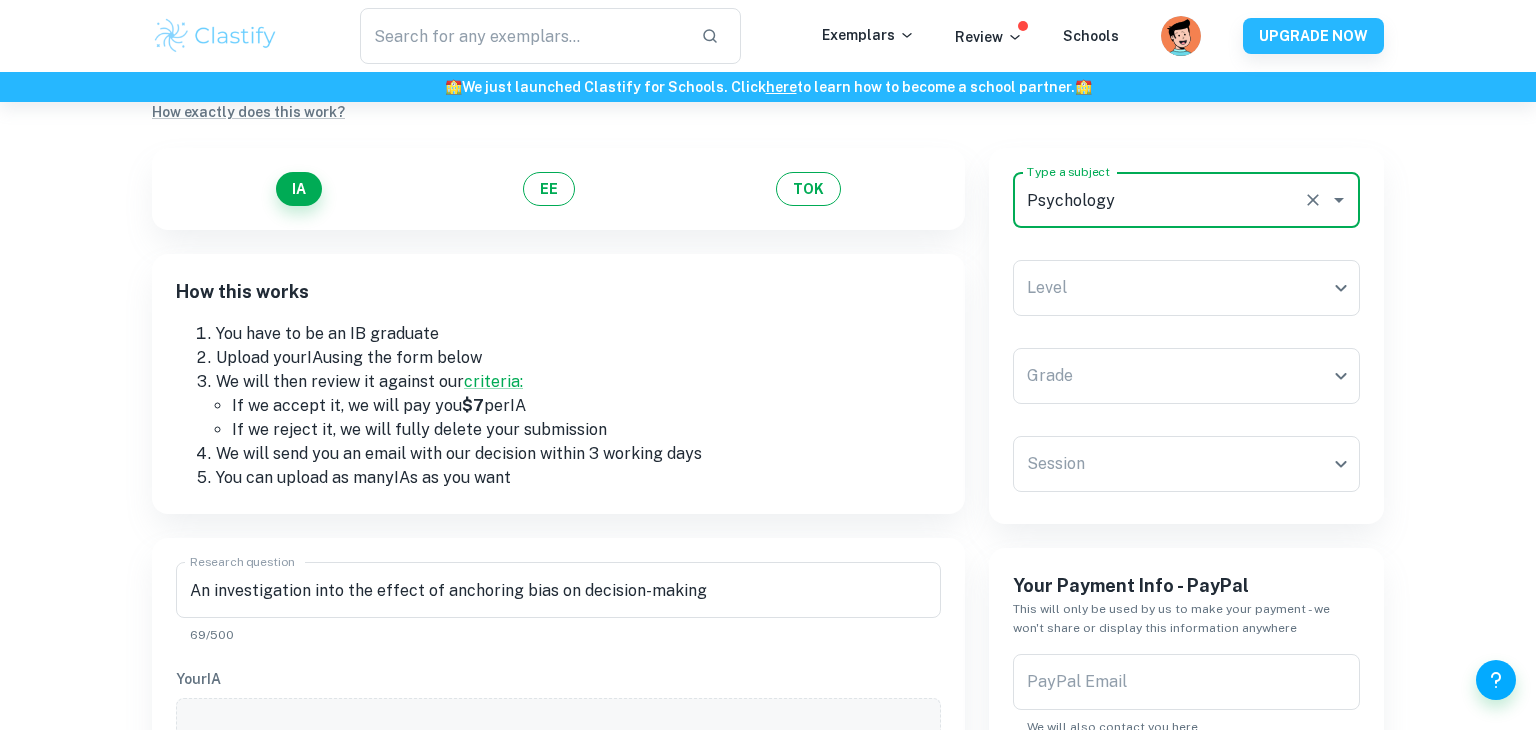 type on "Psychology" 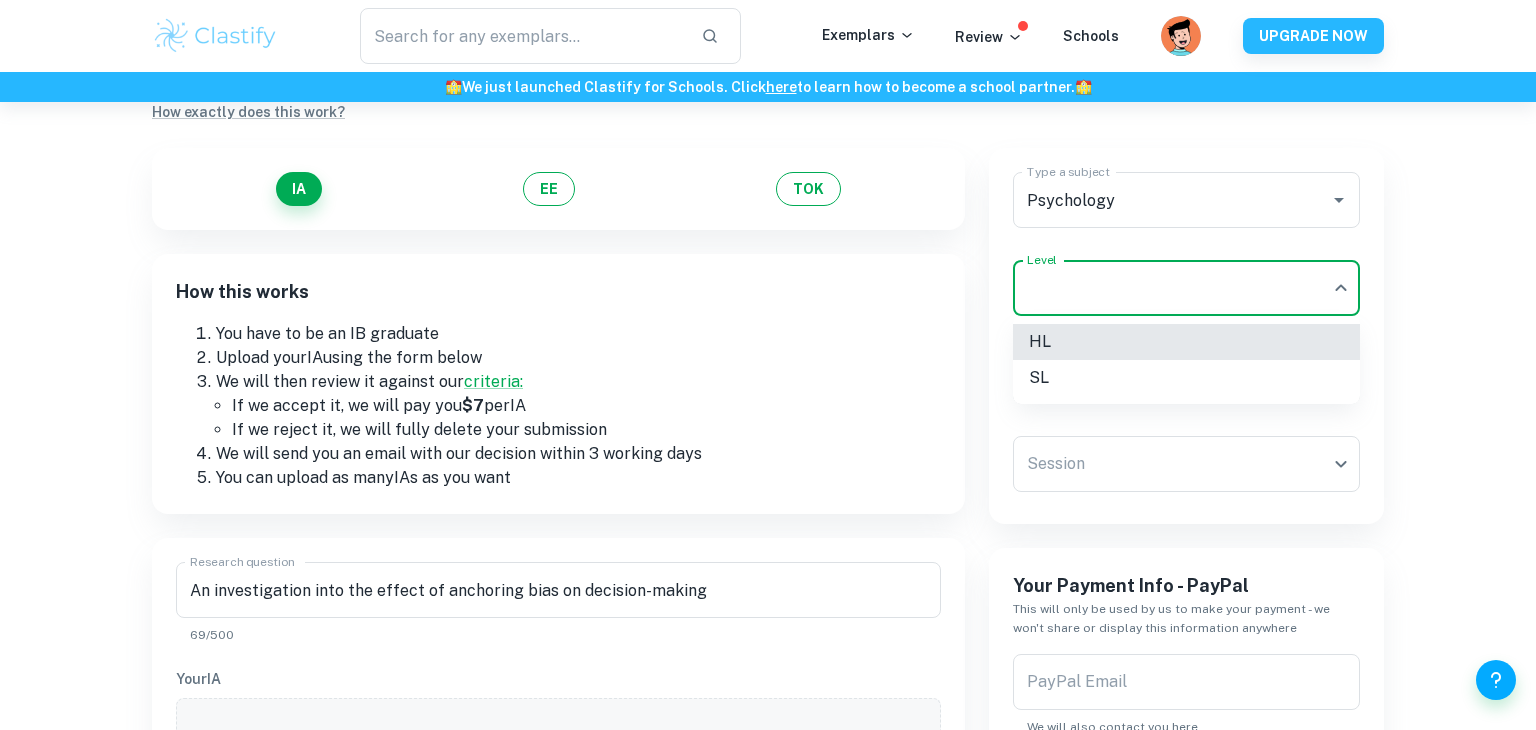 click on "HL" at bounding box center [1186, 342] 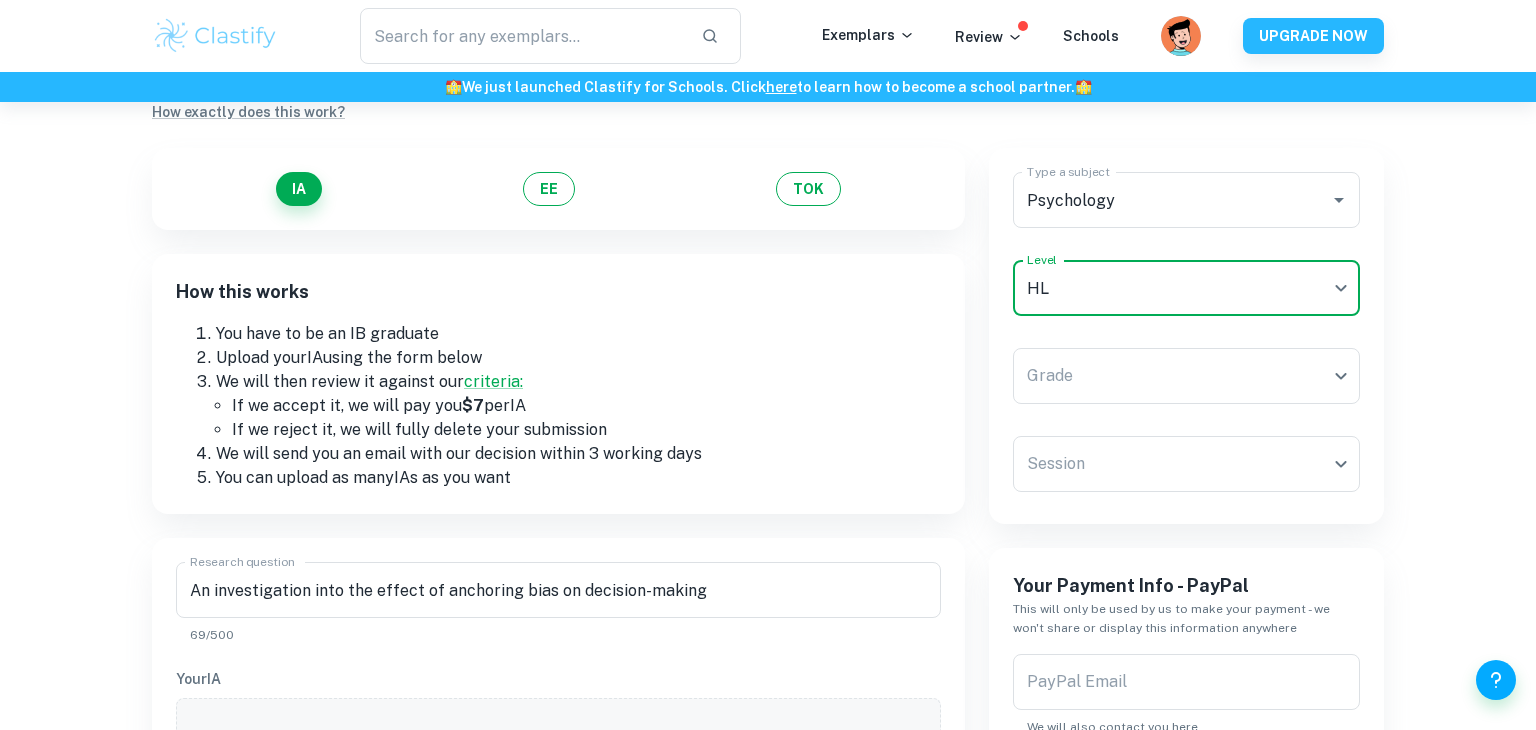 click on "We value your privacy We use cookies to enhance your browsing experience, serve personalised ads or content, and analyse our traffic. By clicking "Accept All", you consent to our use of cookies.   Cookie Policy Customise   Reject All   Accept All   Customise Consent Preferences   We use cookies to help you navigate efficiently and perform certain functions. You will find detailed information about all cookies under each consent category below. The cookies that are categorised as "Necessary" are stored on your browser as they are essential for enabling the basic functionalities of the site. ...  Show more For more information on how Google's third-party cookies operate and handle your data, see:   Google Privacy Policy Necessary Always Active Necessary cookies are required to enable the basic features of this site, such as providing secure log-in or adjusting your consent preferences. These cookies do not store any personally identifiable data. Functional Analytics Performance Advertisement Uncategorised" at bounding box center [768, 365] 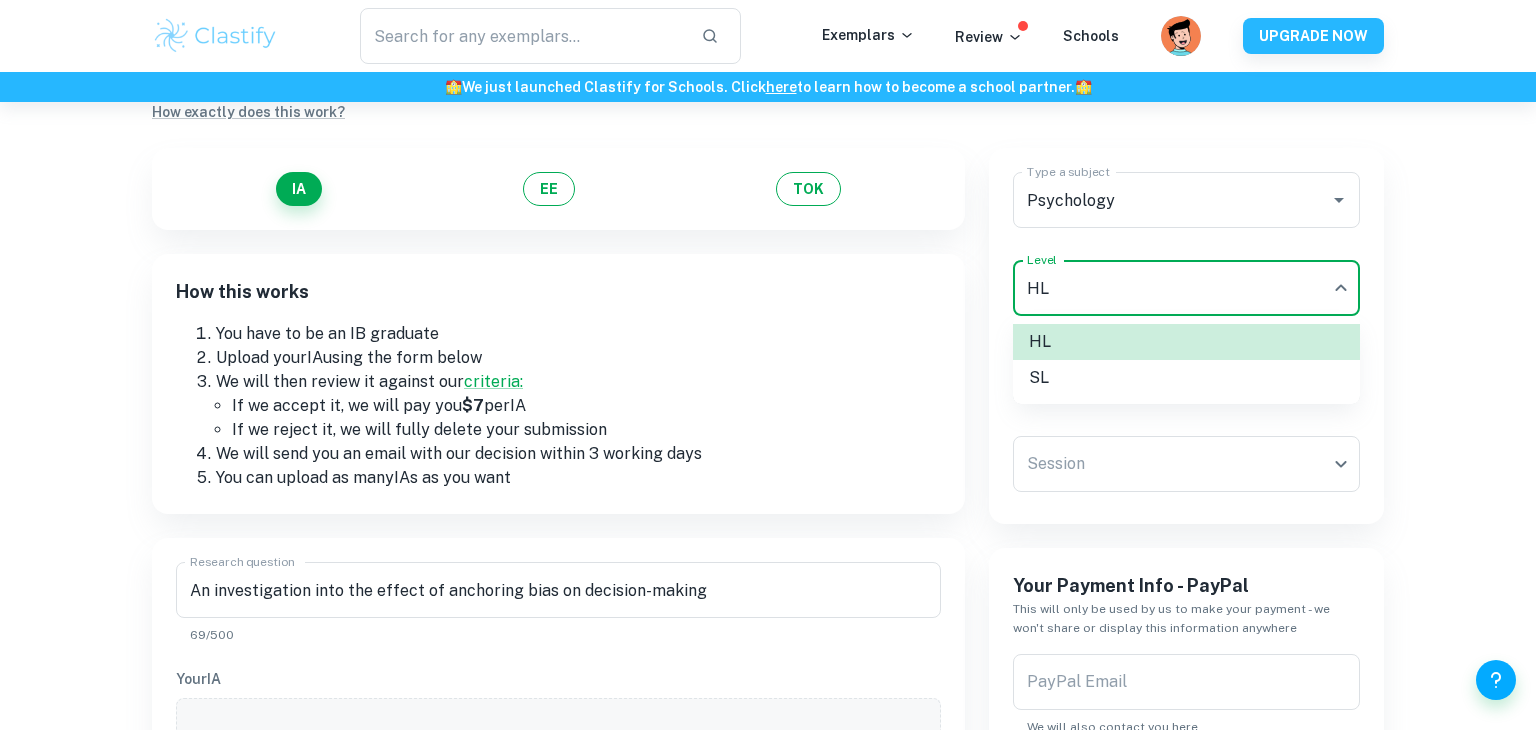 click on "SL" at bounding box center (1186, 378) 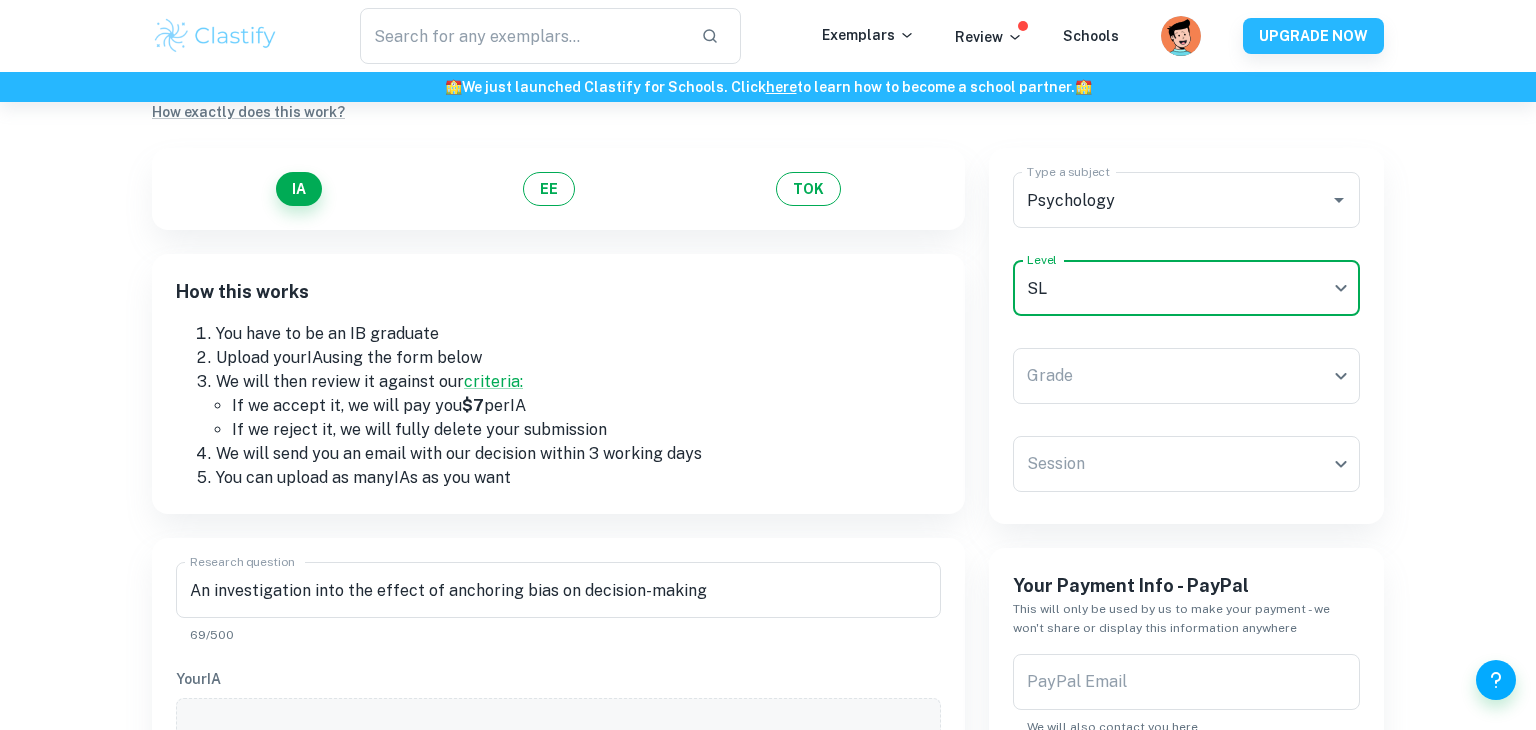 click on "We value your privacy We use cookies to enhance your browsing experience, serve personalised ads or content, and analyse our traffic. By clicking "Accept All", you consent to our use of cookies.   Cookie Policy Customise   Reject All   Accept All   Customise Consent Preferences   We use cookies to help you navigate efficiently and perform certain functions. You will find detailed information about all cookies under each consent category below. The cookies that are categorised as "Necessary" are stored on your browser as they are essential for enabling the basic functionalities of the site. ...  Show more For more information on how Google's third-party cookies operate and handle your data, see:   Google Privacy Policy Necessary Always Active Necessary cookies are required to enable the basic features of this site, such as providing secure log-in or adjusting your consent preferences. These cookies do not store any personally identifiable data. Functional Analytics Performance Advertisement Uncategorised" at bounding box center [768, 365] 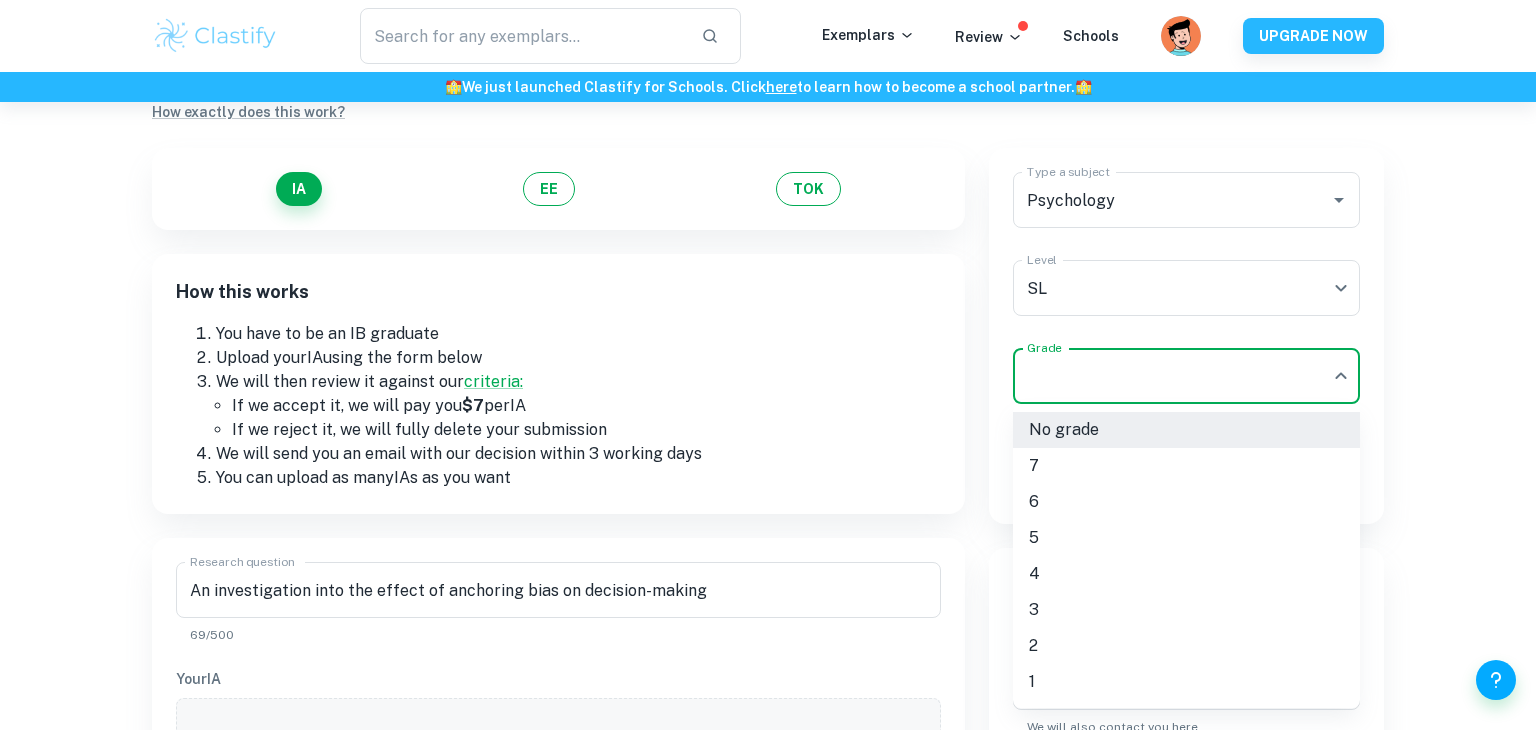 click on "7" at bounding box center (1186, 466) 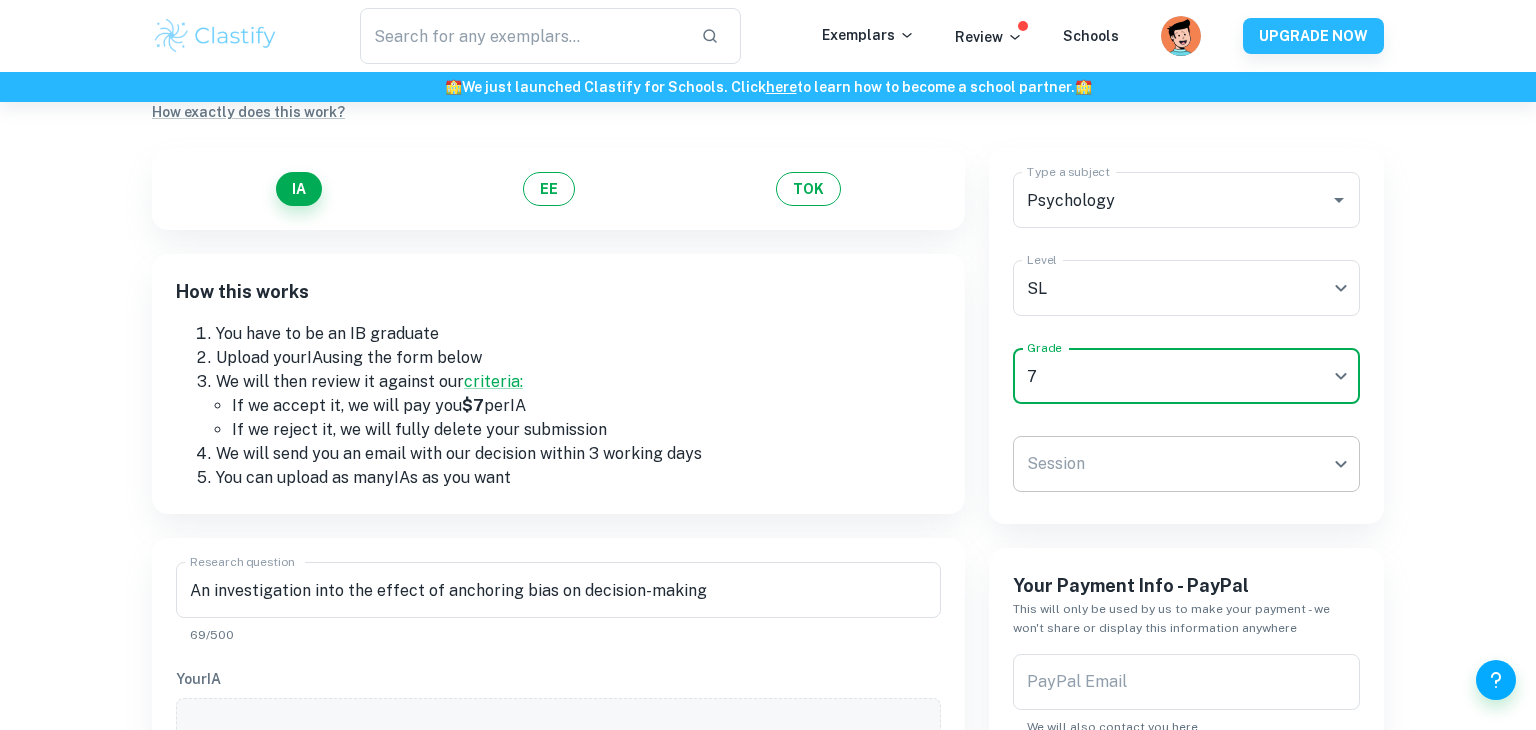 click on "We value your privacy We use cookies to enhance your browsing experience, serve personalised ads or content, and analyse our traffic. By clicking "Accept All", you consent to our use of cookies.   Cookie Policy Customise   Reject All   Accept All   Customise Consent Preferences   We use cookies to help you navigate efficiently and perform certain functions. You will find detailed information about all cookies under each consent category below. The cookies that are categorised as "Necessary" are stored on your browser as they are essential for enabling the basic functionalities of the site. ...  Show more For more information on how Google's third-party cookies operate and handle your data, see:   Google Privacy Policy Necessary Always Active Necessary cookies are required to enable the basic features of this site, such as providing secure log-in or adjusting your consent preferences. These cookies do not store any personally identifiable data. Functional Analytics Performance Advertisement Uncategorised" at bounding box center (768, 365) 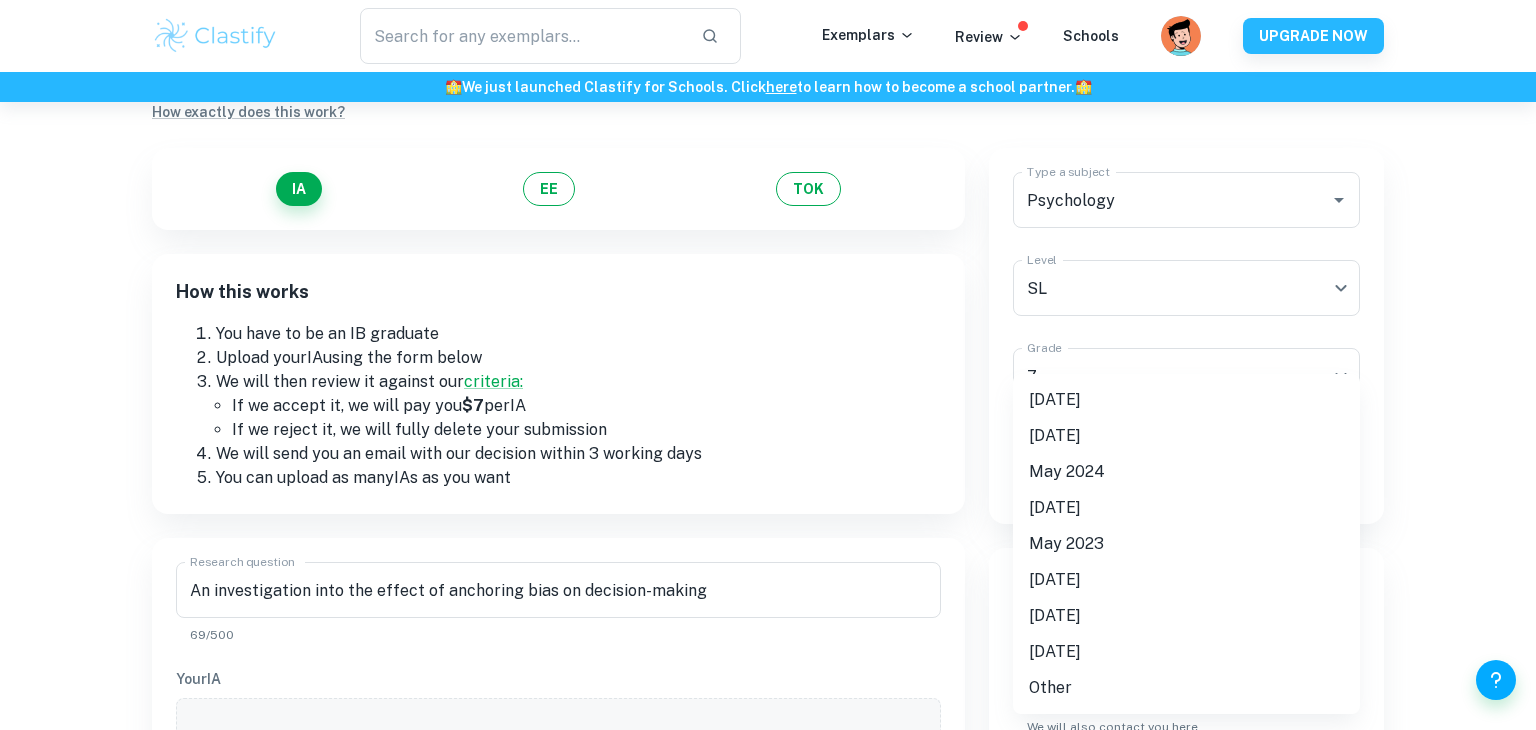 click on "[DATE]" at bounding box center (1186, 400) 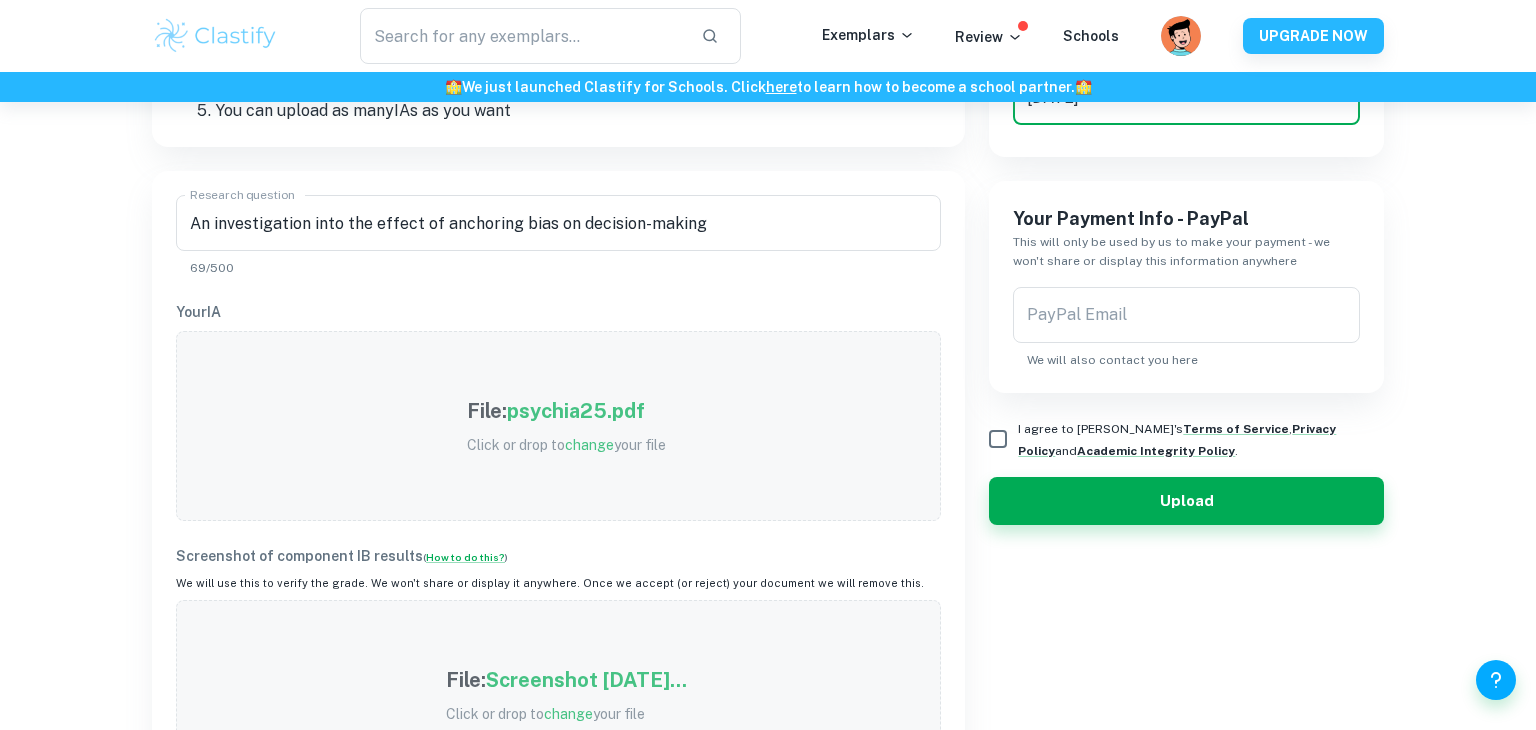 scroll, scrollTop: 468, scrollLeft: 0, axis: vertical 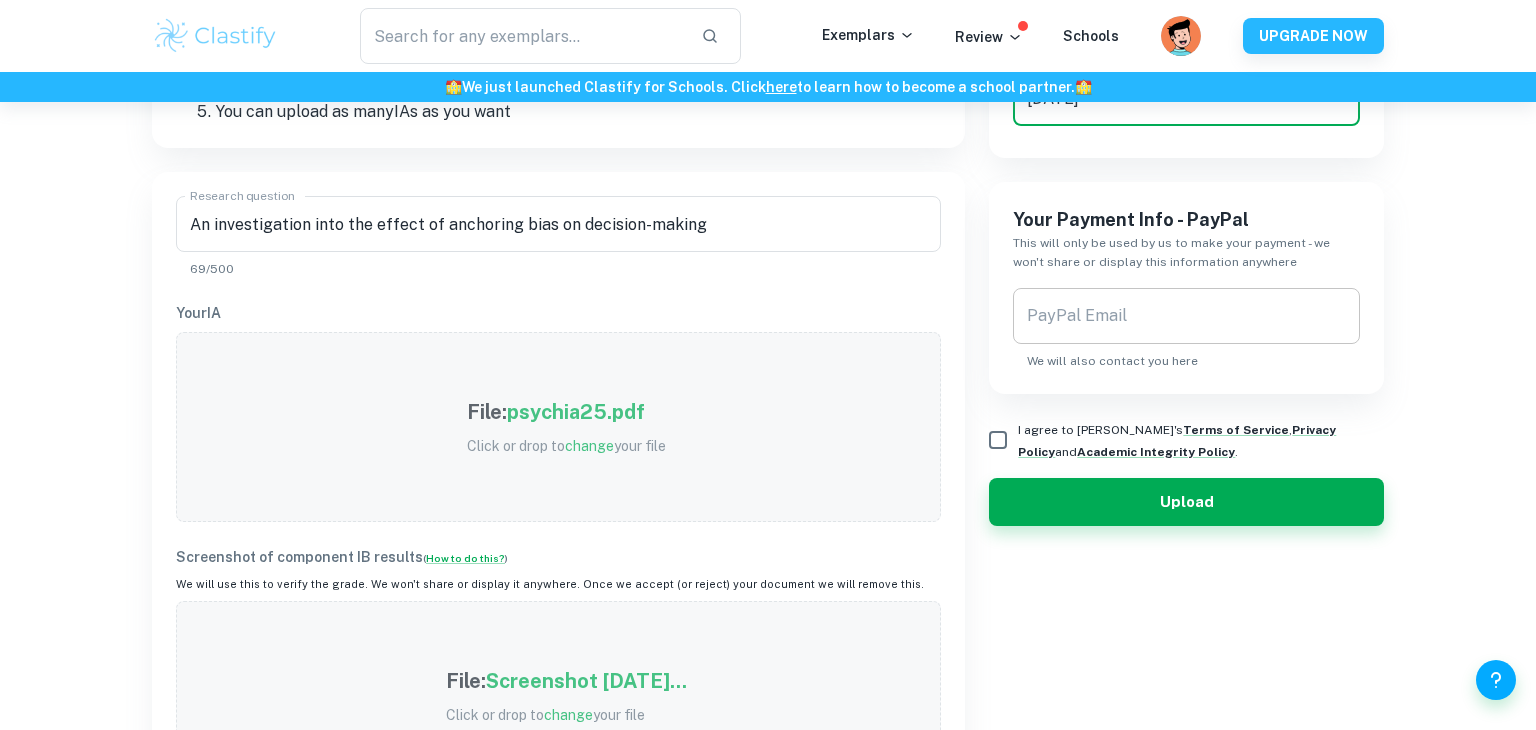 click on "PayPal Email PayPal Email We will also contact you here" at bounding box center (1186, 329) 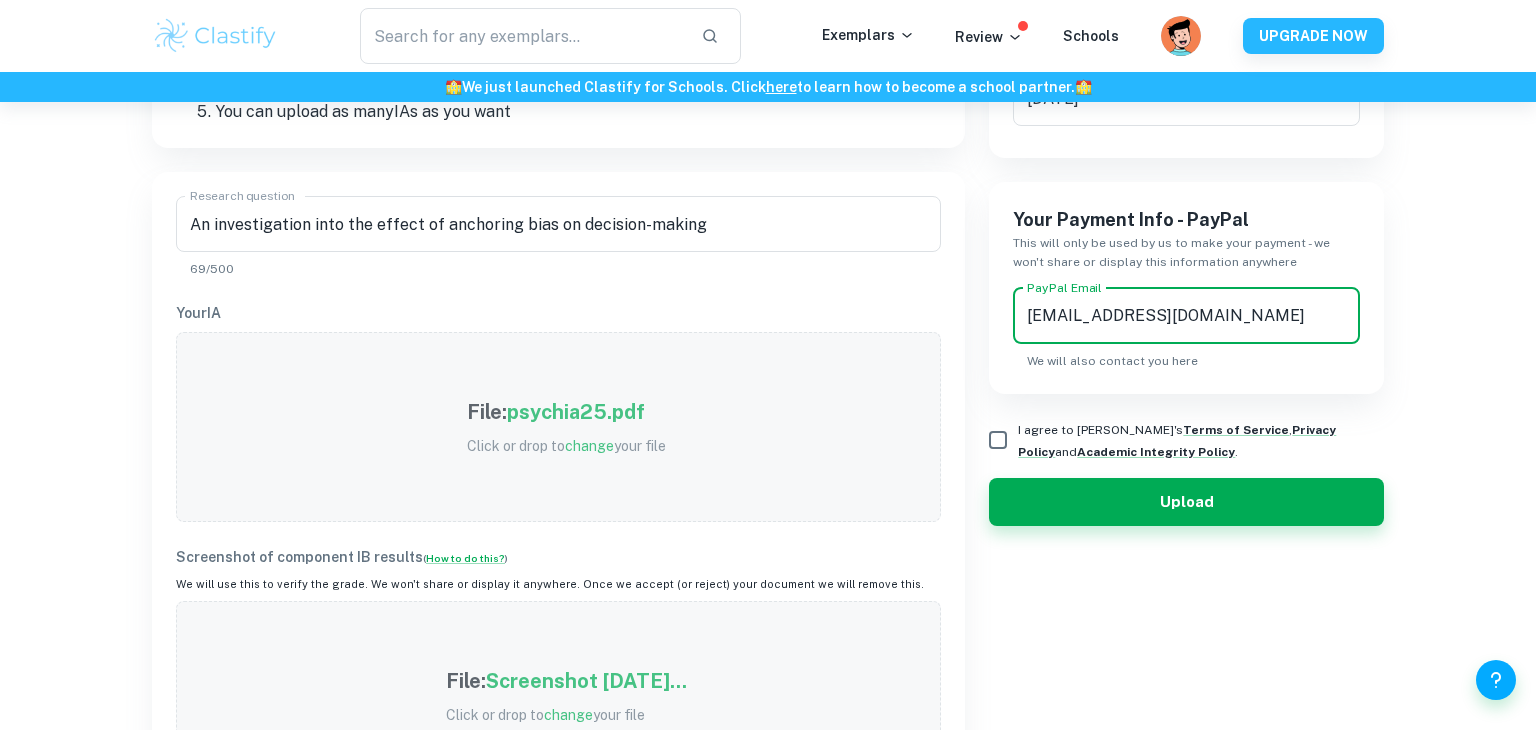 type on "[EMAIL_ADDRESS][DOMAIN_NAME]" 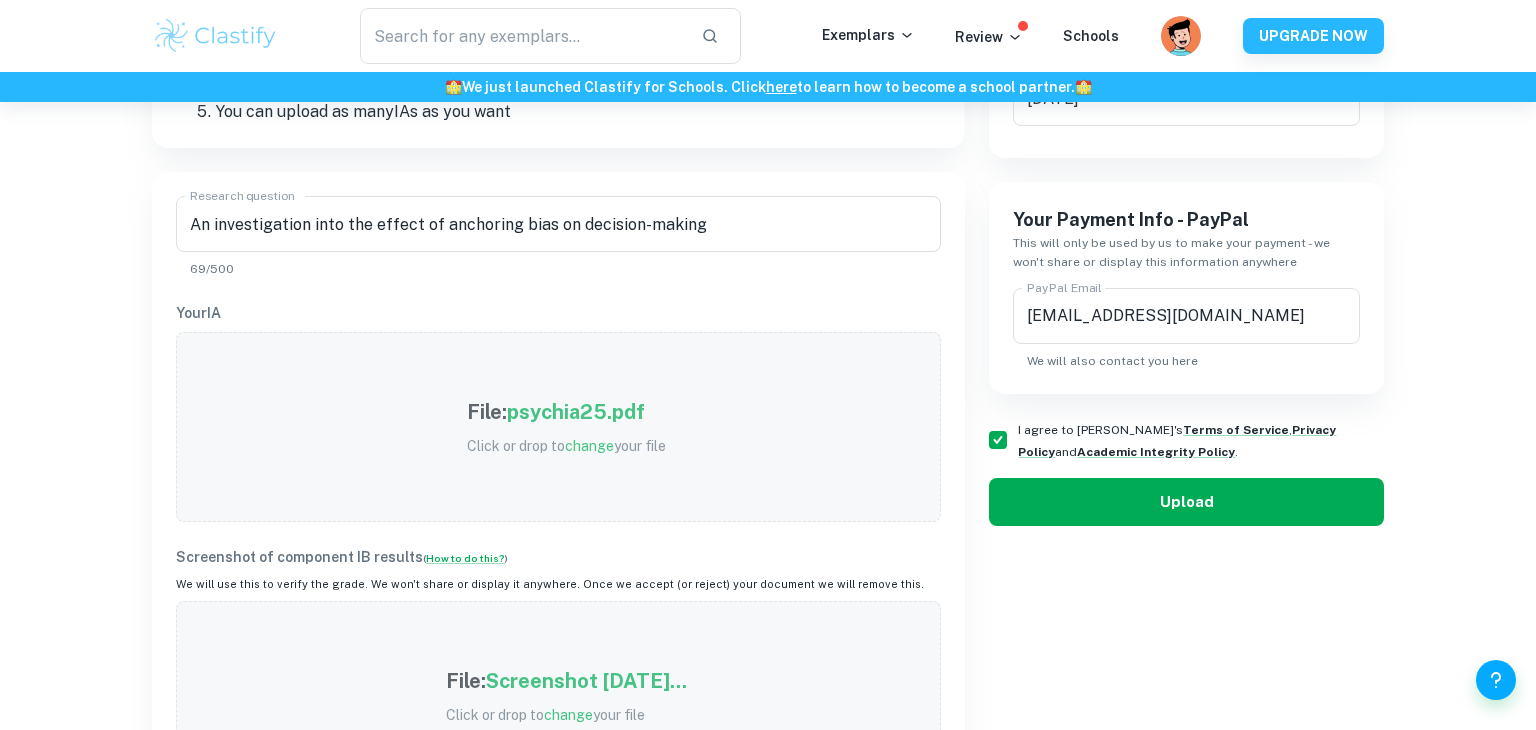click on "Upload" at bounding box center [1186, 502] 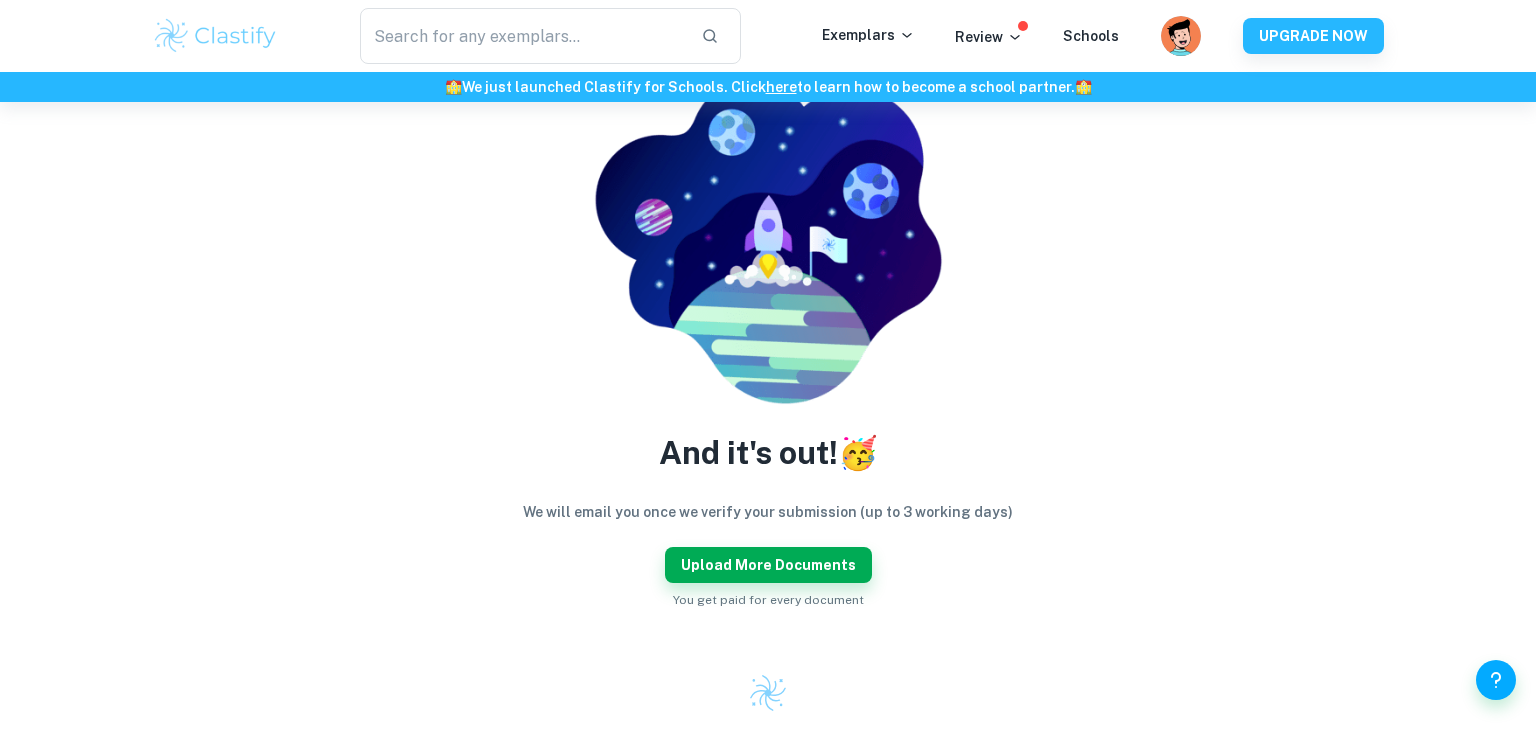 scroll, scrollTop: 178, scrollLeft: 0, axis: vertical 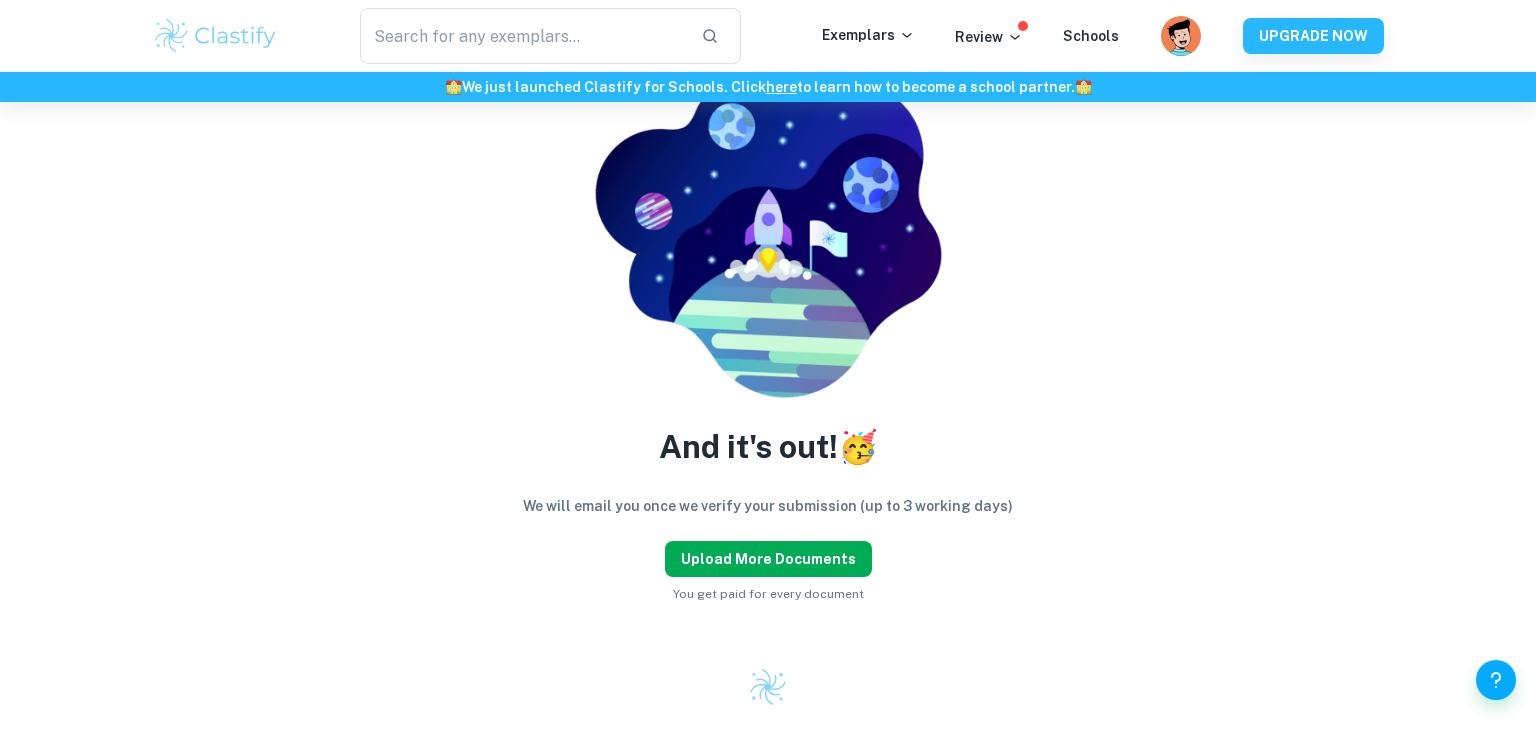 click on "Upload more documents" at bounding box center [768, 559] 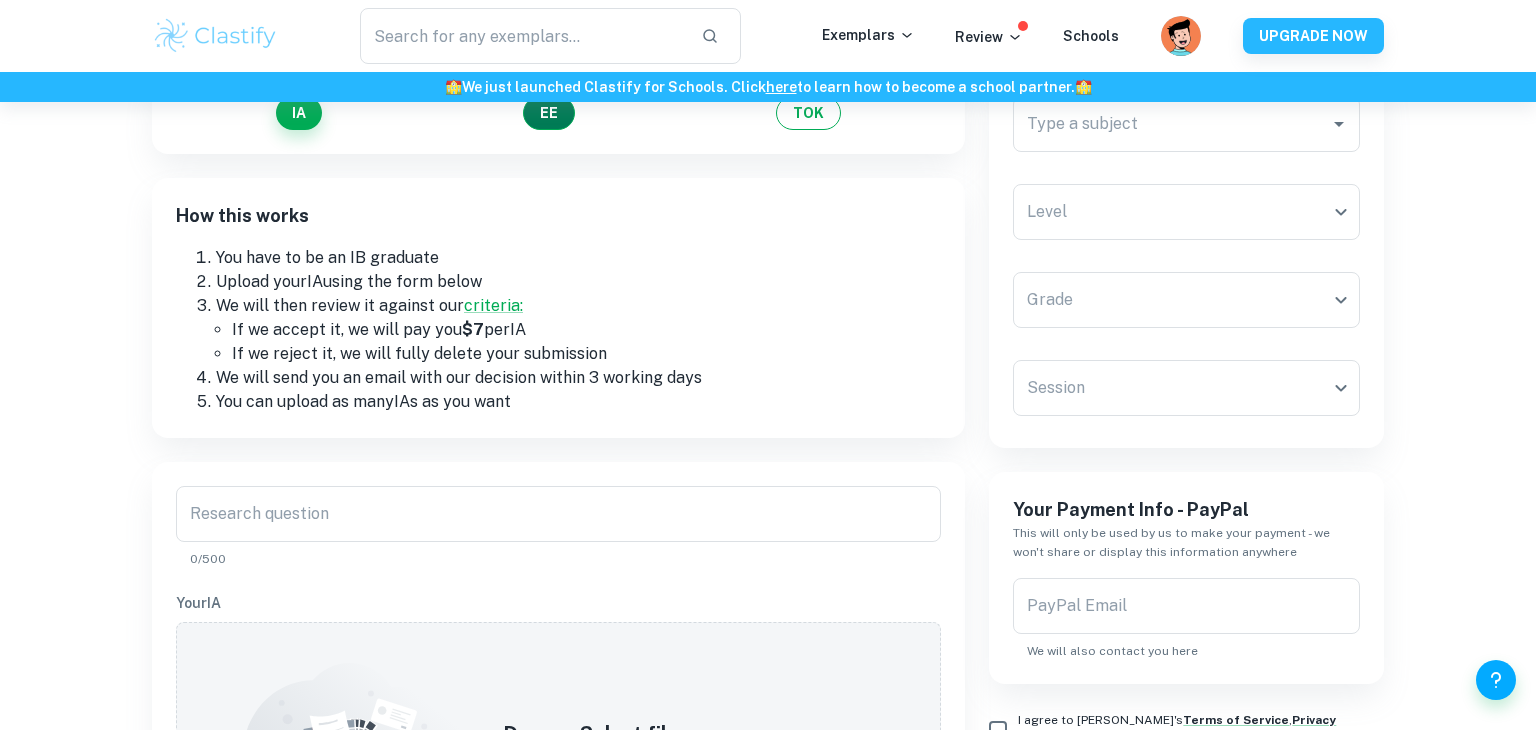 click on "EE" at bounding box center (549, 113) 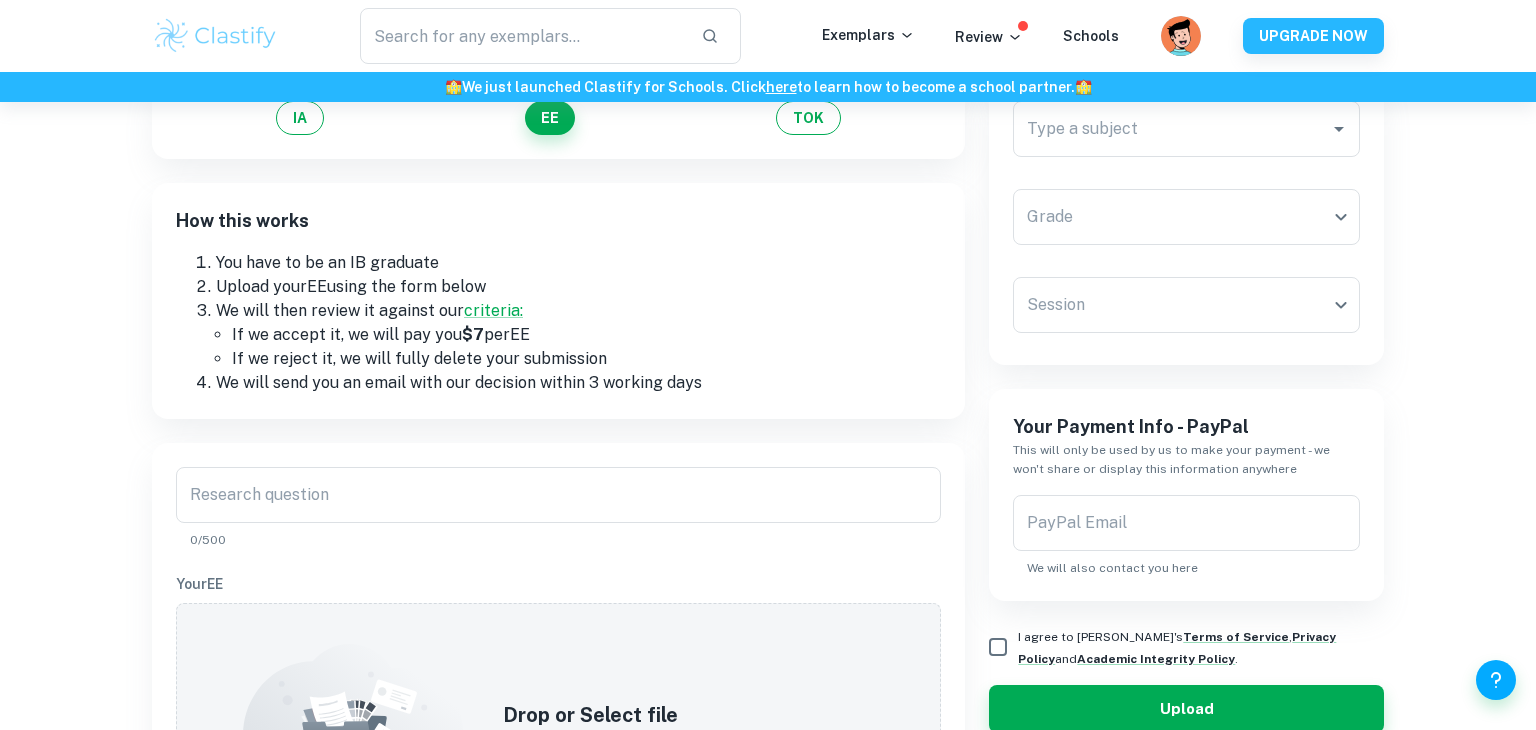 scroll, scrollTop: 172, scrollLeft: 0, axis: vertical 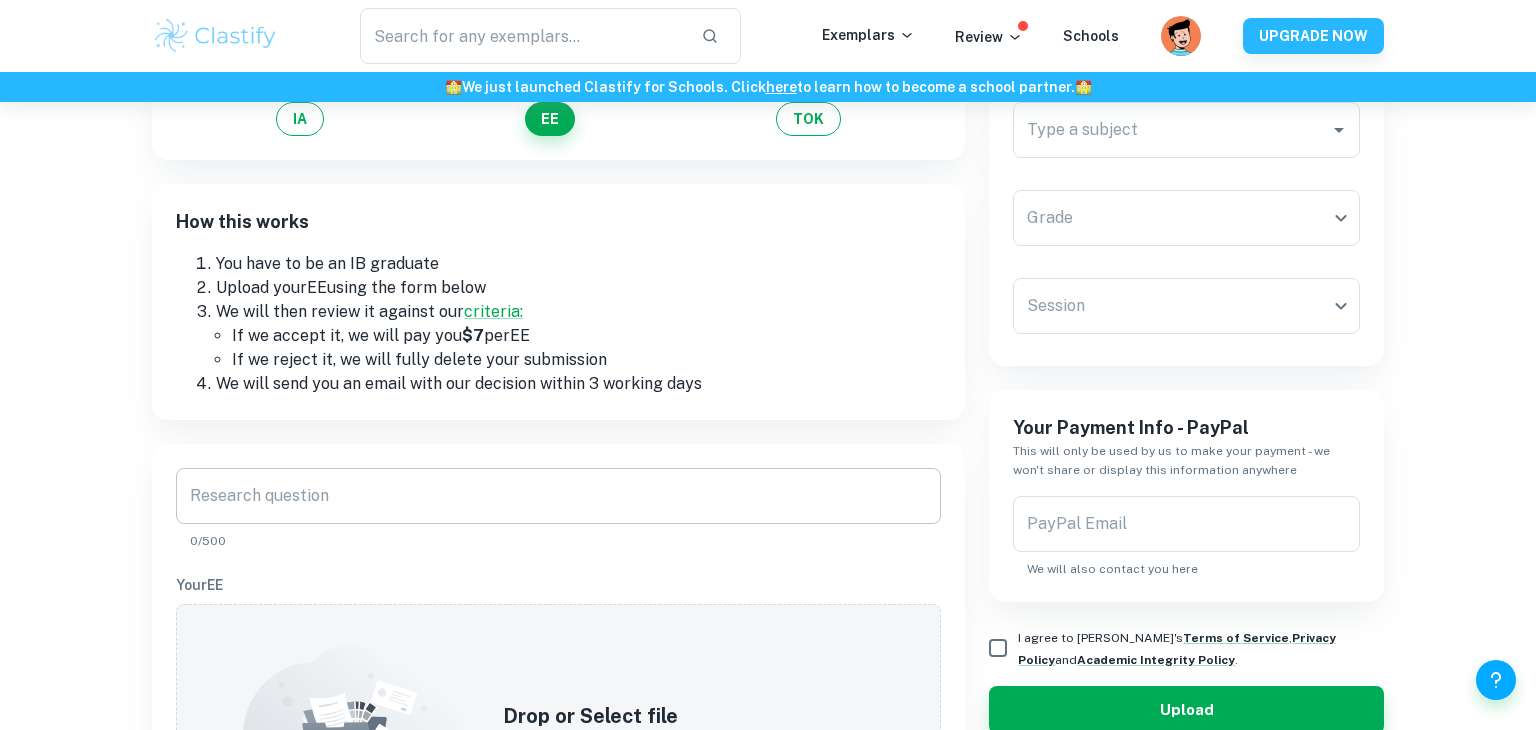 click on "Research question" at bounding box center [558, 496] 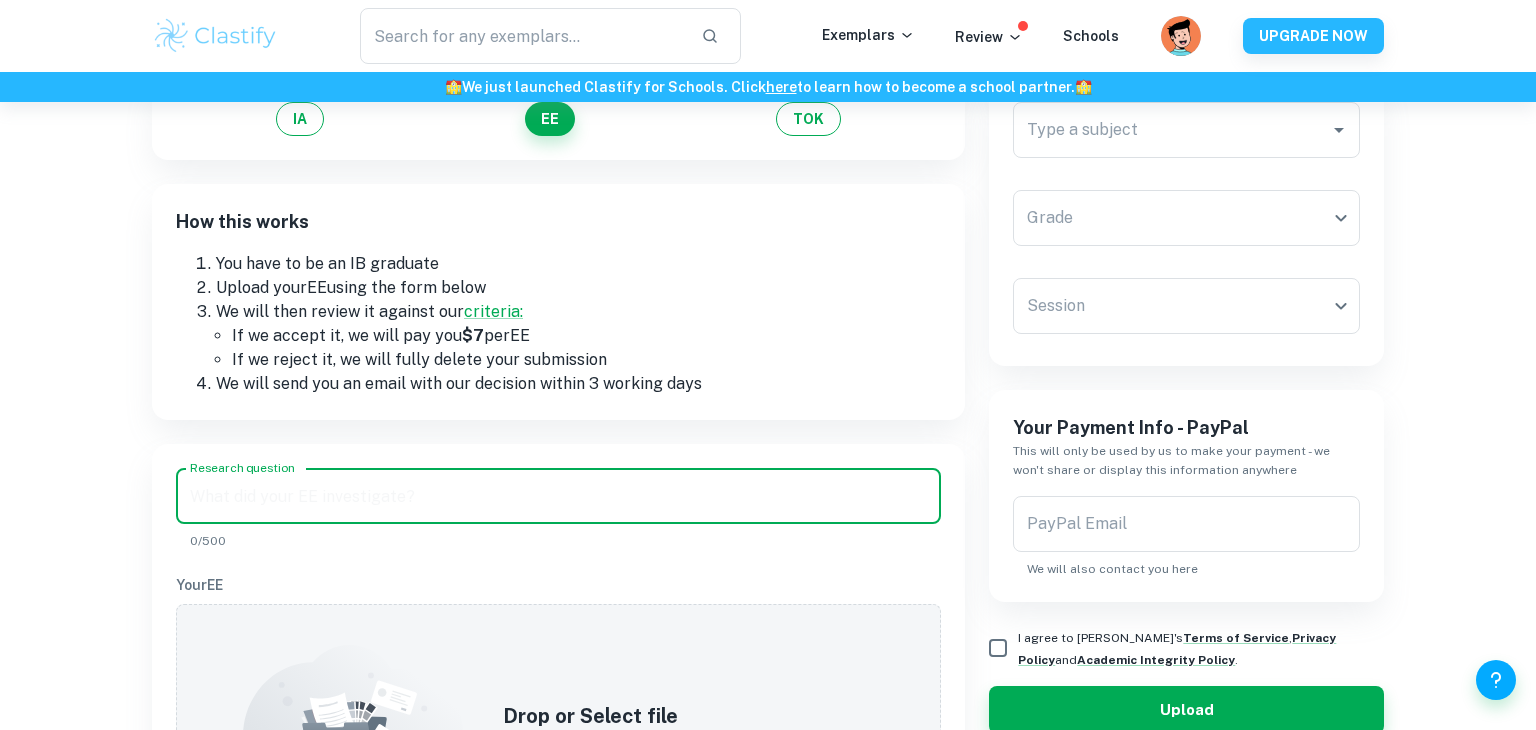 paste on "Research Question: To what extent have the sanctions imposed by the European Union on Russia, following the Russia-[GEOGRAPHIC_DATA] war, impacted the pricing and operational dynamics of the air transportation industry within the Russian market?" 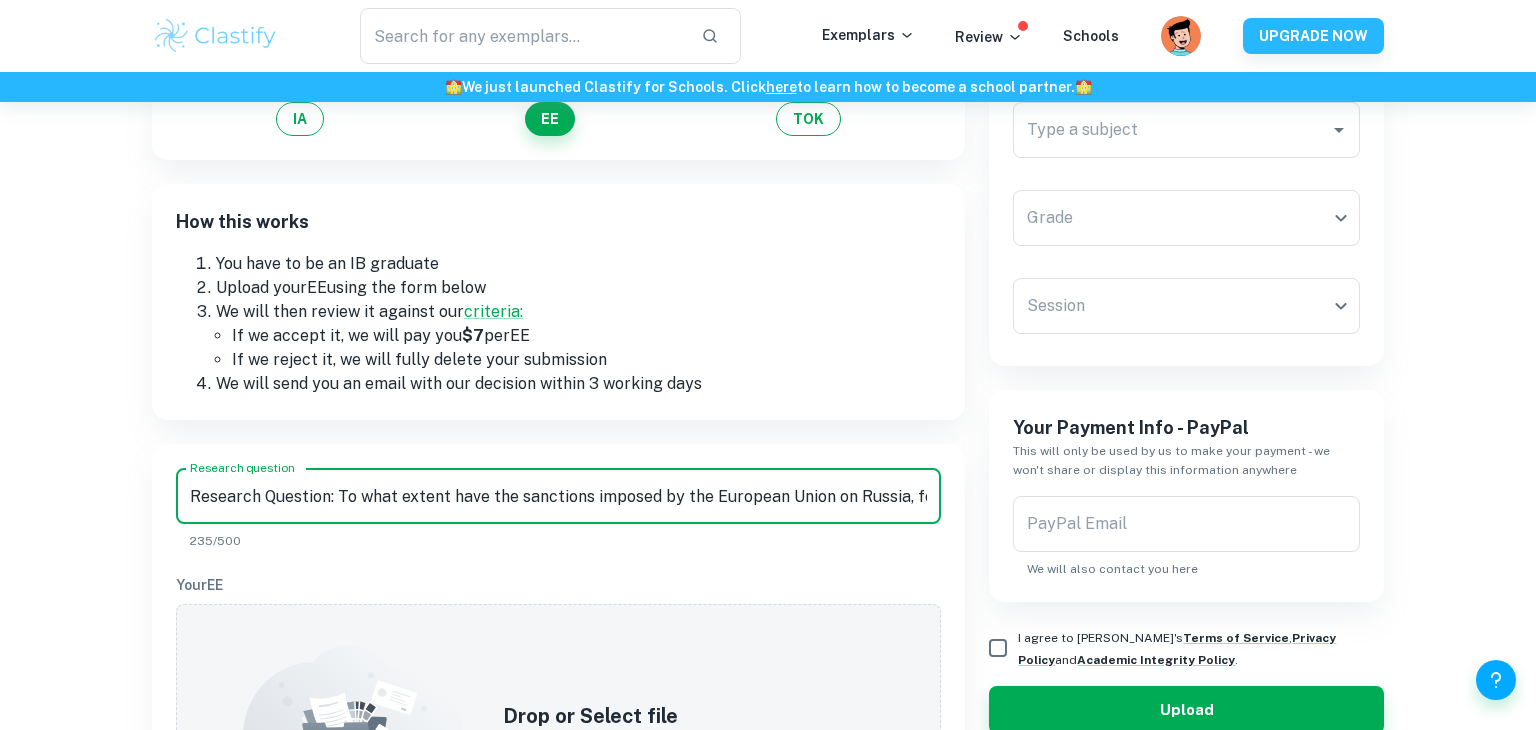 scroll, scrollTop: 0, scrollLeft: 1028, axis: horizontal 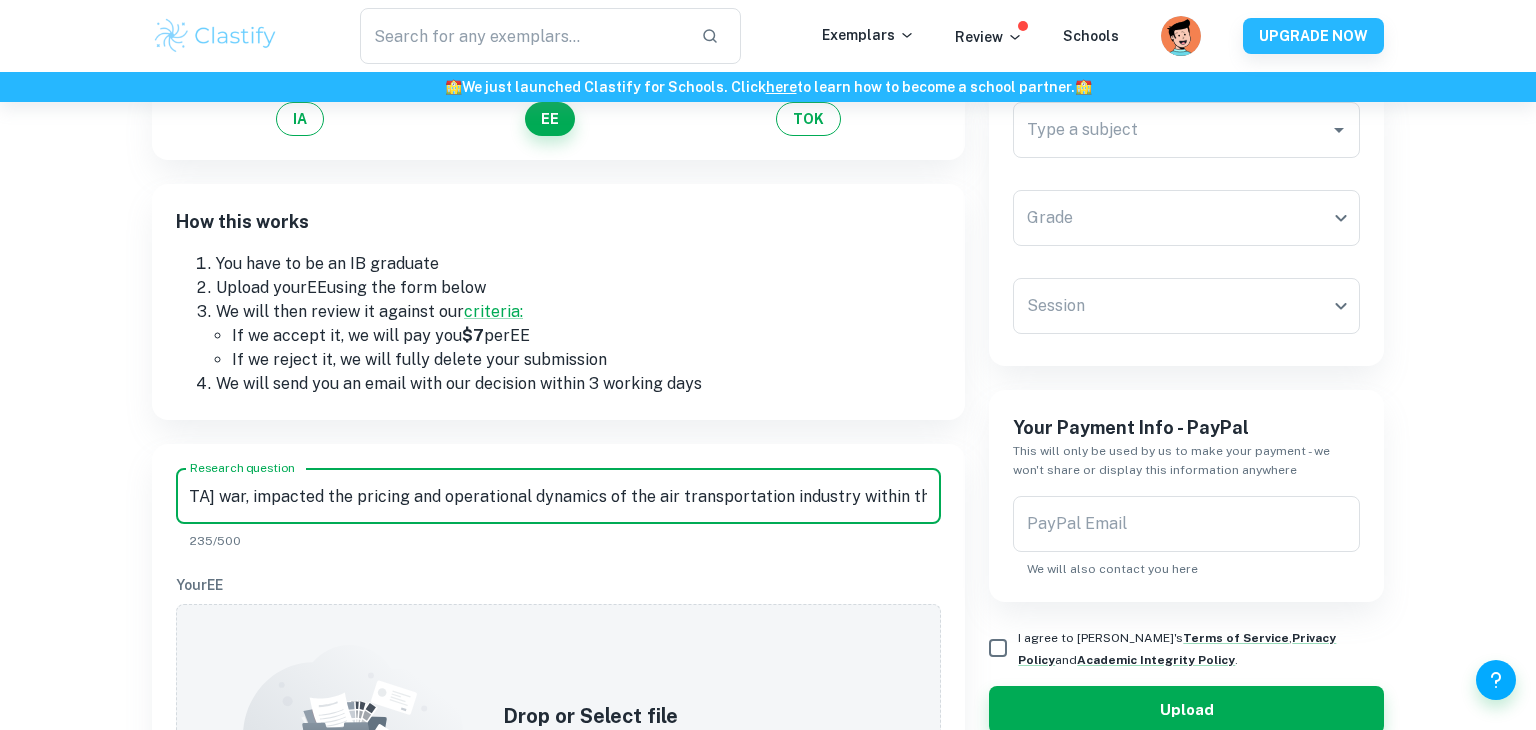 click on "Research Question: To what extent have the sanctions imposed by the European Union on Russia, following the Russia-[GEOGRAPHIC_DATA] war, impacted the pricing and operational dynamics of the air transportation industry within the Russian market?" at bounding box center [558, 496] 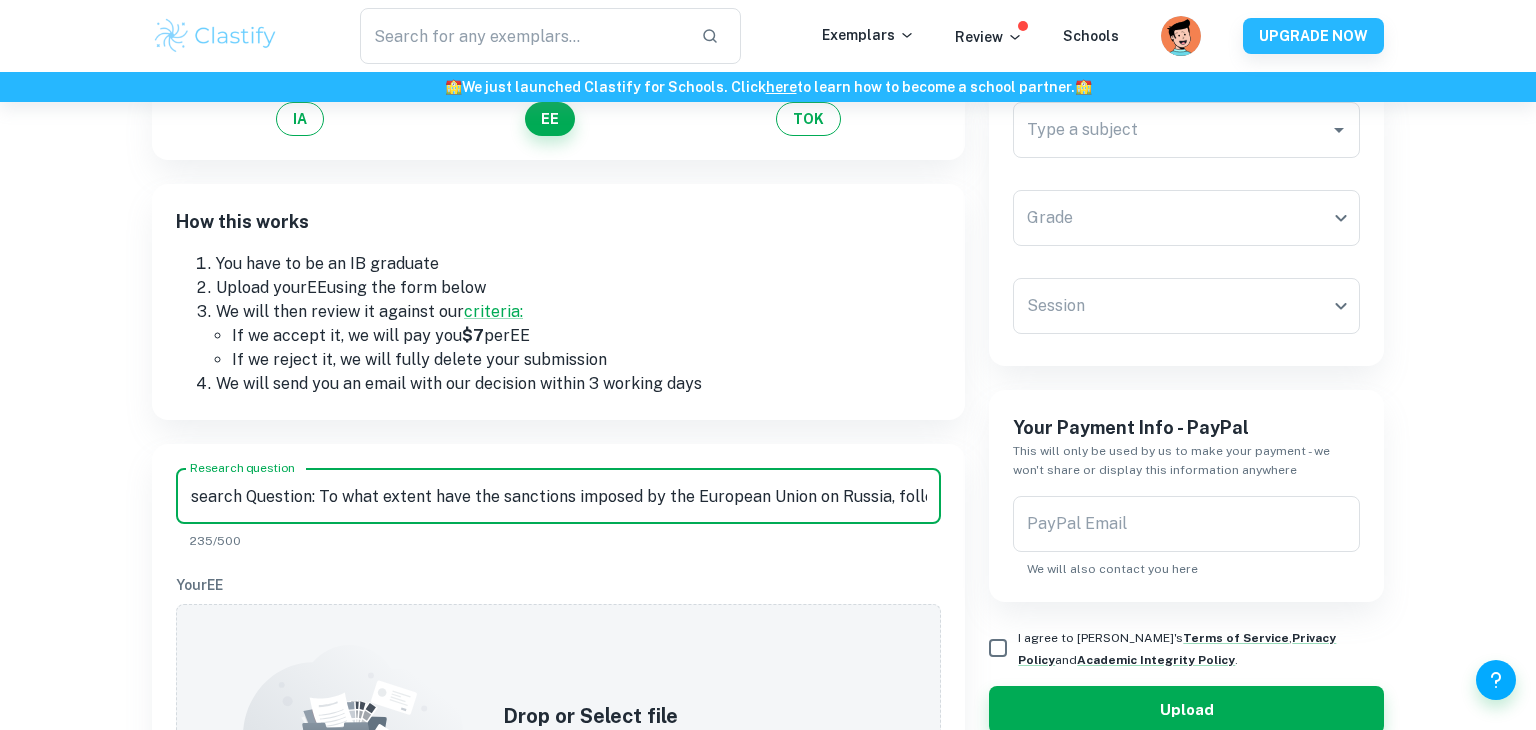 scroll, scrollTop: 0, scrollLeft: 0, axis: both 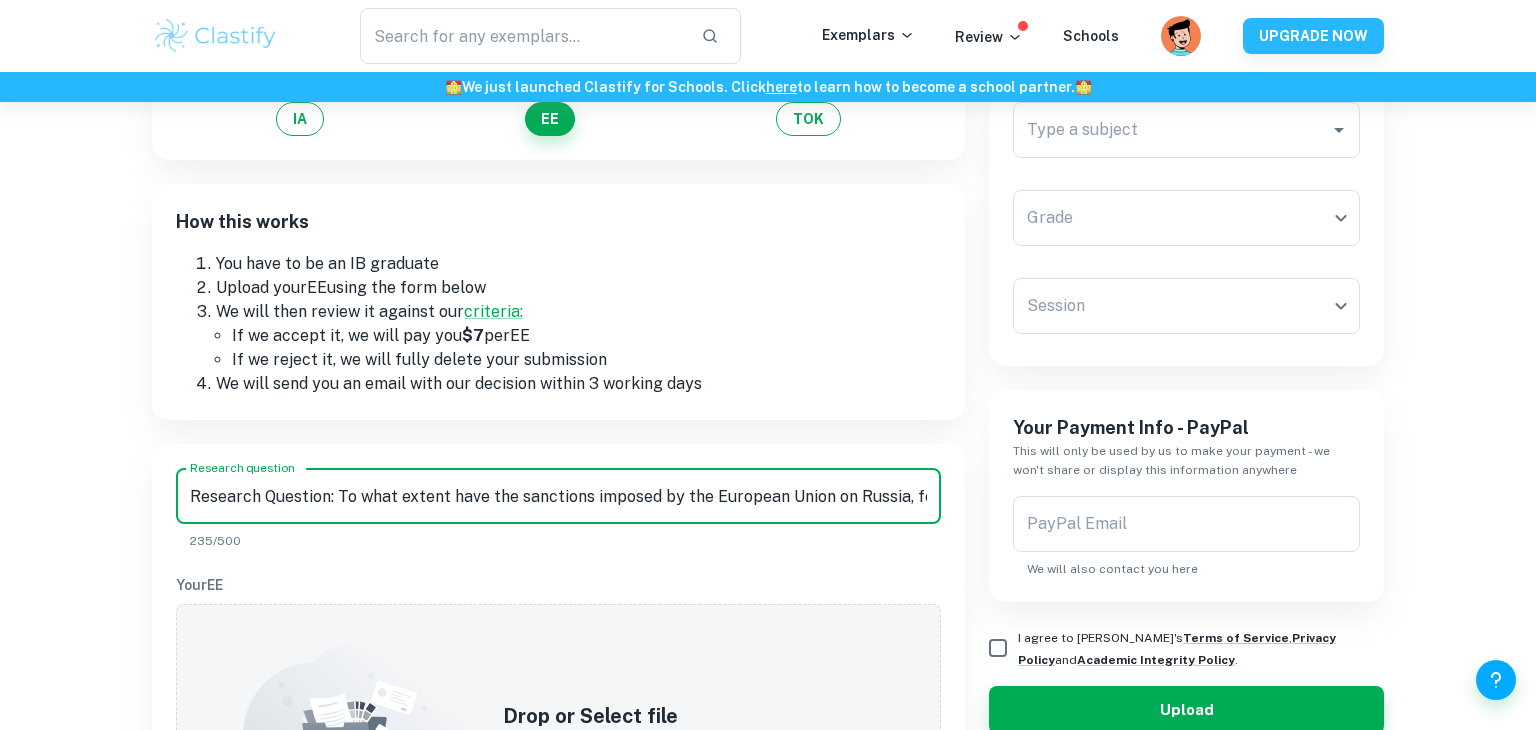 drag, startPoint x: 338, startPoint y: 492, endPoint x: 159, endPoint y: 491, distance: 179.00279 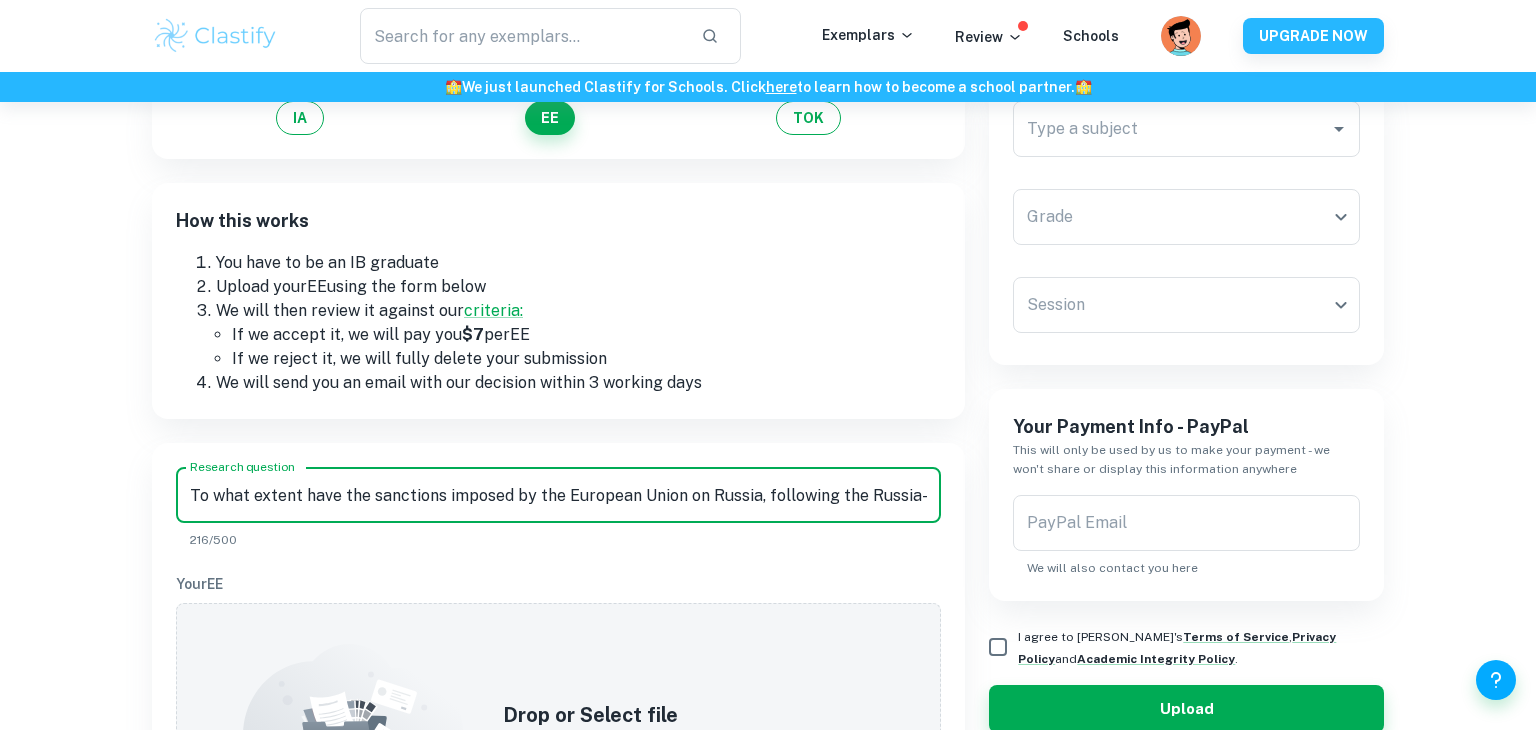 type on "To what extent have the sanctions imposed by the European Union on Russia, following the Russia-[GEOGRAPHIC_DATA] war, impacted the pricing and operational dynamics of the air transportation industry within the Russian market?" 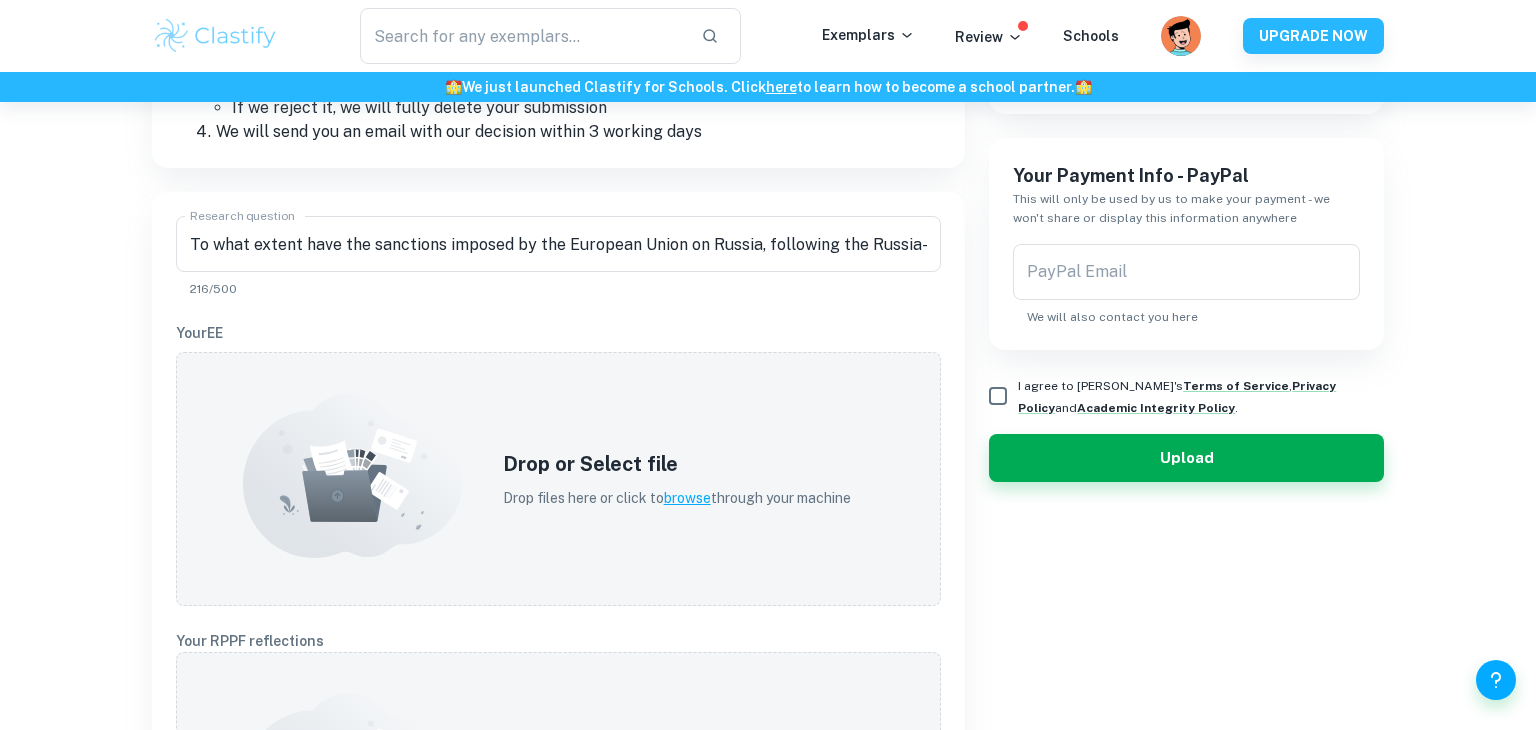 scroll, scrollTop: 411, scrollLeft: 0, axis: vertical 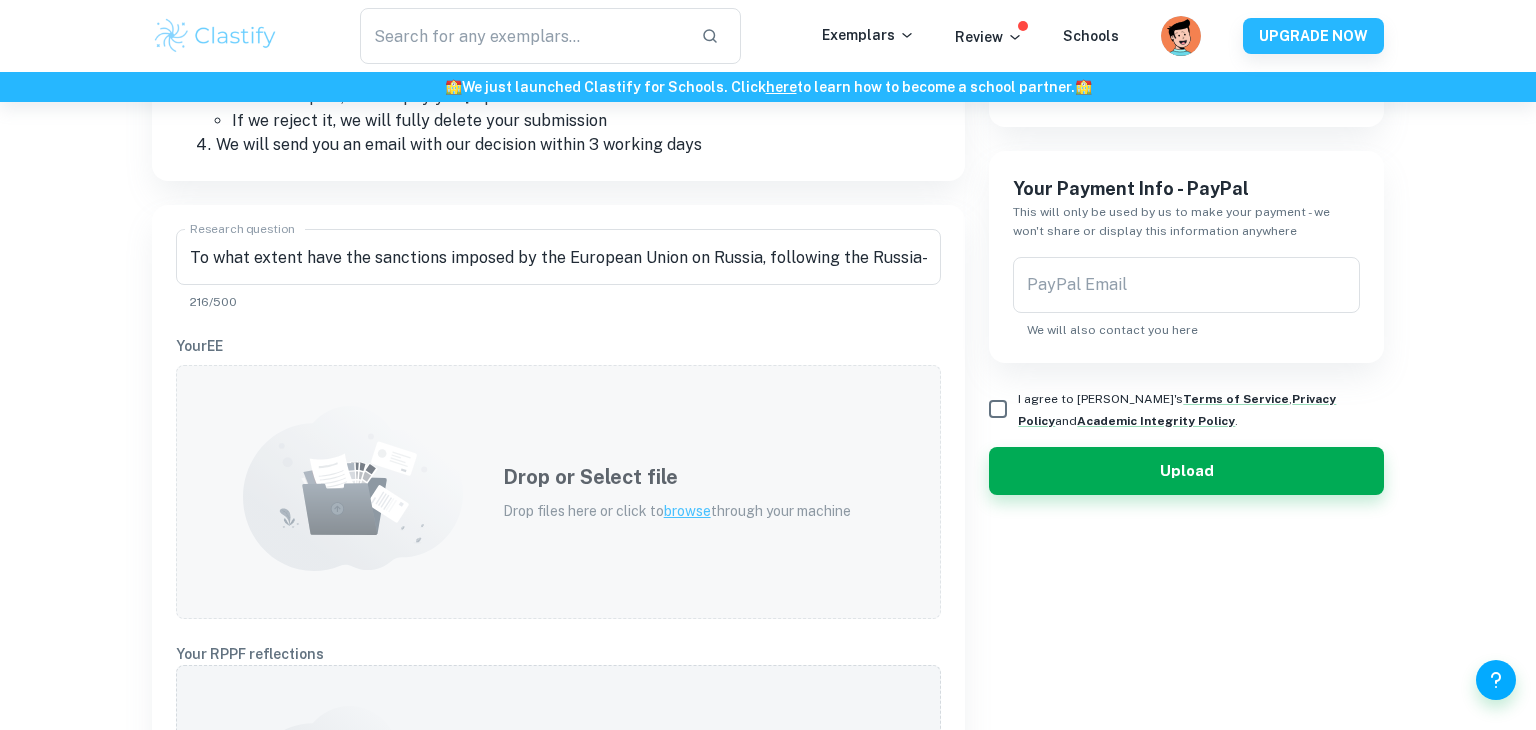 click on "browse" at bounding box center (687, 511) 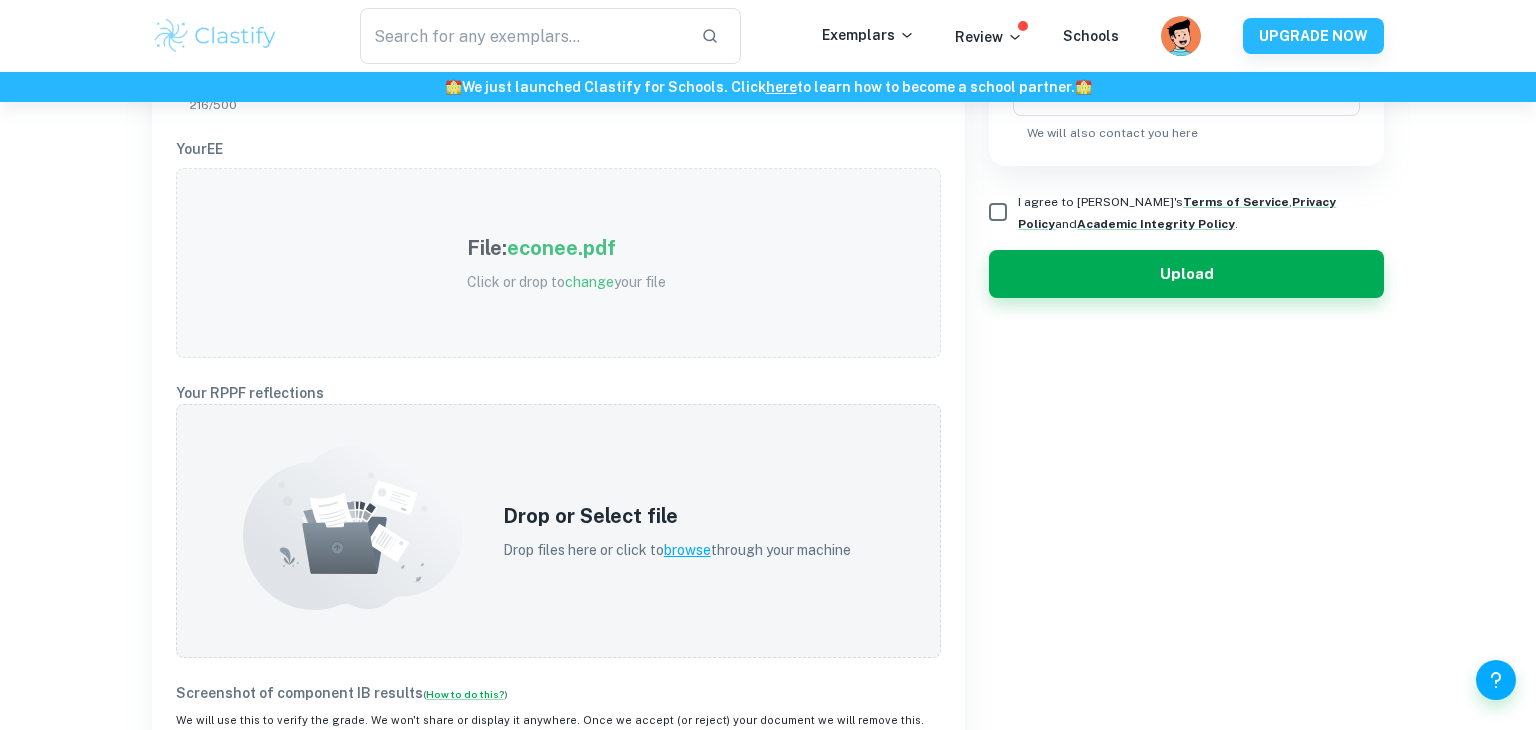 scroll, scrollTop: 621, scrollLeft: 0, axis: vertical 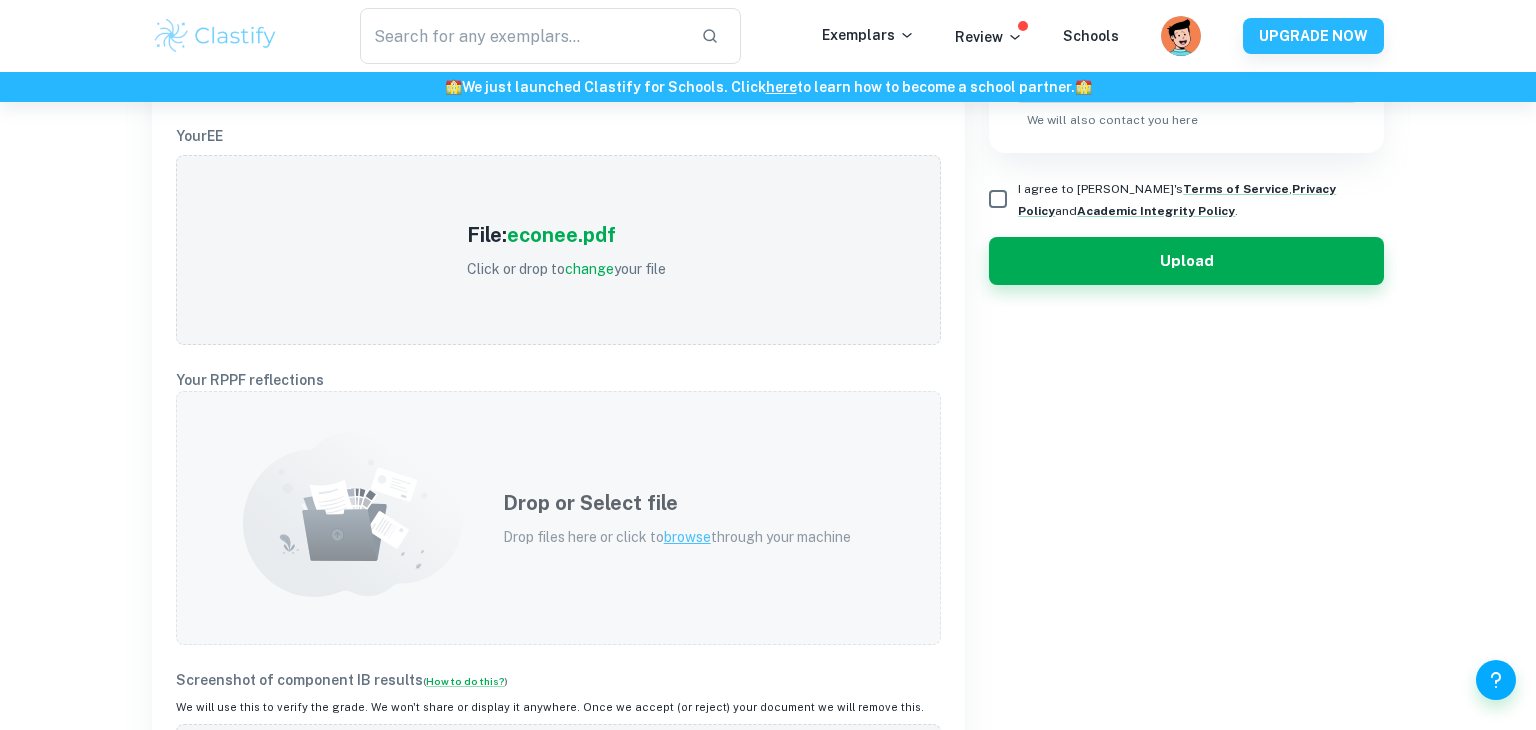 click on "browse" at bounding box center (687, 537) 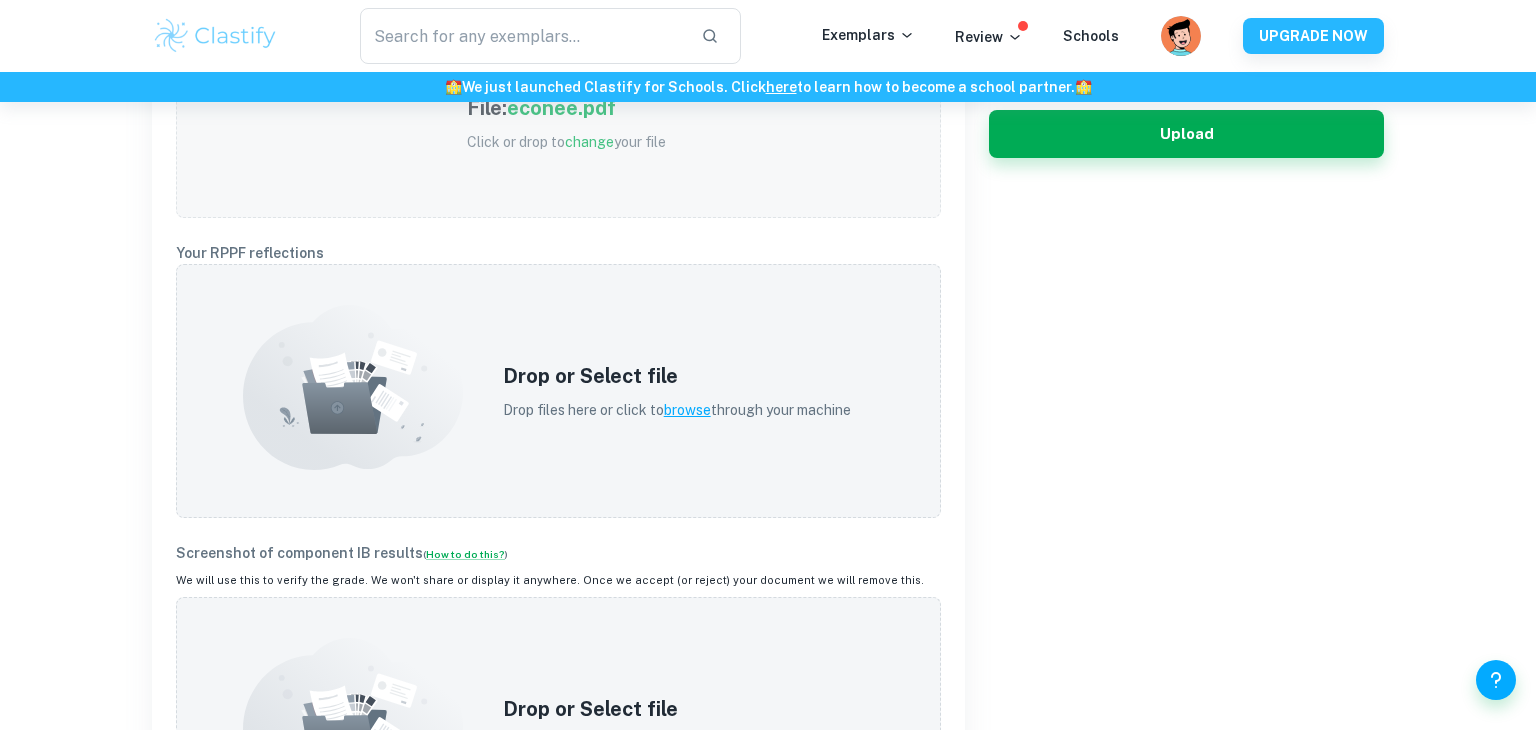 scroll, scrollTop: 750, scrollLeft: 0, axis: vertical 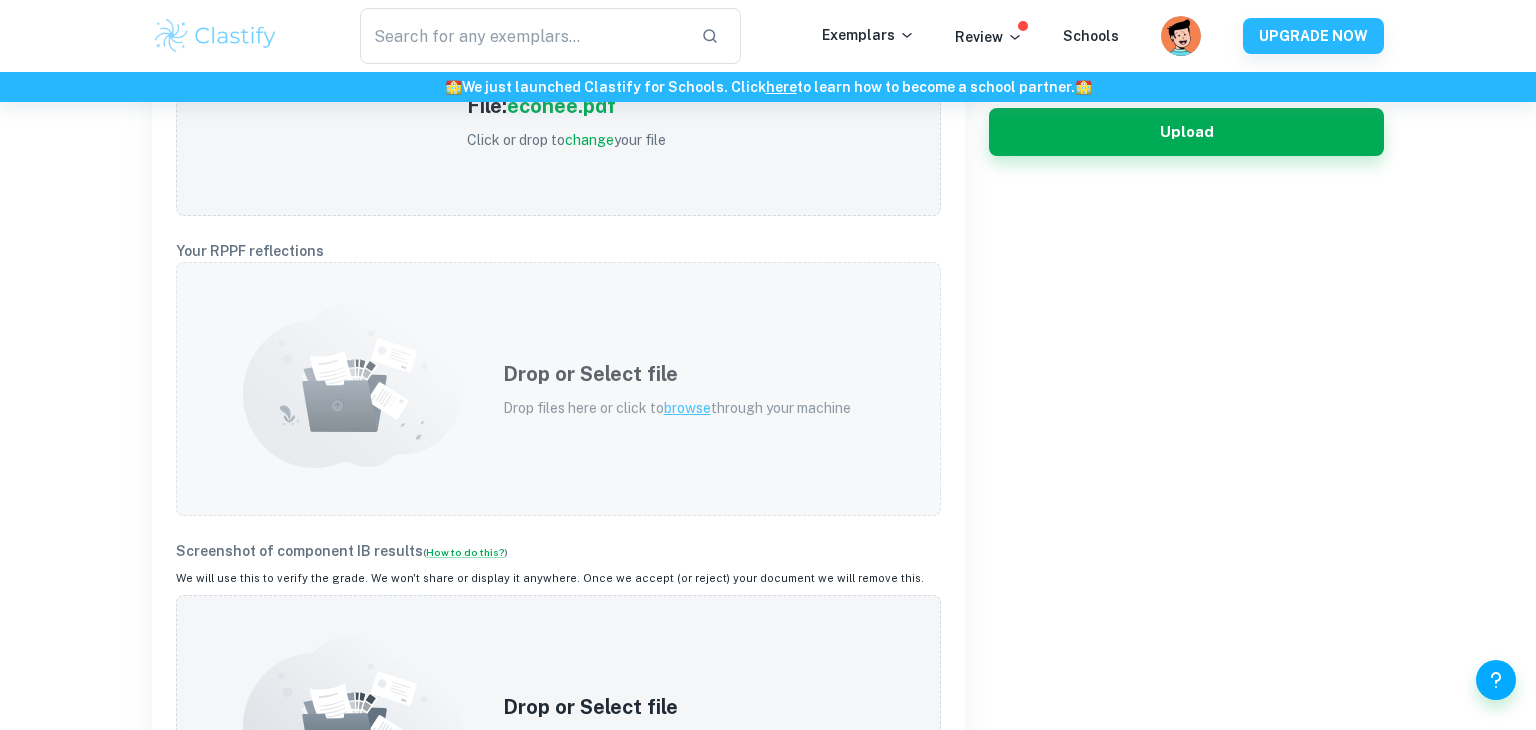 click on "browse" at bounding box center (687, 408) 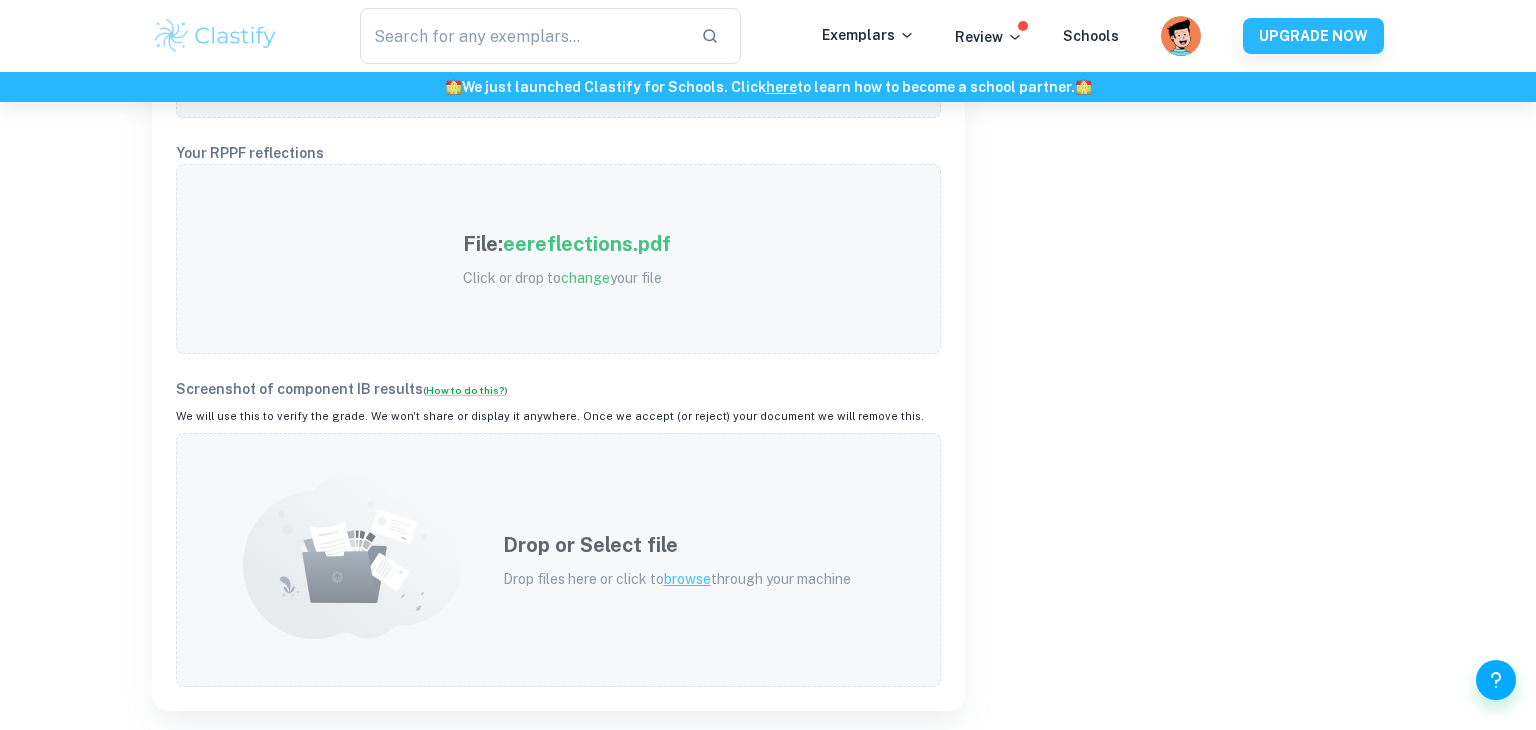 scroll, scrollTop: 847, scrollLeft: 0, axis: vertical 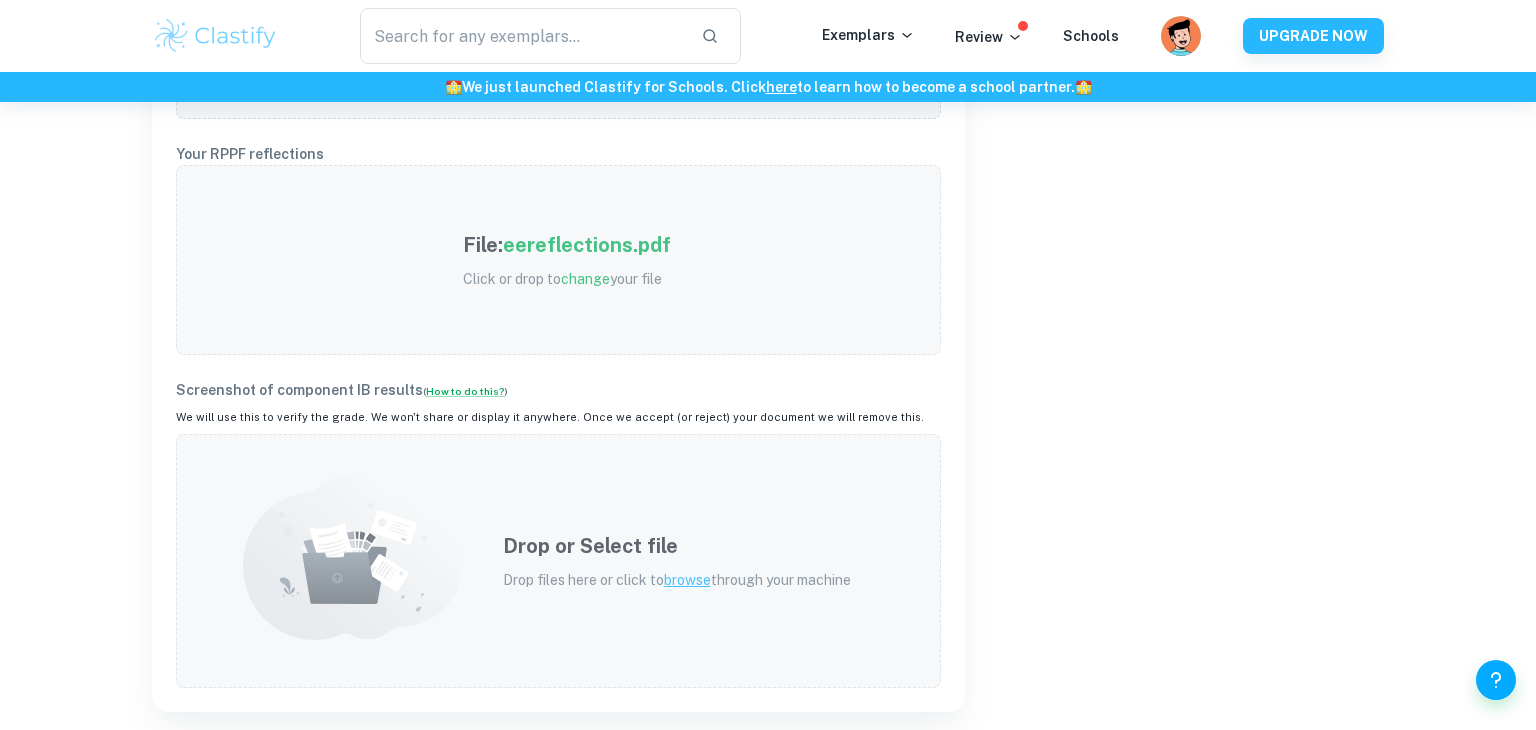 click on "browse" at bounding box center (687, 580) 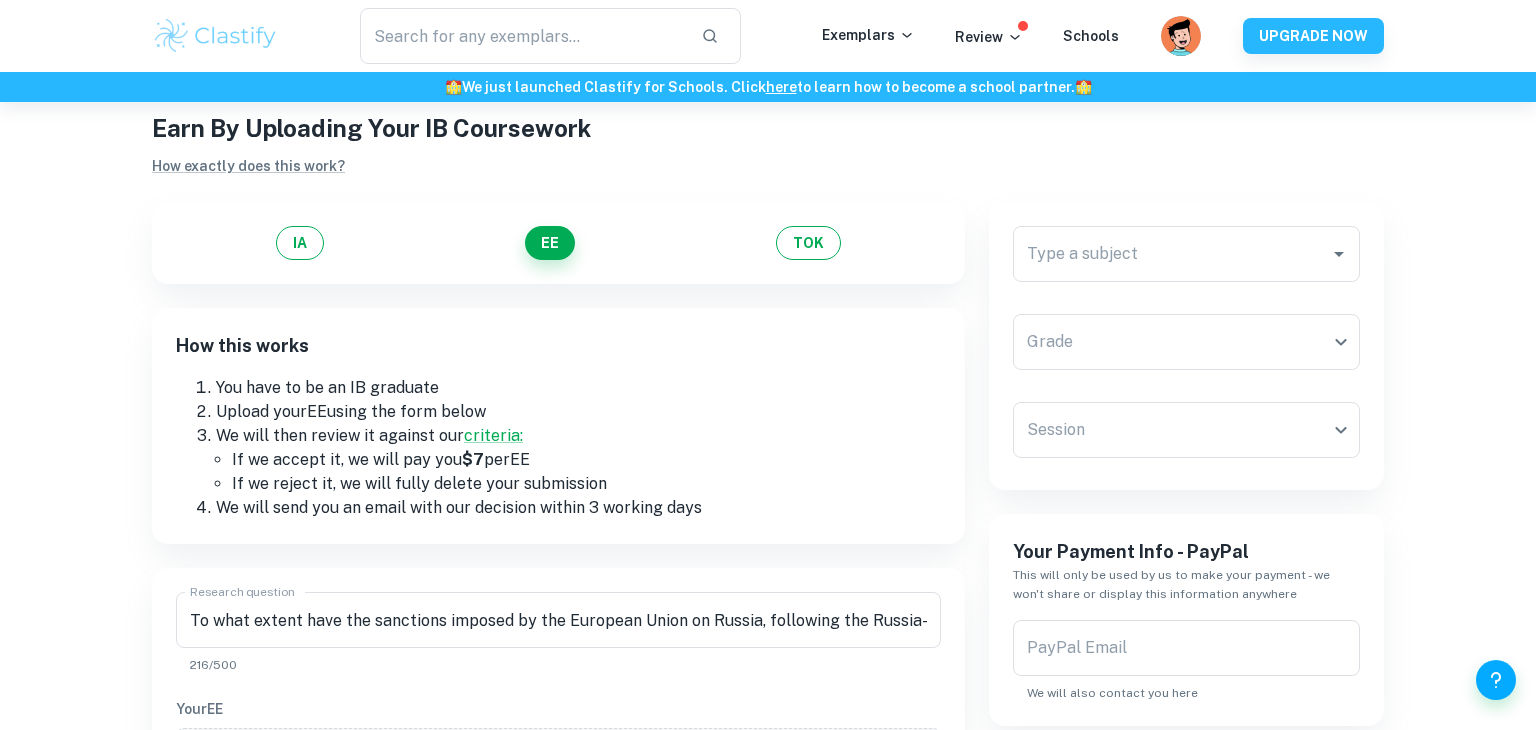 scroll, scrollTop: 31, scrollLeft: 0, axis: vertical 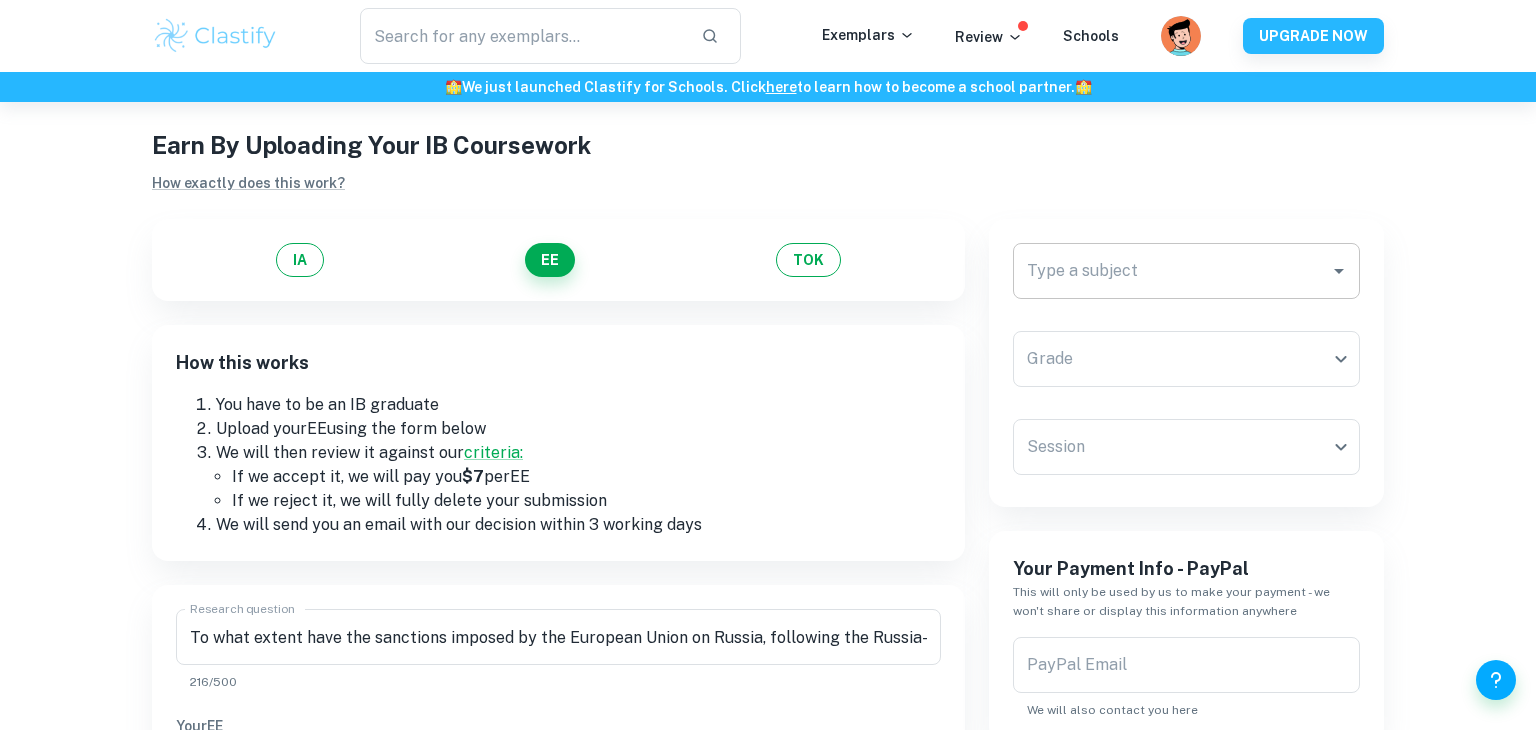 click on "Type a subject" at bounding box center (1171, 271) 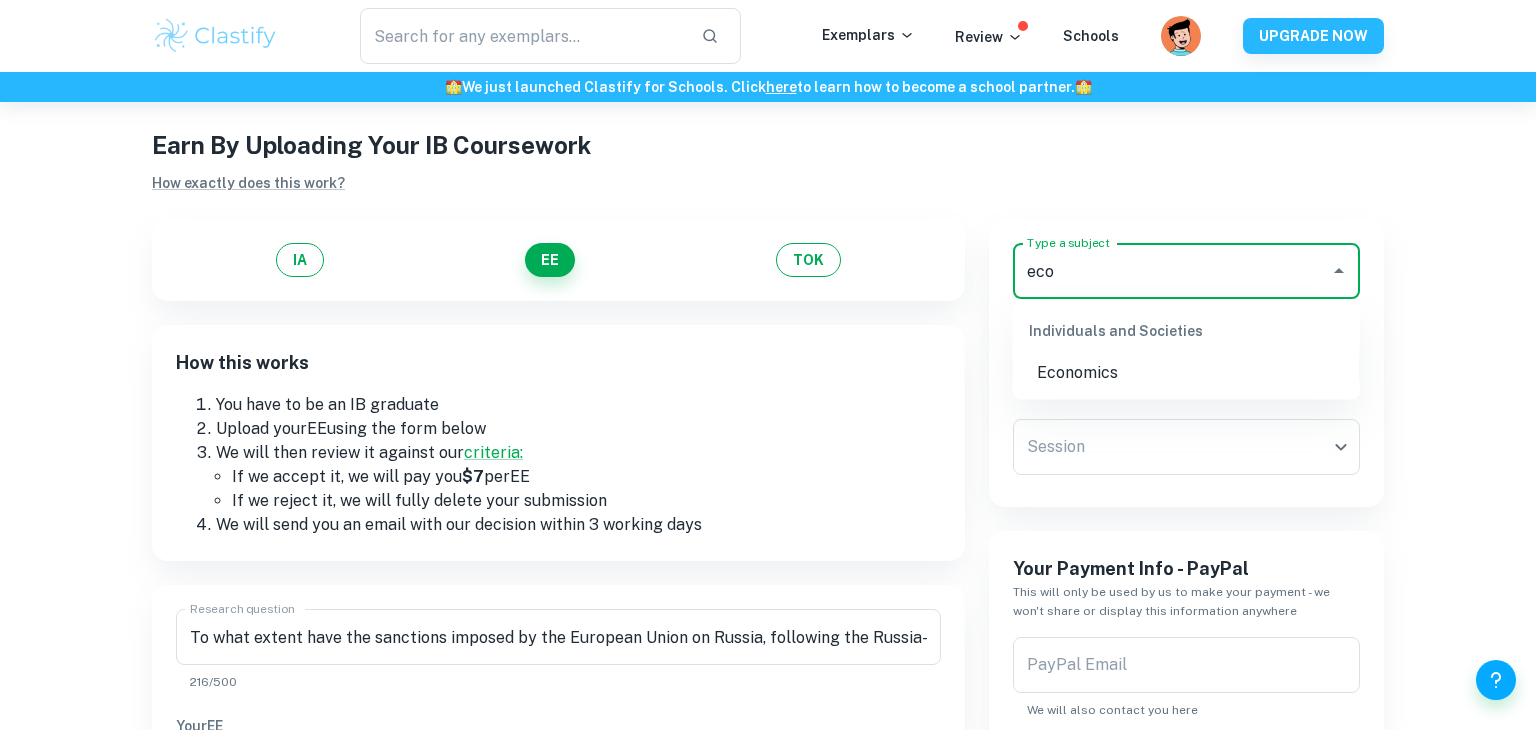 click on "Economics" at bounding box center [1186, 373] 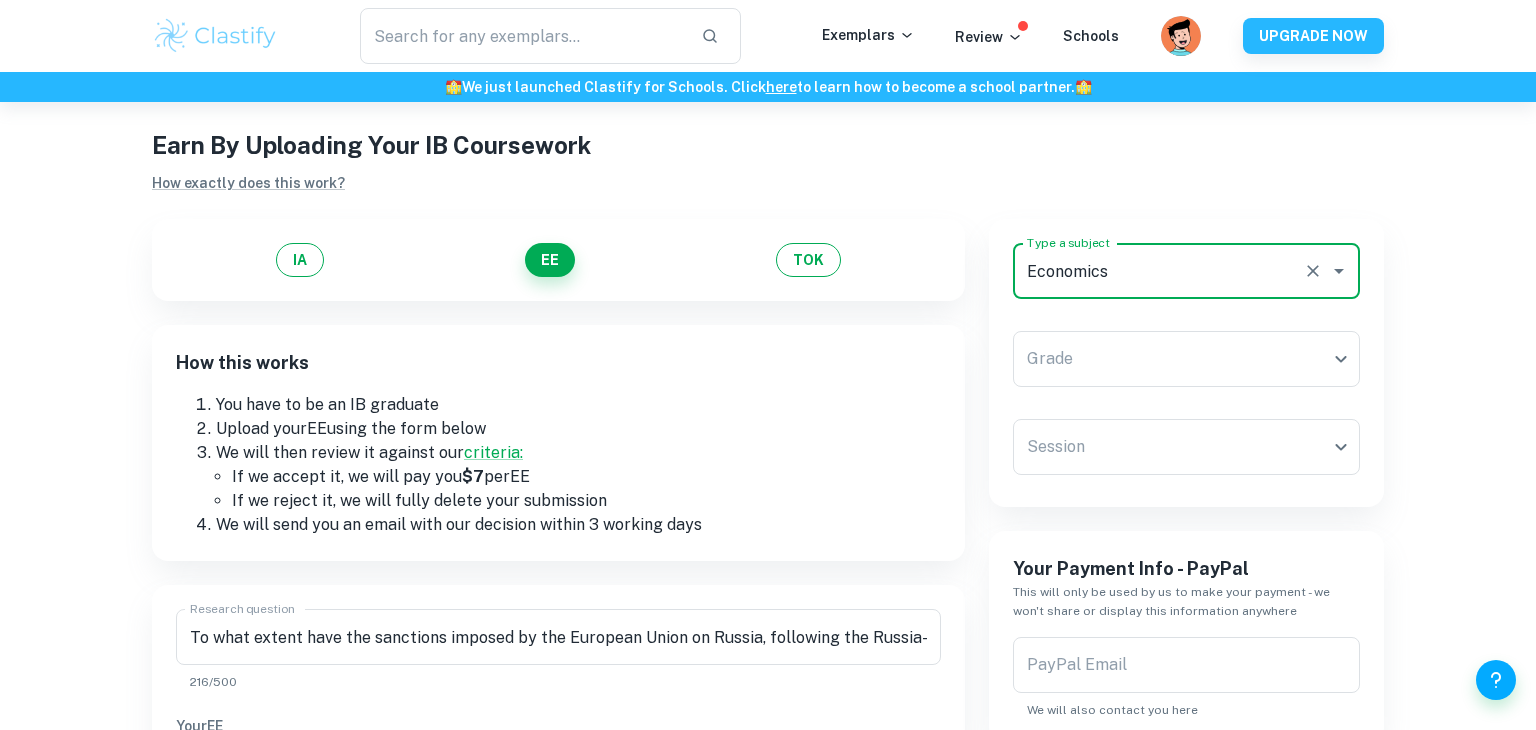 type on "Economics" 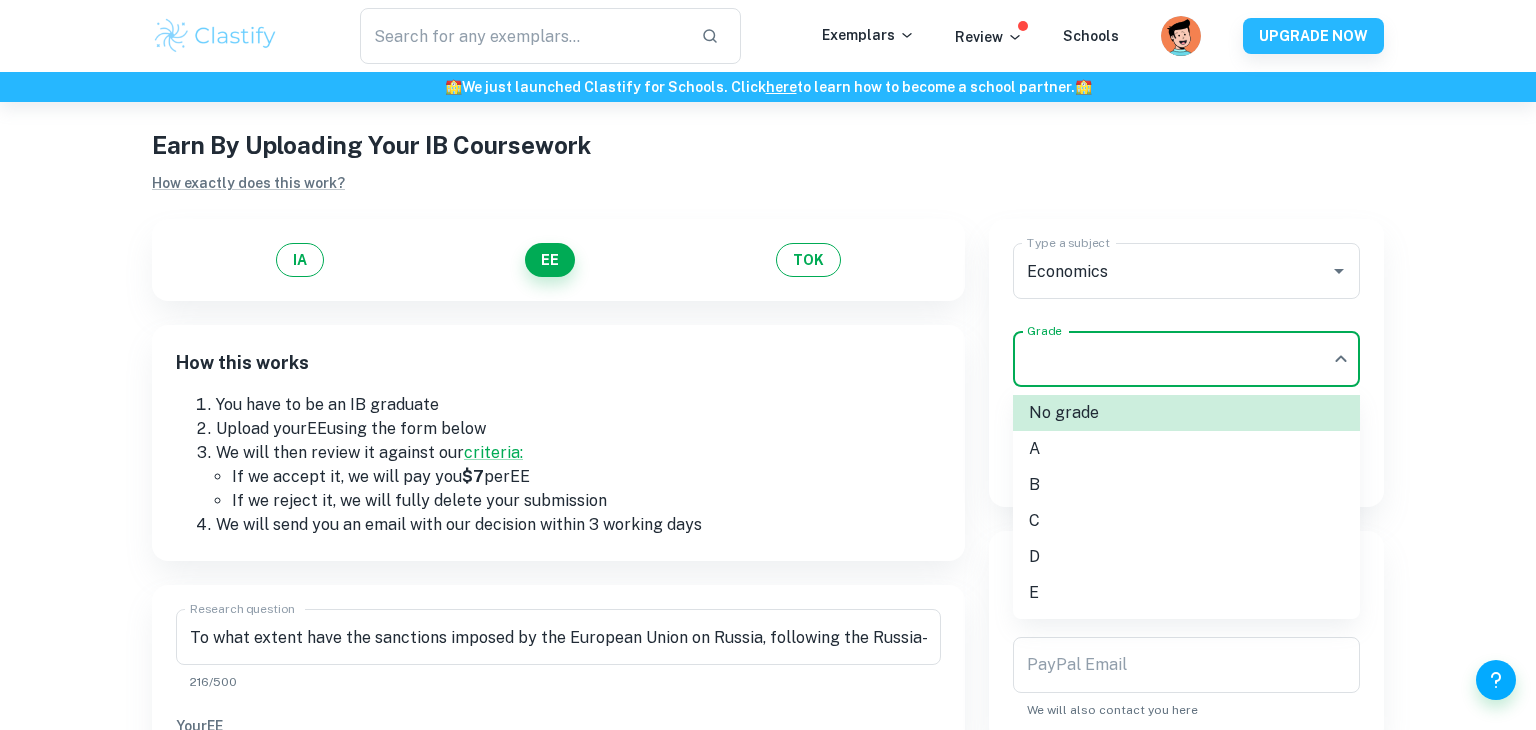 click on "C" at bounding box center [1186, 521] 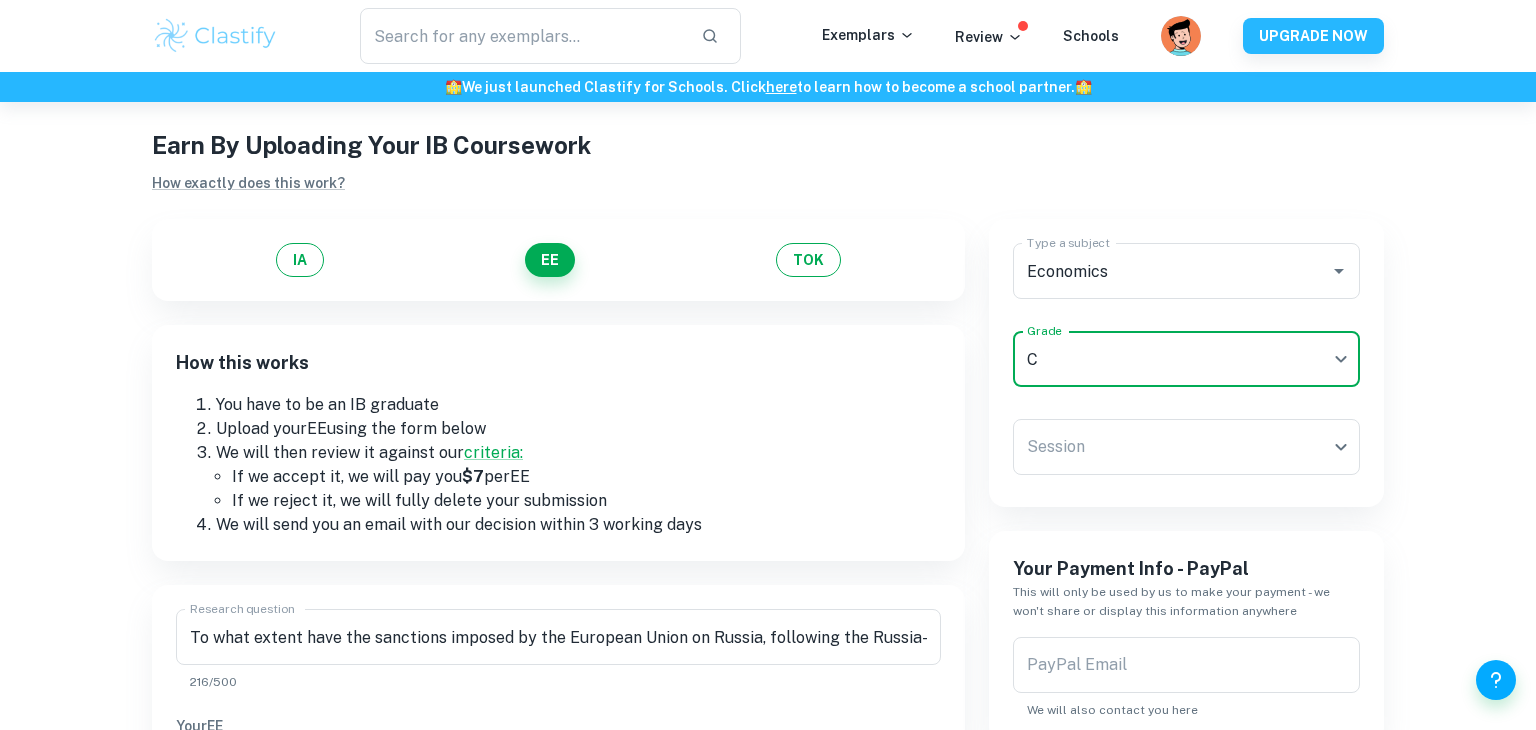 click on "Type a subject Economics Type a subject Grade C C Grade Session ​ Session" at bounding box center [1186, 363] 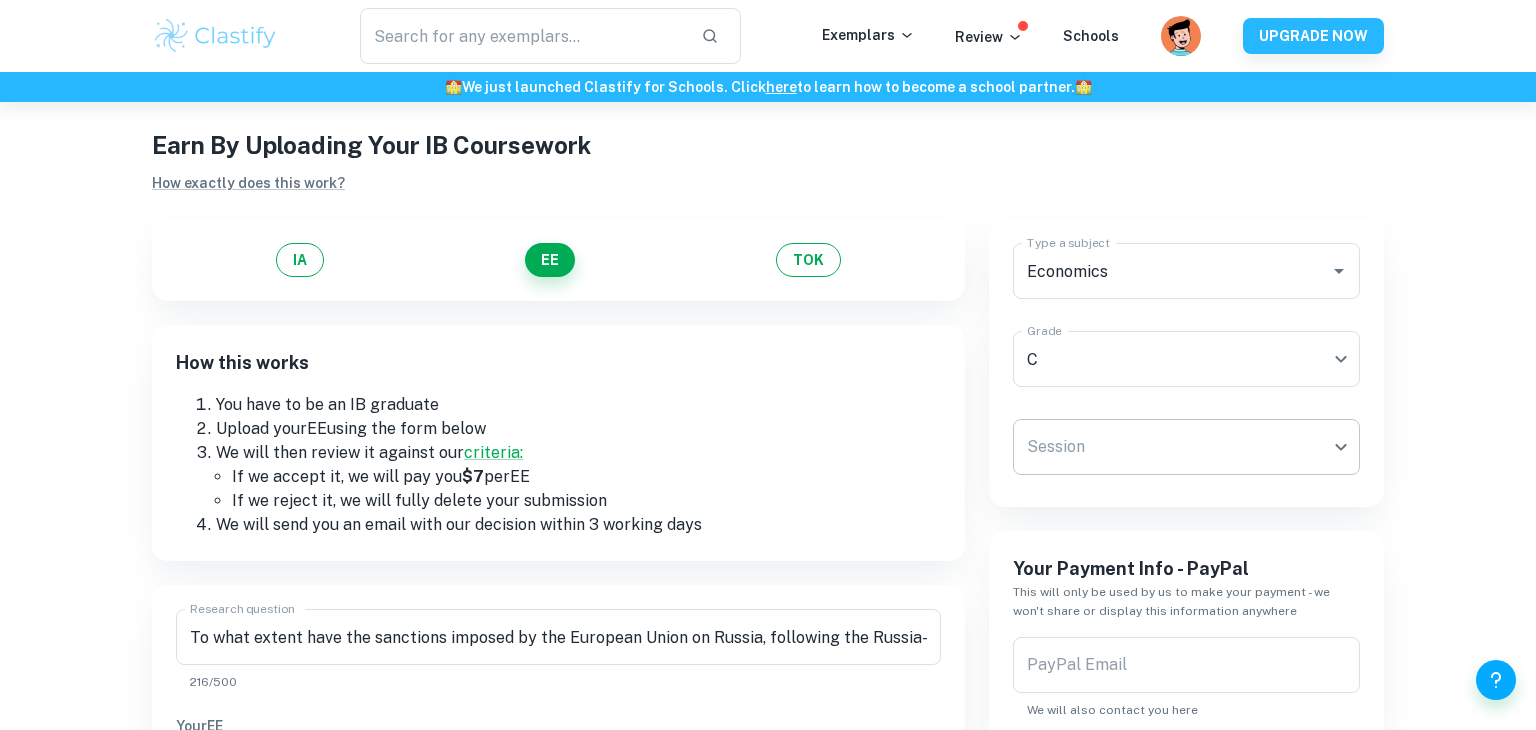 click on "We value your privacy We use cookies to enhance your browsing experience, serve personalised ads or content, and analyse our traffic. By clicking "Accept All", you consent to our use of cookies.   Cookie Policy Customise   Reject All   Accept All   Customise Consent Preferences   We use cookies to help you navigate efficiently and perform certain functions. You will find detailed information about all cookies under each consent category below. The cookies that are categorised as "Necessary" are stored on your browser as they are essential for enabling the basic functionalities of the site. ...  Show more For more information on how Google's third-party cookies operate and handle your data, see:   Google Privacy Policy Necessary Always Active Necessary cookies are required to enable the basic features of this site, such as providing secure log-in or adjusting your consent preferences. These cookies do not store any personally identifiable data. Functional Analytics Performance Advertisement Uncategorised" at bounding box center (768, 436) 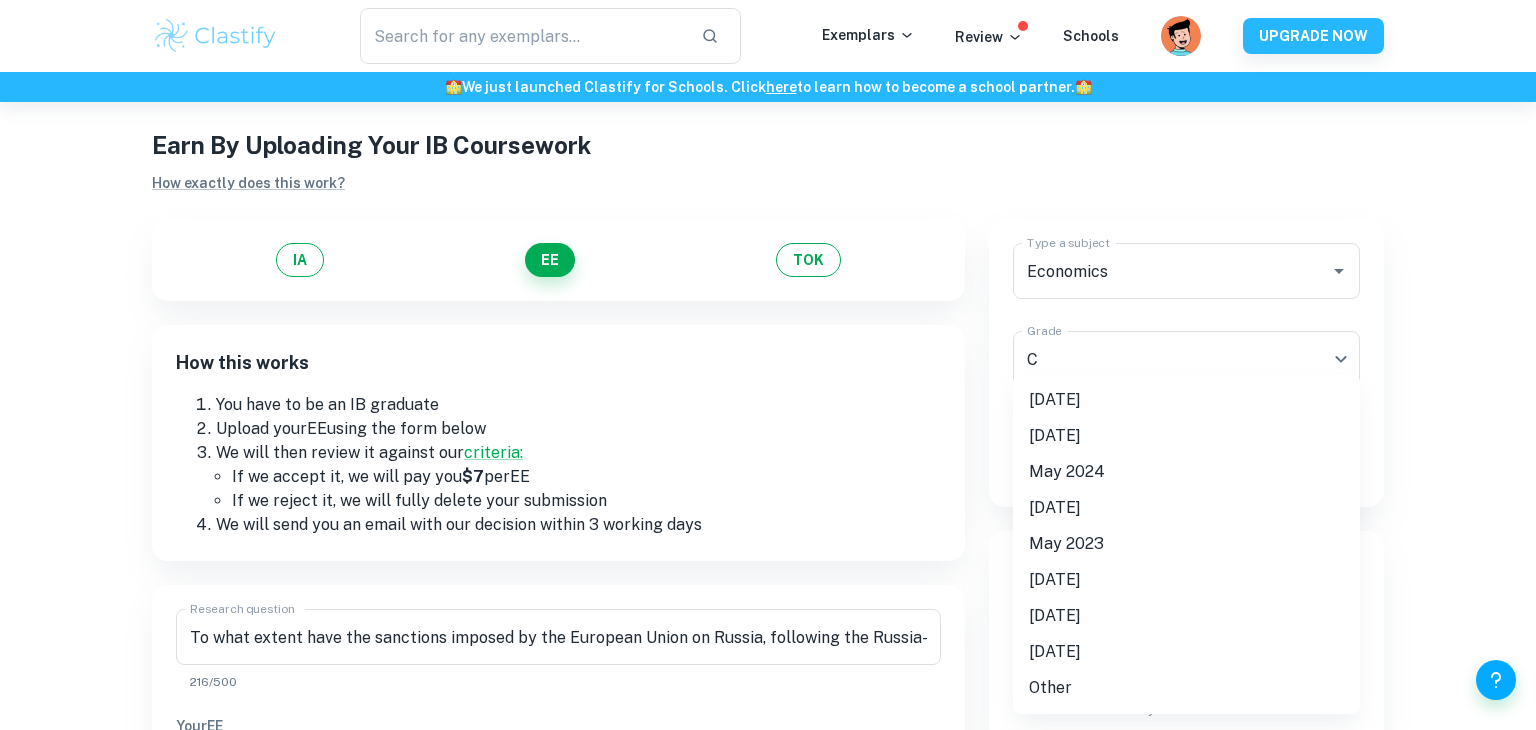 click on "[DATE]" at bounding box center [1186, 400] 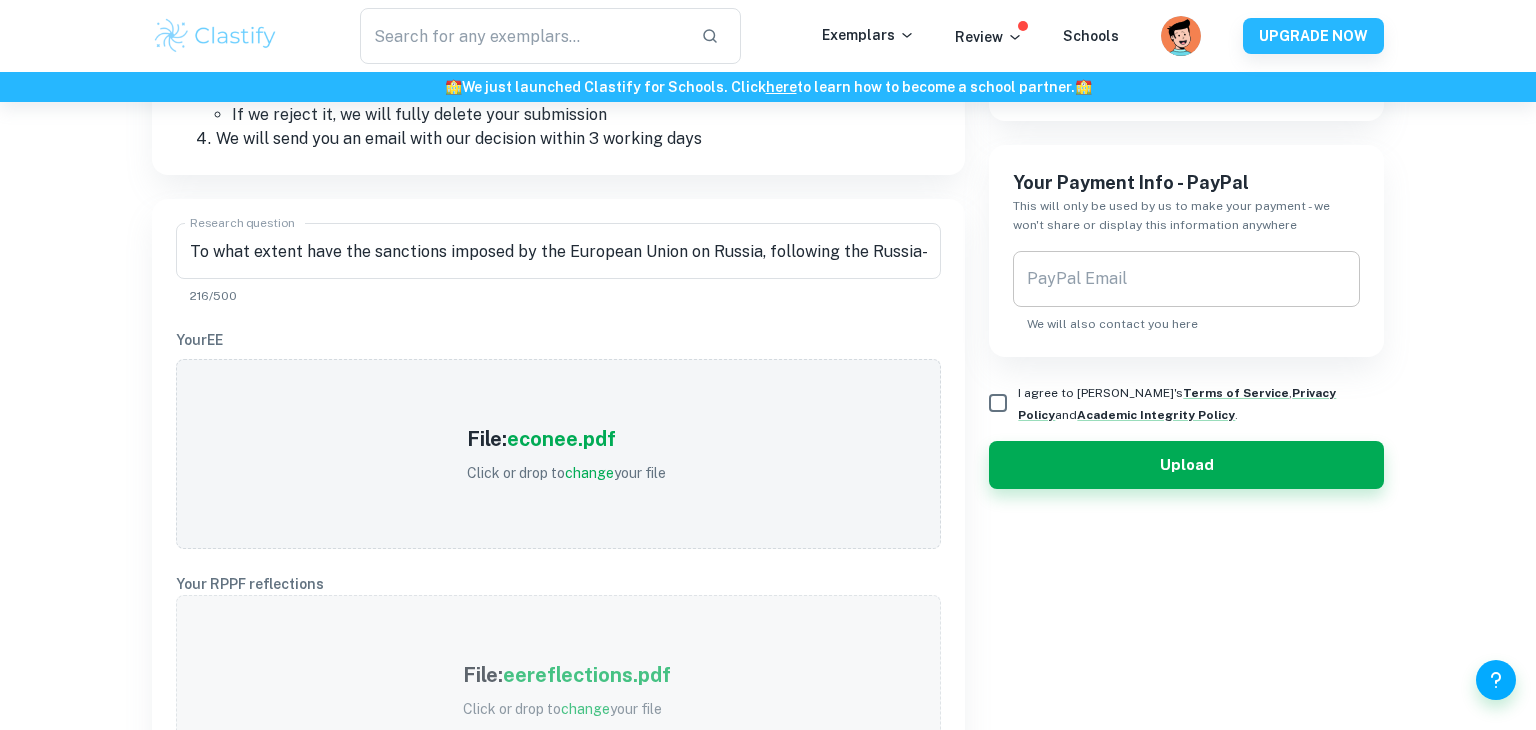 scroll, scrollTop: 357, scrollLeft: 0, axis: vertical 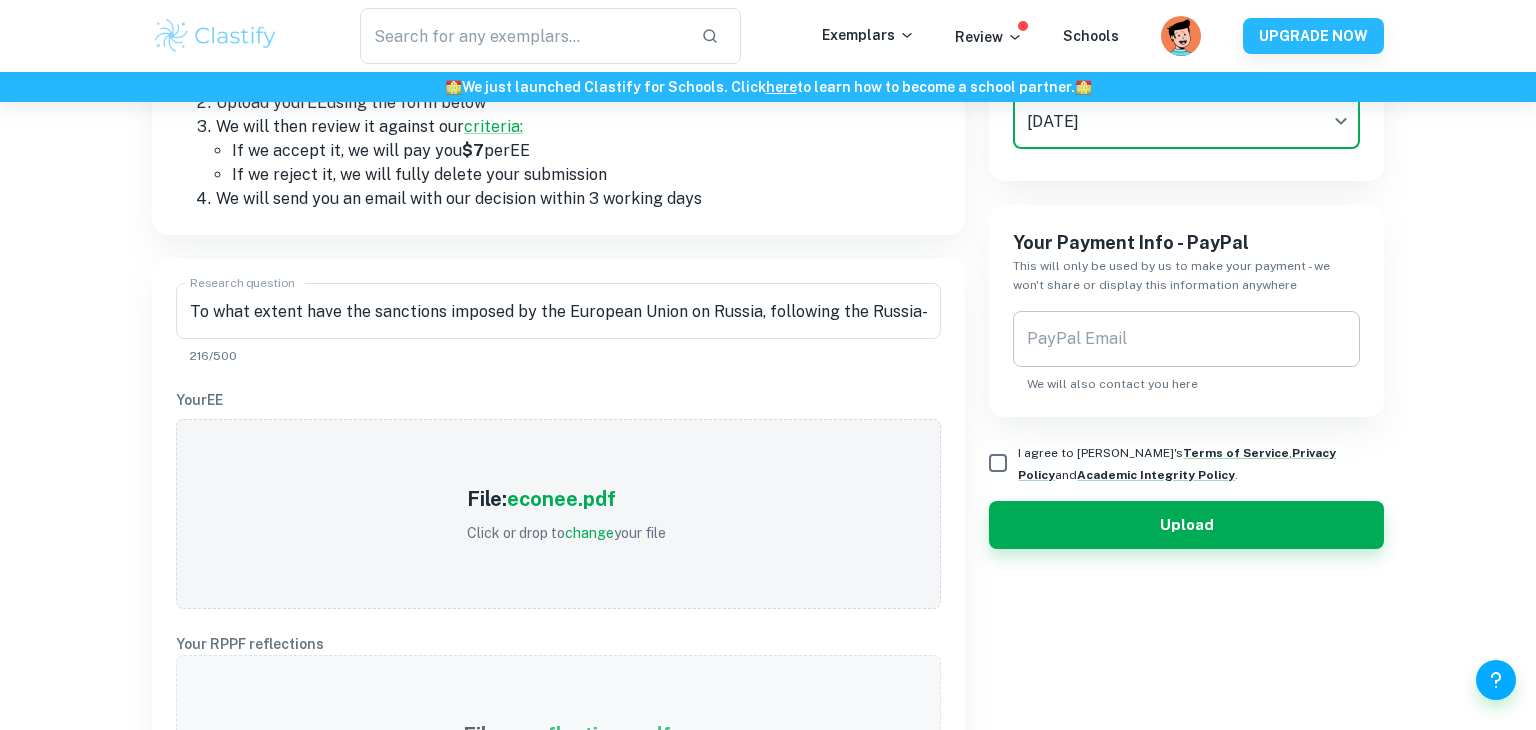 click on "PayPal Email" at bounding box center (1186, 339) 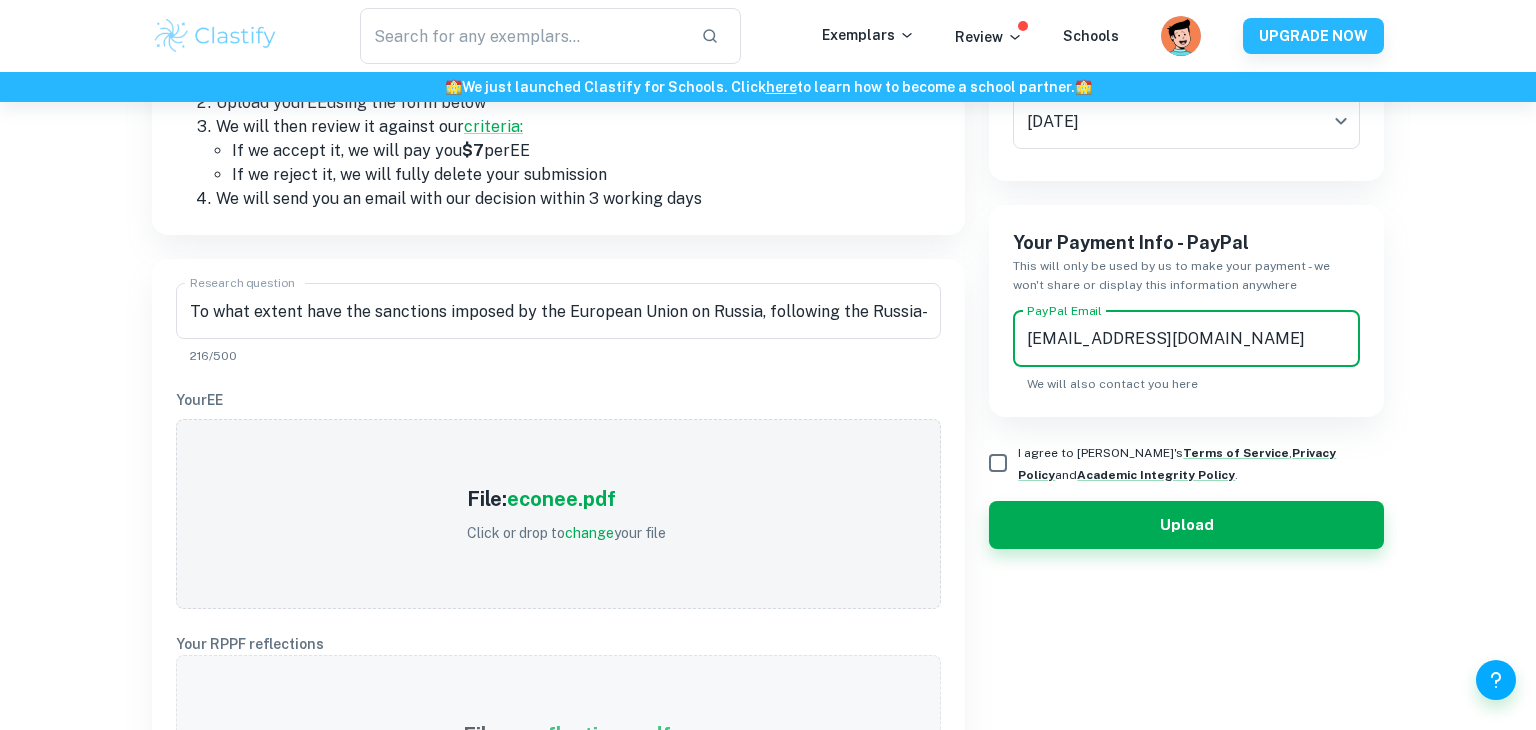 type on "[EMAIL_ADDRESS][DOMAIN_NAME]" 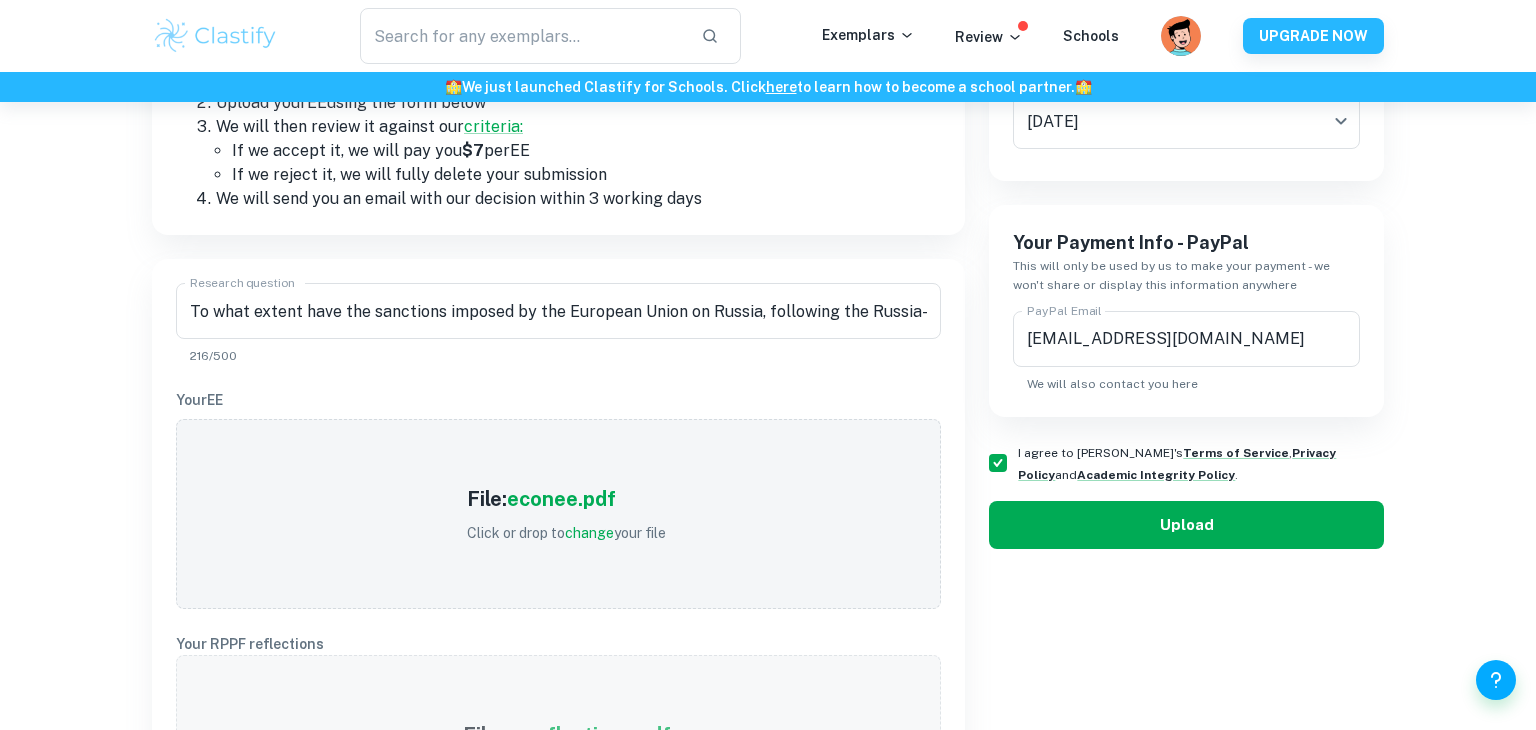 click on "Upload" at bounding box center (1186, 525) 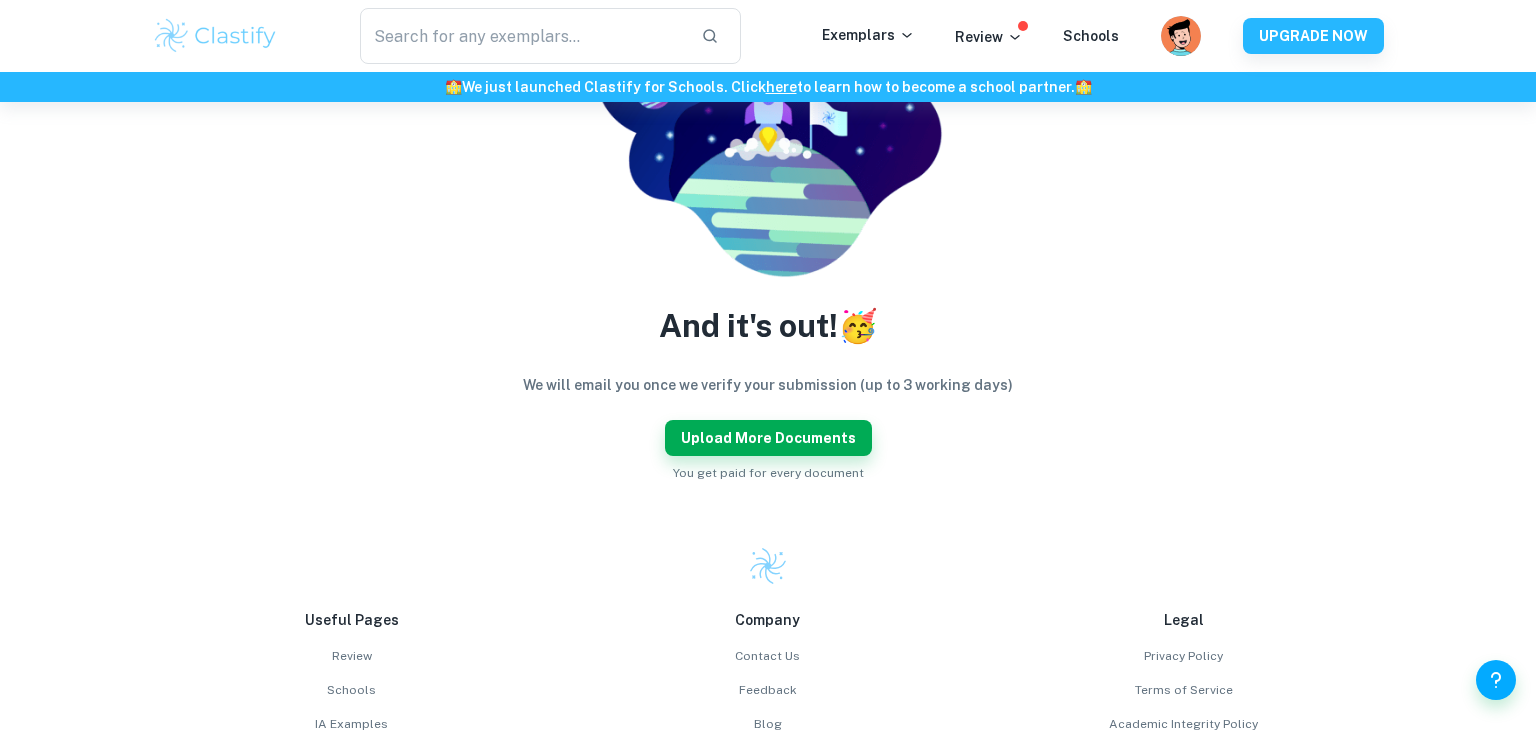 scroll, scrollTop: 357, scrollLeft: 0, axis: vertical 